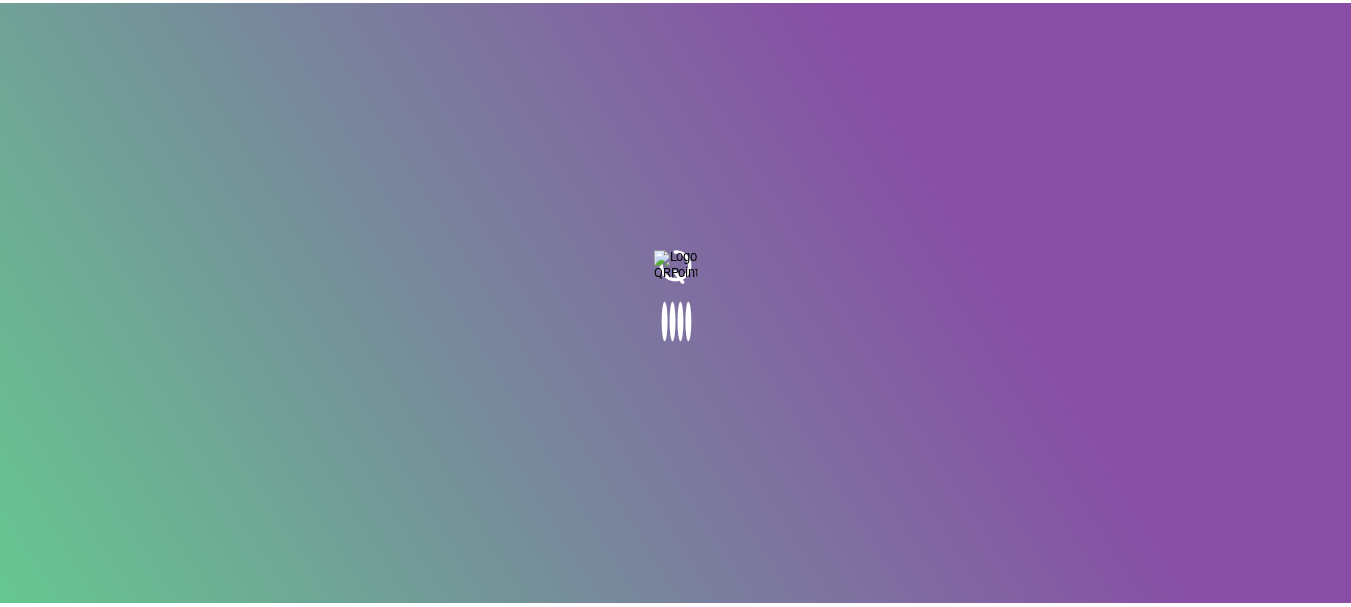 scroll, scrollTop: 0, scrollLeft: 0, axis: both 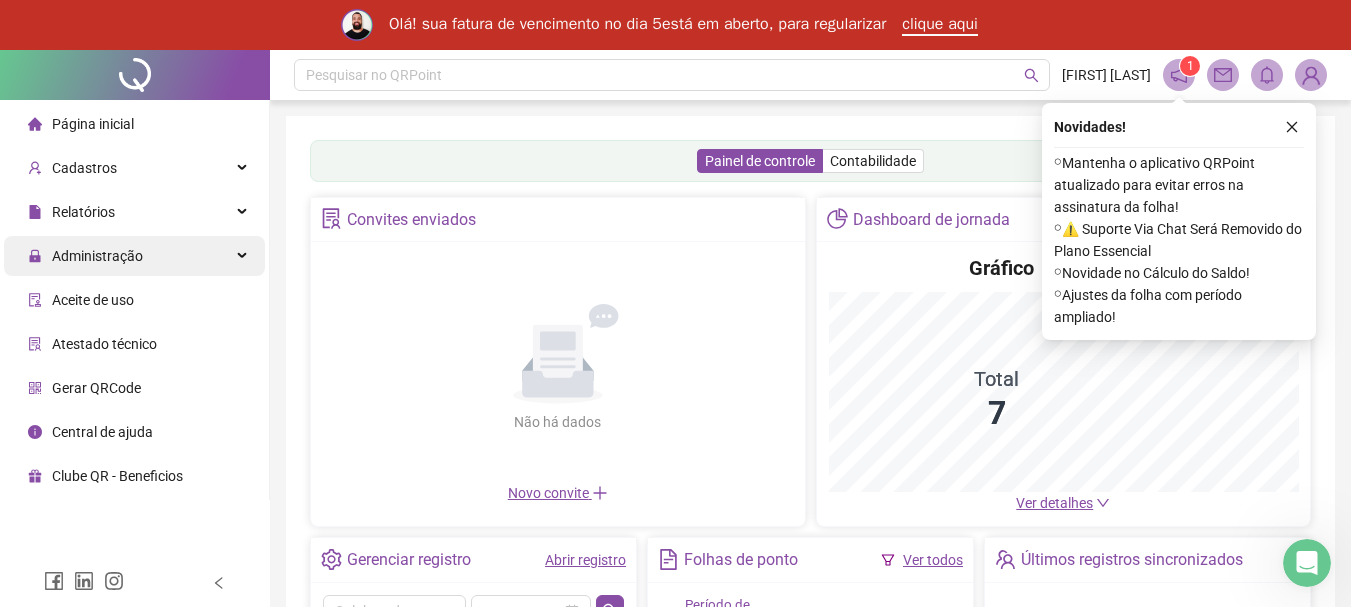 click on "Administração" at bounding box center (134, 256) 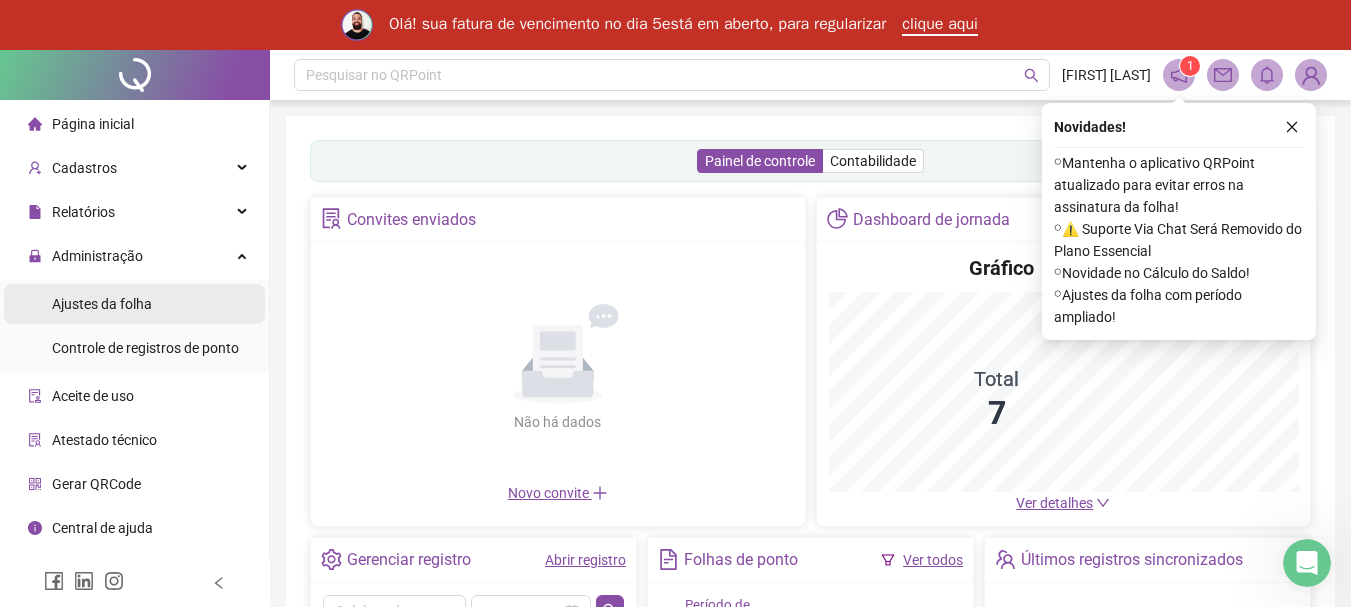 click on "Ajustes da folha" at bounding box center [102, 304] 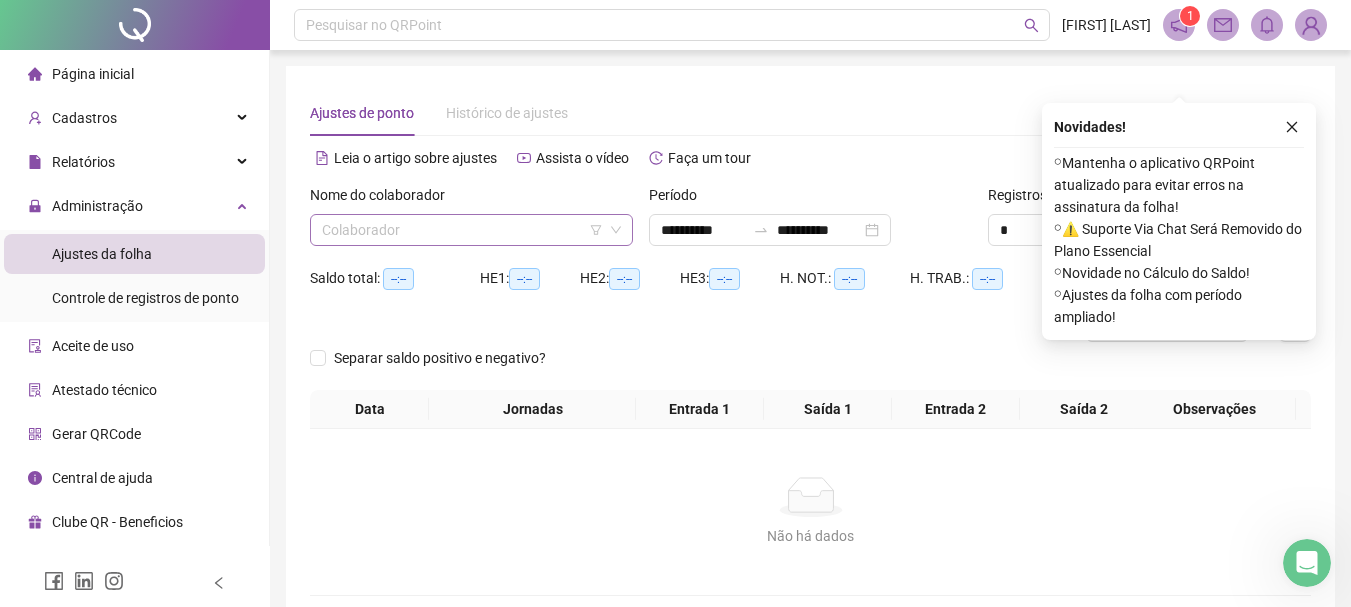 click at bounding box center [462, 230] 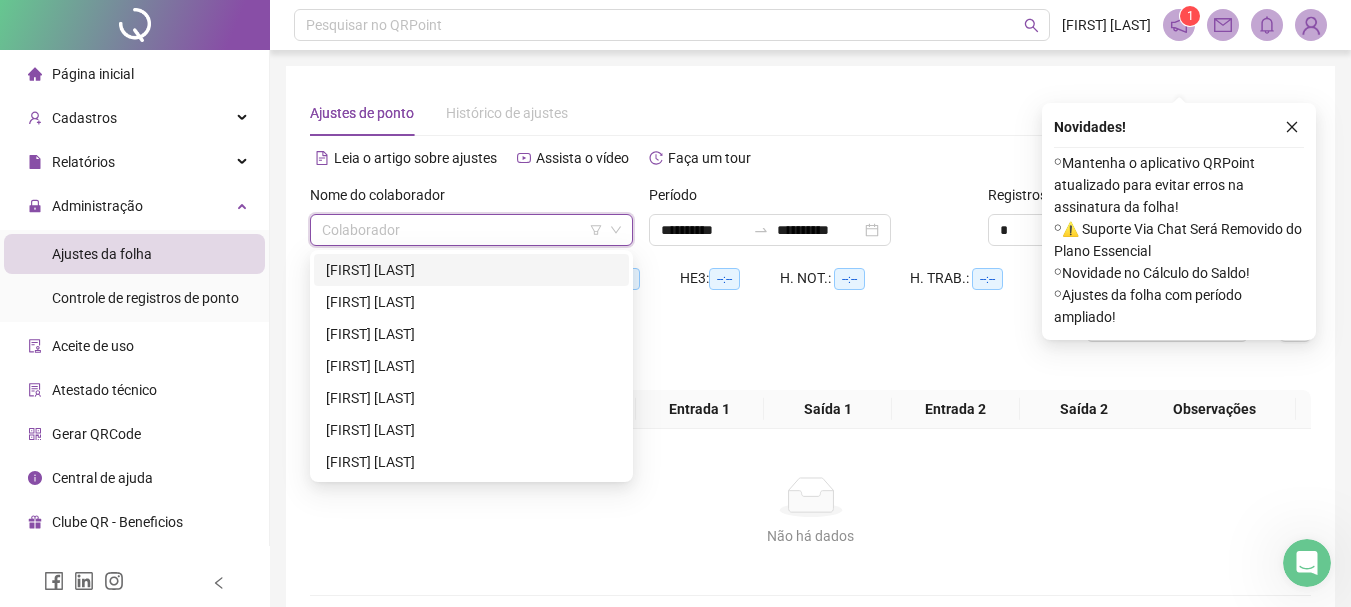 click on "[FIRST] [LAST]" at bounding box center (471, 270) 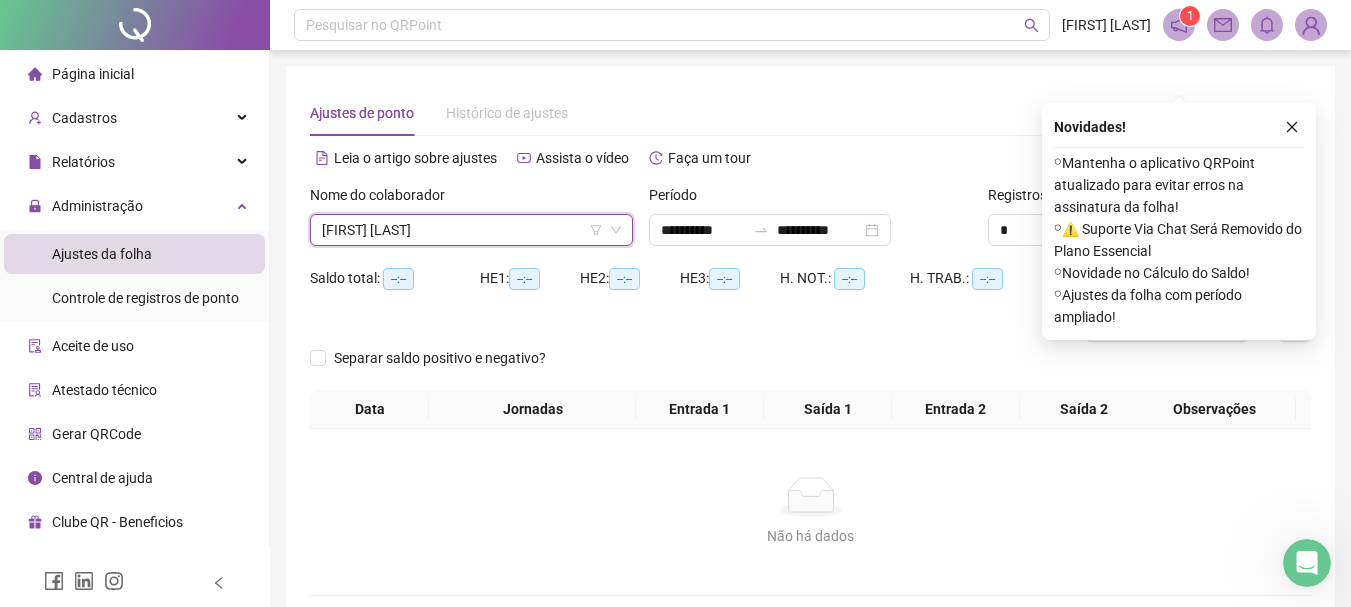 click on "--:--" at bounding box center (398, 279) 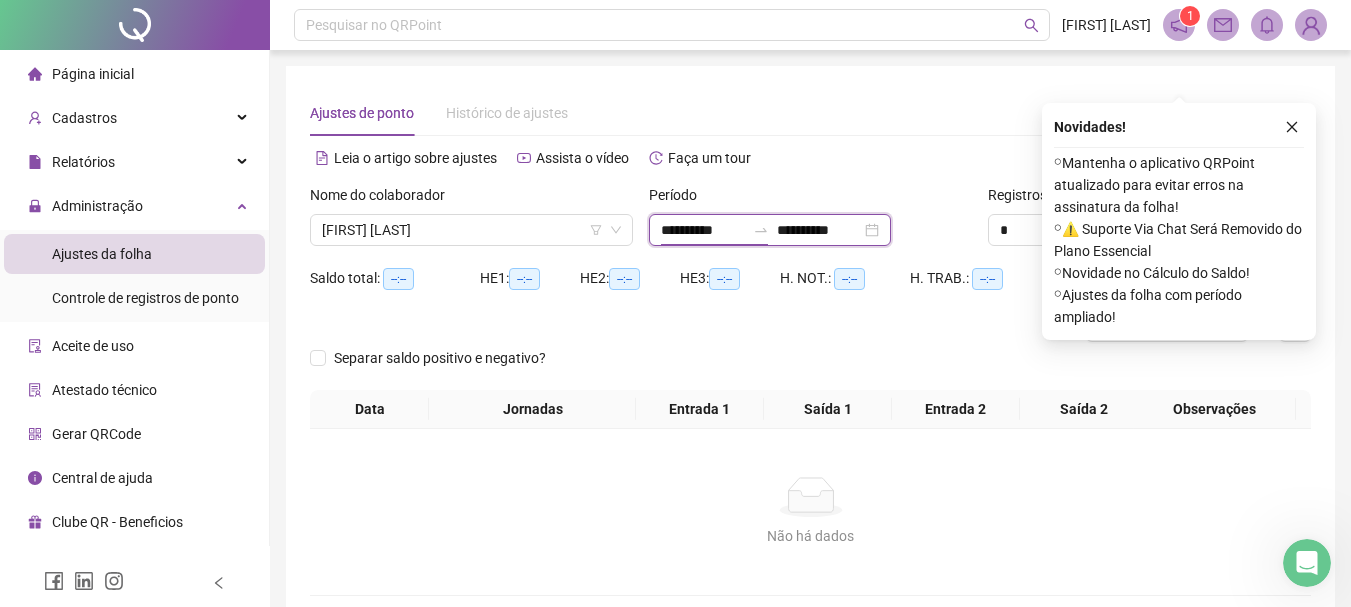 click on "**********" at bounding box center [703, 230] 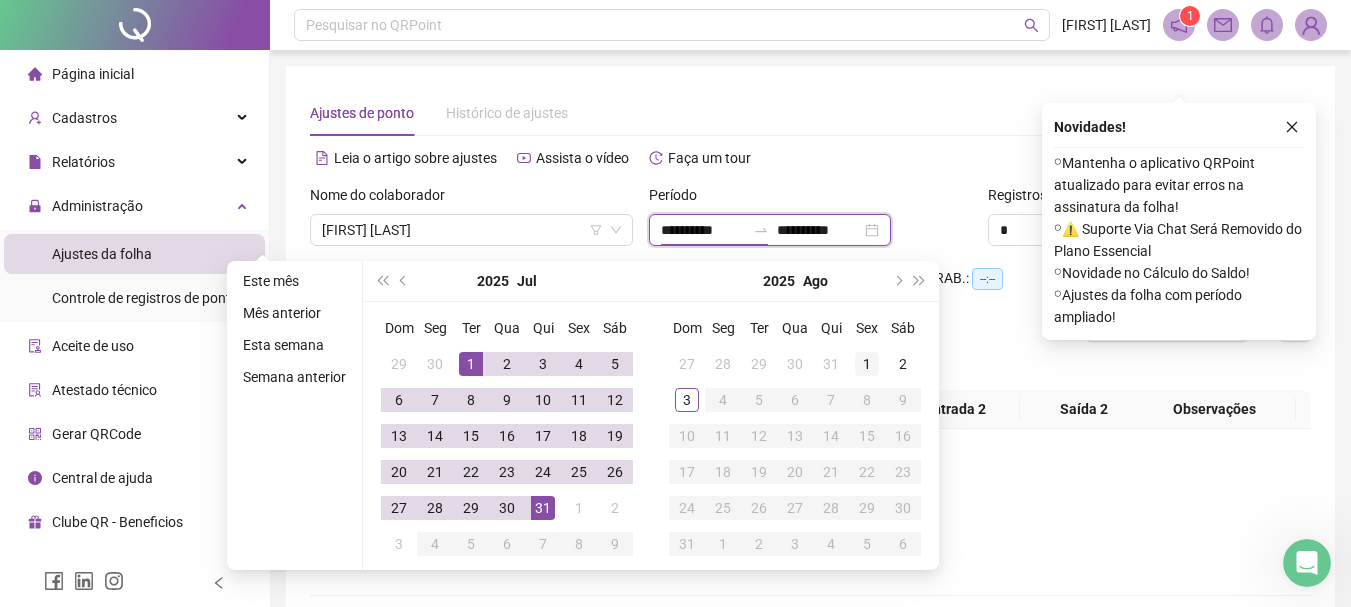type on "**********" 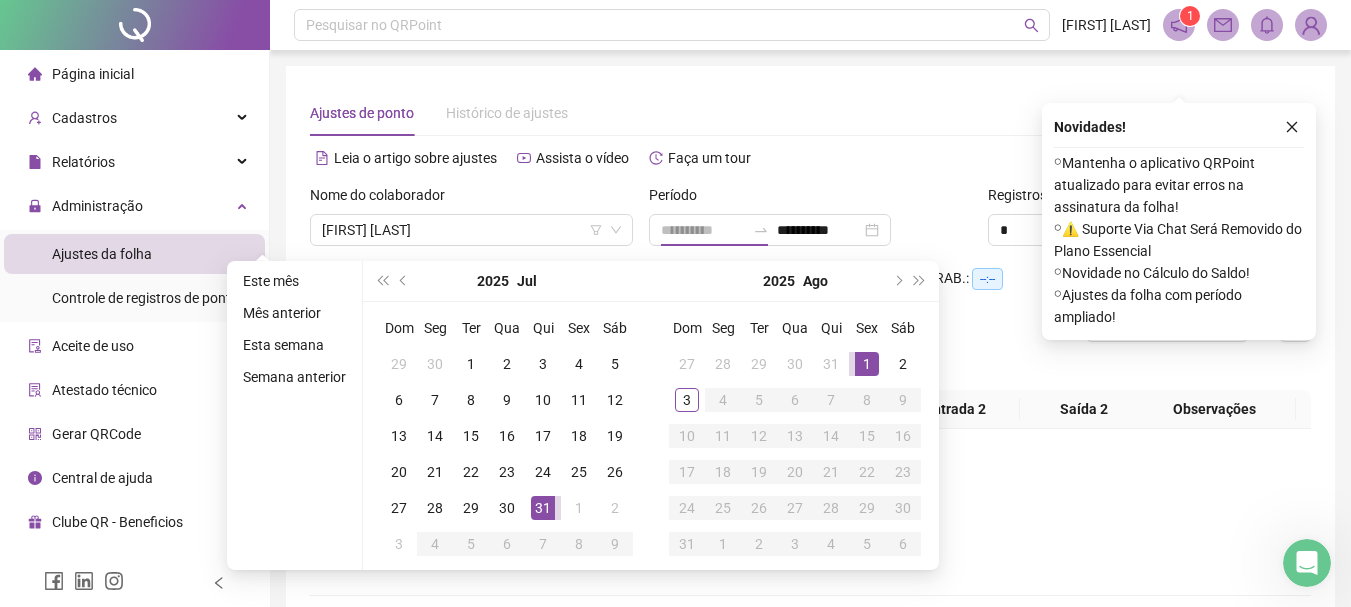 drag, startPoint x: 864, startPoint y: 366, endPoint x: 849, endPoint y: 366, distance: 15 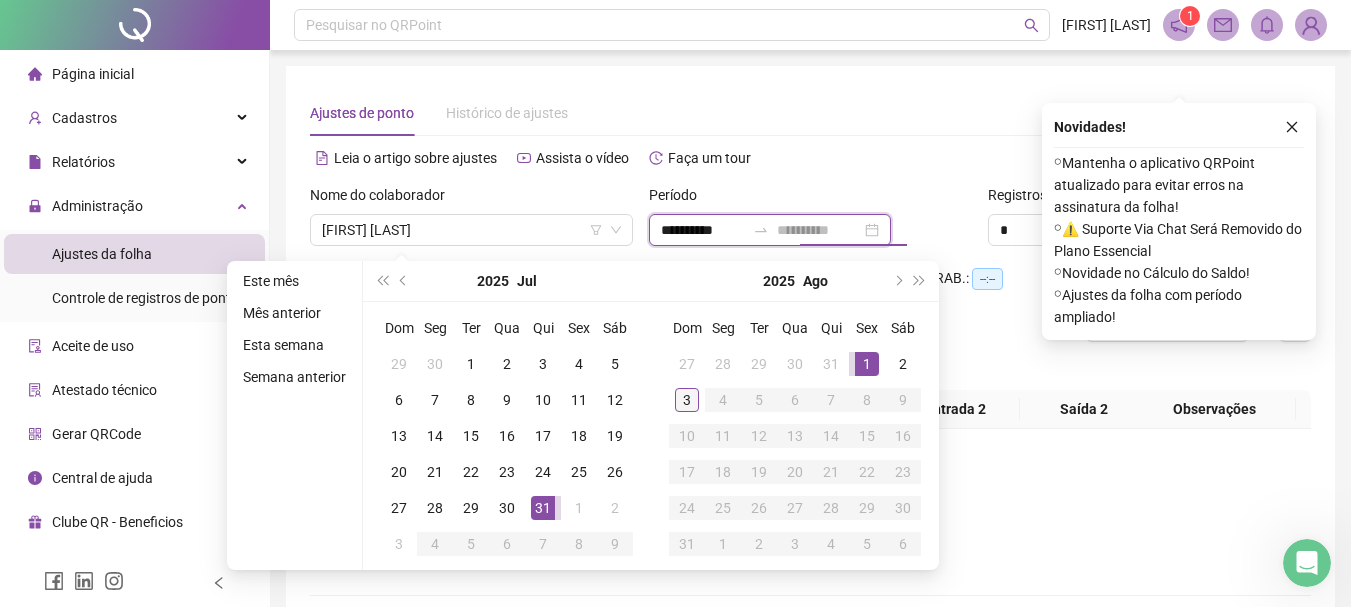 type on "**********" 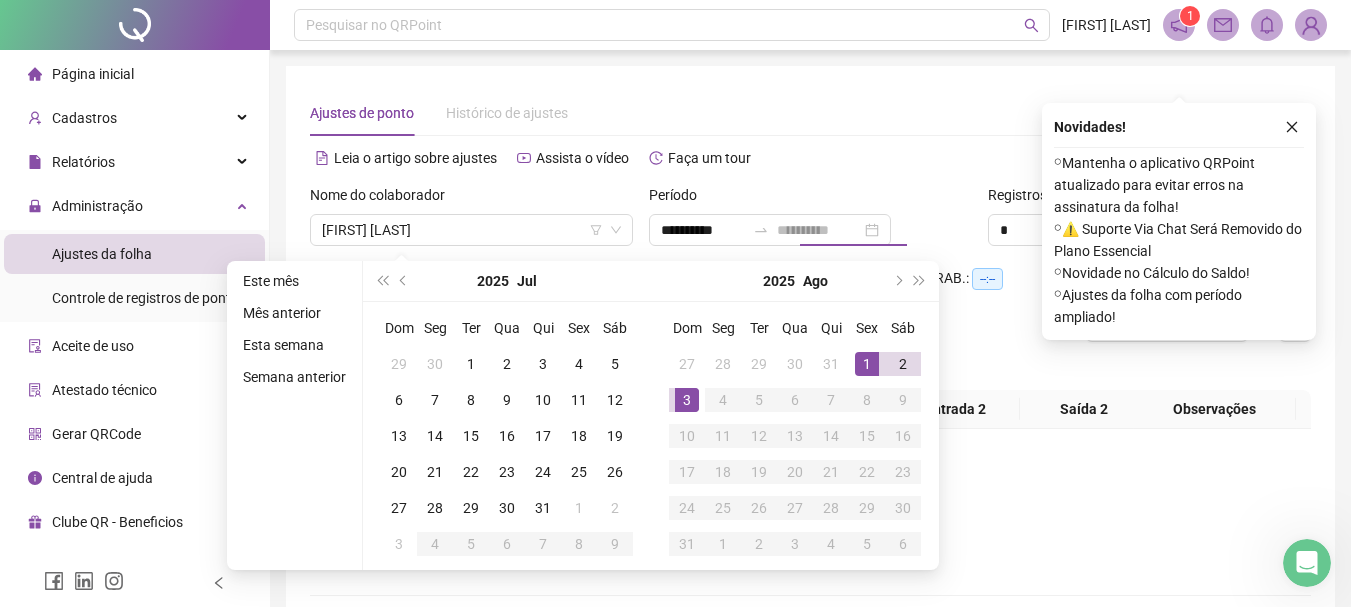click on "3" at bounding box center [687, 400] 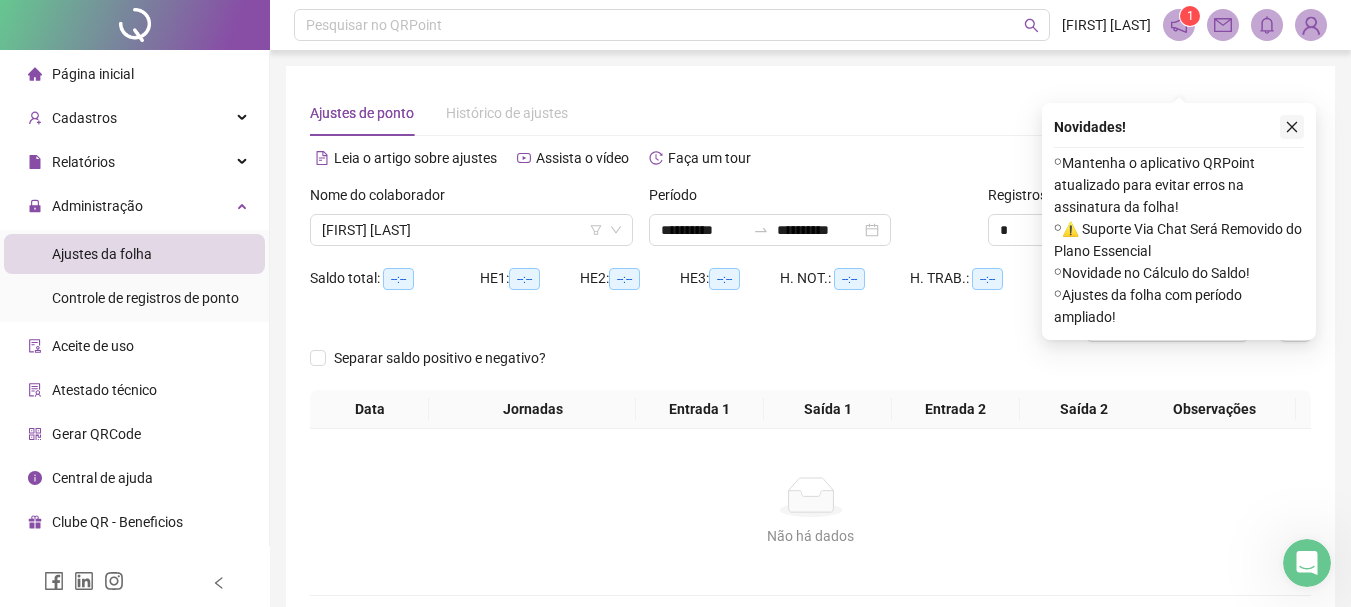 click at bounding box center [1292, 127] 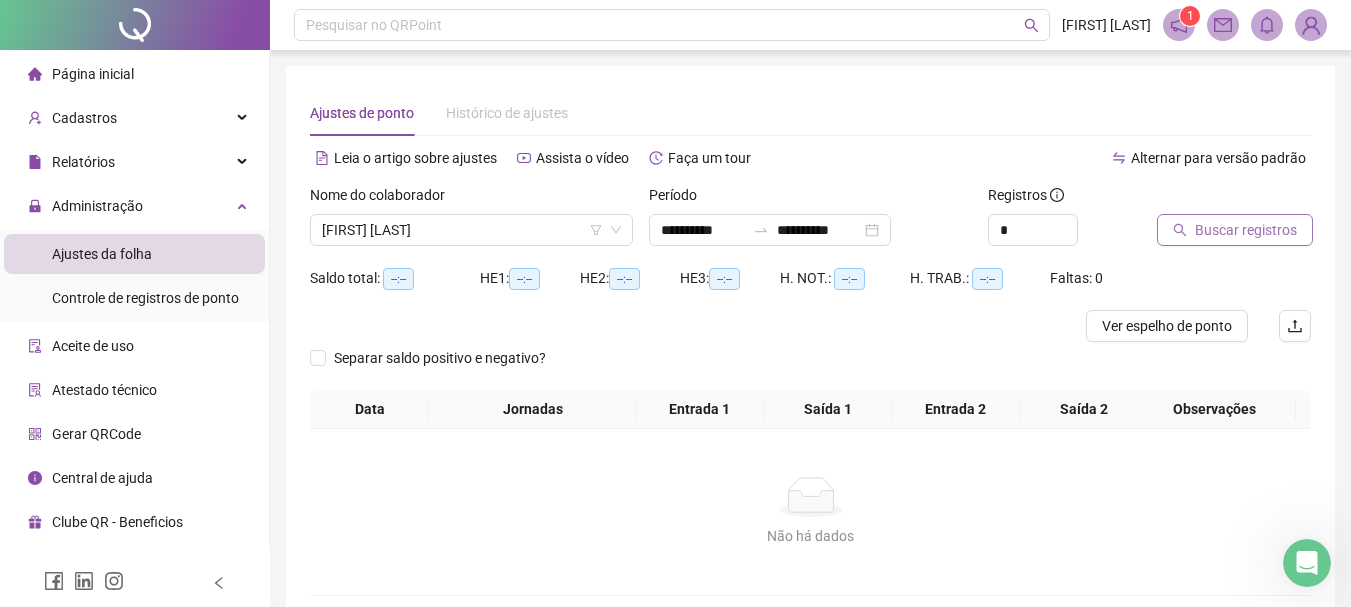 click on "Buscar registros" at bounding box center [1246, 230] 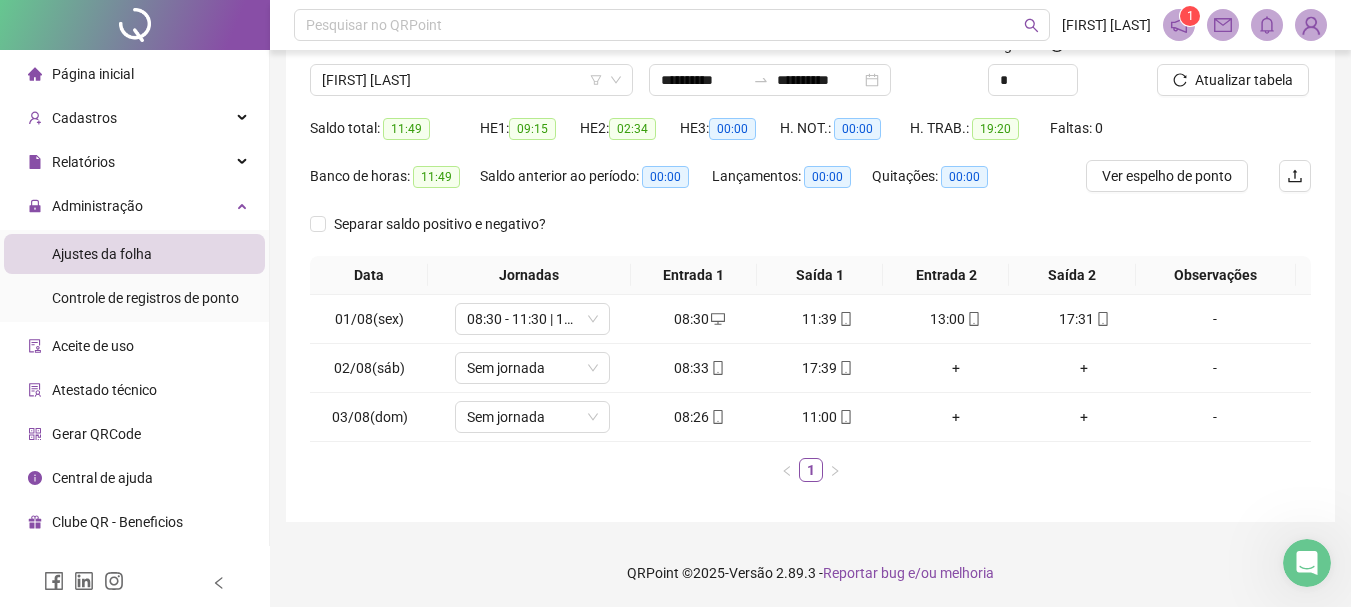 scroll, scrollTop: 151, scrollLeft: 0, axis: vertical 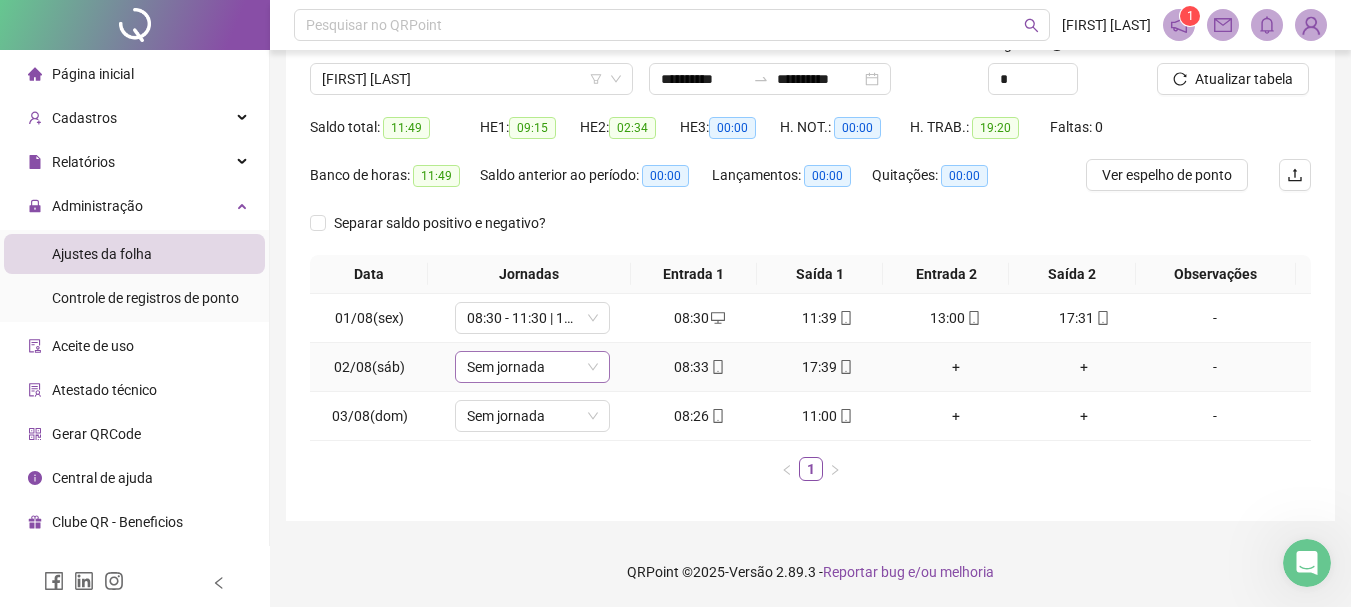 click on "Sem jornada" at bounding box center [532, 367] 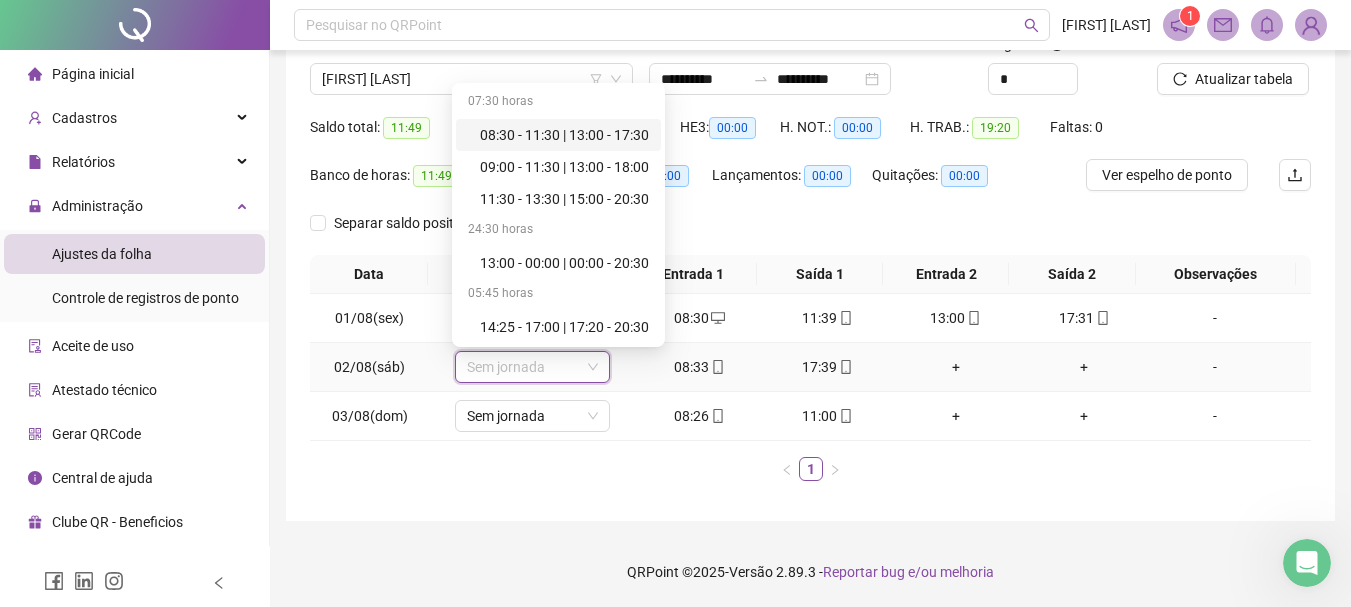click on "08:30 - 11:30 | 13:00 - 17:30" at bounding box center (564, 135) 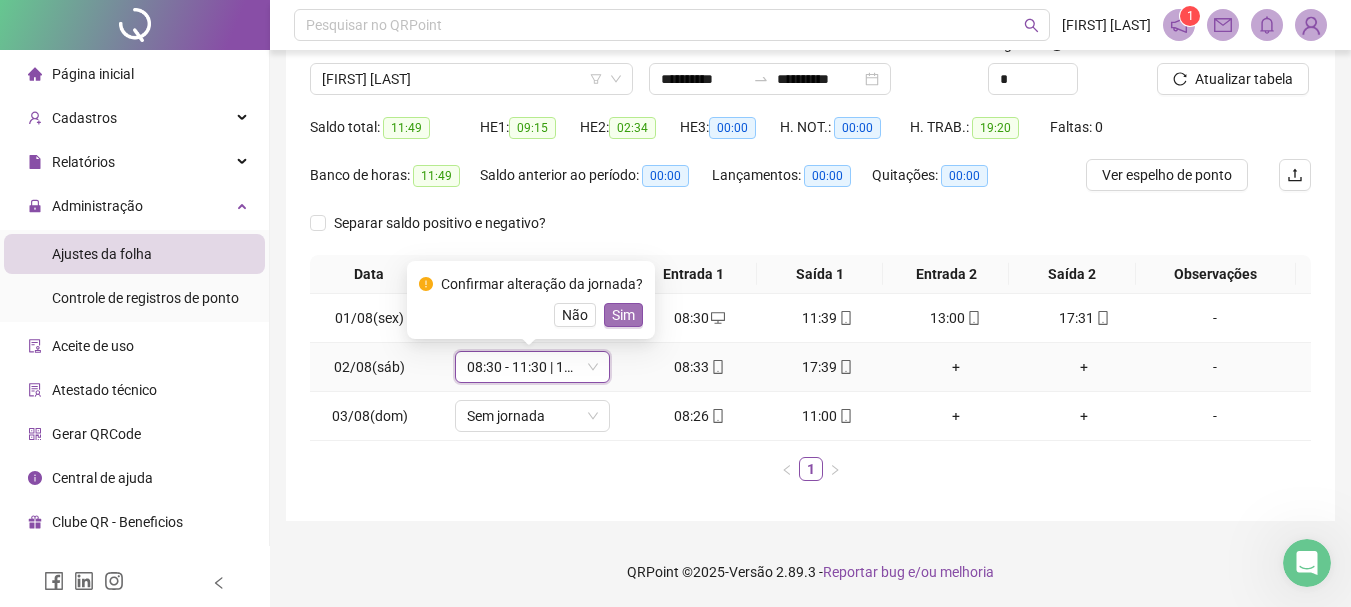 click on "Sim" at bounding box center [623, 315] 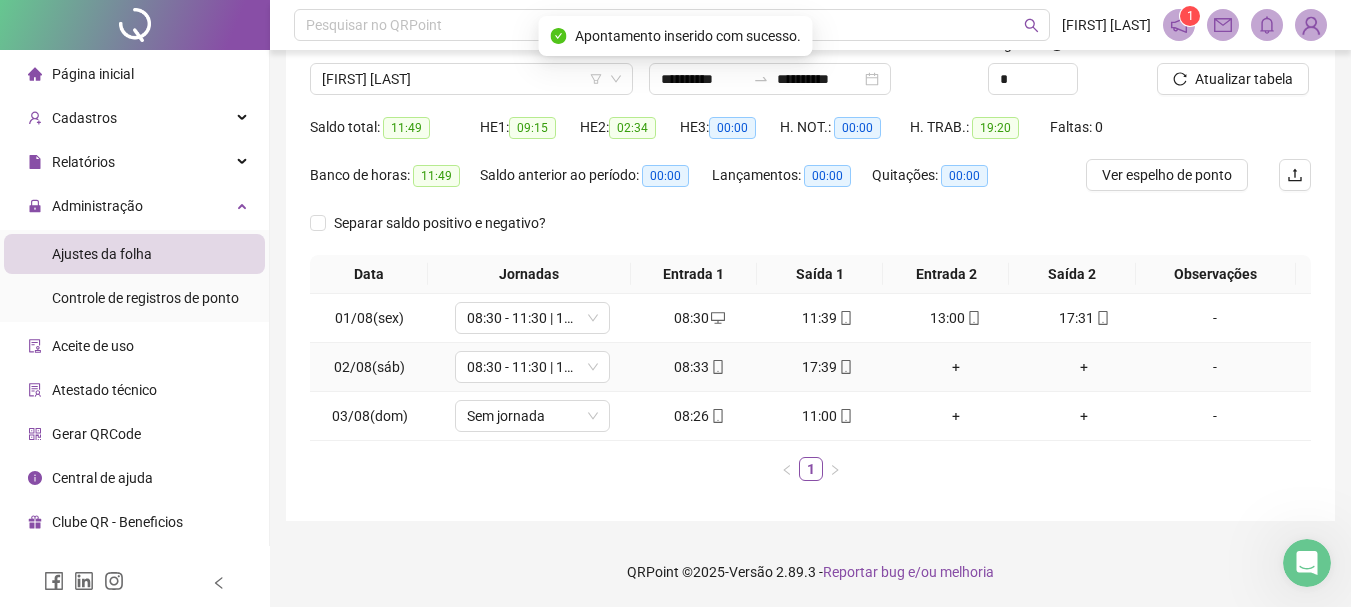 click on "17:39" at bounding box center [828, 367] 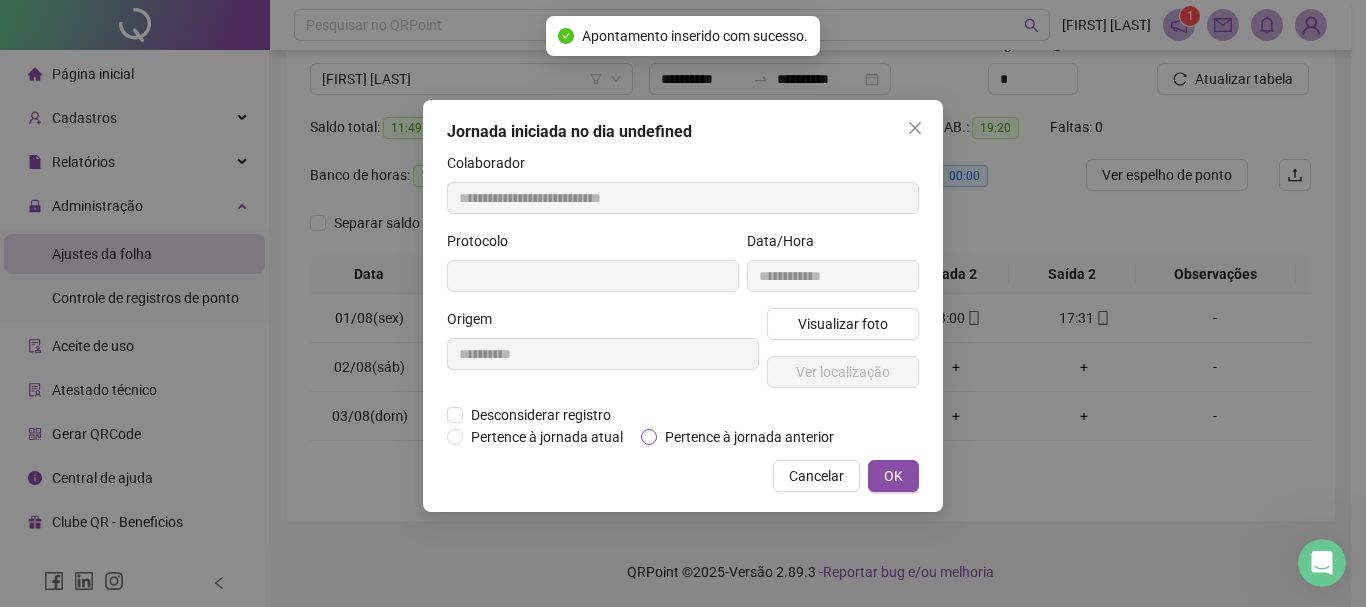 type on "**********" 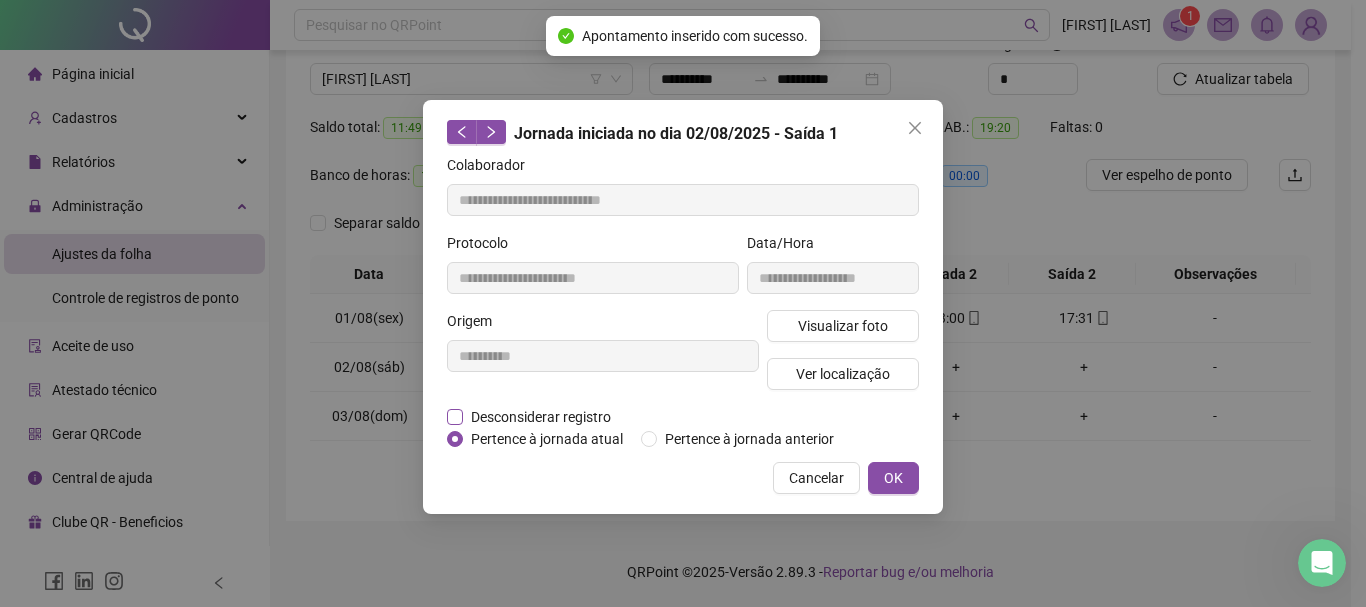 drag, startPoint x: 637, startPoint y: 420, endPoint x: 595, endPoint y: 410, distance: 43.174065 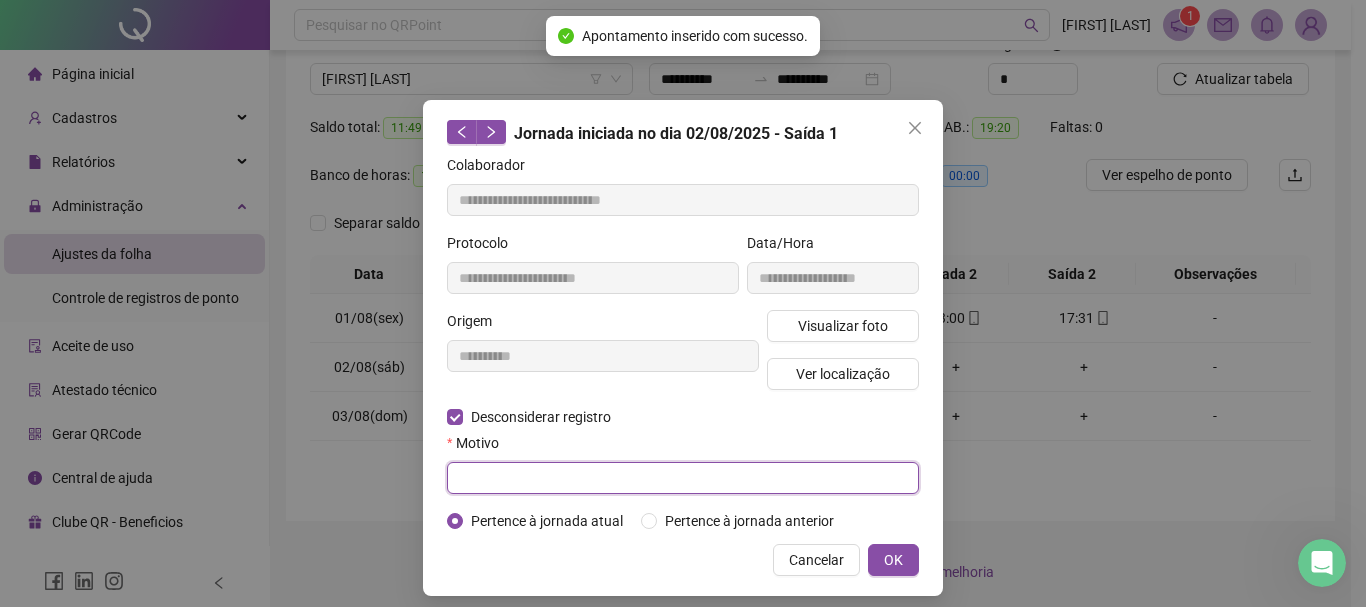 click at bounding box center (683, 478) 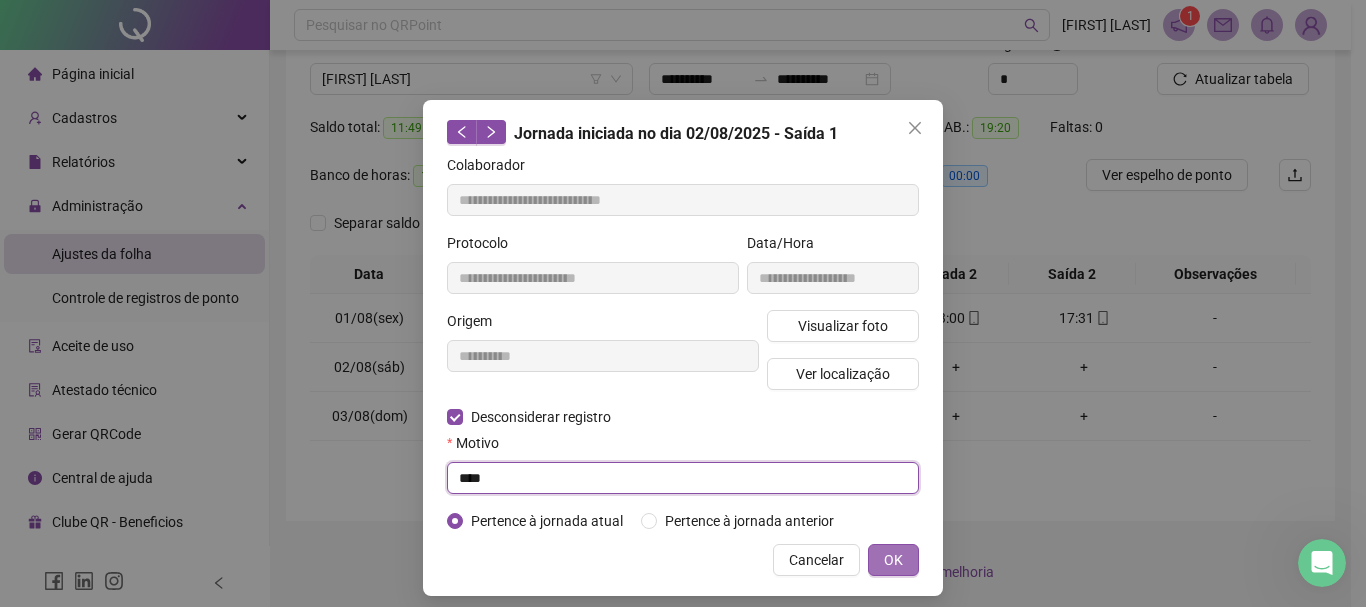 type on "****" 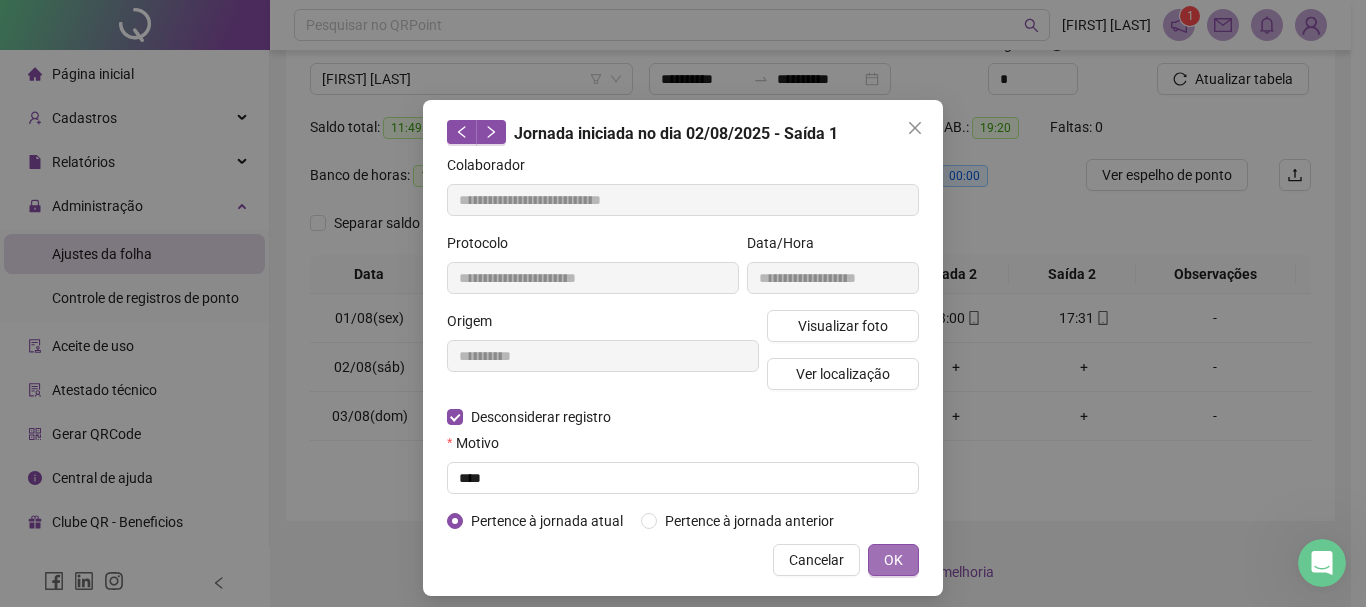 click on "OK" at bounding box center (893, 560) 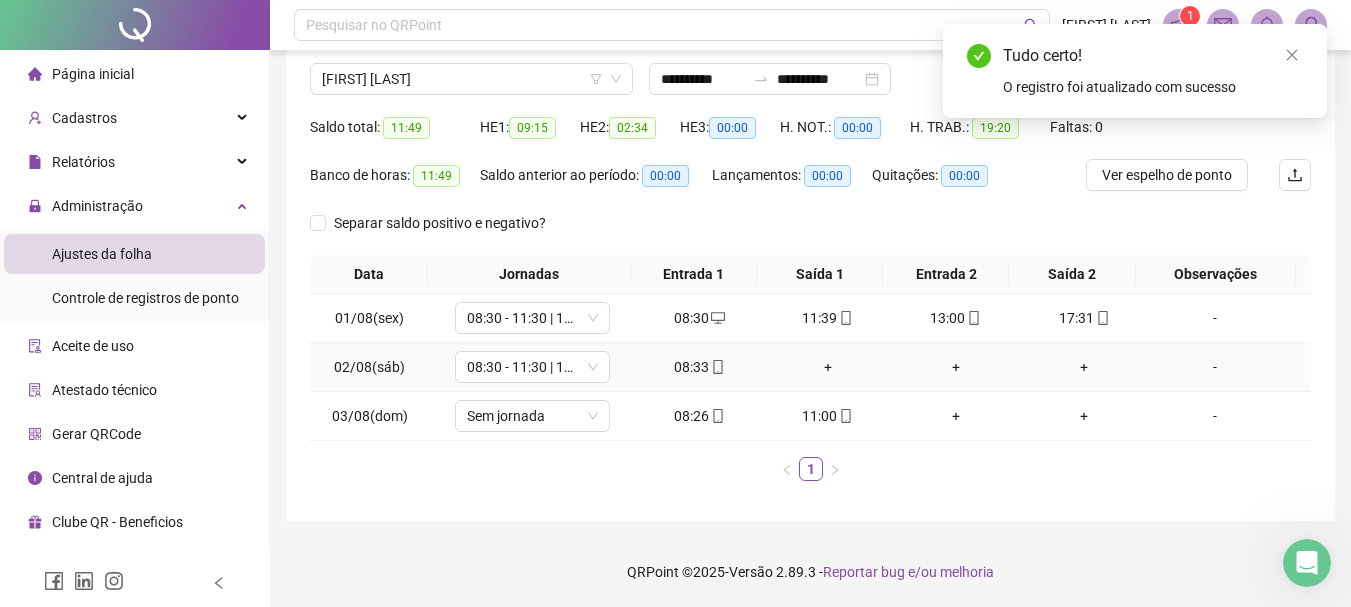 click on "+" at bounding box center [828, 367] 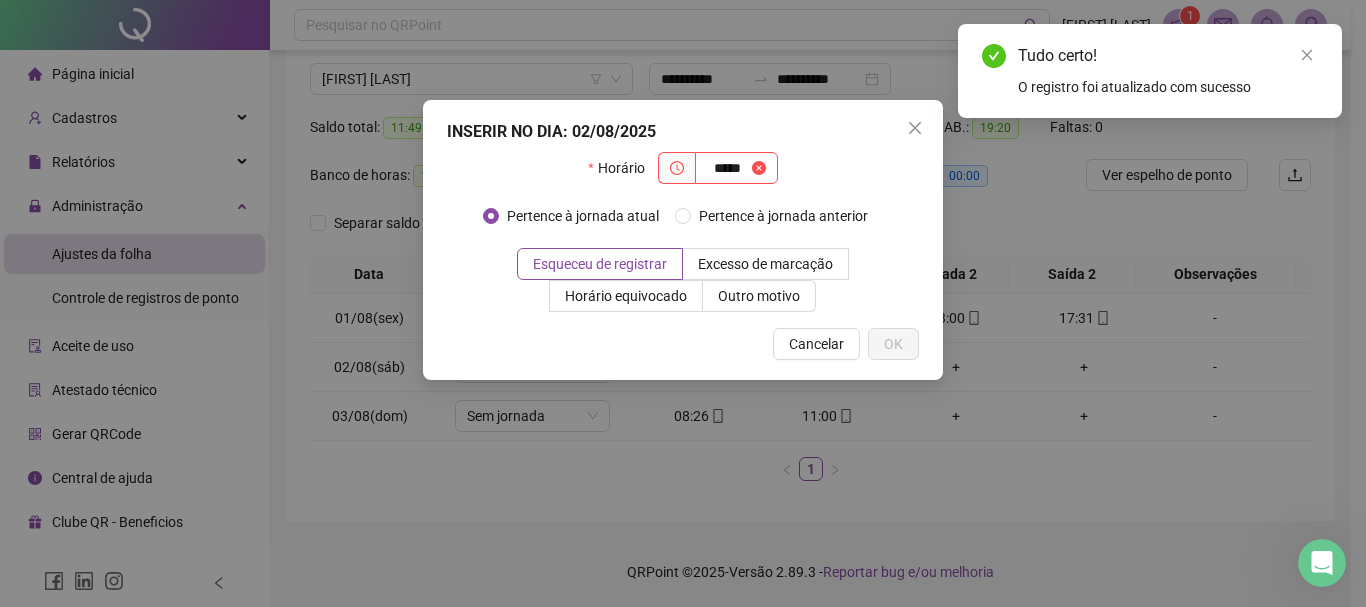 type on "*****" 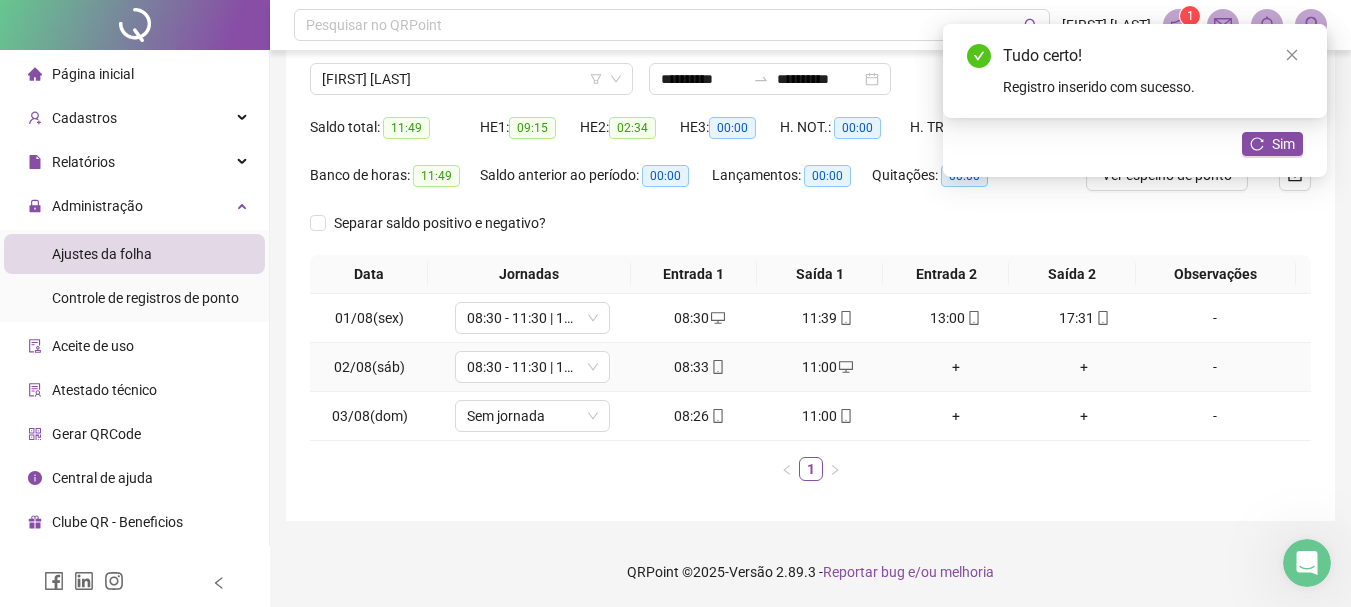click on "+" at bounding box center [956, 367] 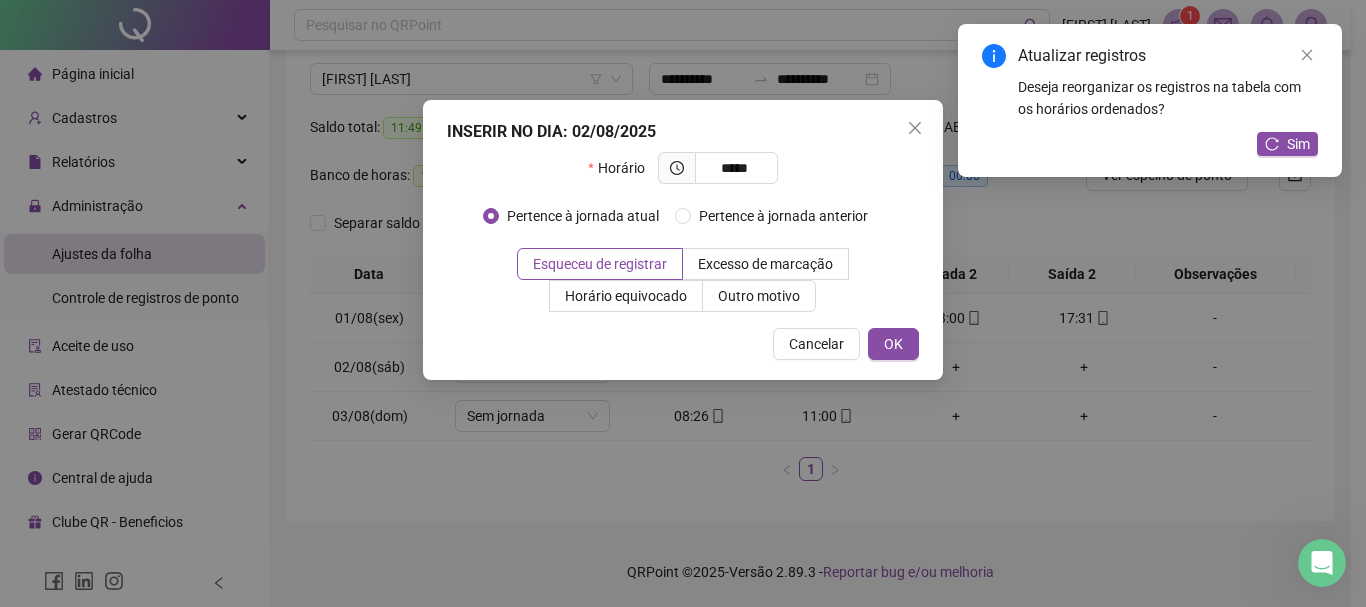 type on "*****" 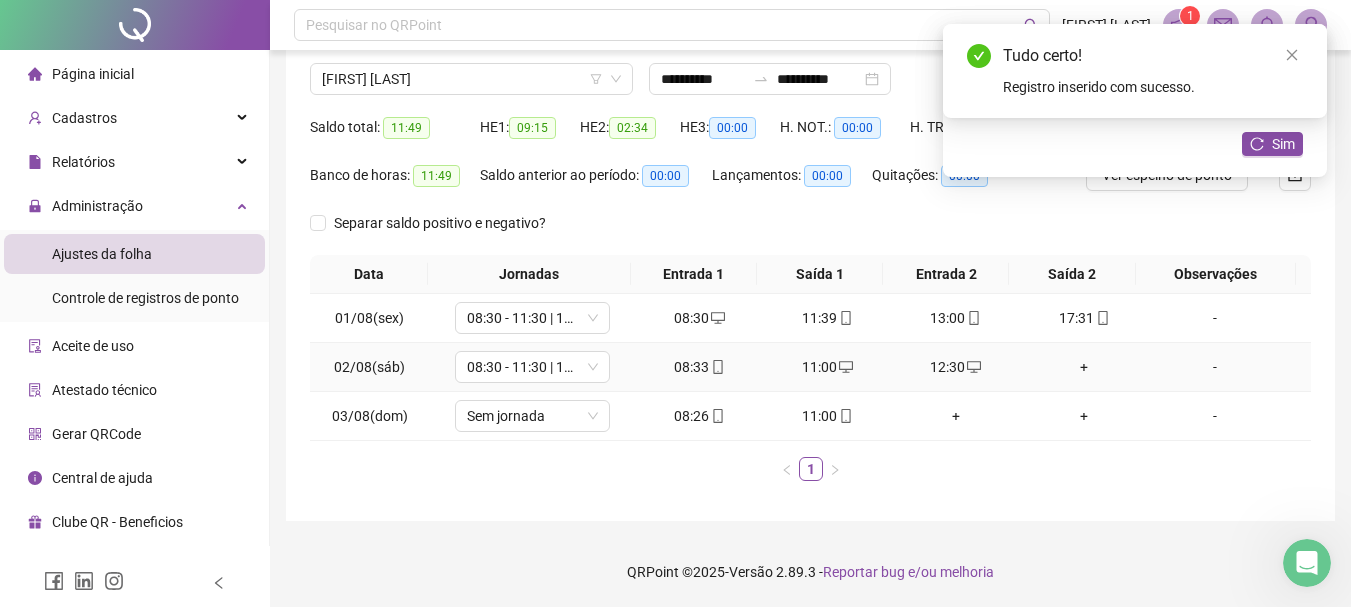 click on "+" at bounding box center [1084, 367] 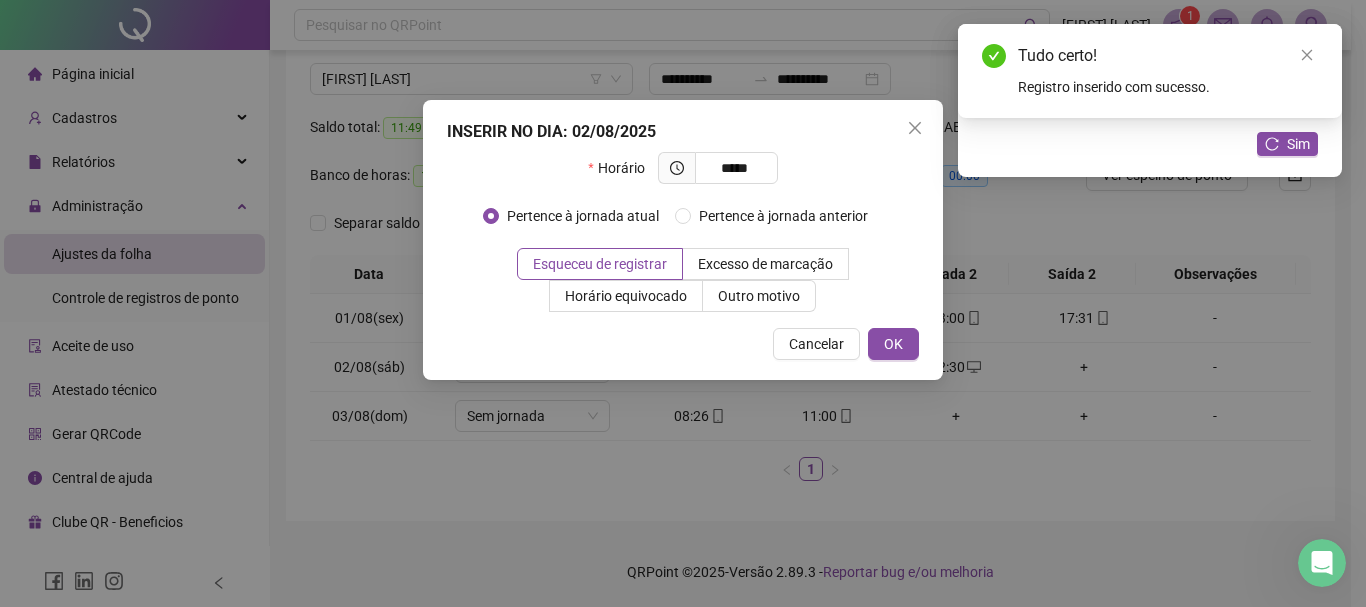 type on "*****" 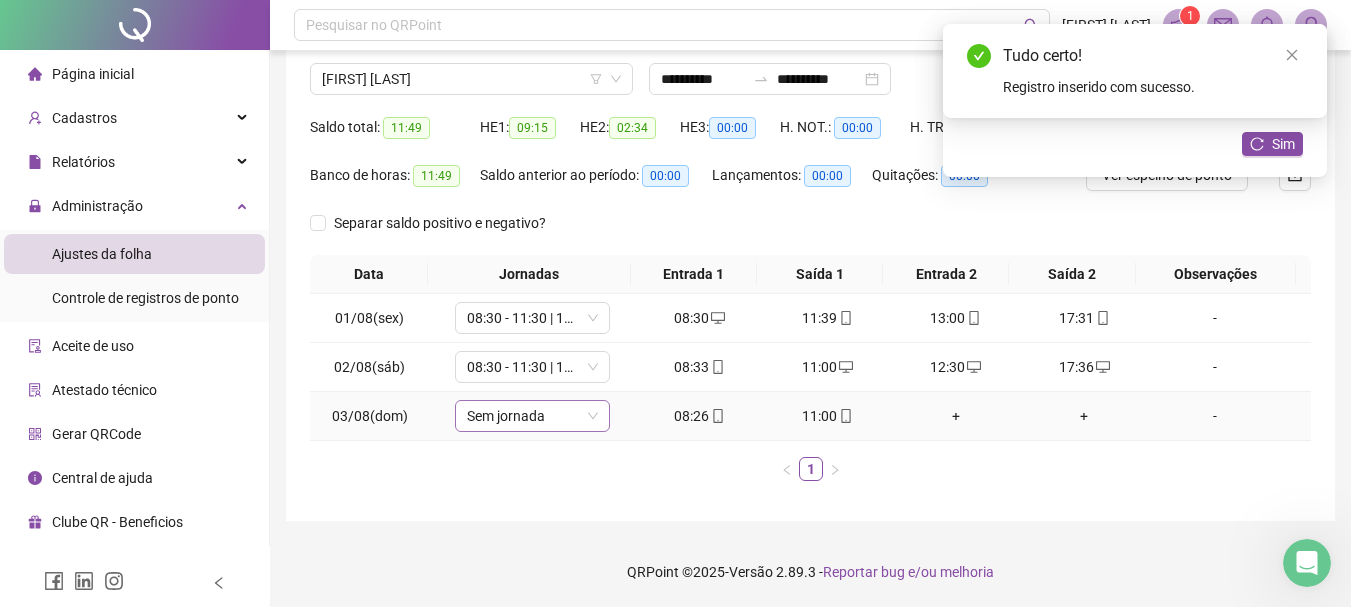 drag, startPoint x: 530, startPoint y: 417, endPoint x: 536, endPoint y: 400, distance: 18.027756 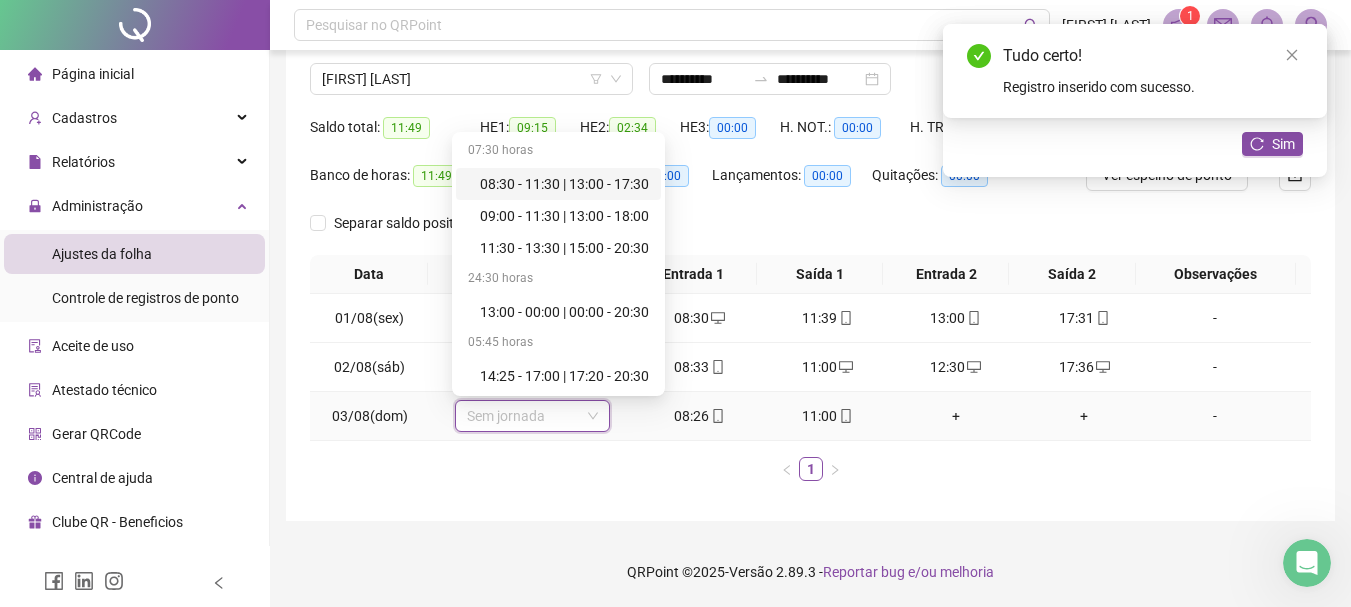 click on "08:30 - 11:30 | 13:00 - 17:30" at bounding box center [564, 184] 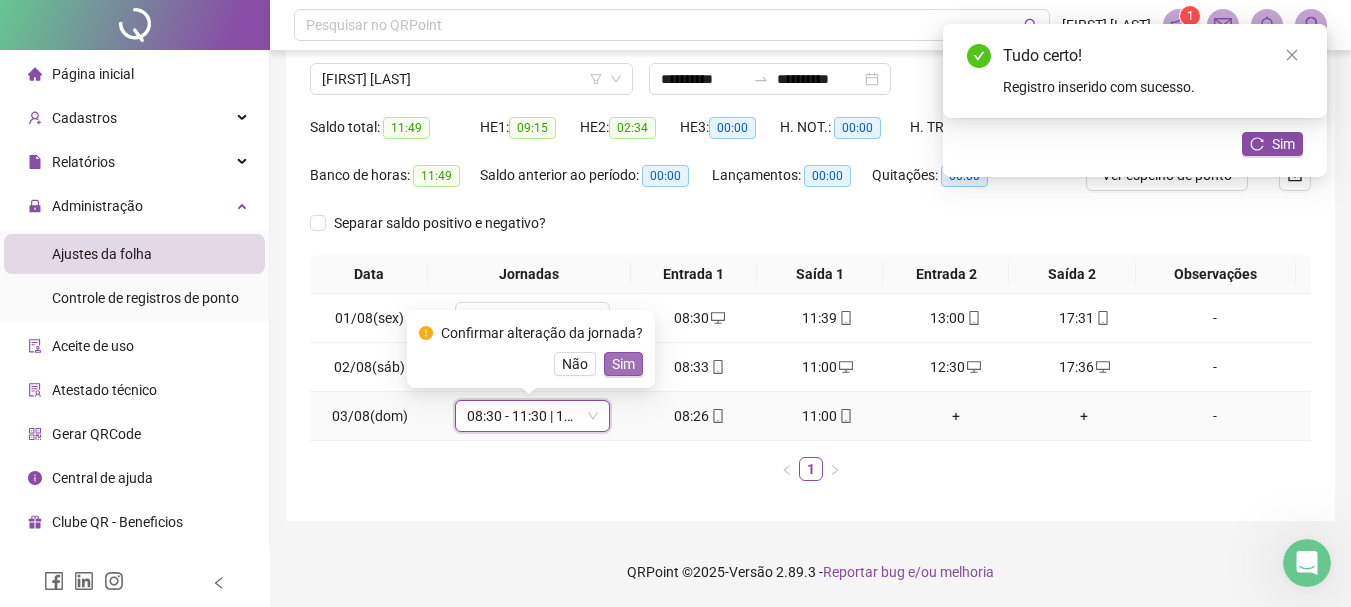 click on "Sim" at bounding box center (623, 364) 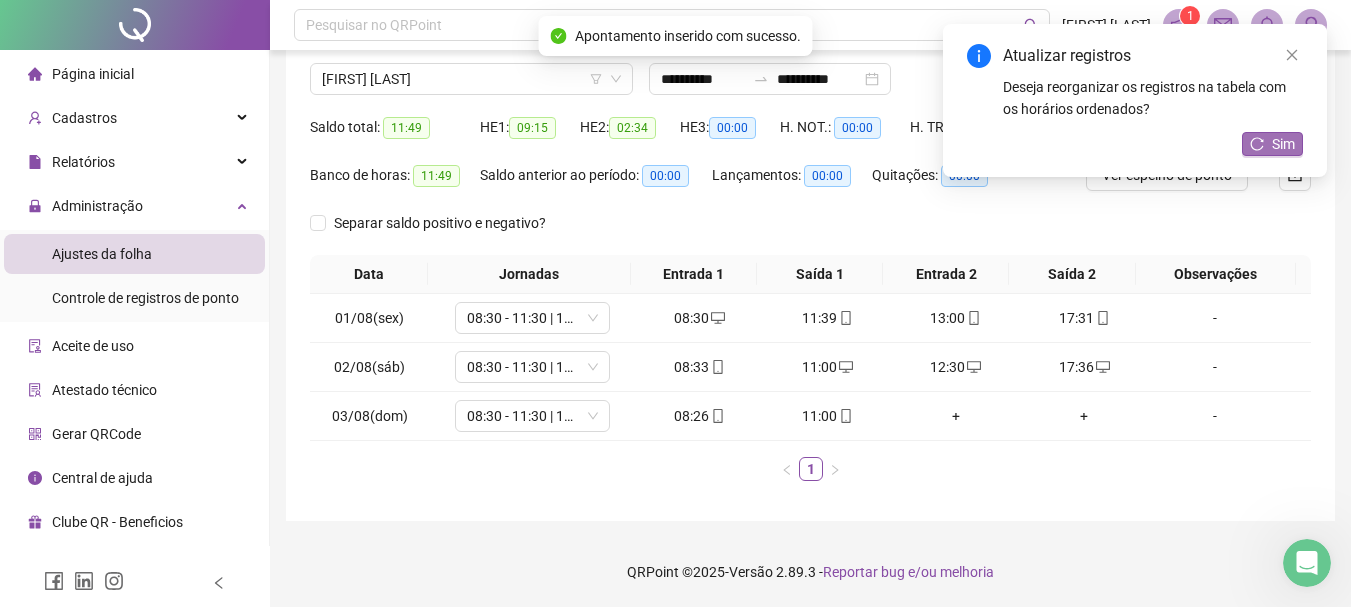 click on "Sim" at bounding box center (1272, 144) 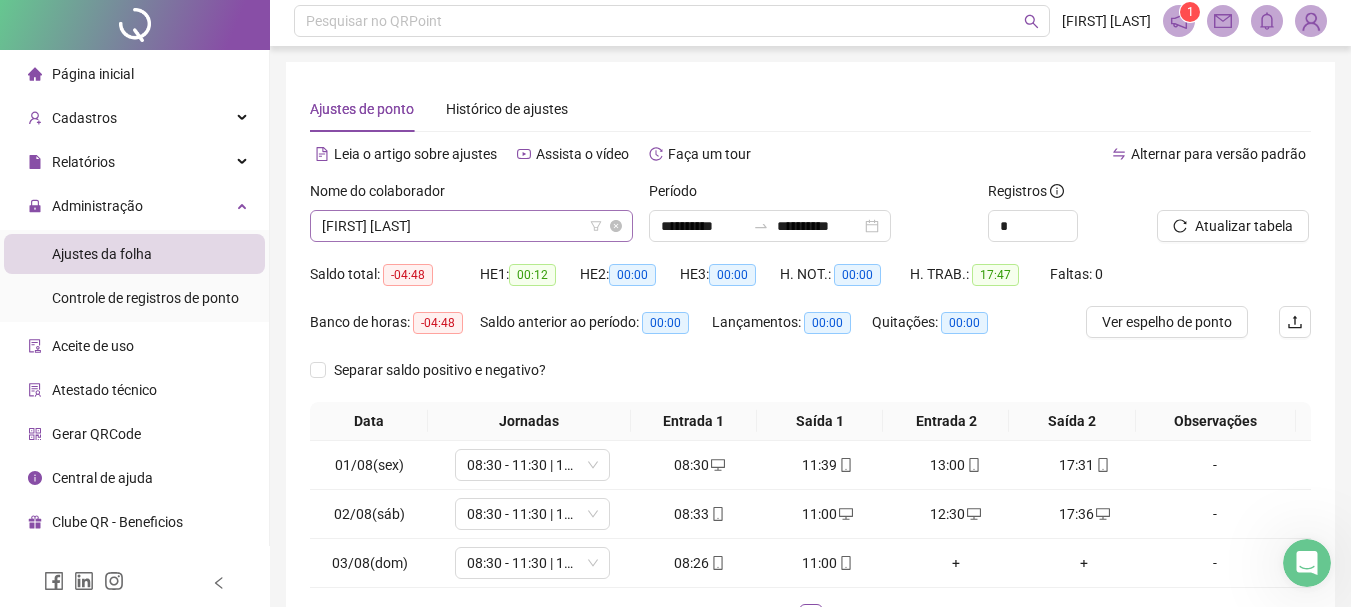 scroll, scrollTop: 0, scrollLeft: 0, axis: both 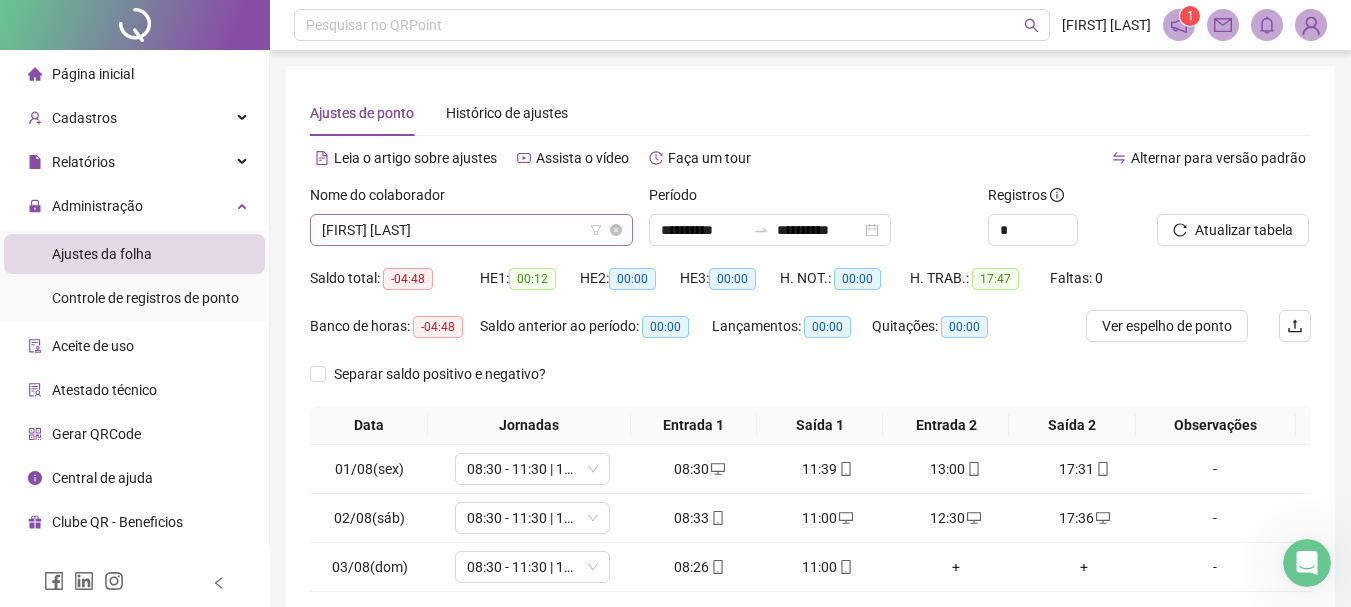 drag, startPoint x: 503, startPoint y: 222, endPoint x: 489, endPoint y: 258, distance: 38.626415 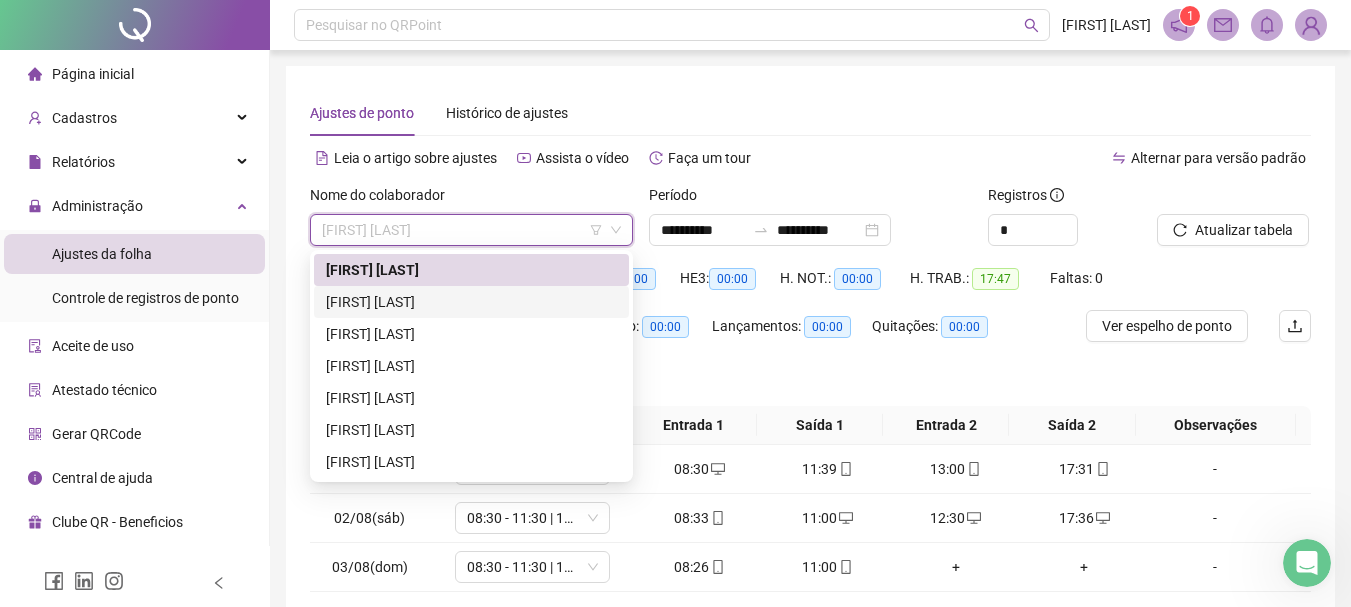 click on "[FIRST] [LAST]" at bounding box center (471, 302) 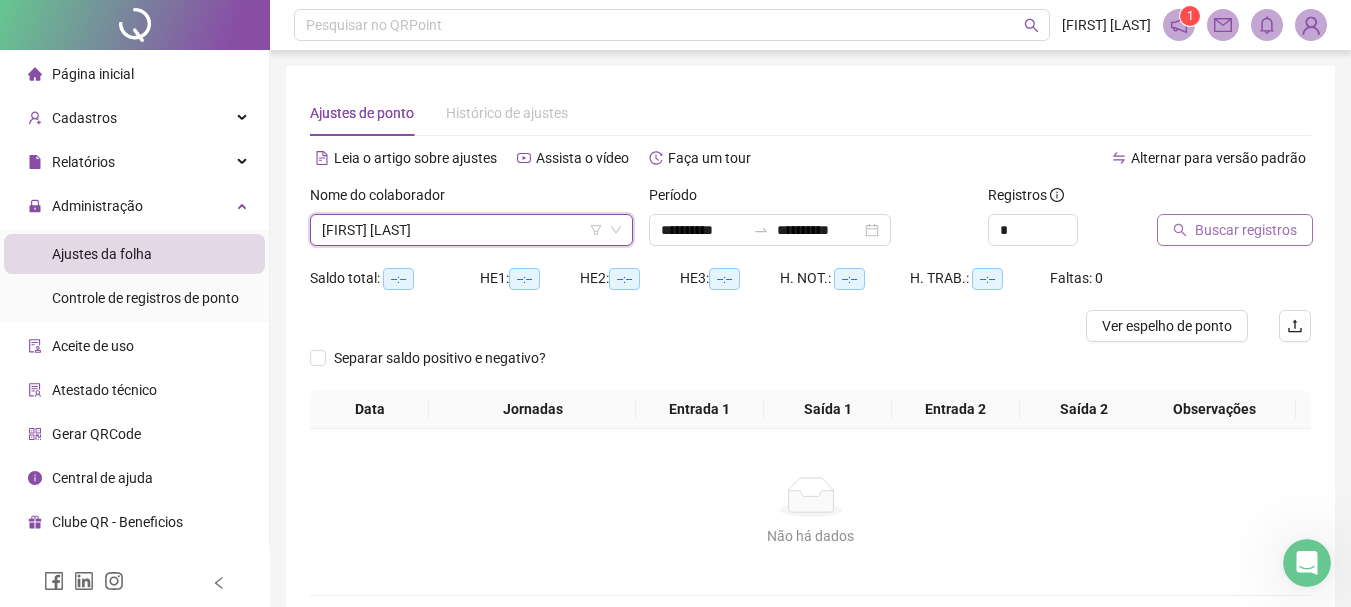 click on "Buscar registros" at bounding box center (1246, 230) 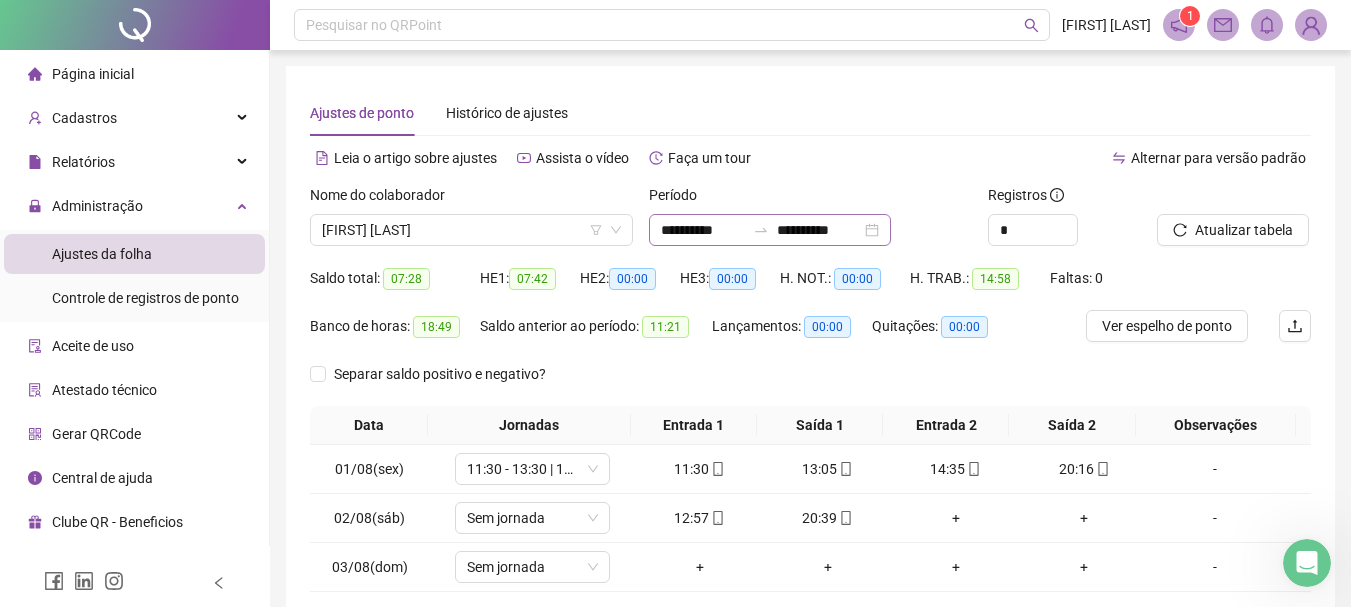 scroll, scrollTop: 151, scrollLeft: 0, axis: vertical 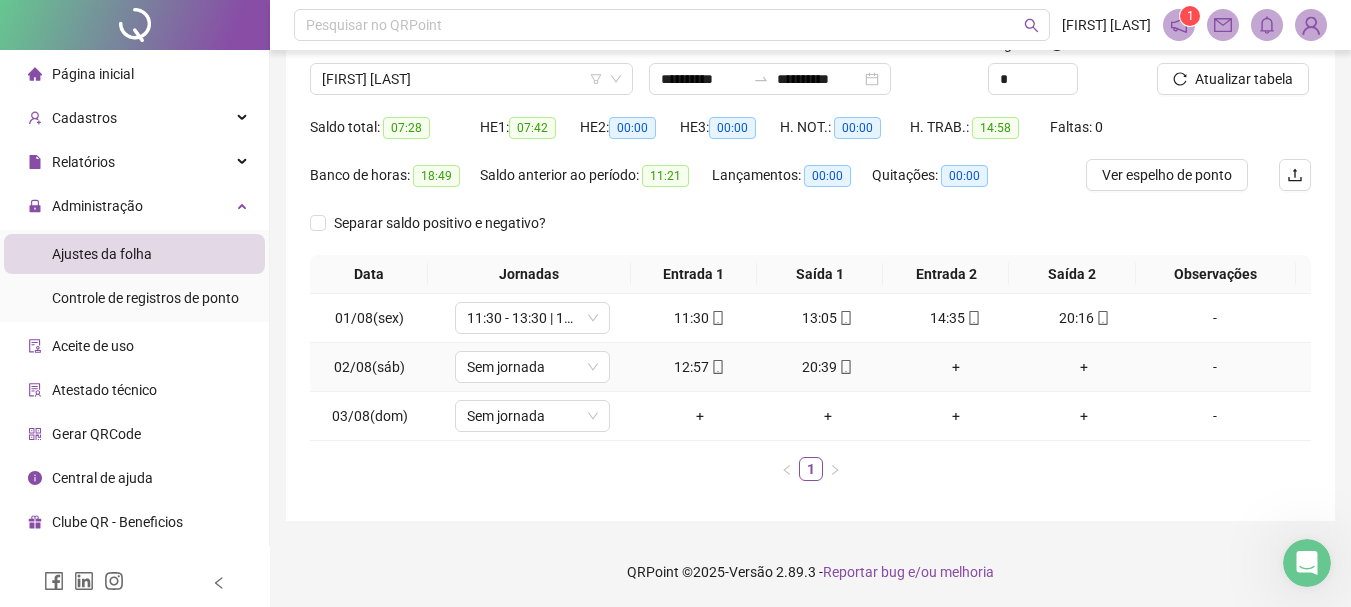 click on "20:39" at bounding box center [828, 367] 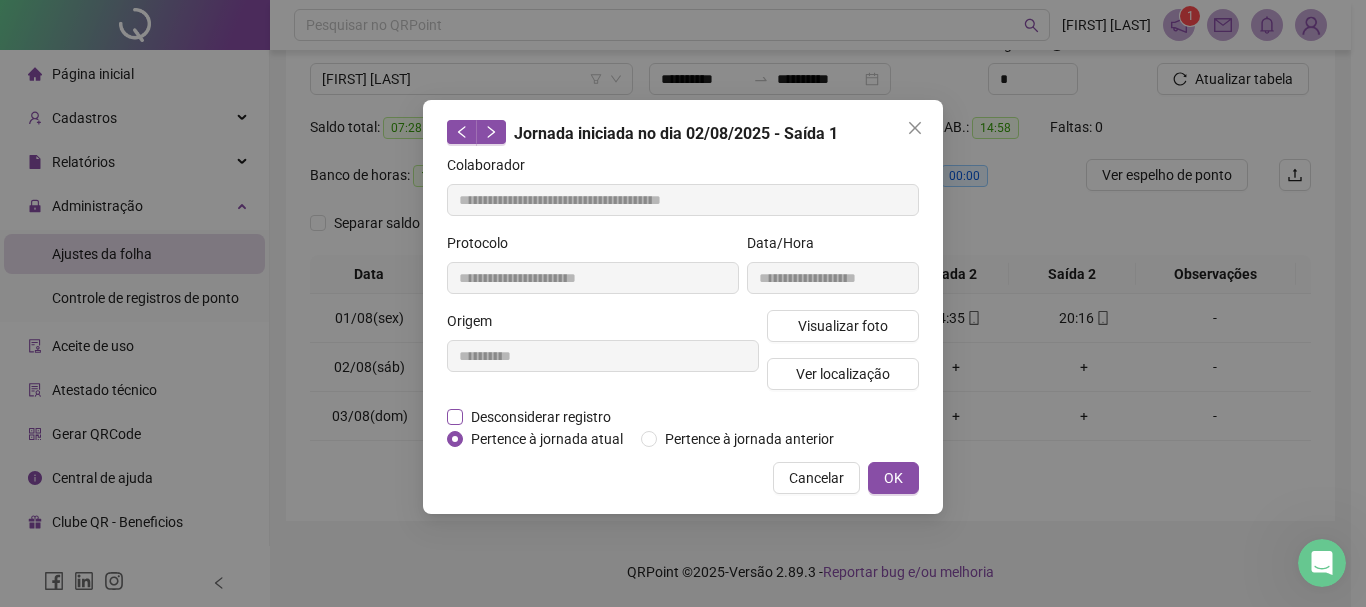 click on "Desconsiderar registro" at bounding box center [541, 417] 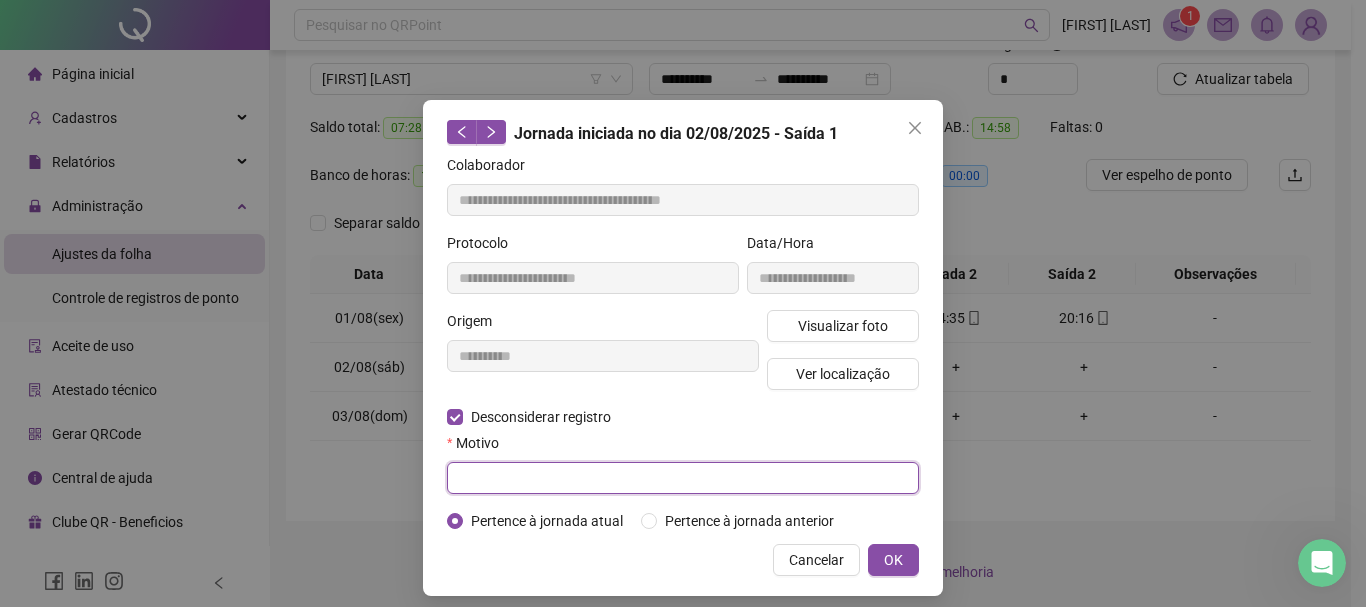 click at bounding box center [683, 478] 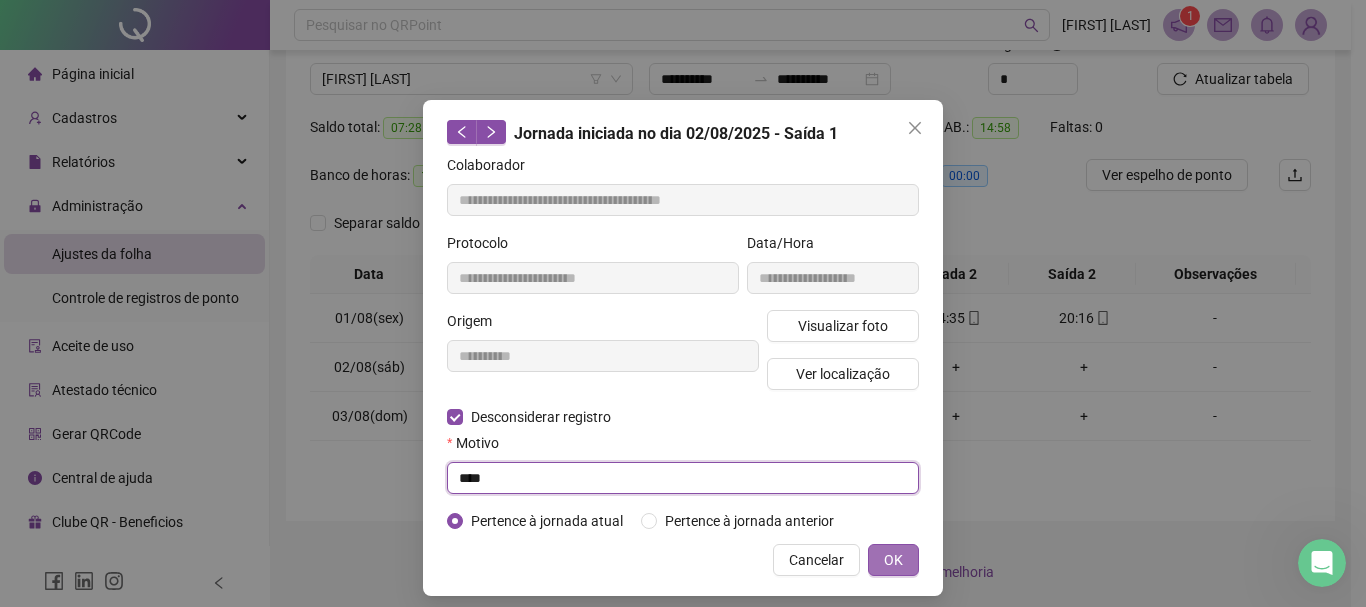 type on "****" 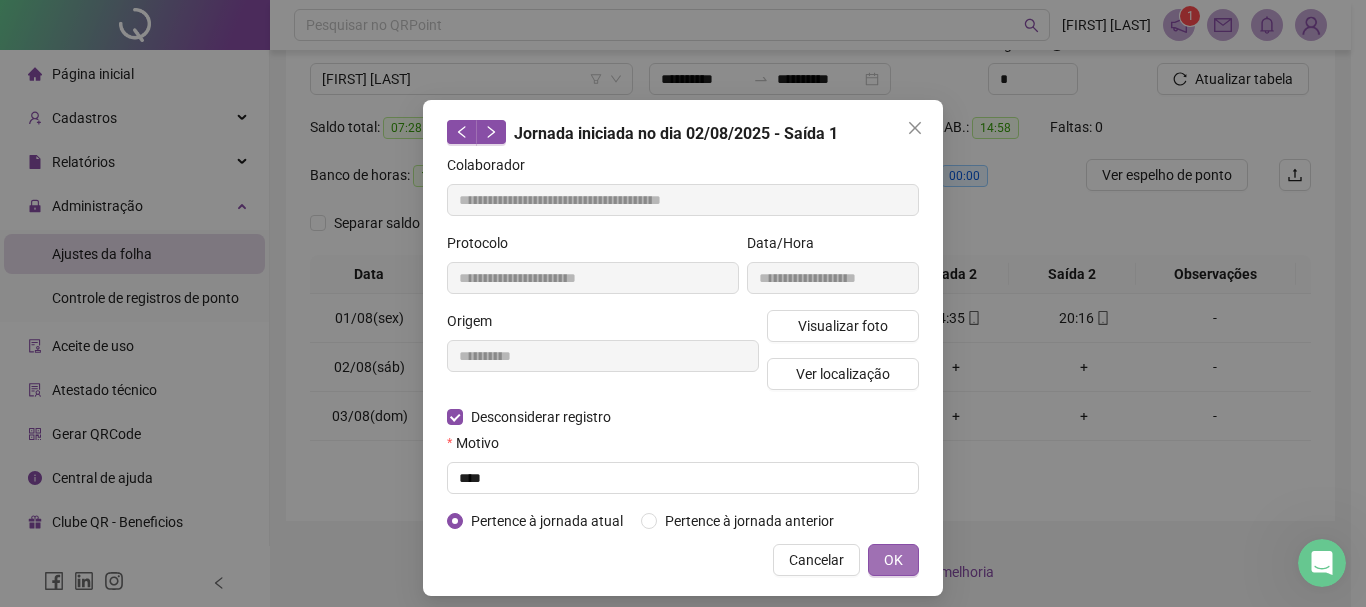drag, startPoint x: 893, startPoint y: 560, endPoint x: 900, endPoint y: 486, distance: 74.330345 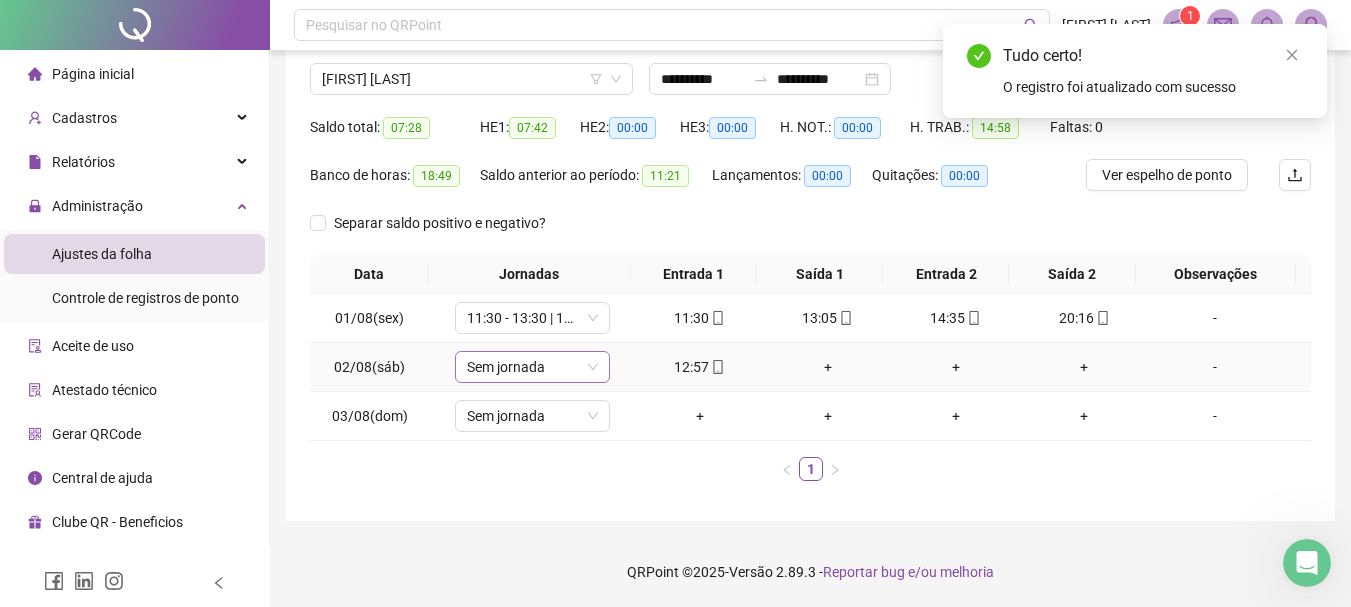 drag, startPoint x: 560, startPoint y: 348, endPoint x: 550, endPoint y: 373, distance: 26.925823 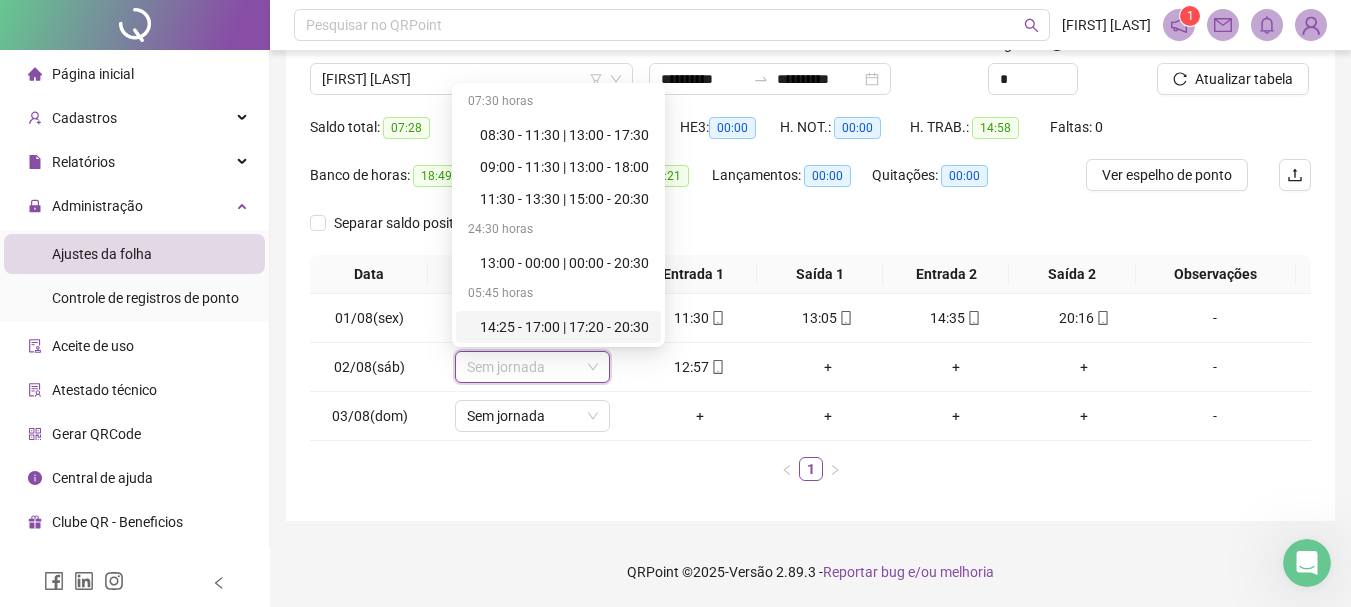 click on "Data Jornadas Entrada 1 Saída 1 Entrada 2 Saída 2 Observações               01/08(sex) 11:30 - 13:30 | 15:00 - 20:30 11:30 13:05 14:35 20:16 - 02/08(sáb) Sem jornada 12:57 + + + - 03/08(dom) Sem jornada + + + + - 1" at bounding box center (810, 376) 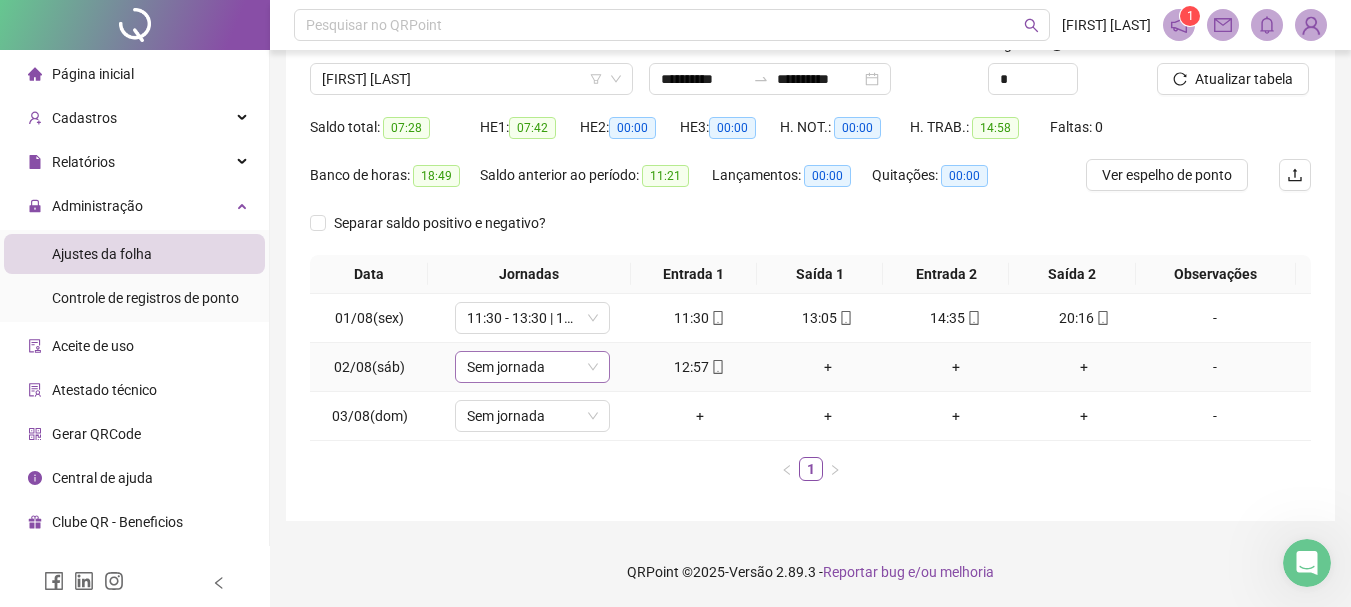 click on "Sem jornada" at bounding box center (532, 367) 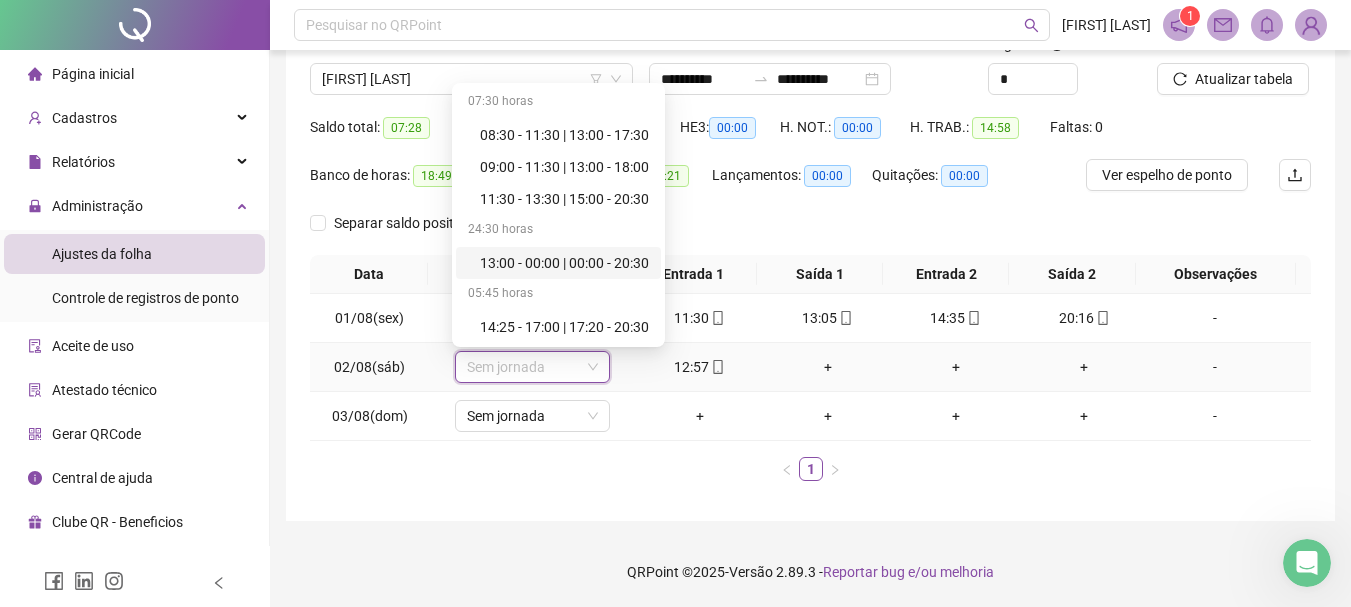 click on "13:00 - 00:00 | 00:00 - 20:30" at bounding box center [564, 263] 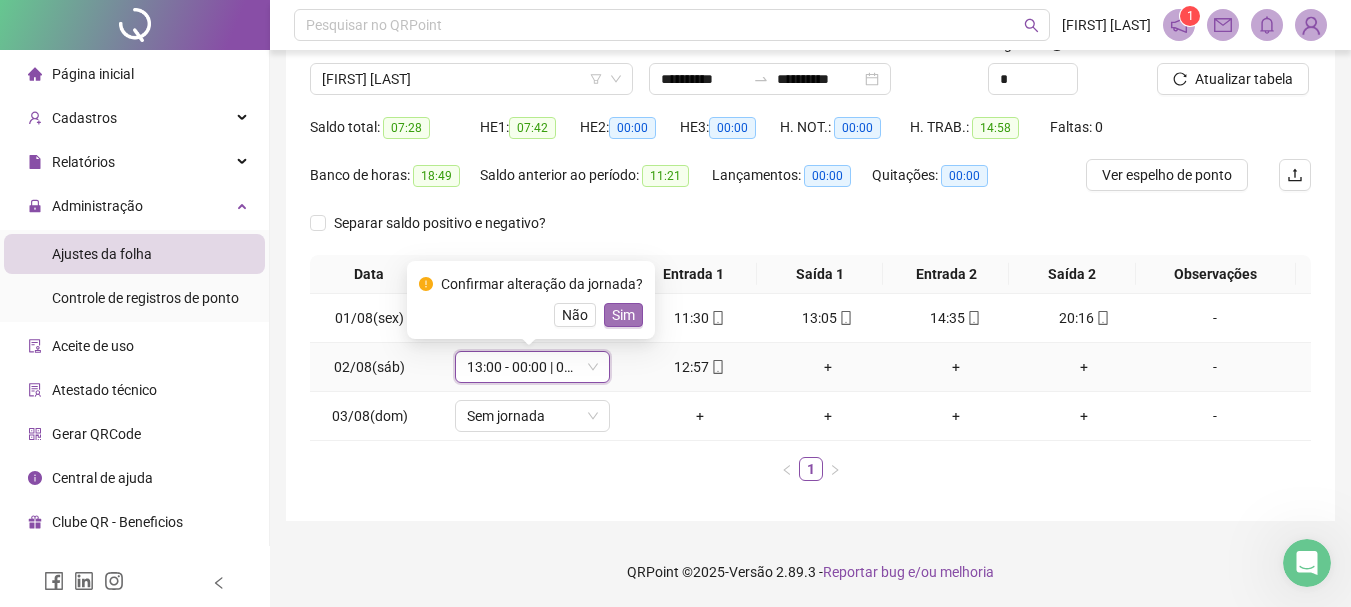 click on "Sim" at bounding box center (623, 315) 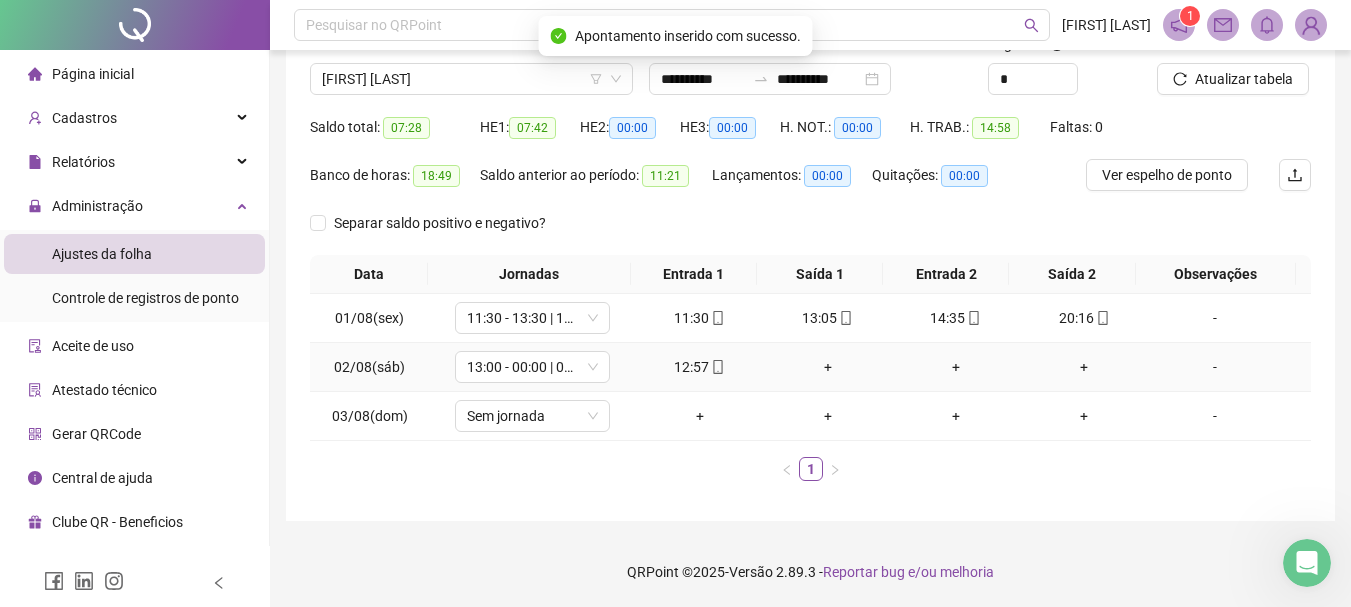 click on "+" at bounding box center [828, 367] 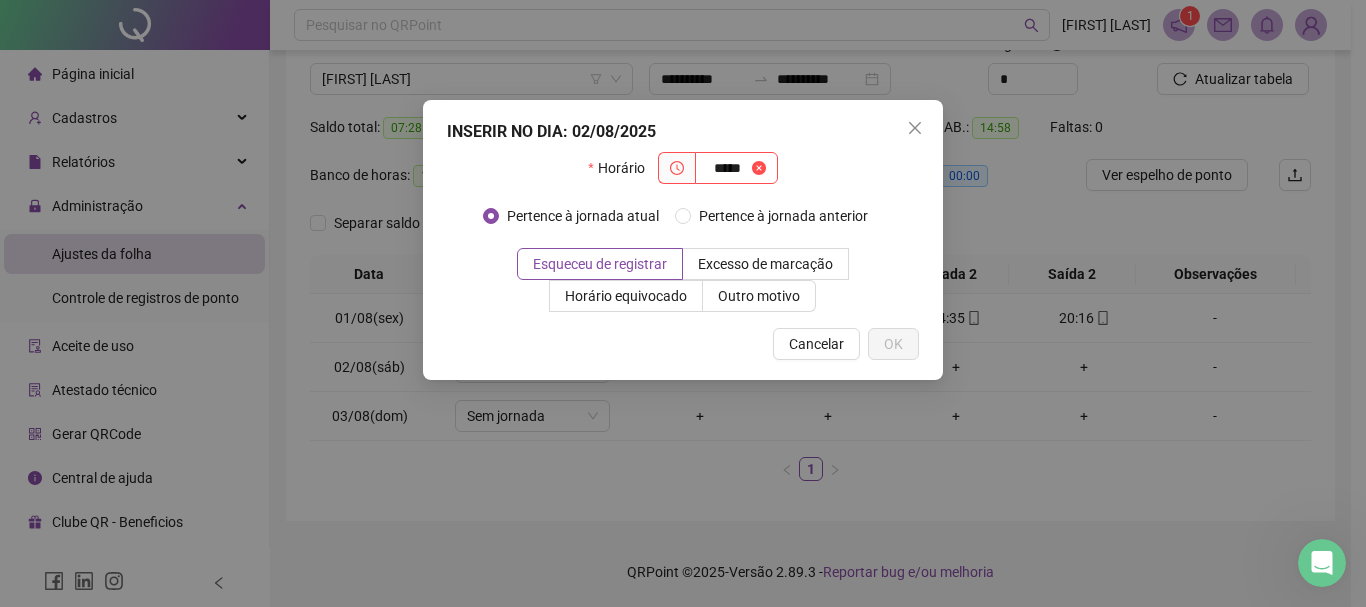 type on "*****" 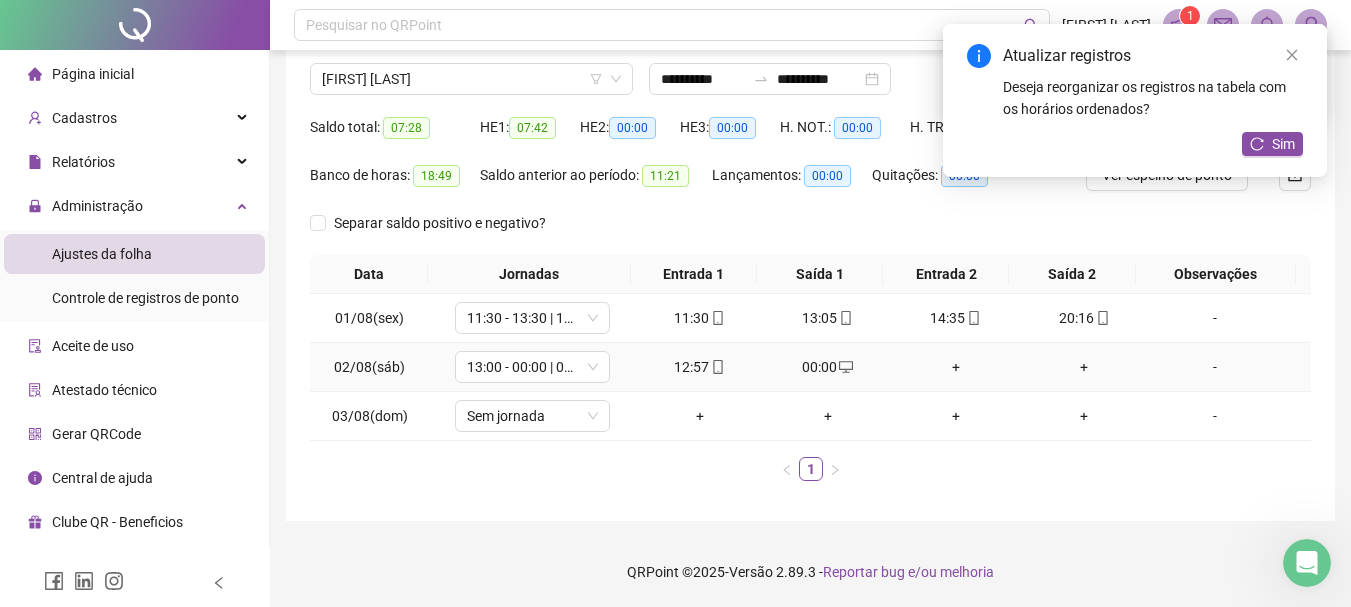 click on "+" at bounding box center (956, 367) 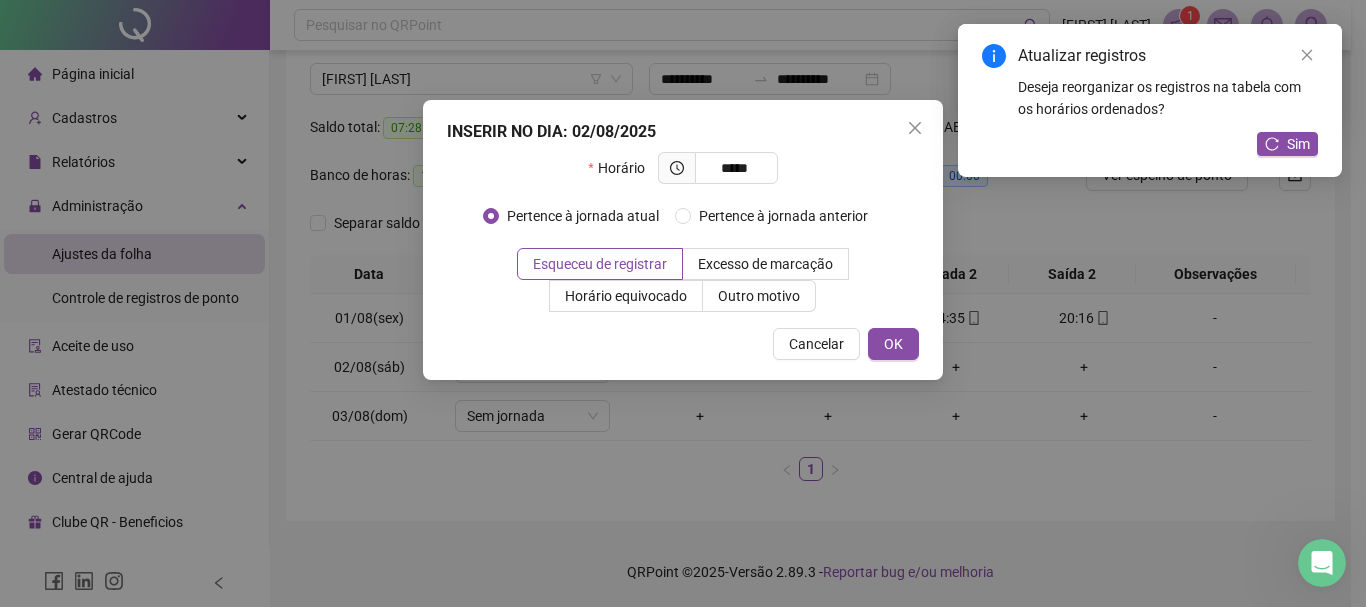type on "*****" 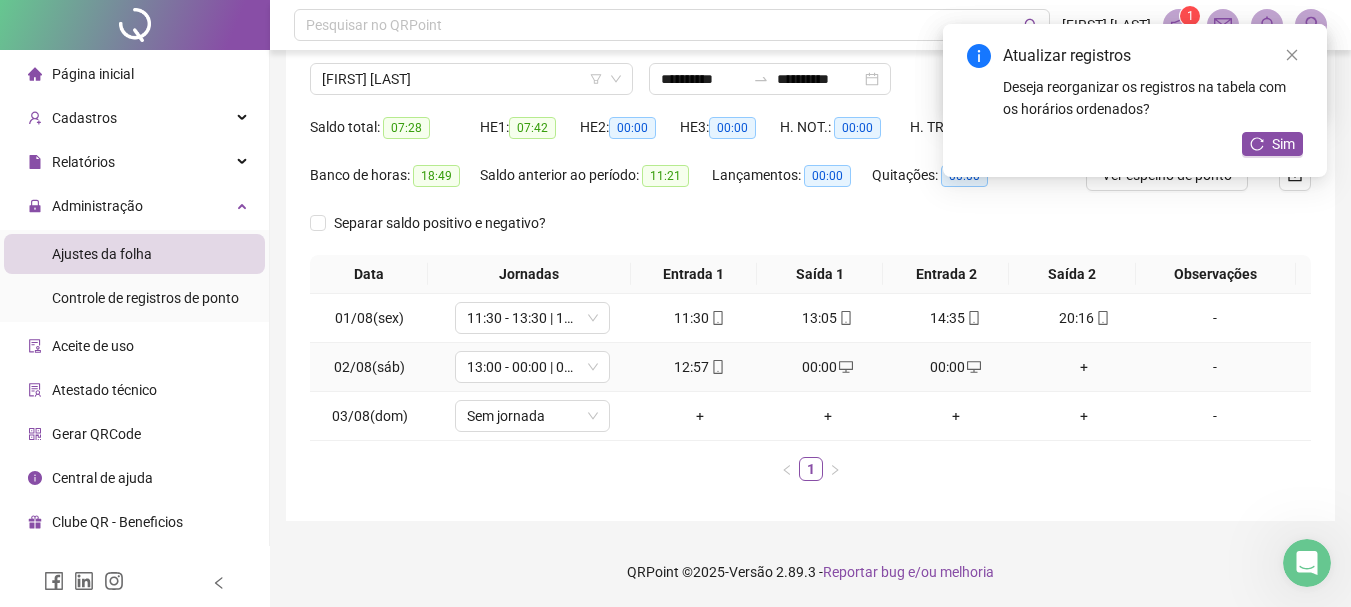 click on "+" at bounding box center [1084, 367] 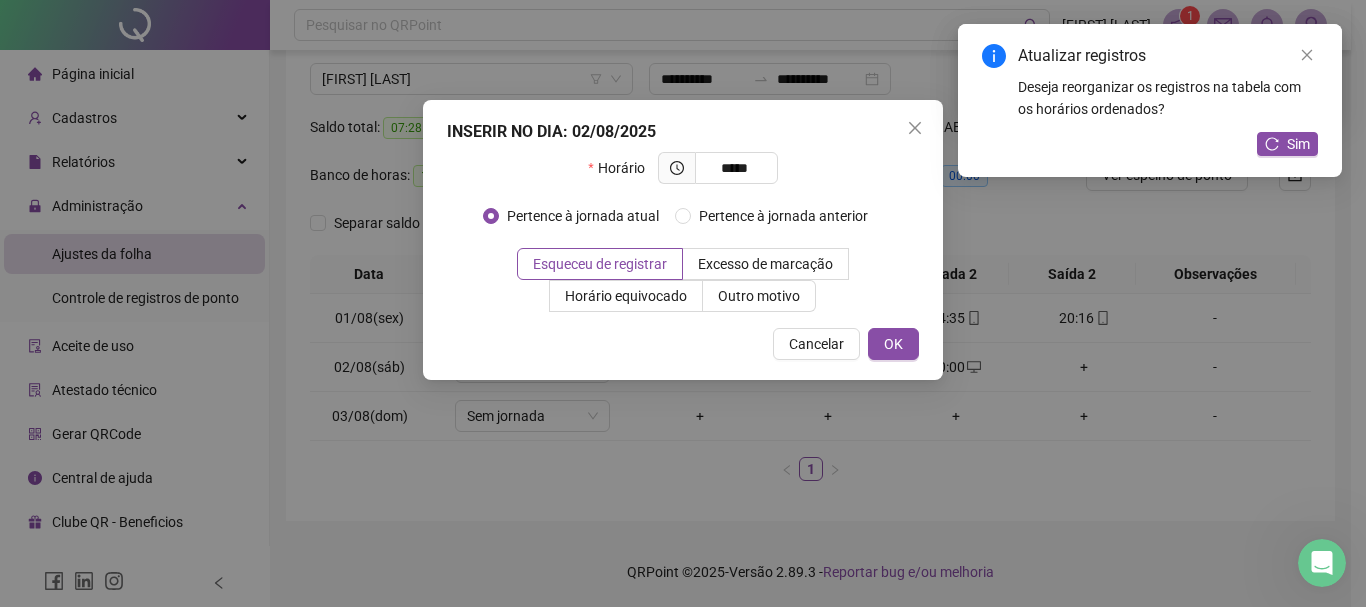 type on "*****" 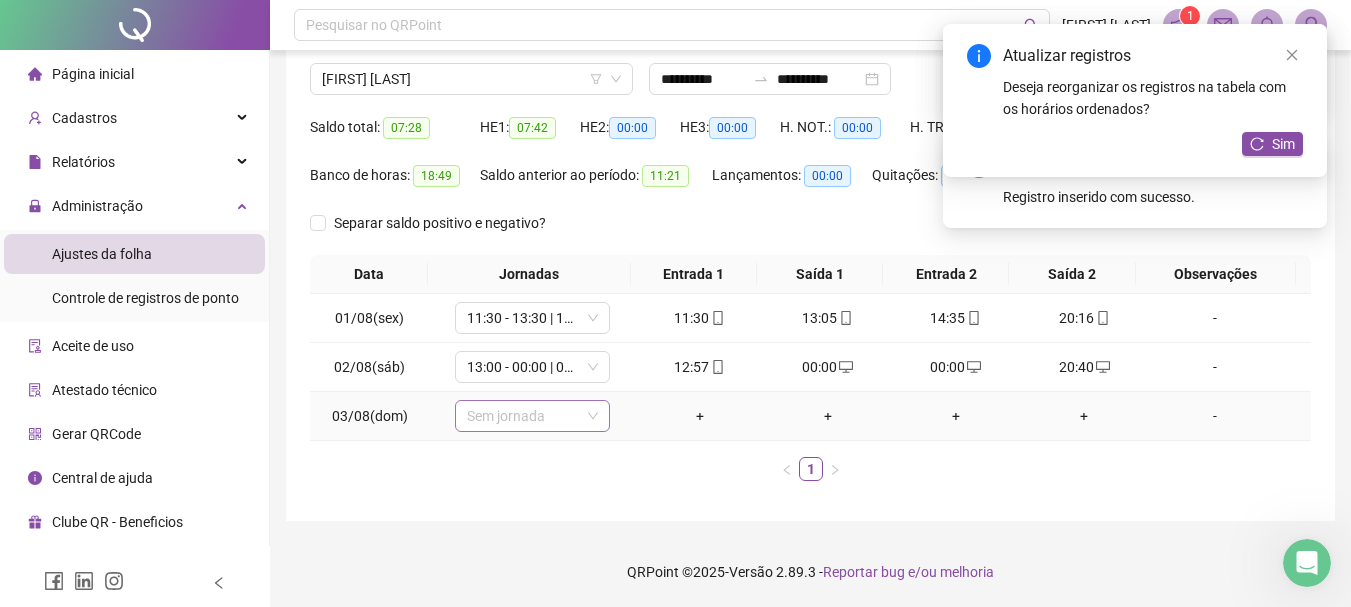 click on "Sem jornada" at bounding box center [532, 416] 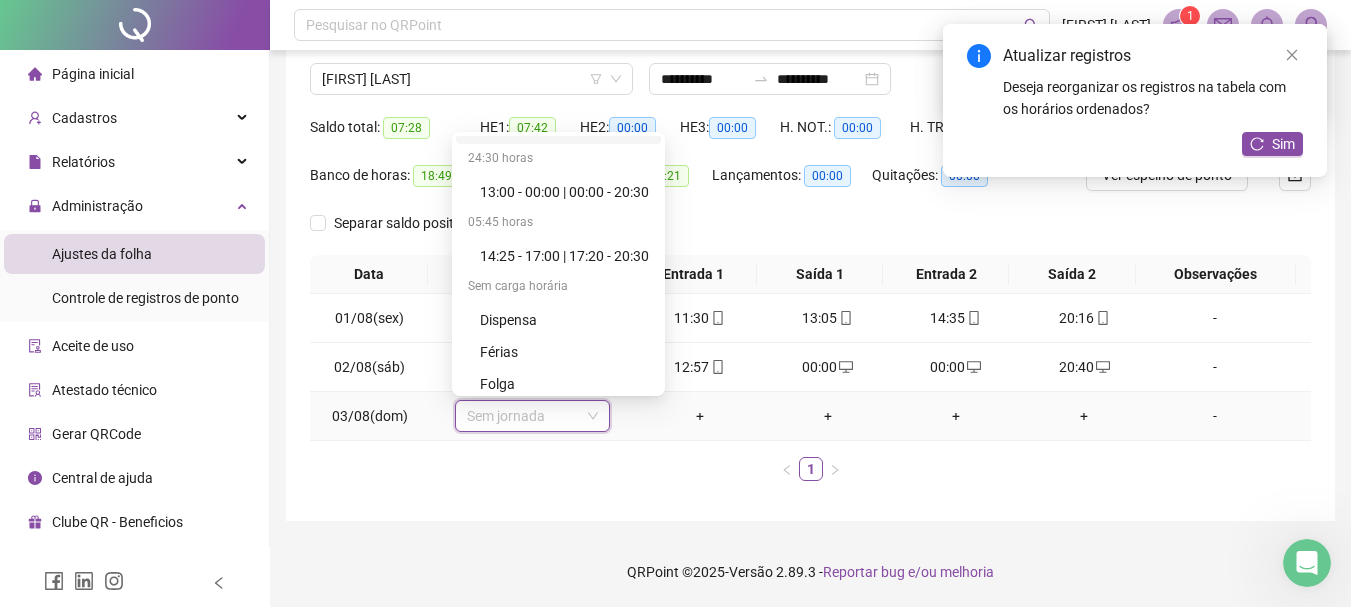 scroll, scrollTop: 192, scrollLeft: 0, axis: vertical 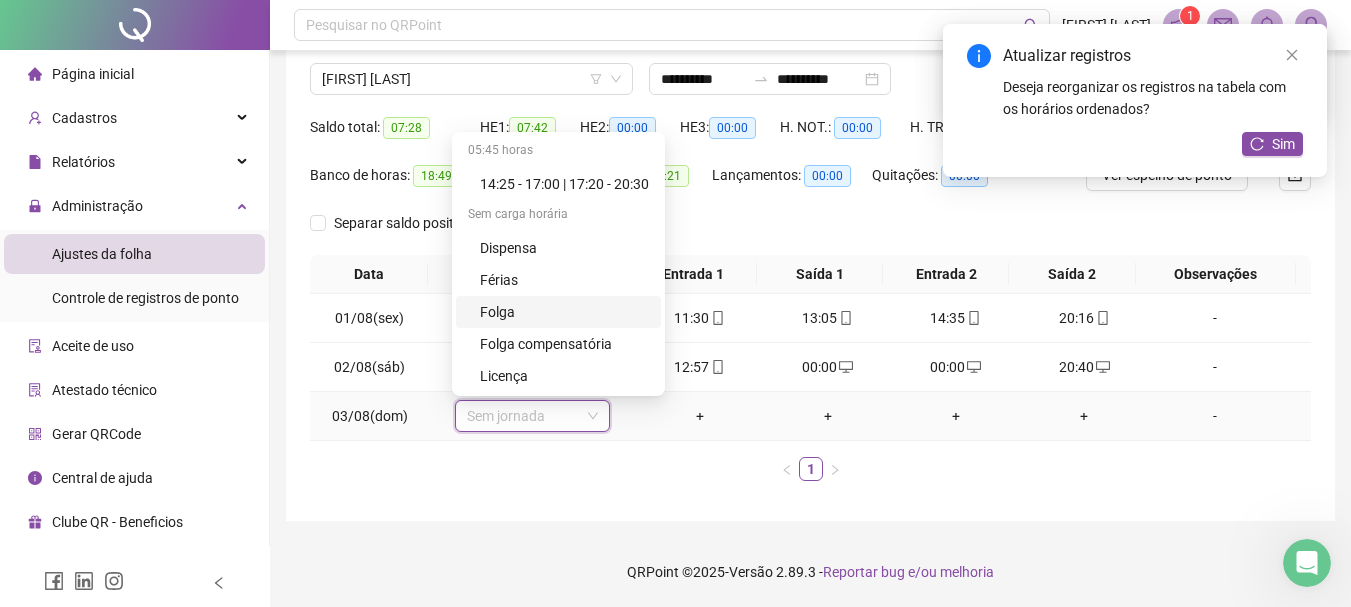 click on "Folga" at bounding box center [564, 312] 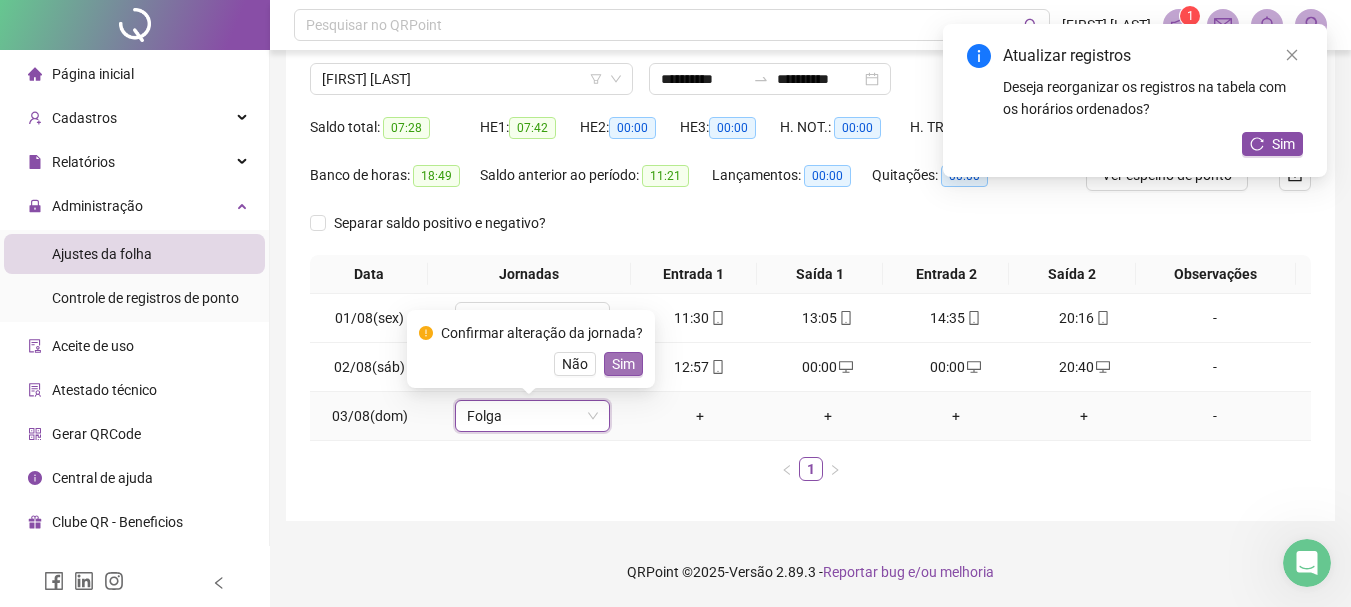 click on "Sim" at bounding box center [623, 364] 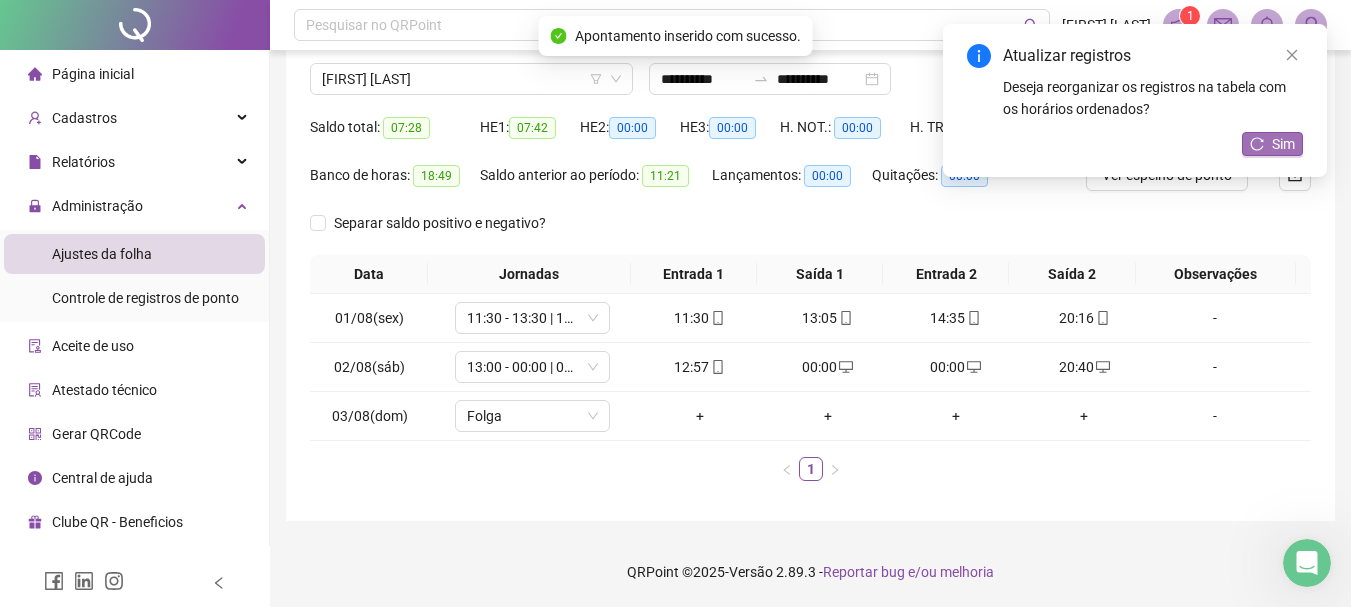 click on "Sim" at bounding box center [1272, 144] 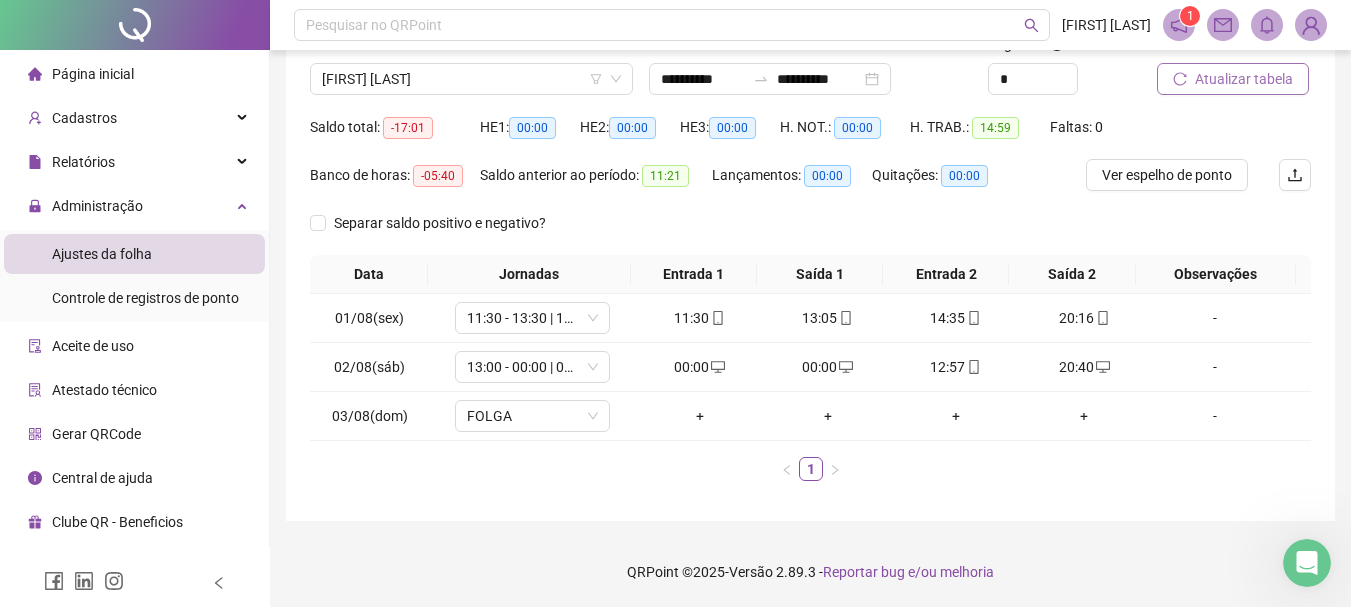 click on "Atualizar tabela" at bounding box center [1244, 79] 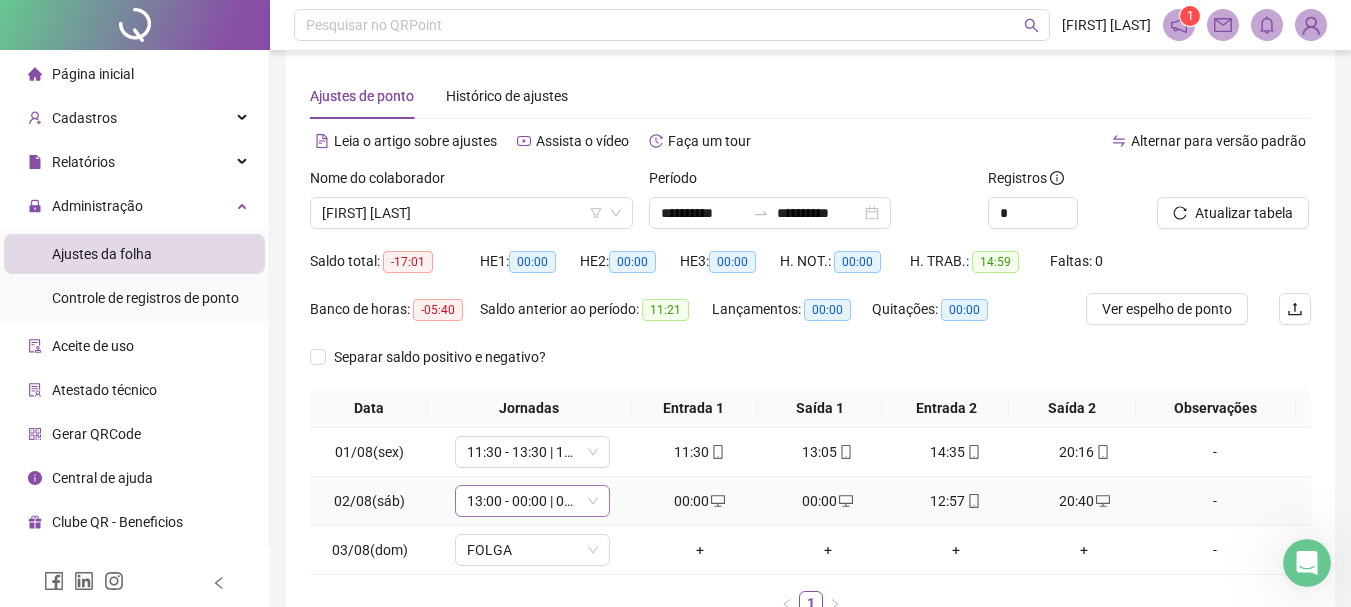 scroll, scrollTop: 0, scrollLeft: 0, axis: both 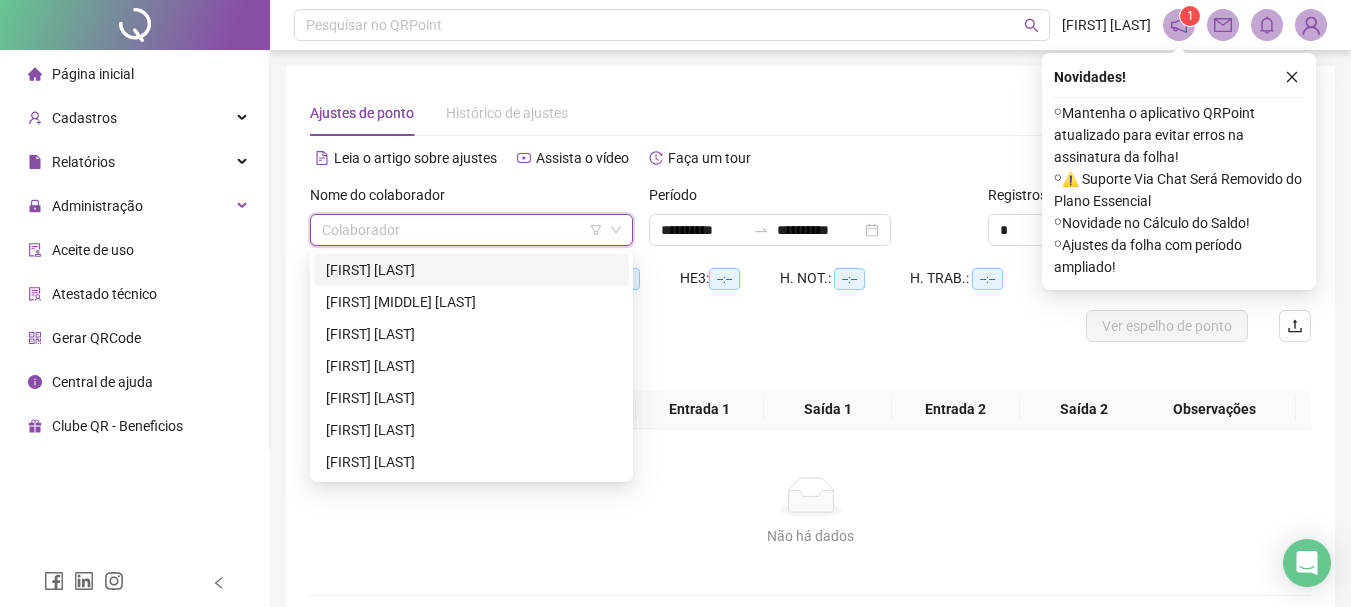 click at bounding box center [462, 230] 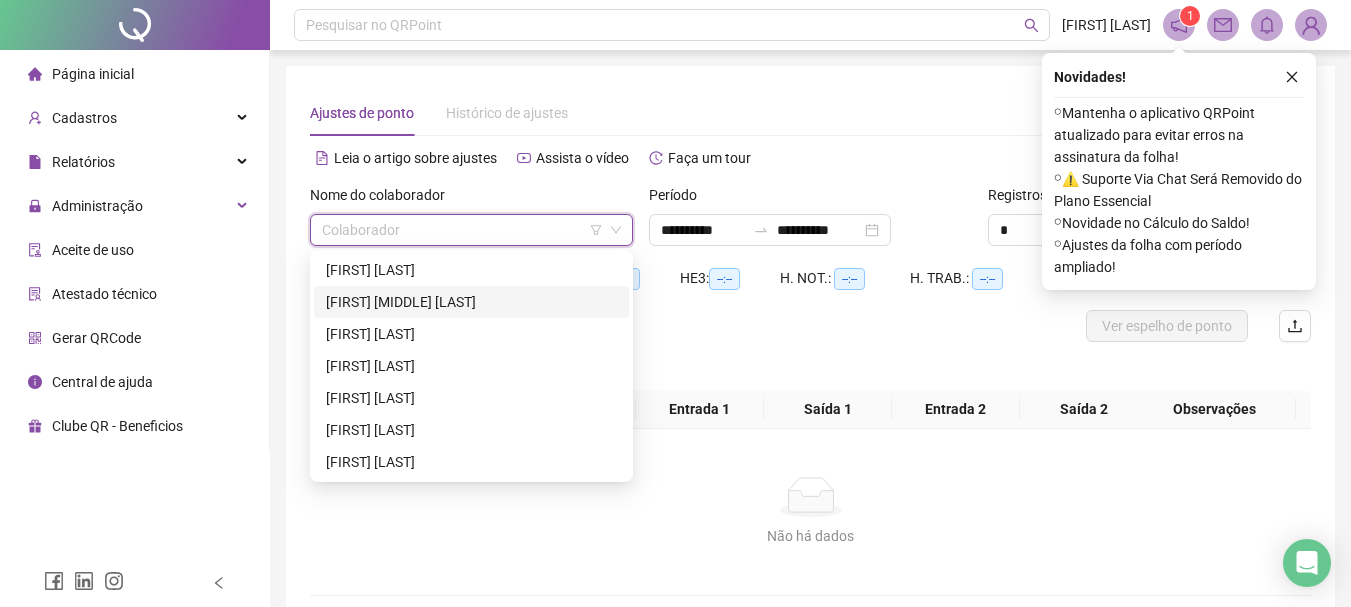 click on "[FIRST] [LAST]" at bounding box center (471, 302) 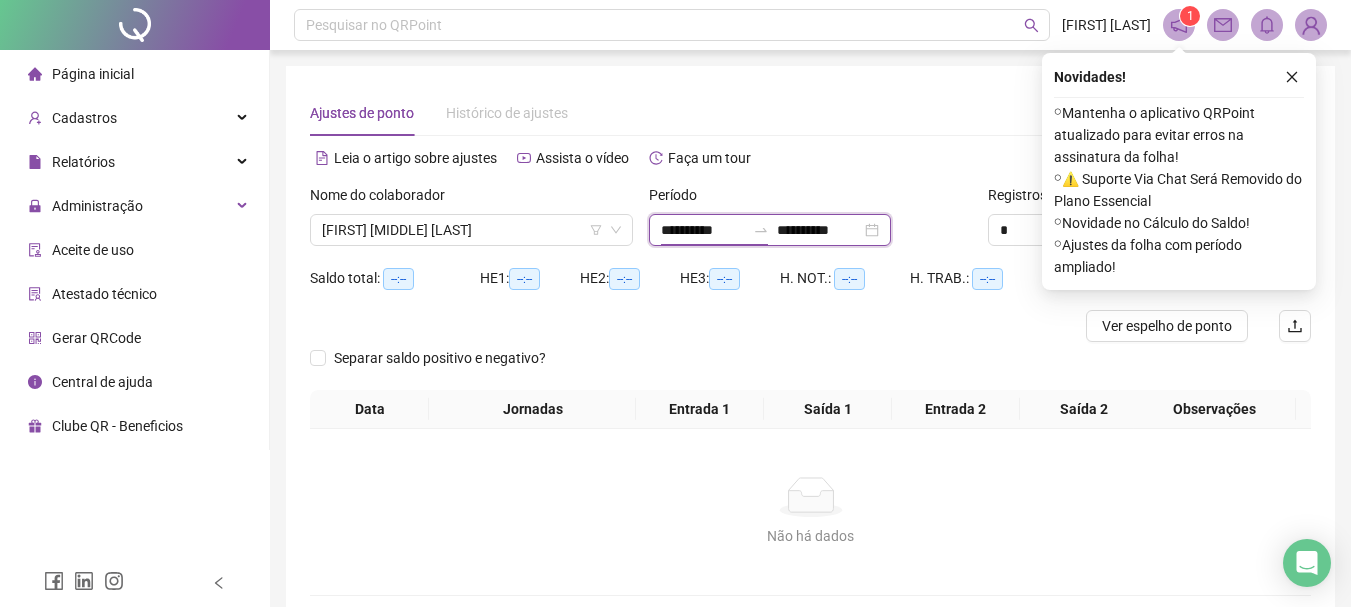click on "**********" at bounding box center [703, 230] 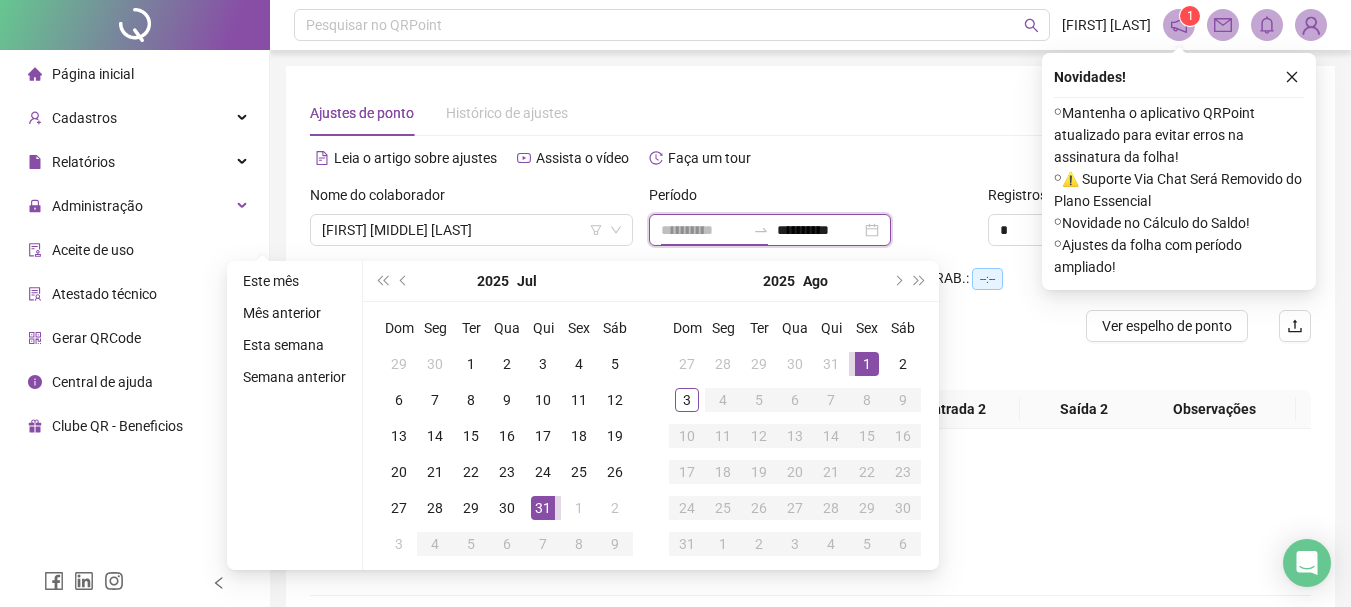 type on "**********" 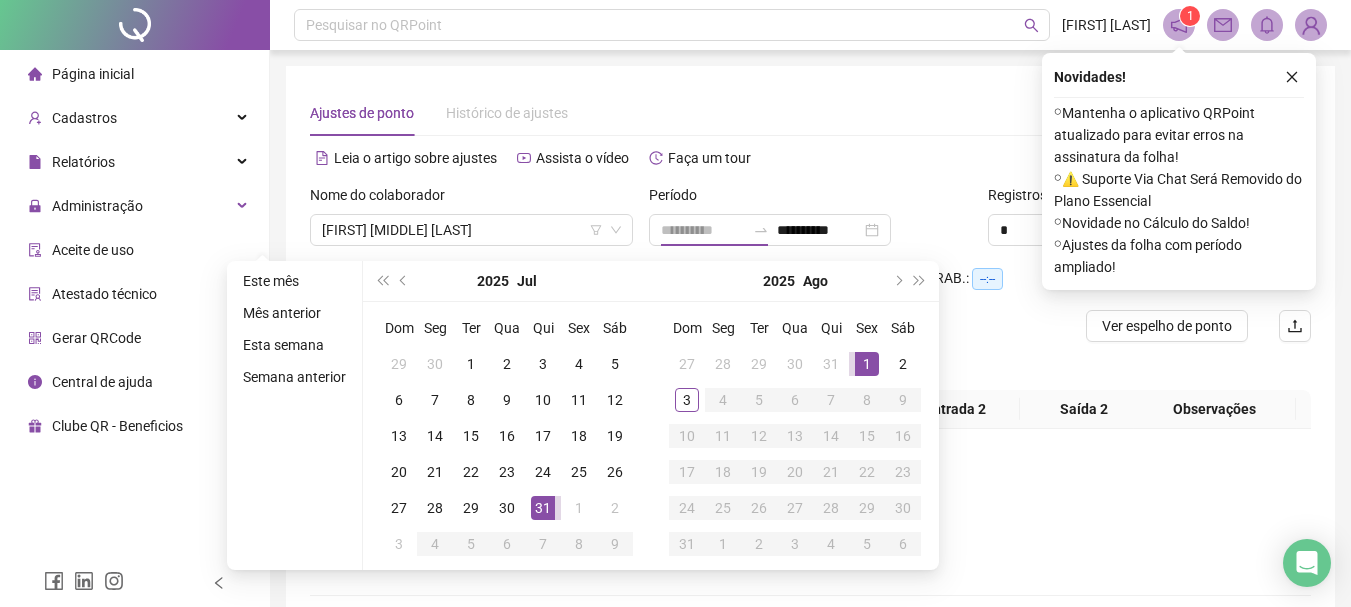 drag, startPoint x: 861, startPoint y: 368, endPoint x: 704, endPoint y: 415, distance: 163.88411 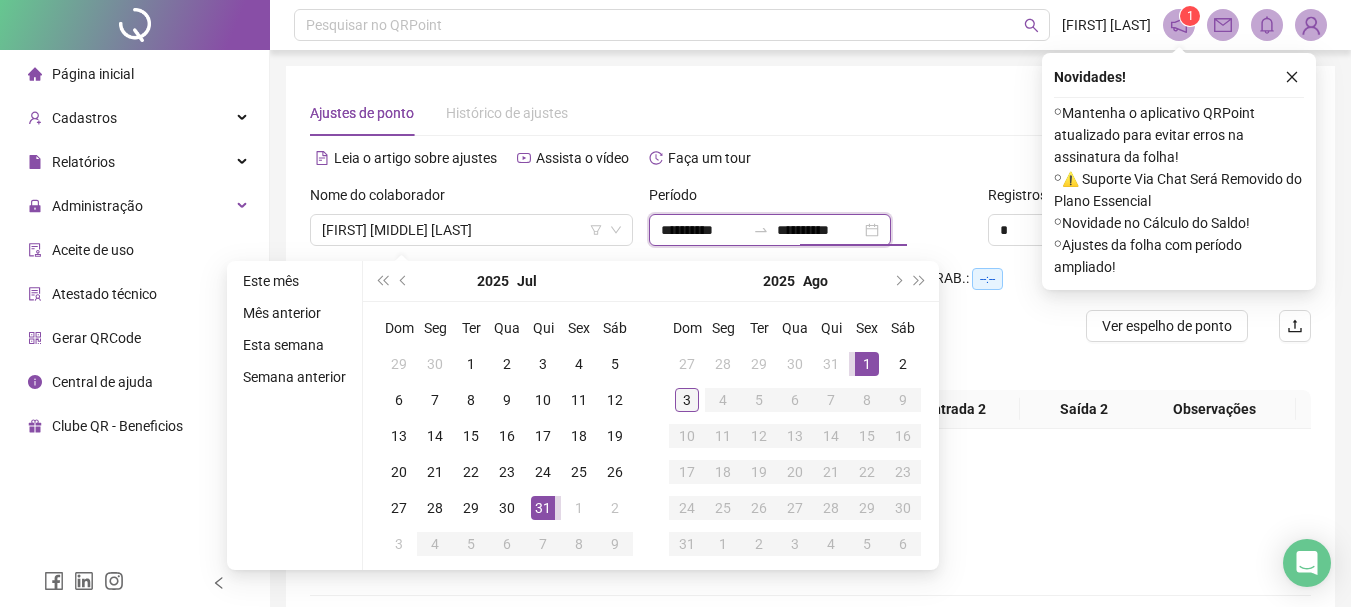 type on "**********" 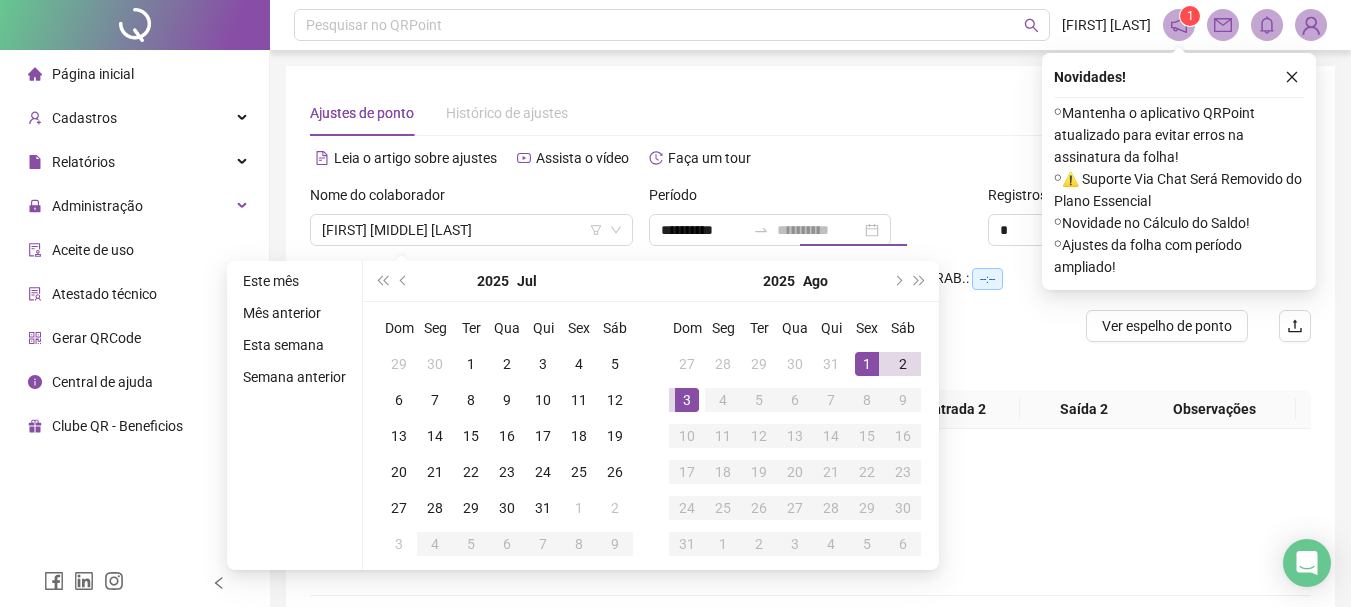 click on "3" at bounding box center [687, 400] 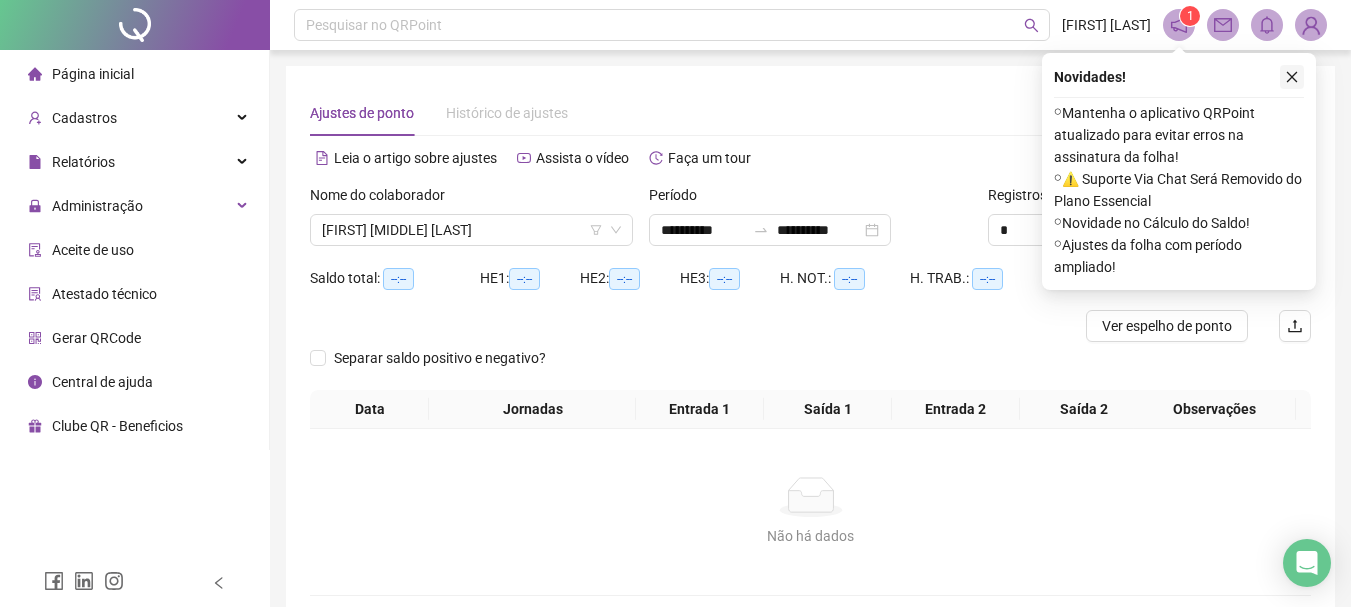 click at bounding box center (1292, 77) 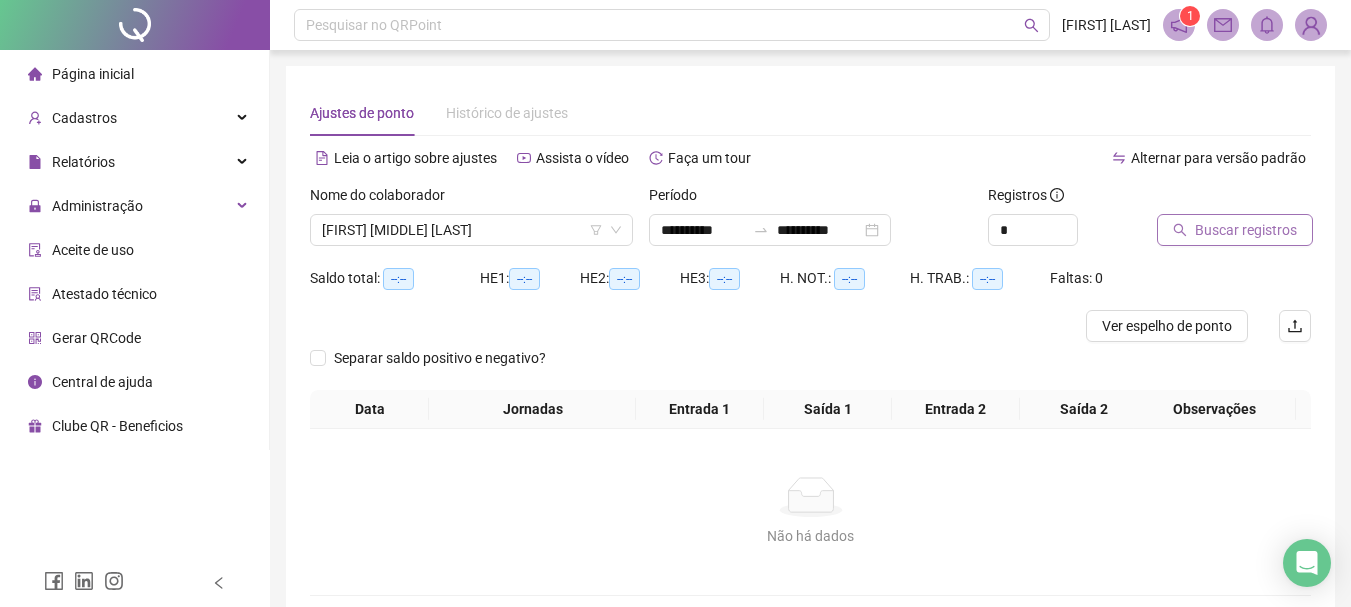 click on "Buscar registros" at bounding box center (1235, 230) 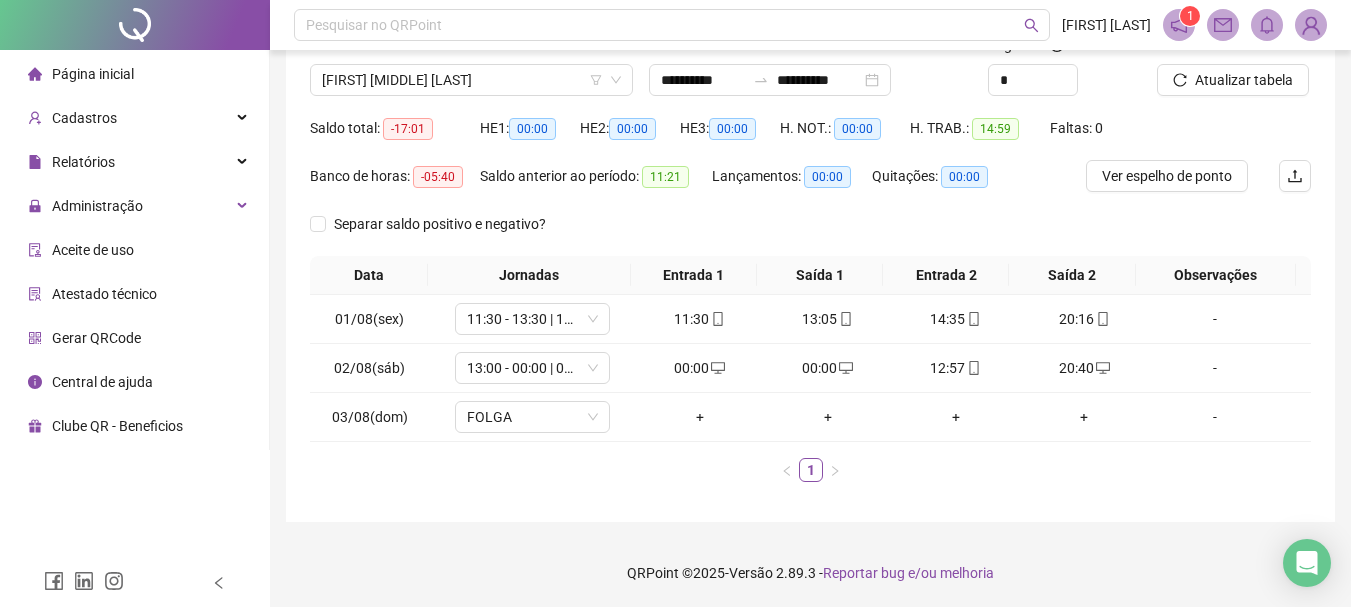 scroll, scrollTop: 151, scrollLeft: 0, axis: vertical 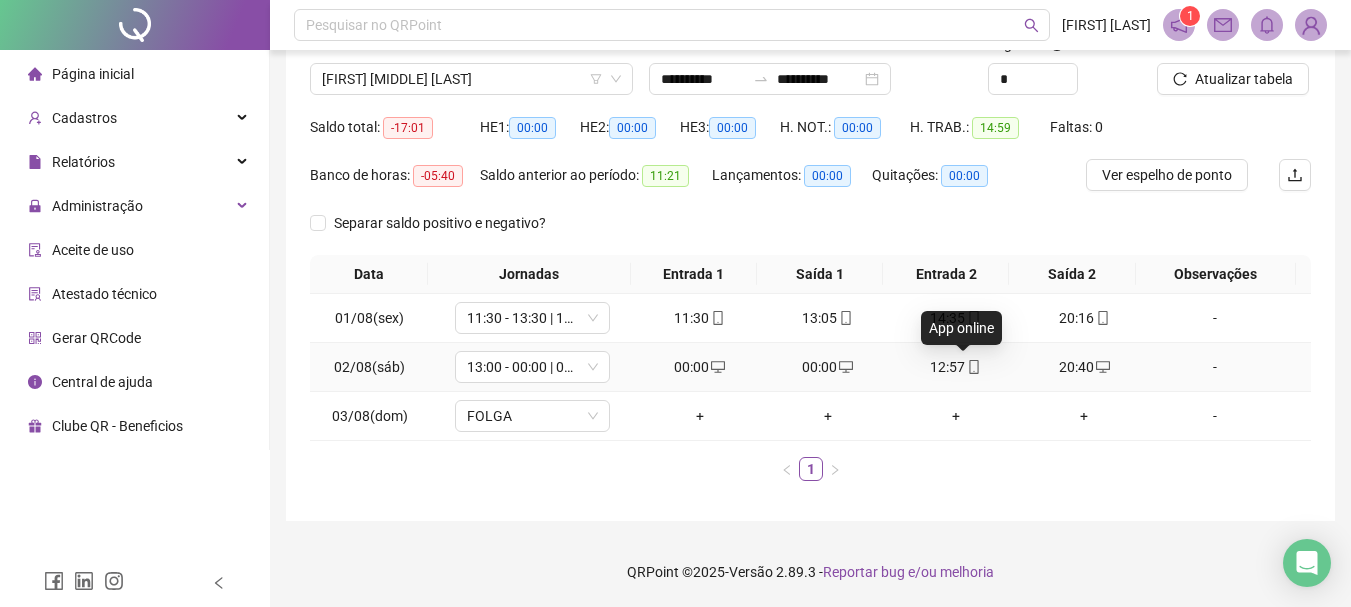 click 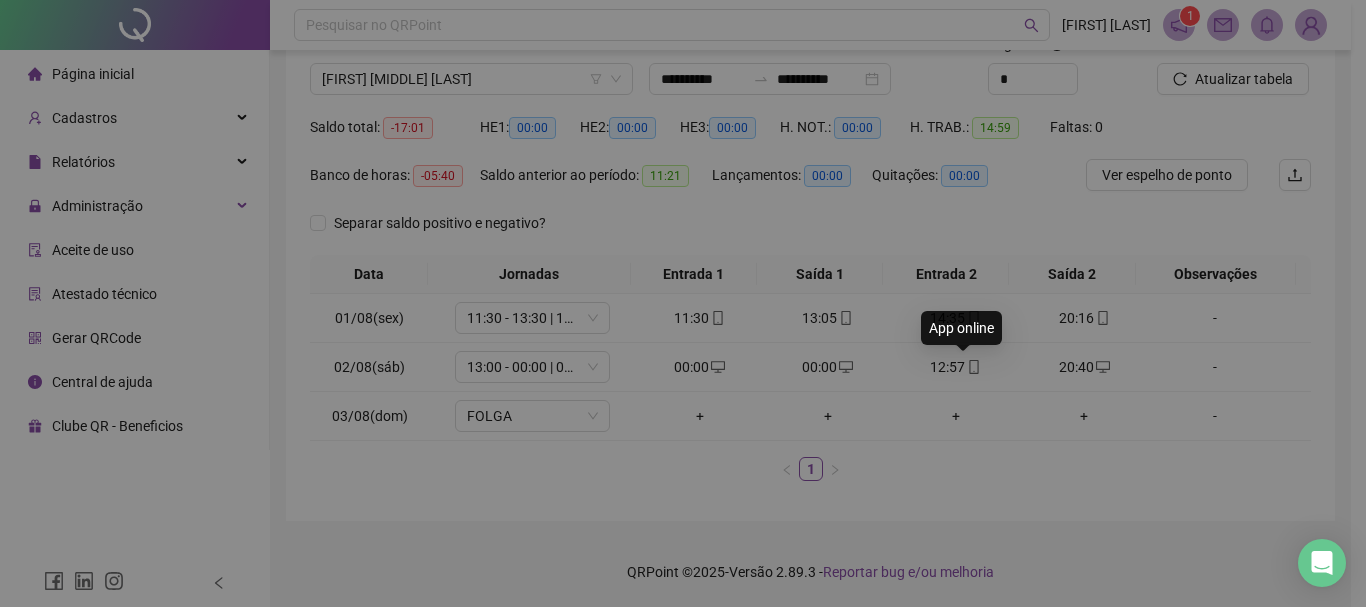 type on "**********" 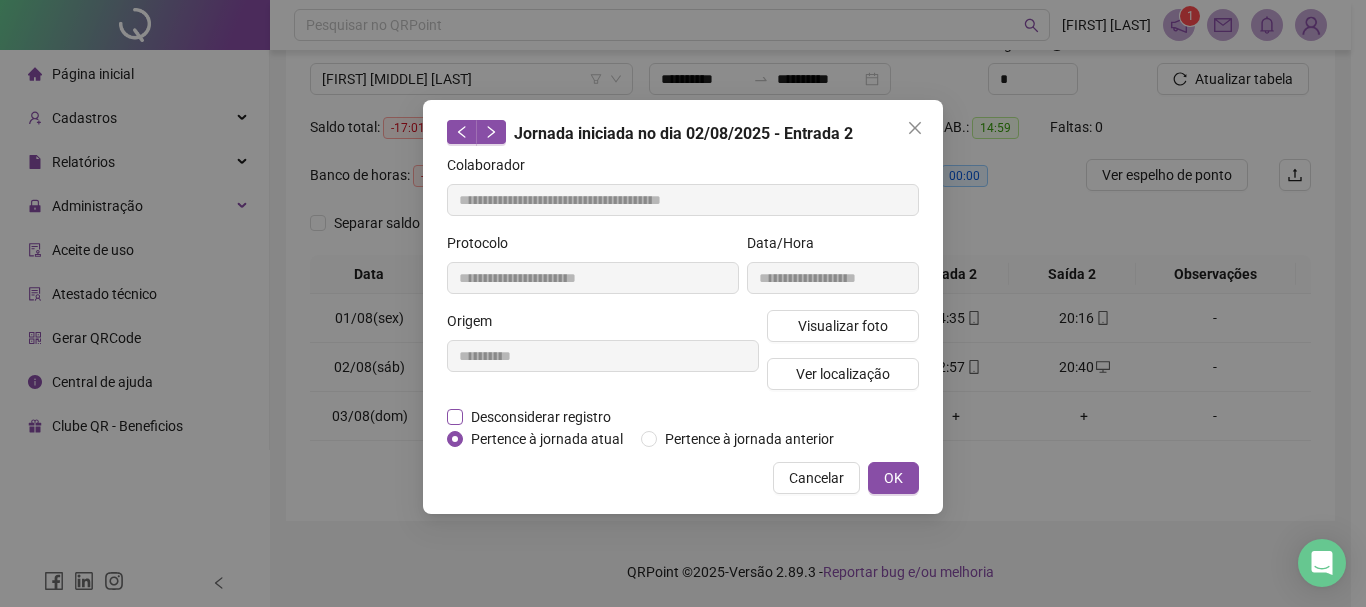 click on "Desconsiderar registro" at bounding box center [541, 417] 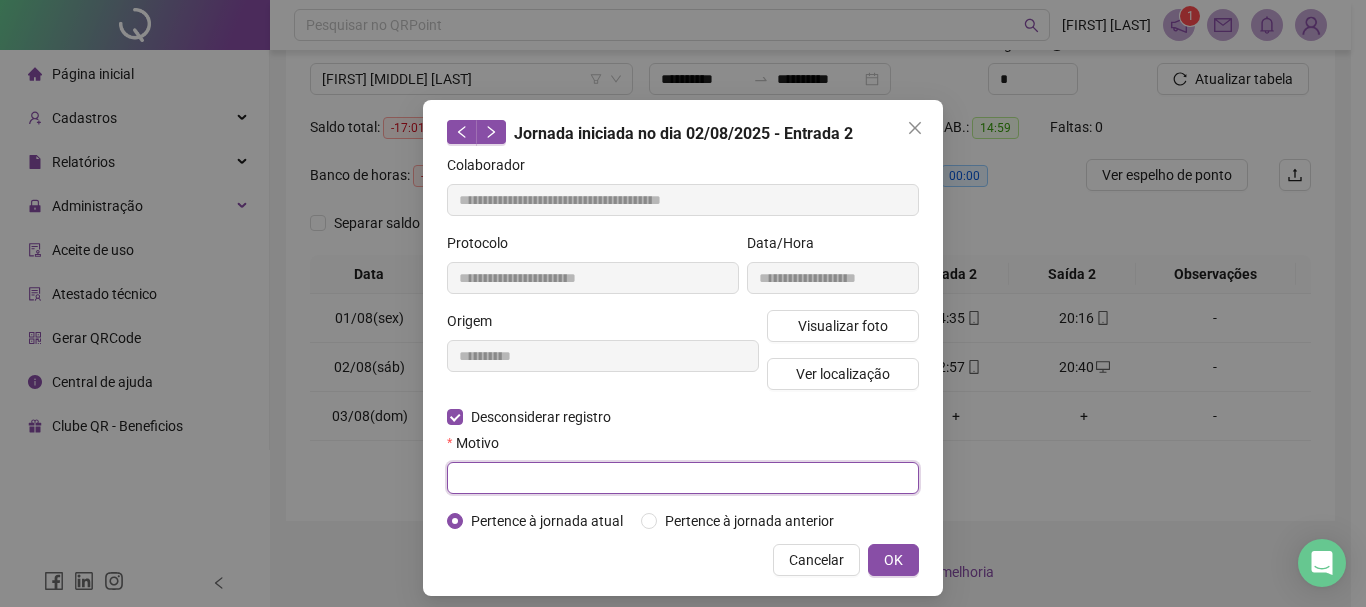 click at bounding box center (683, 478) 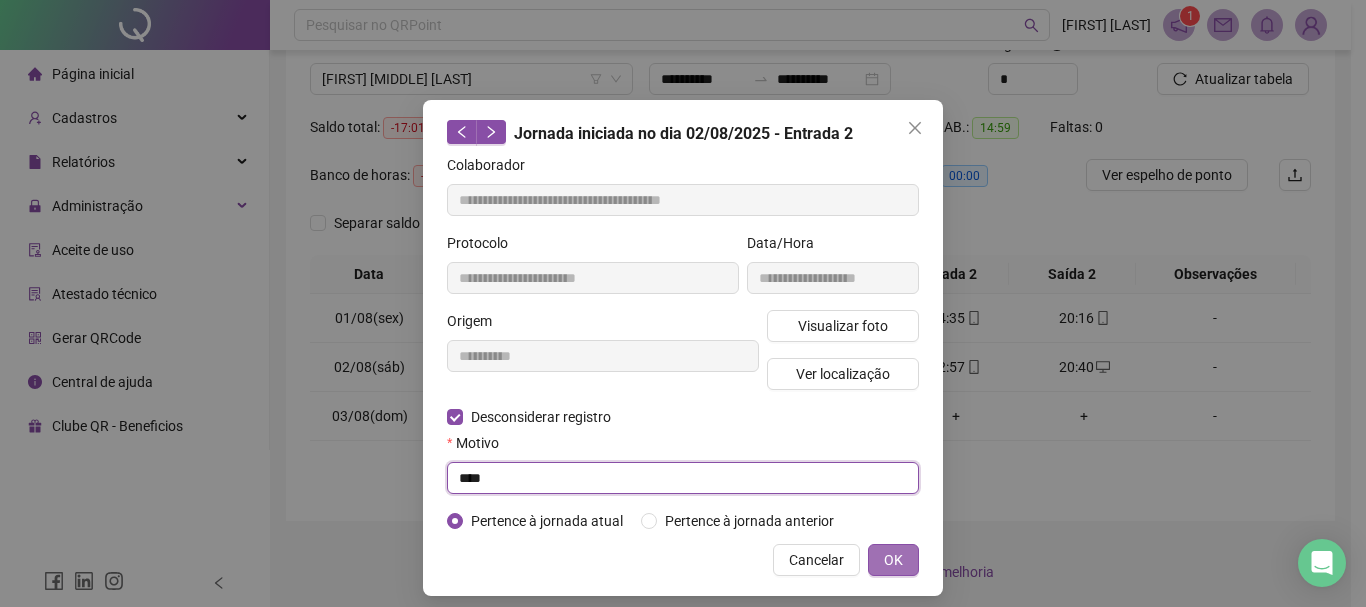 type on "****" 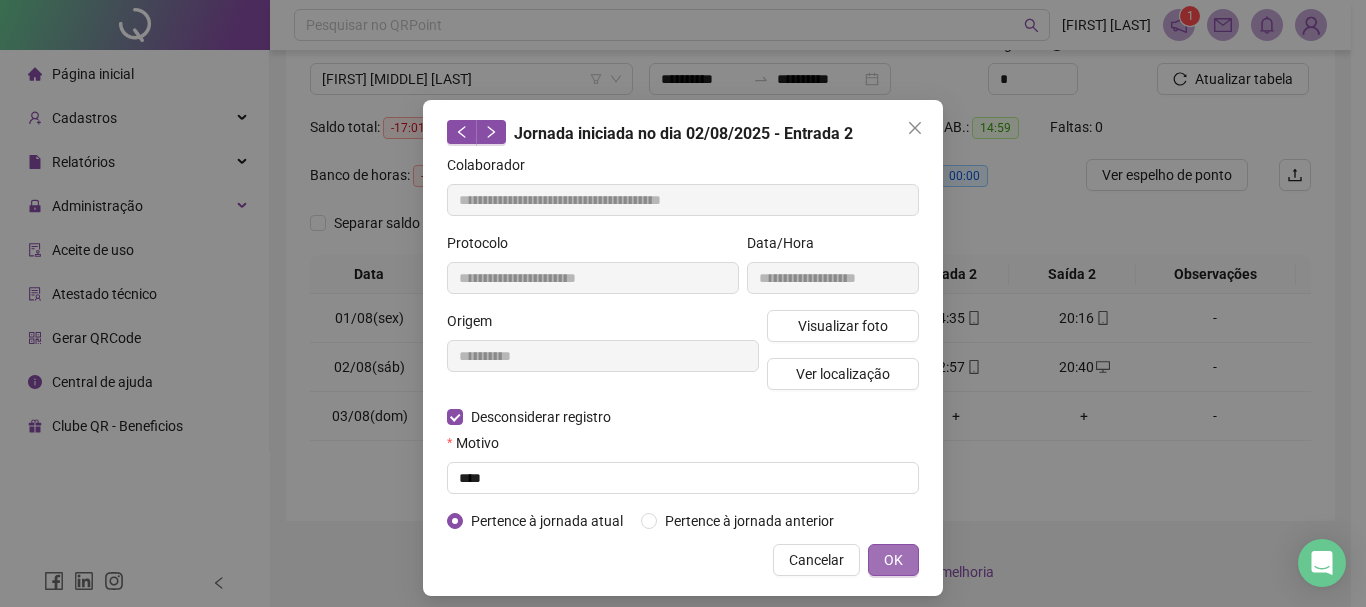 click on "OK" at bounding box center (893, 560) 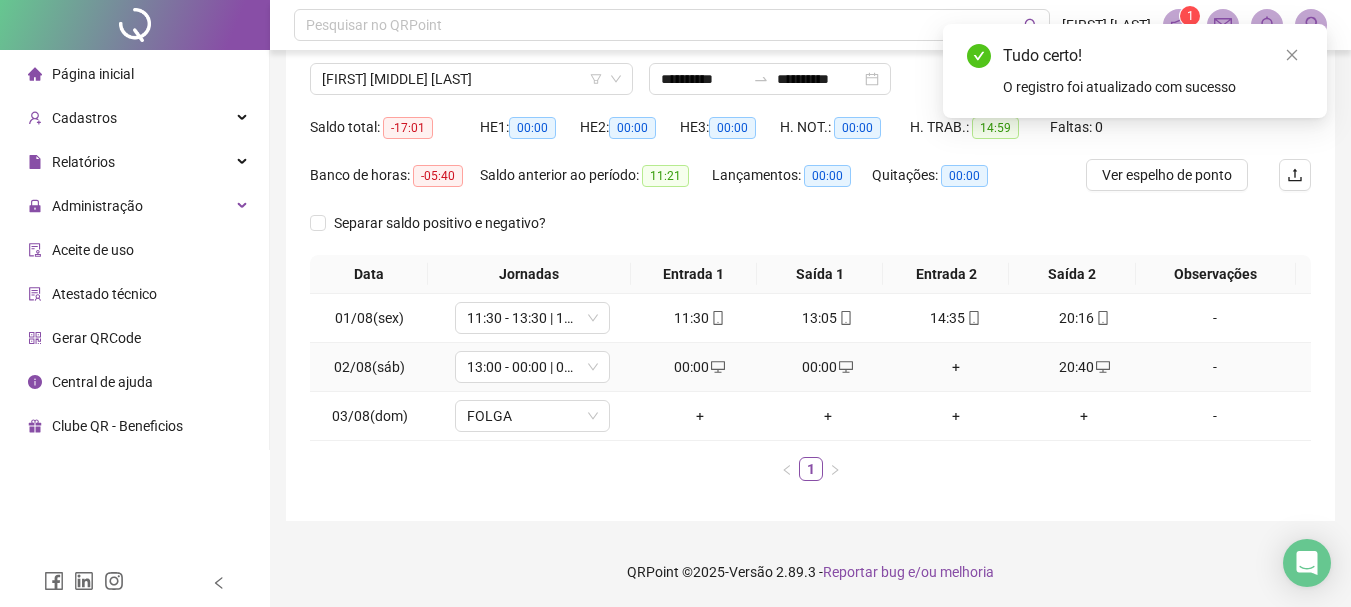 click on "00:00" at bounding box center [828, 367] 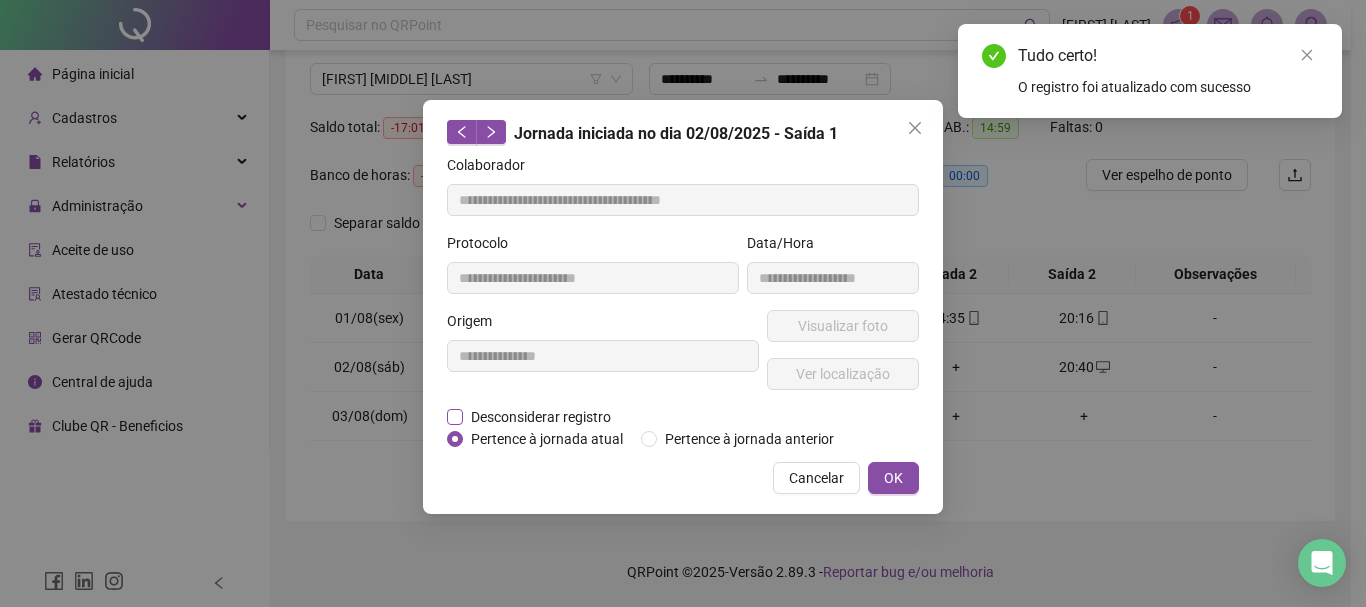 click on "Desconsiderar registro" at bounding box center (541, 417) 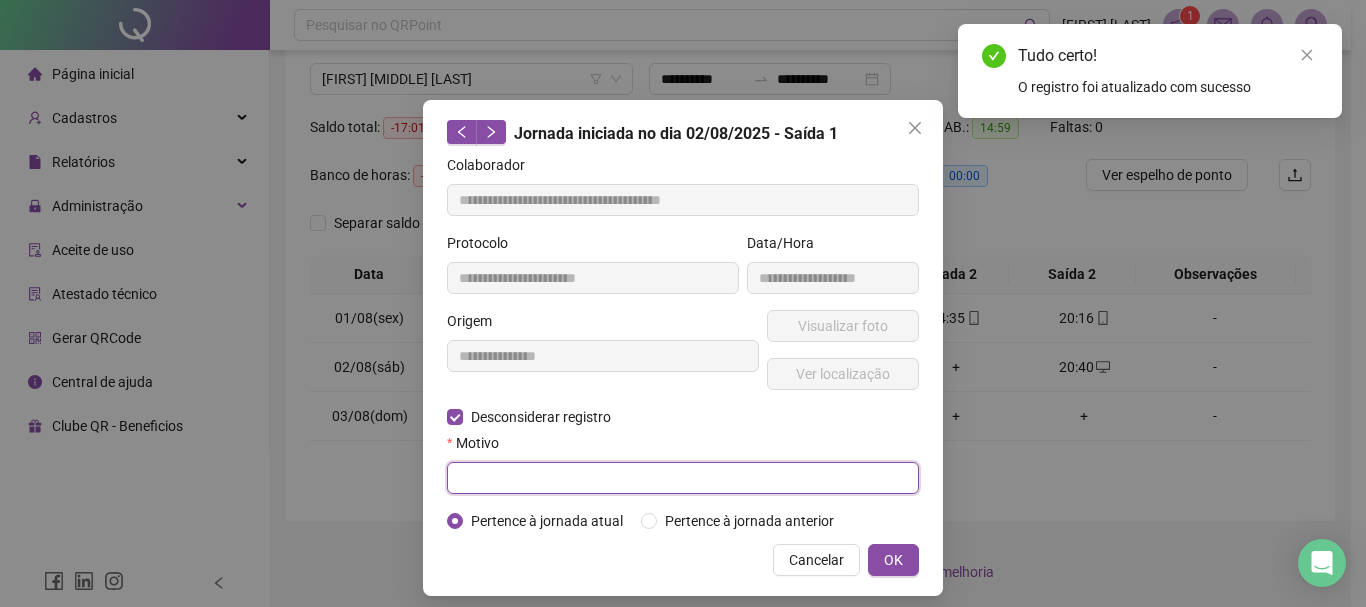 click at bounding box center (683, 478) 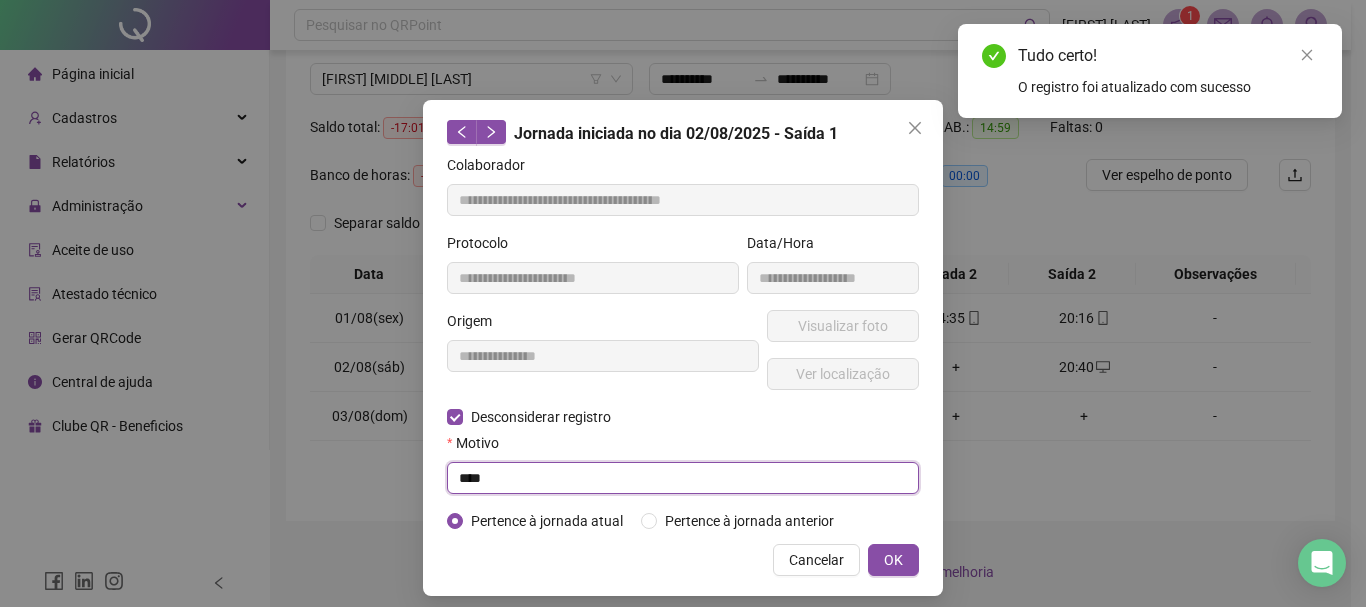 type on "****" 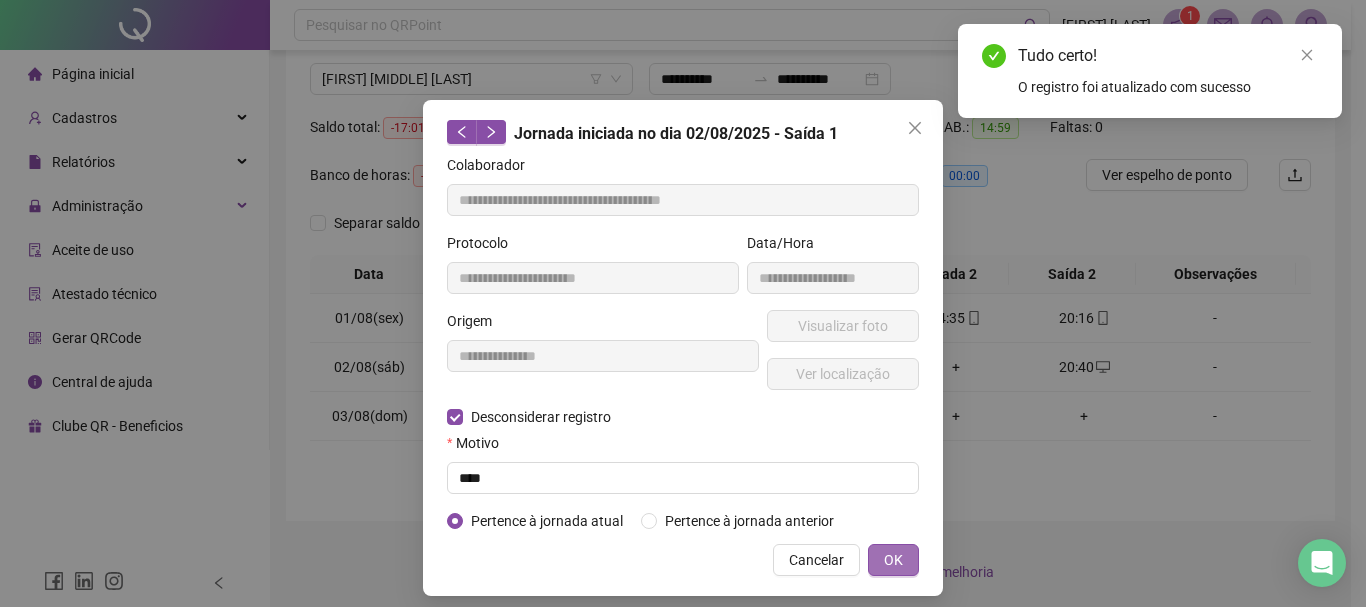 drag, startPoint x: 907, startPoint y: 534, endPoint x: 893, endPoint y: 548, distance: 19.79899 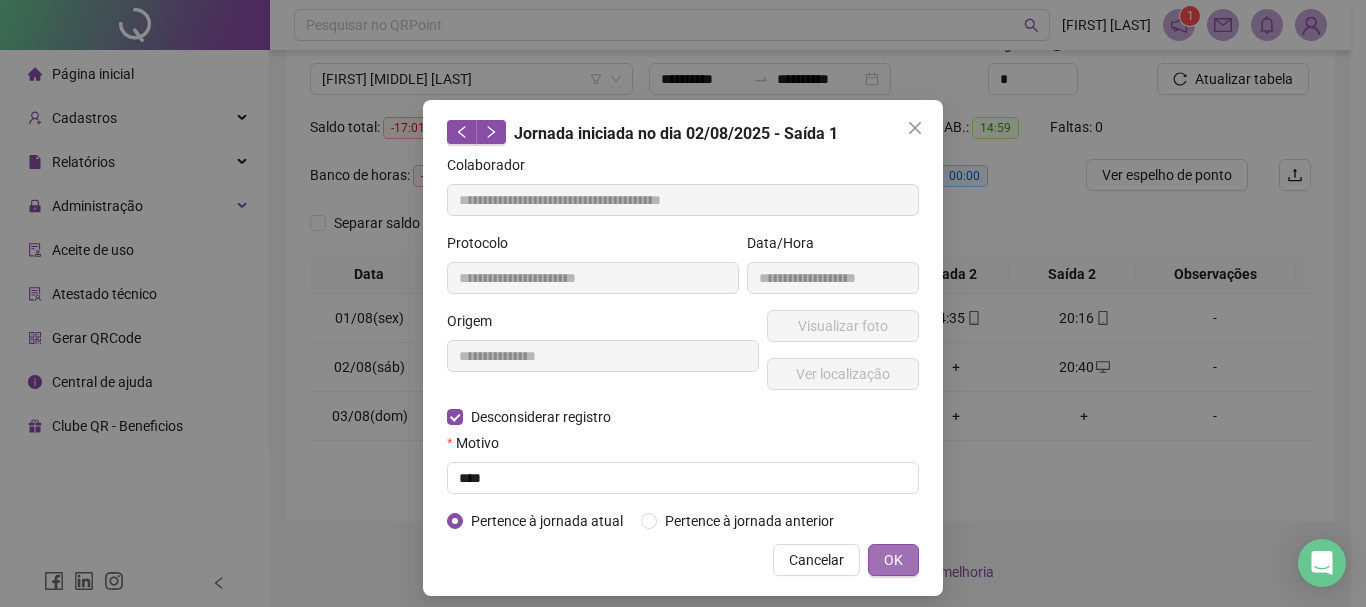 click on "OK" at bounding box center [893, 560] 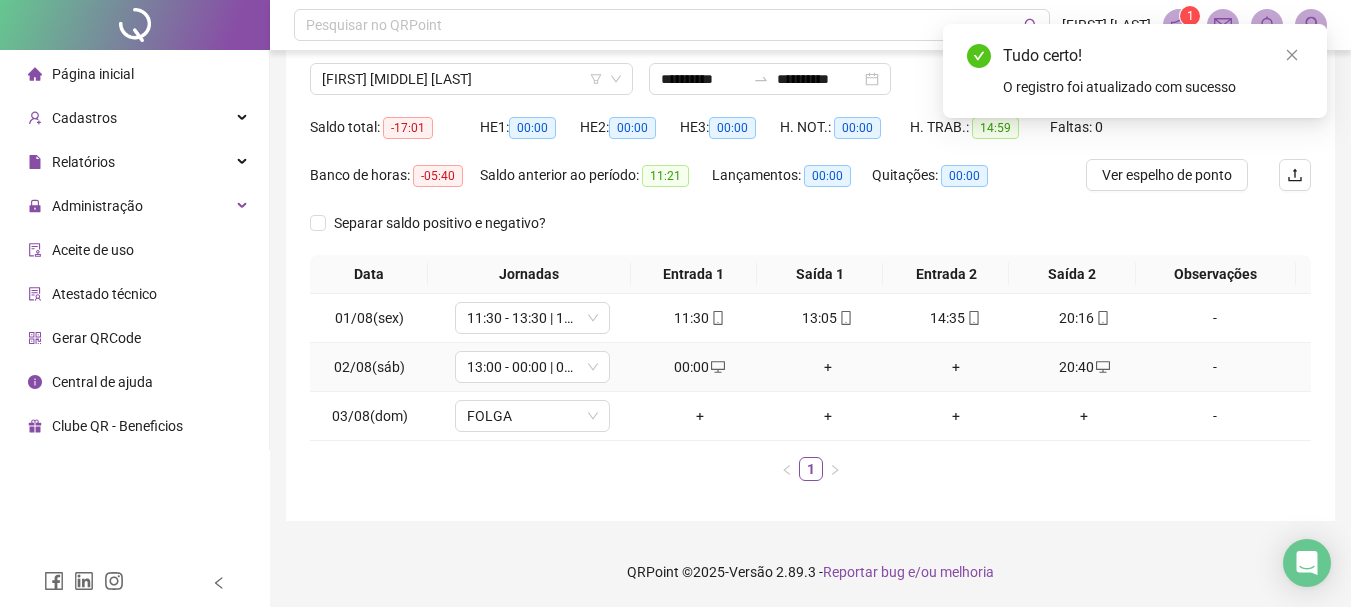 click on "+" at bounding box center (956, 367) 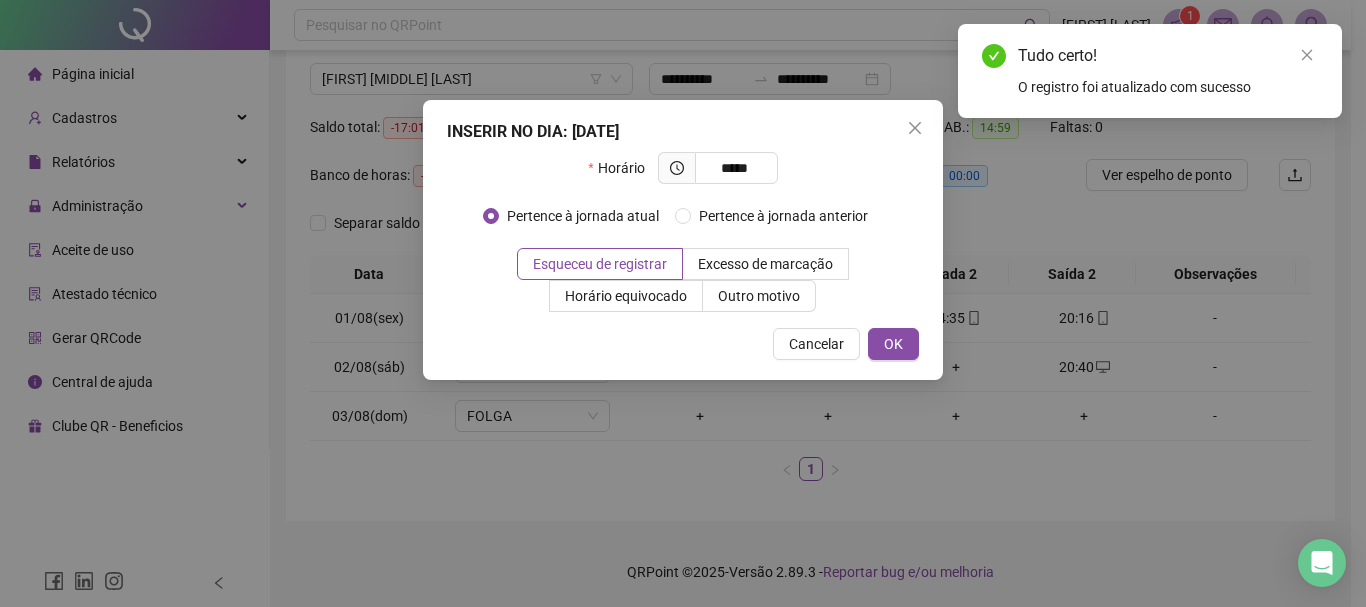 type on "*****" 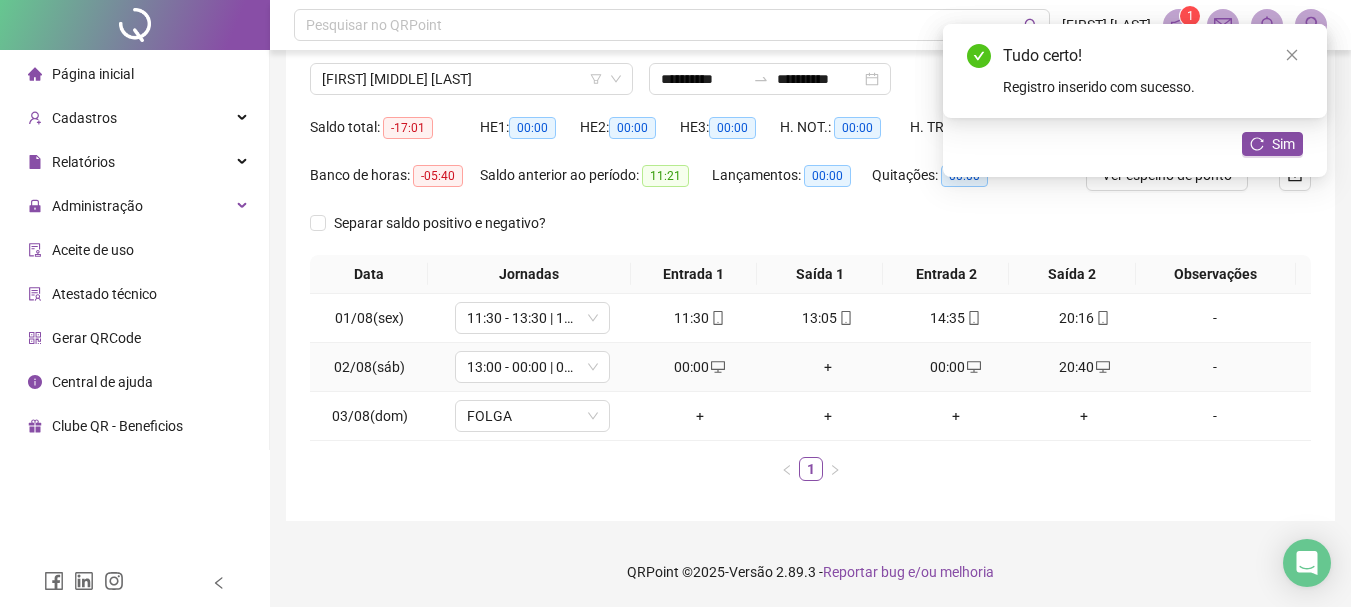 click on "+" at bounding box center (828, 367) 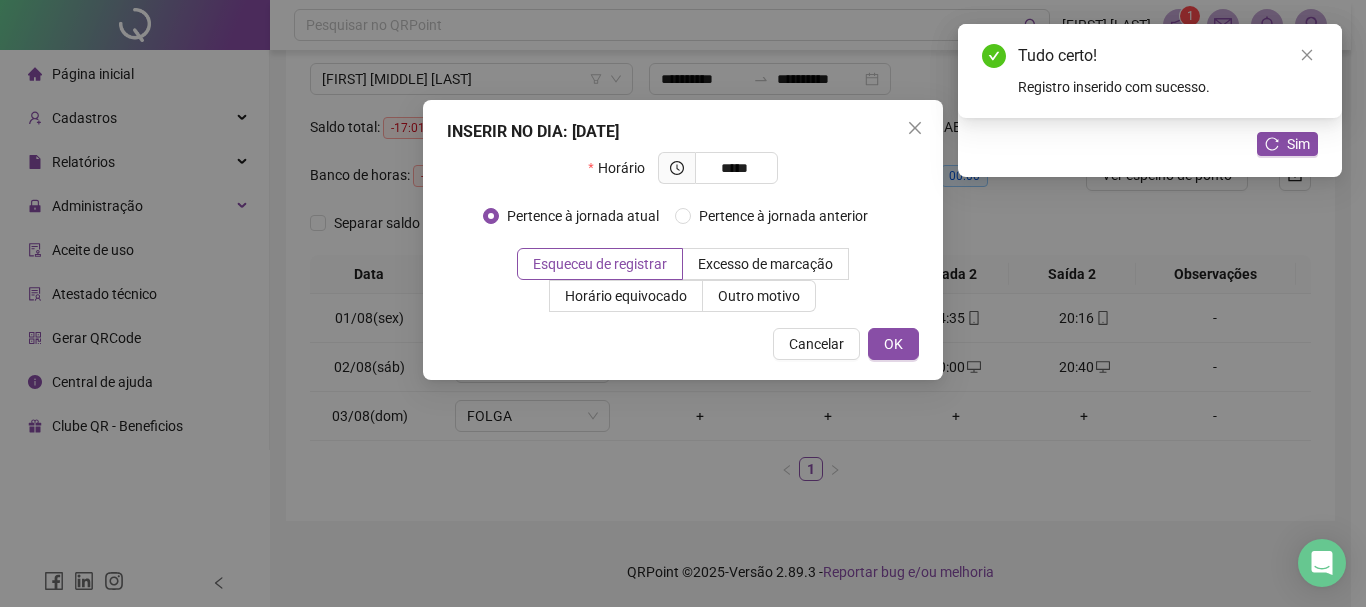 type on "*****" 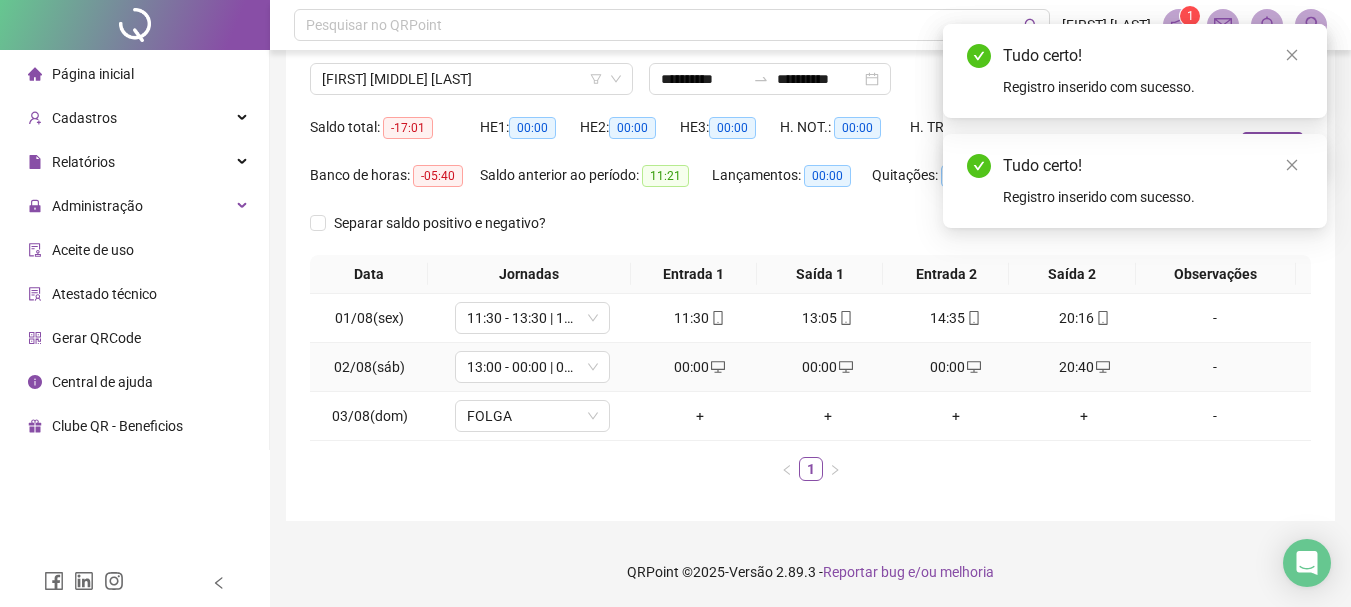 click on "00:00" at bounding box center (700, 367) 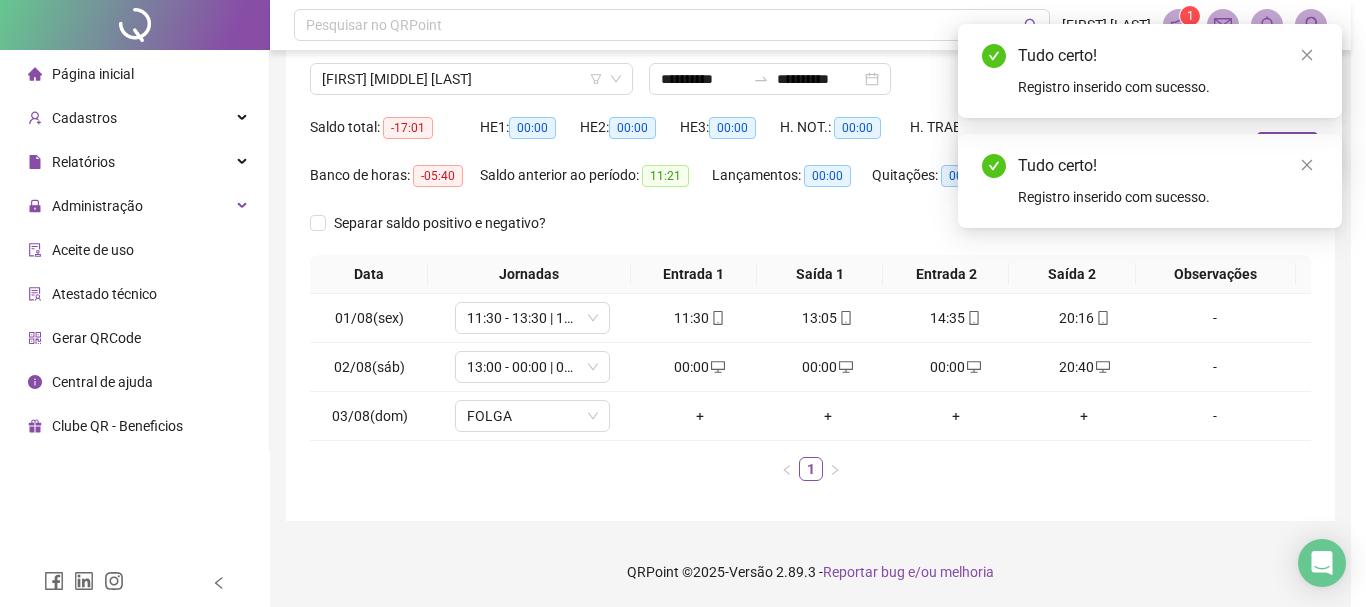 type on "**********" 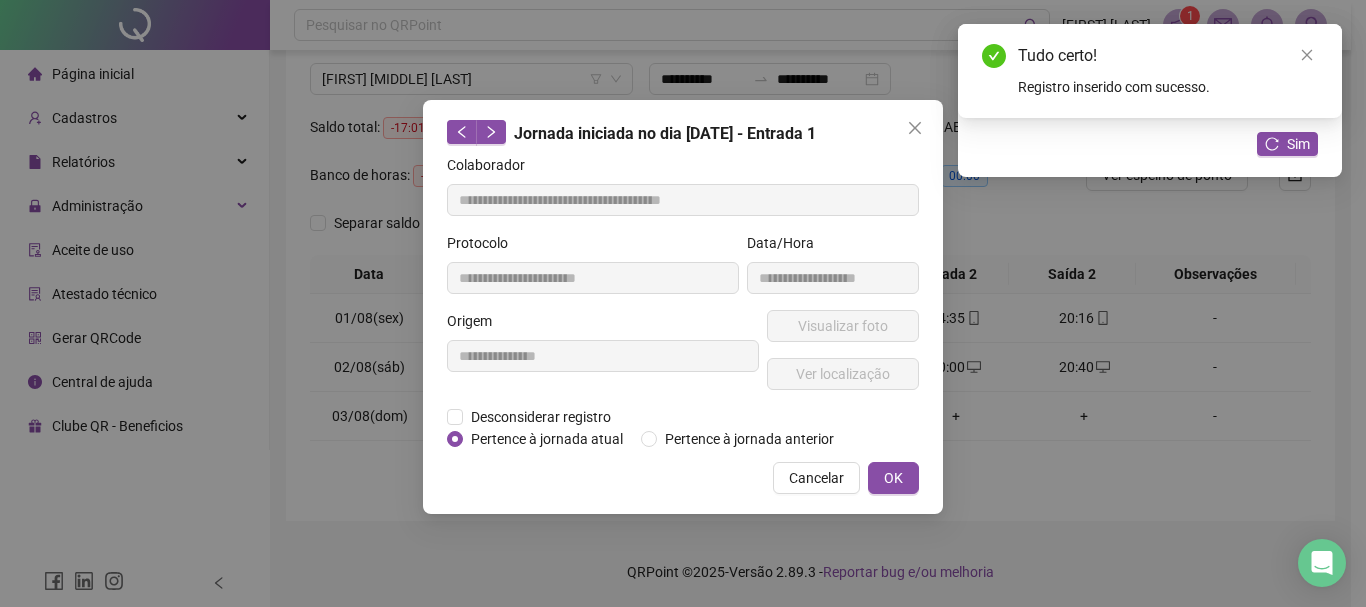 click on "**********" at bounding box center [603, 358] 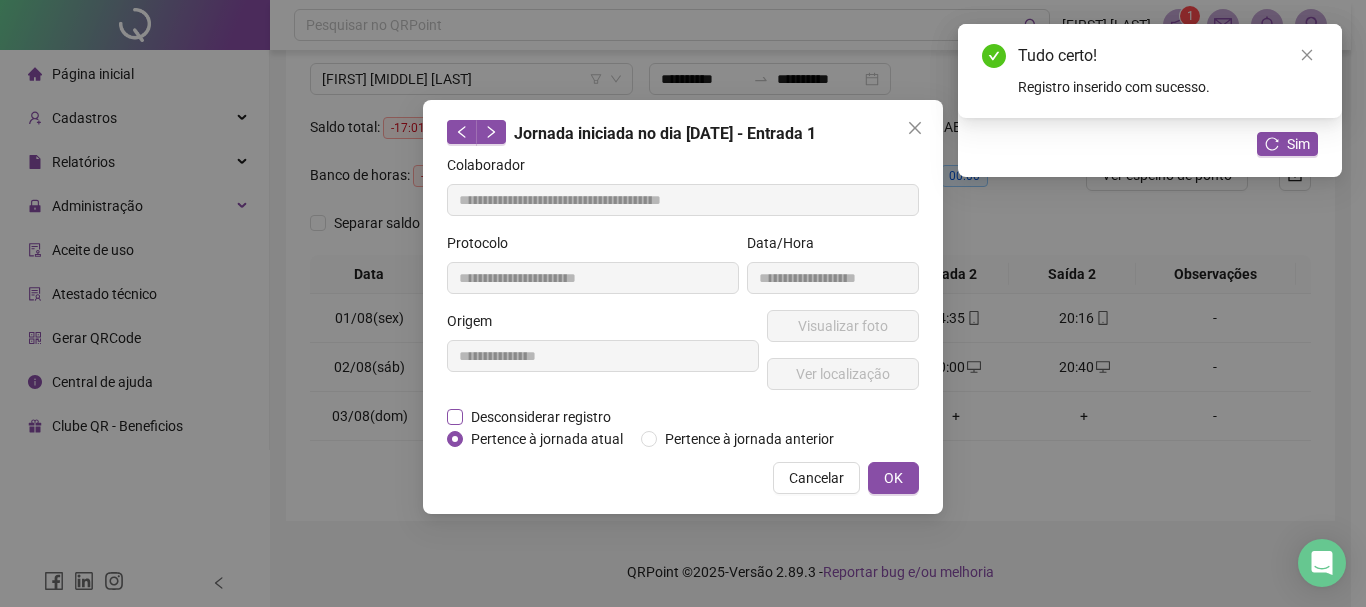 click on "Desconsiderar registro" at bounding box center (541, 417) 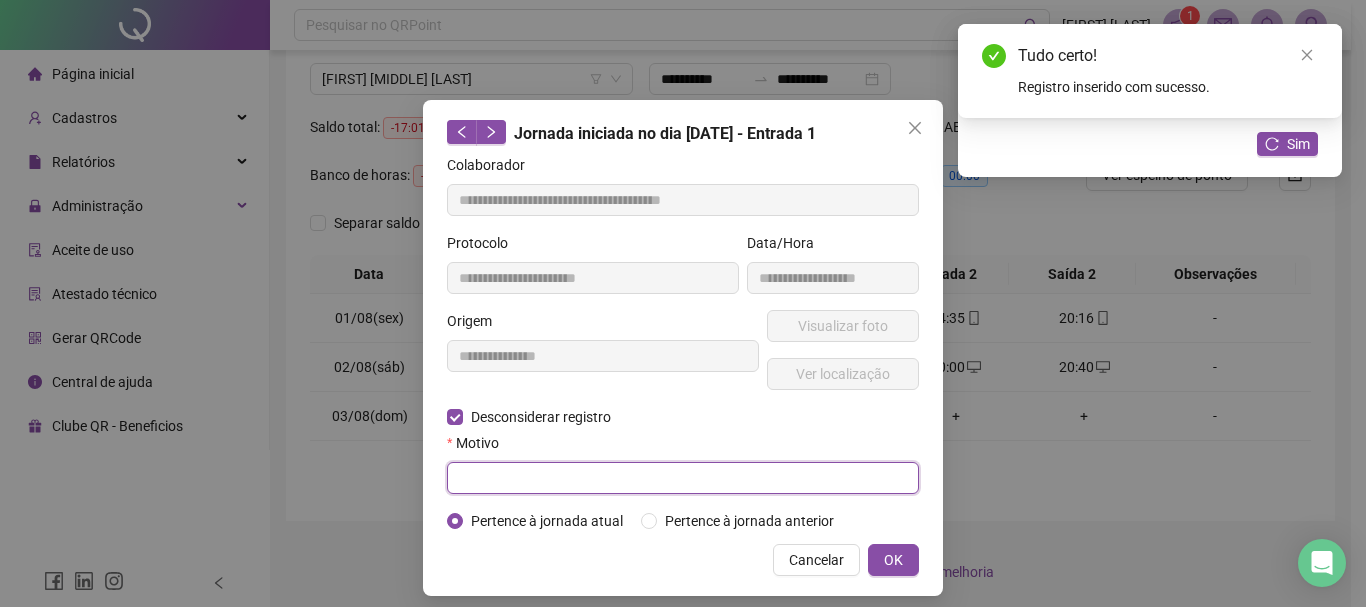 click at bounding box center [683, 478] 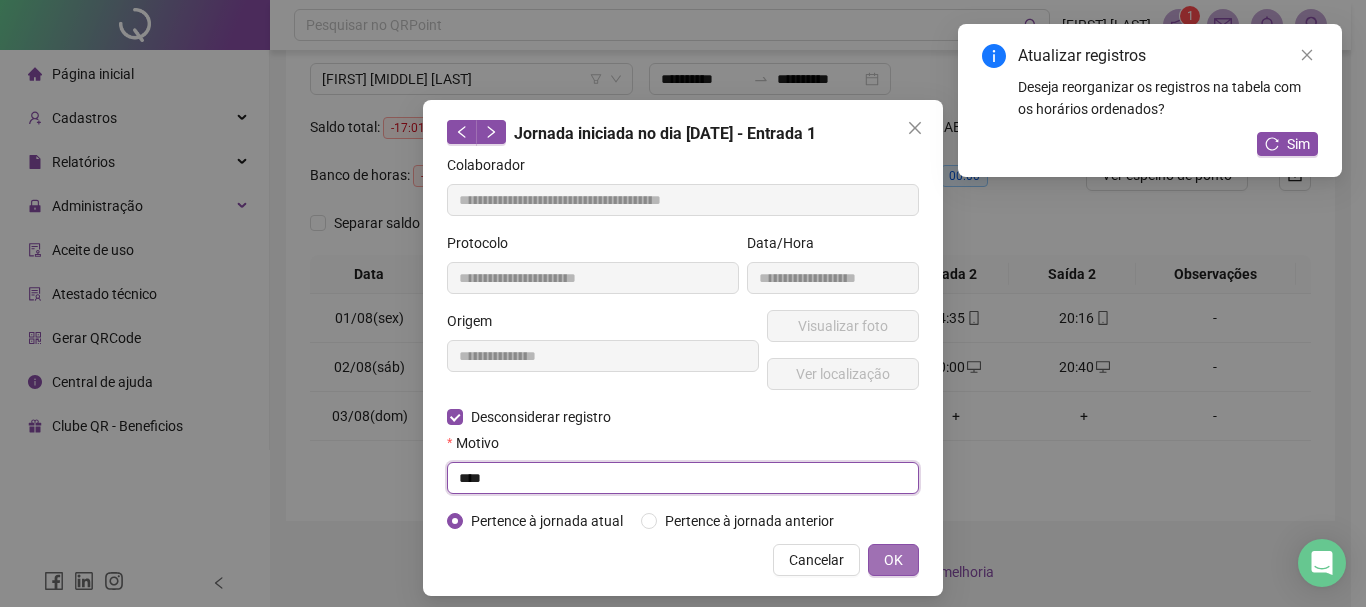 type on "****" 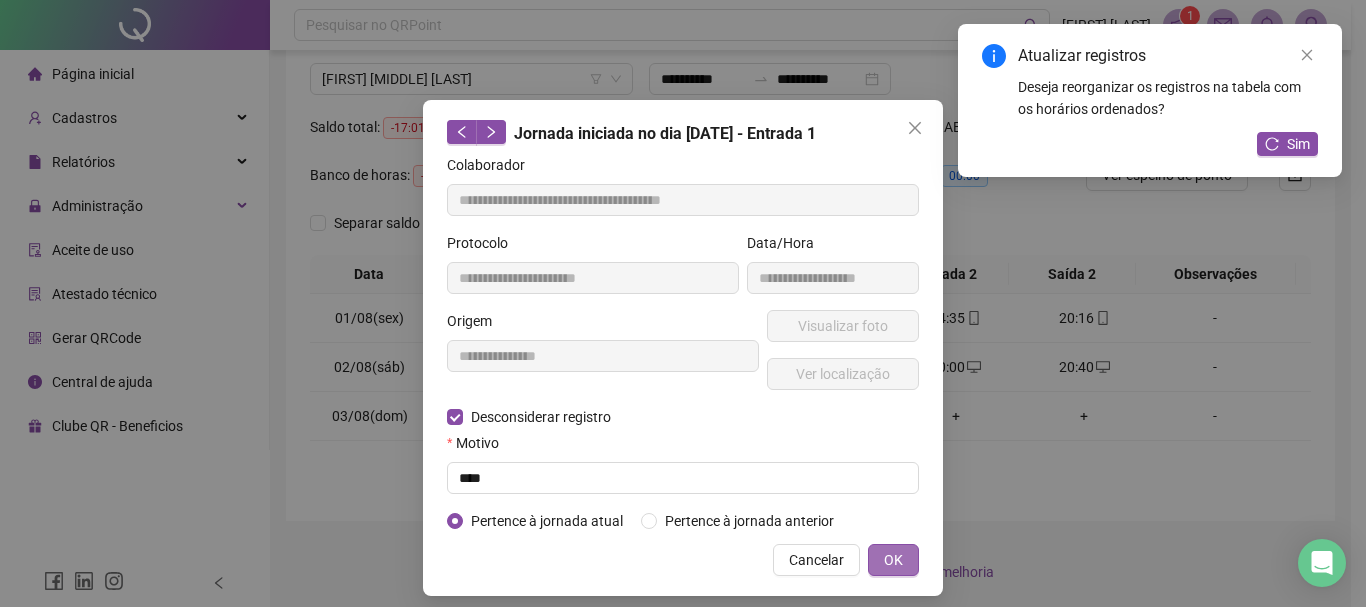 click on "OK" at bounding box center (893, 560) 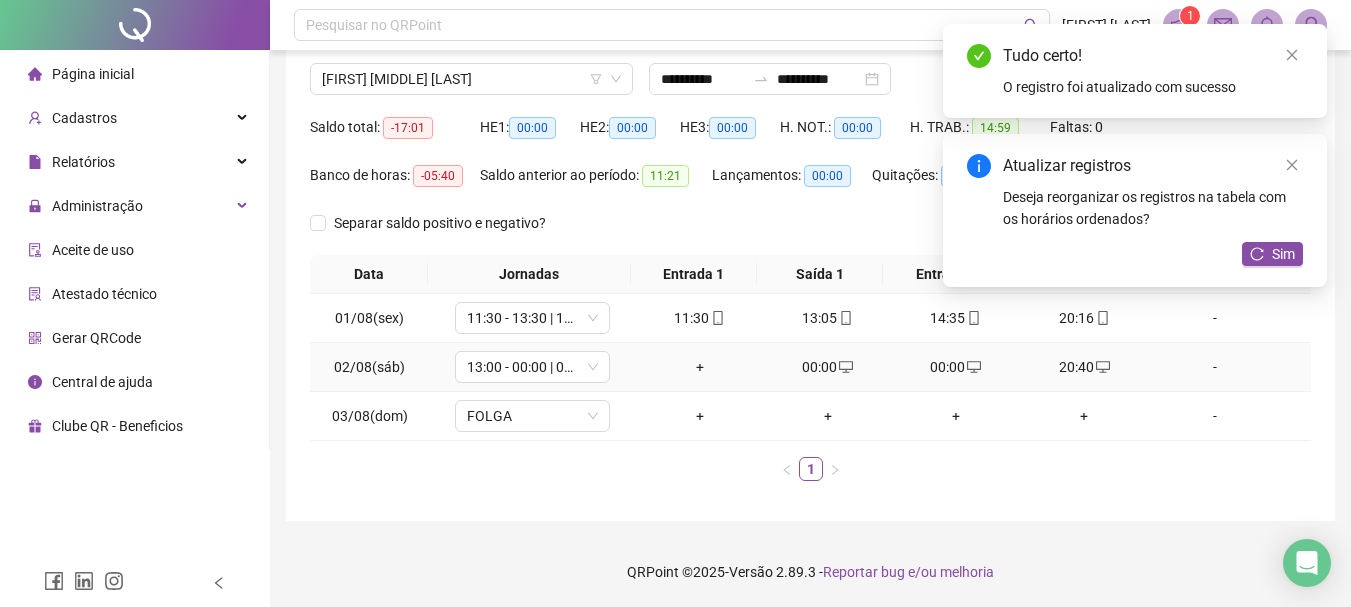 click on "+" at bounding box center (700, 367) 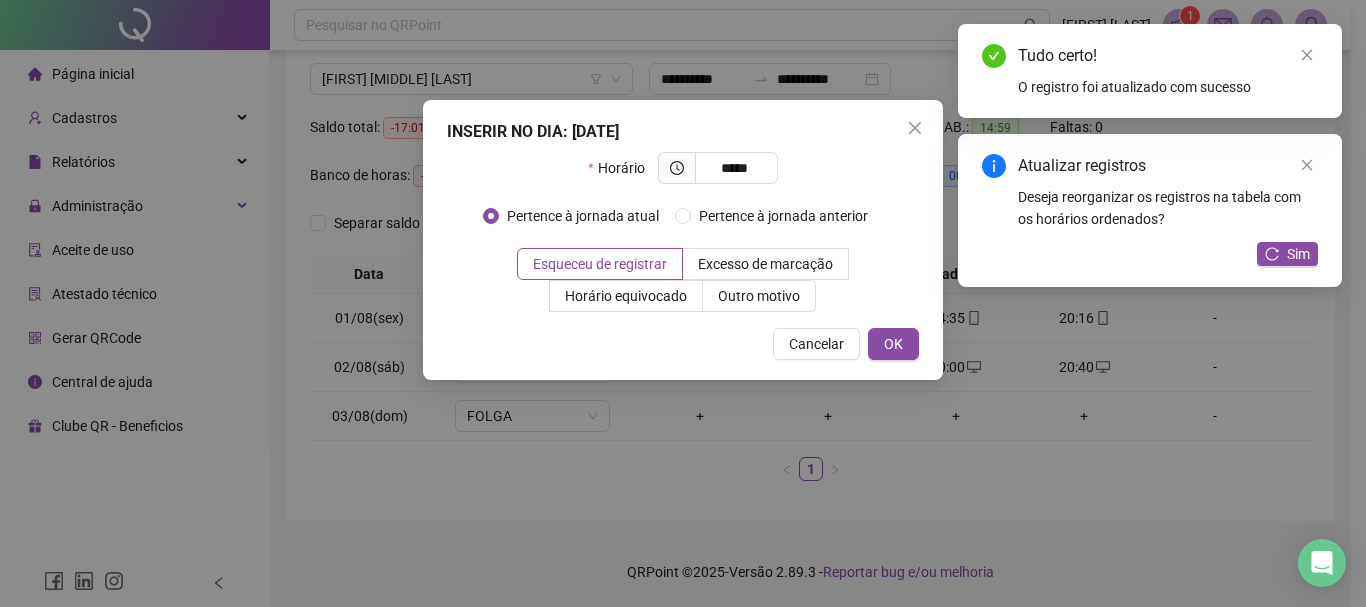 type on "*****" 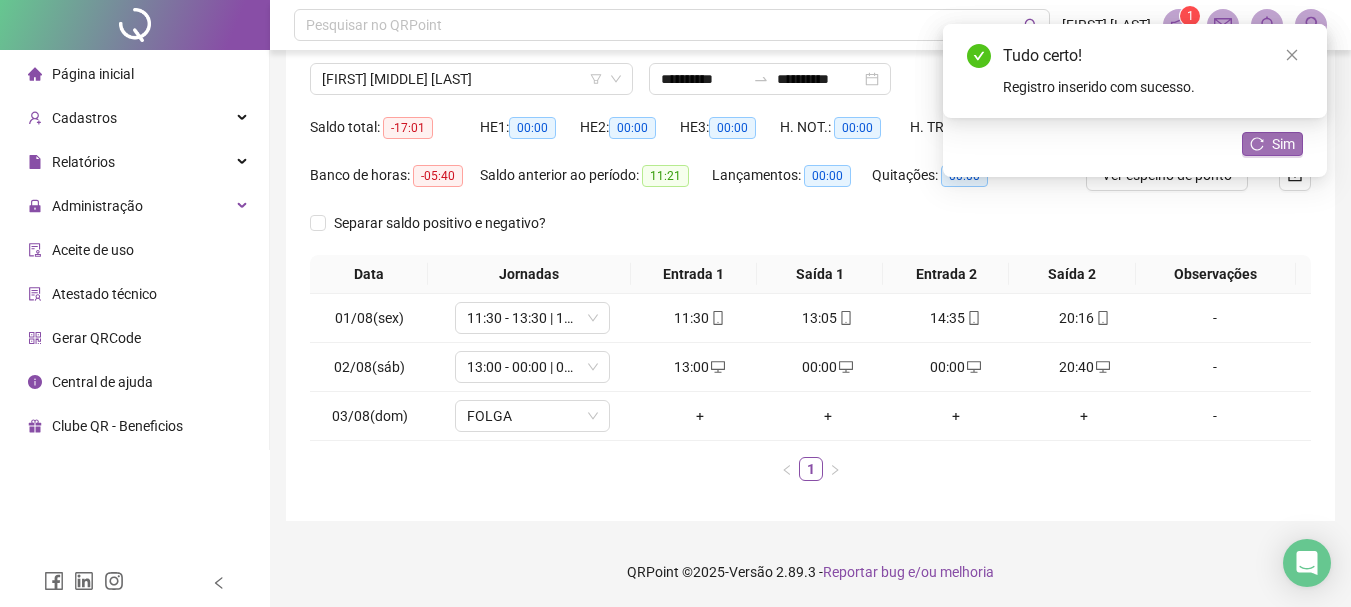 click on "Sim" at bounding box center (1272, 144) 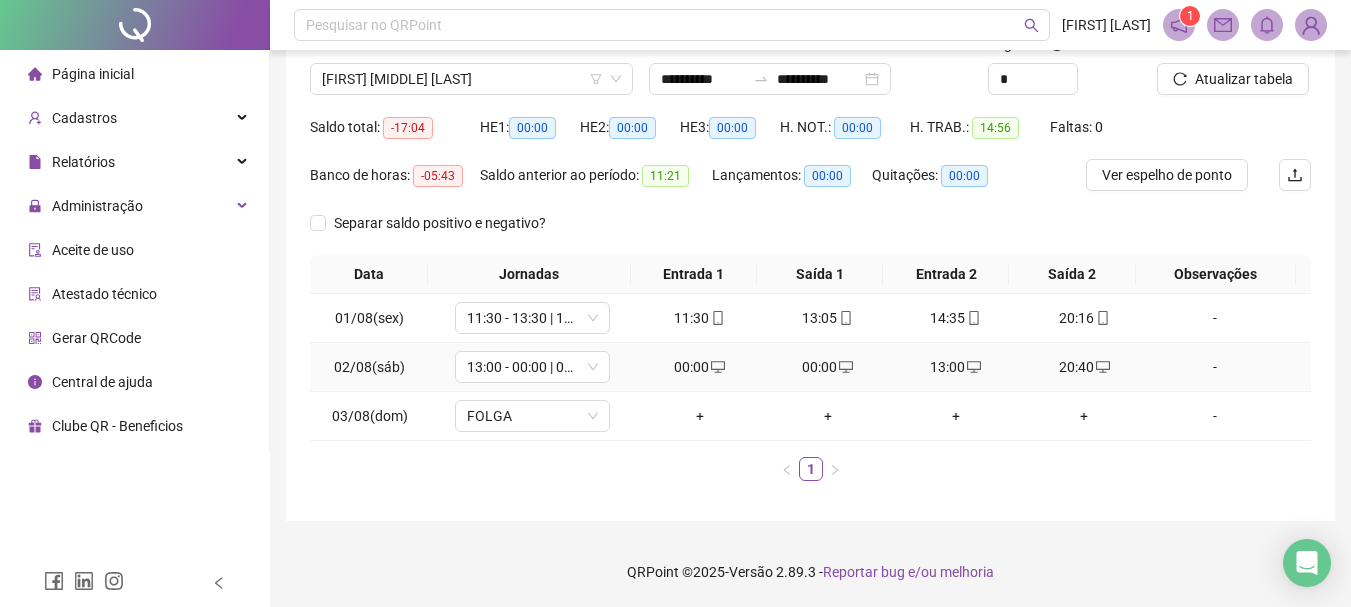 click on "00:00" at bounding box center (700, 367) 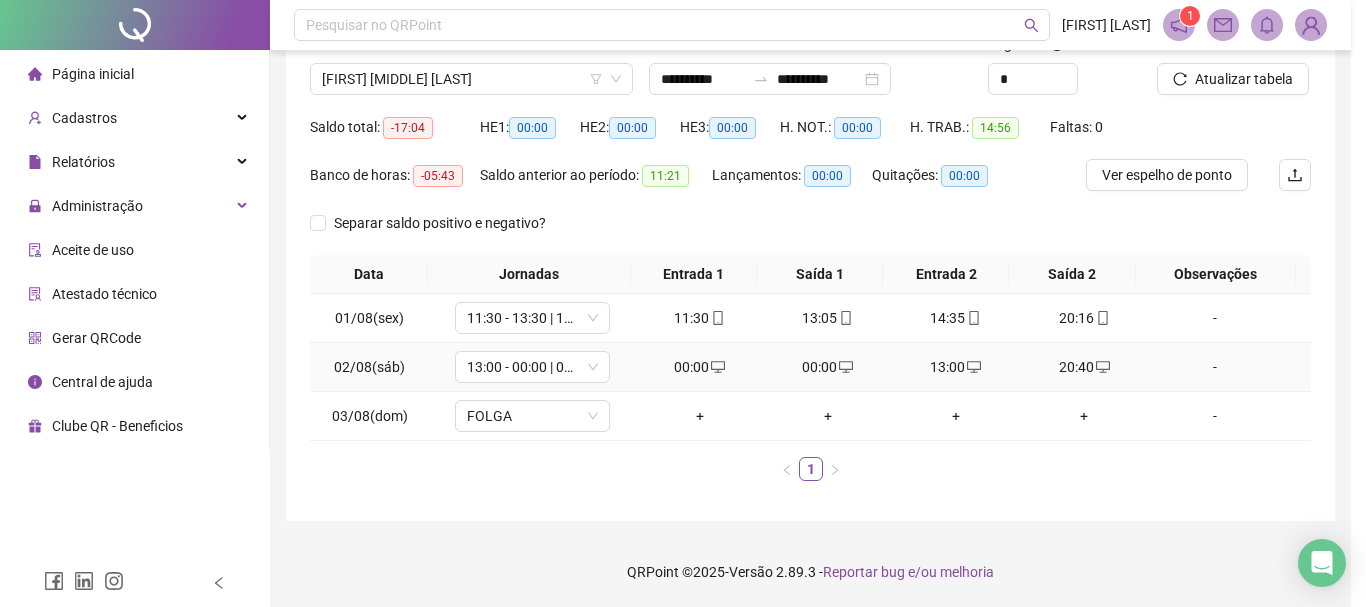 type on "**********" 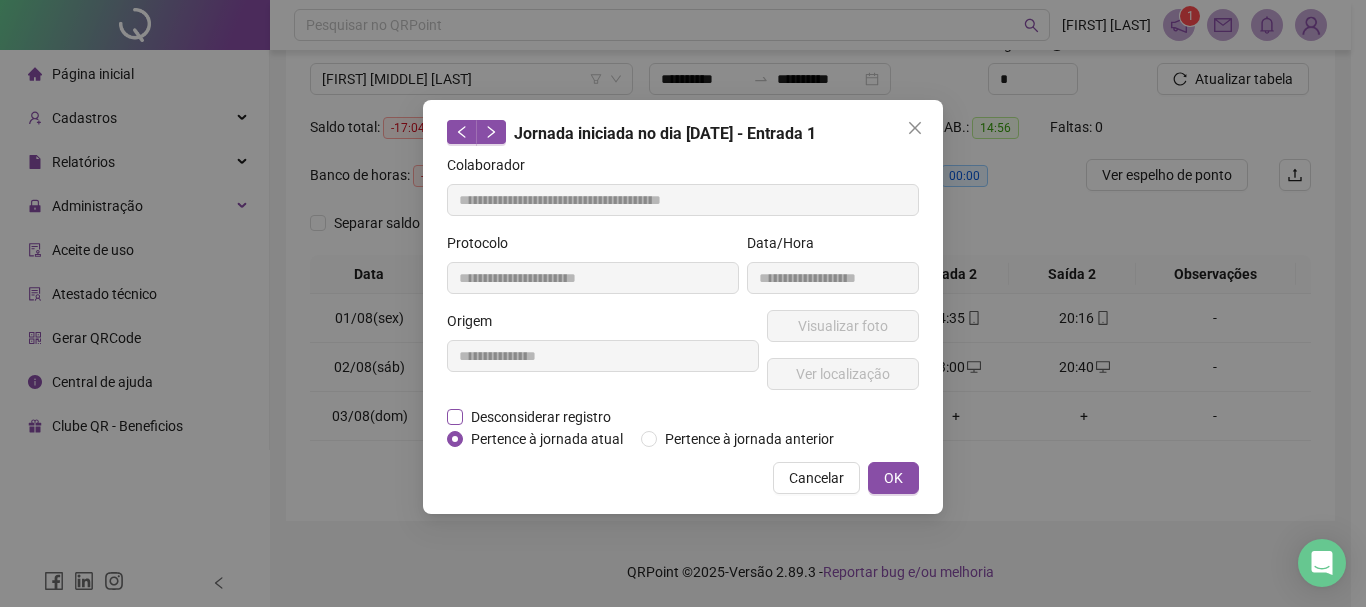 click on "Desconsiderar registro" at bounding box center (541, 417) 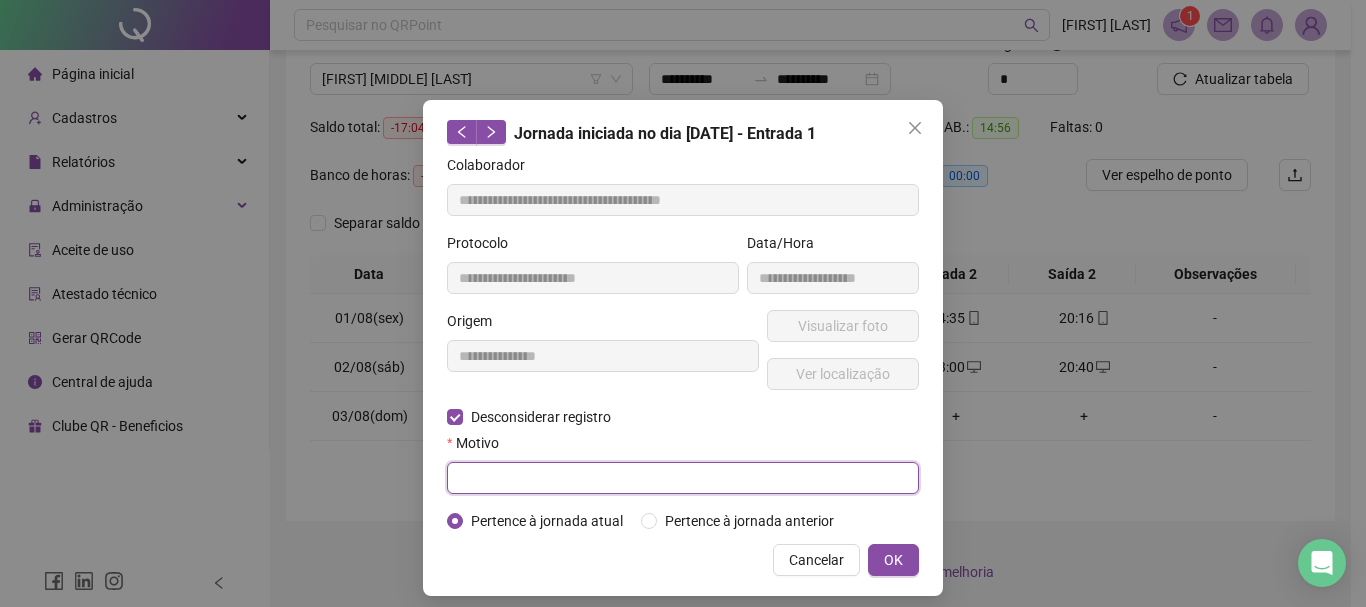 click at bounding box center (683, 478) 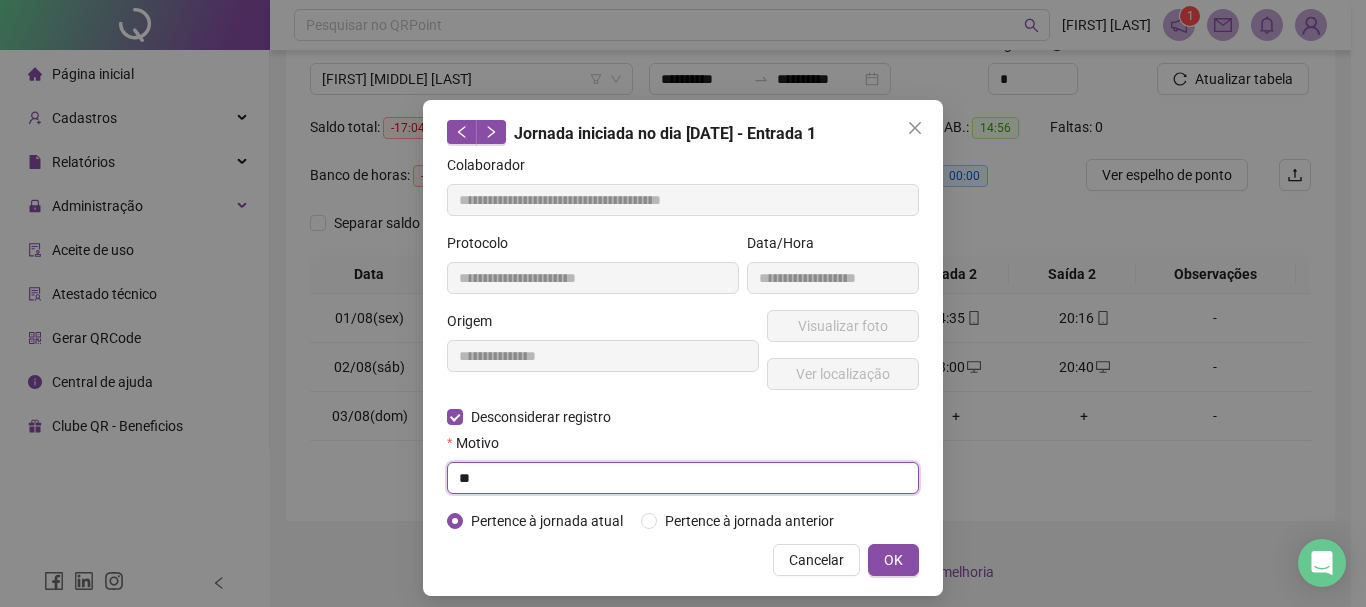 type on "*" 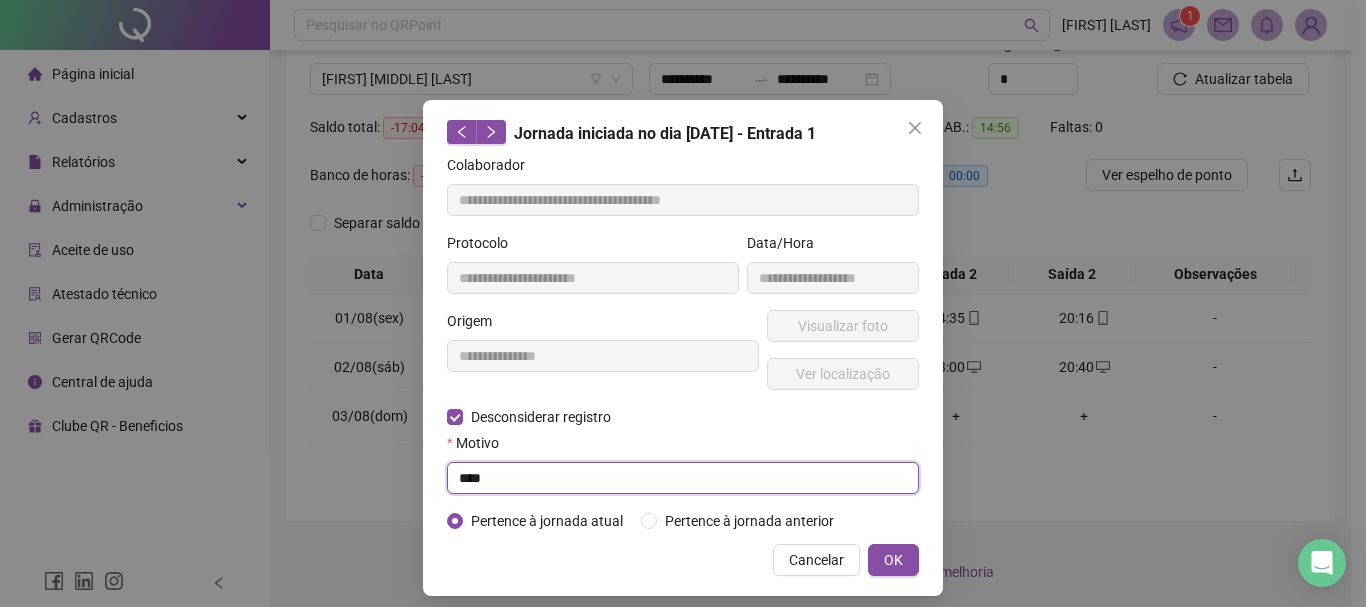 type on "****" 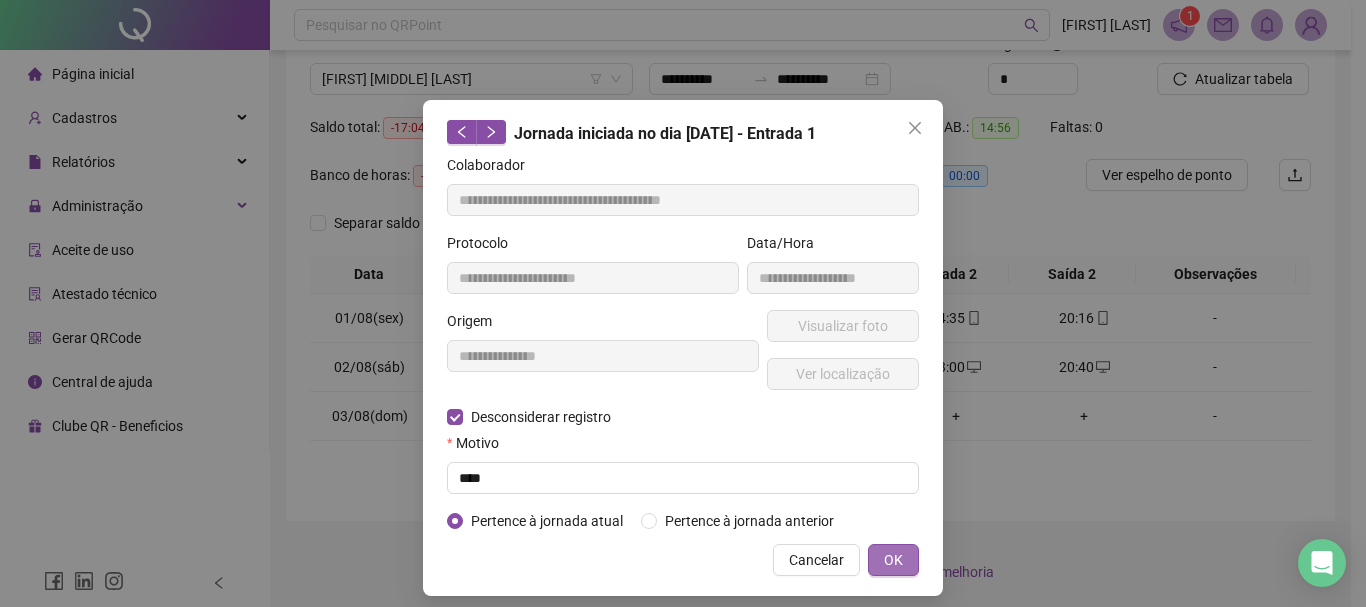 drag, startPoint x: 607, startPoint y: 465, endPoint x: 878, endPoint y: 568, distance: 289.9138 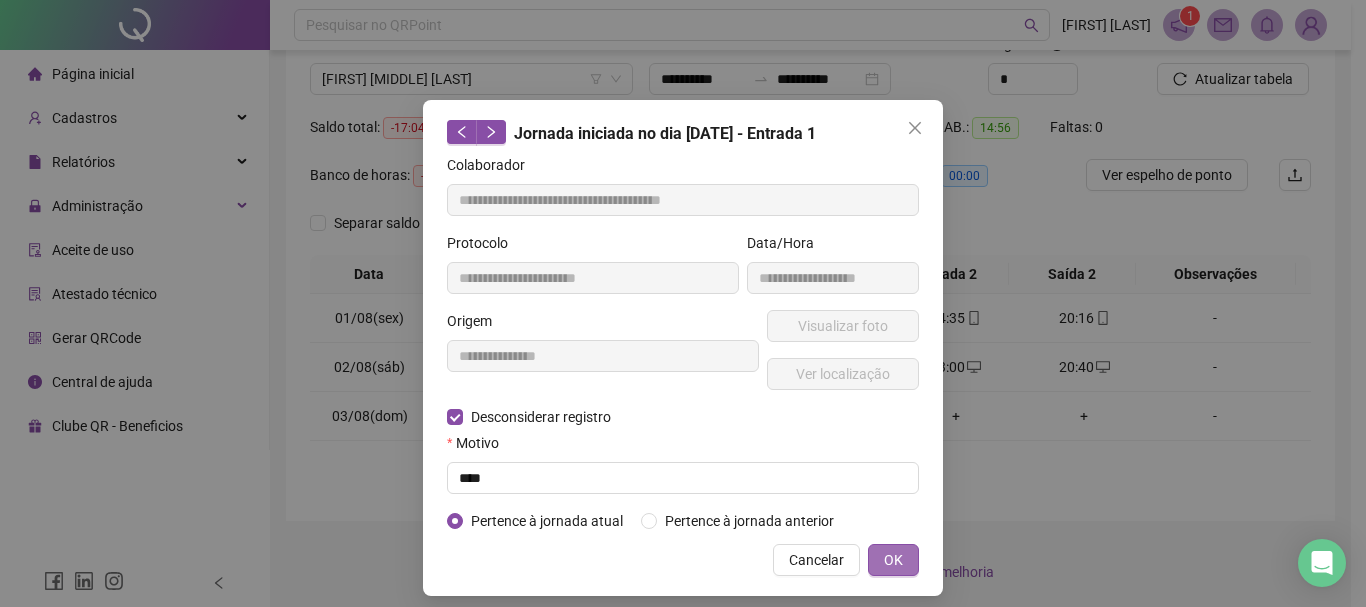 click on "**********" at bounding box center [683, 348] 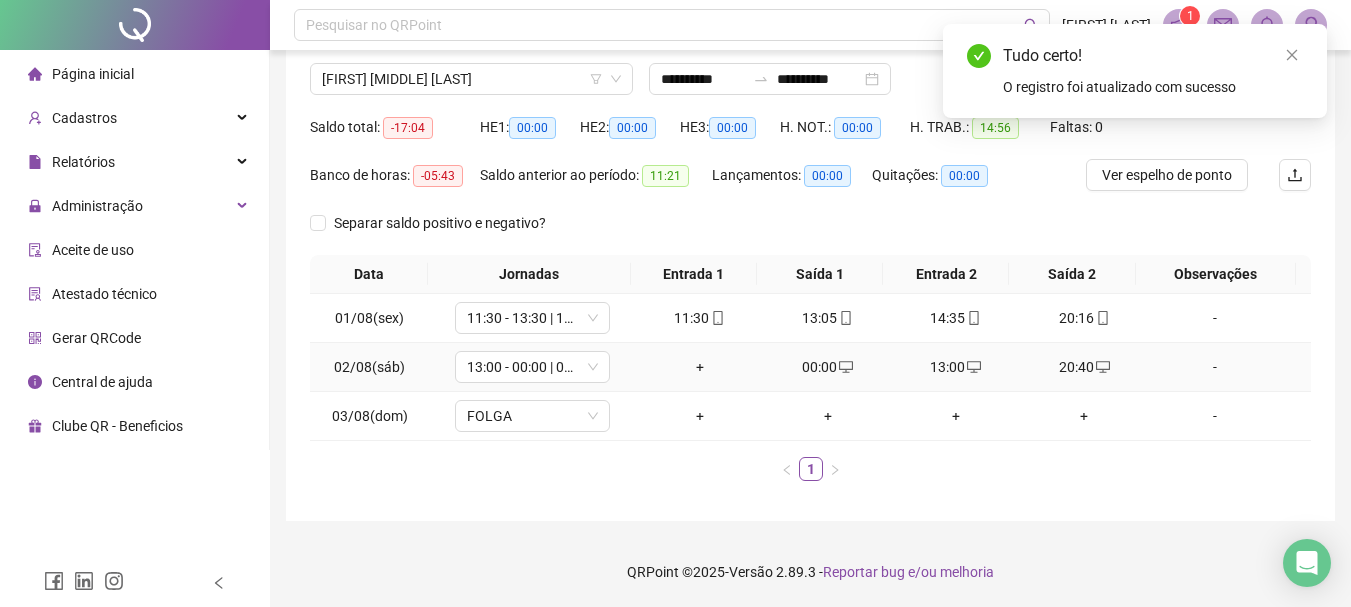 click on "00:00" at bounding box center (828, 367) 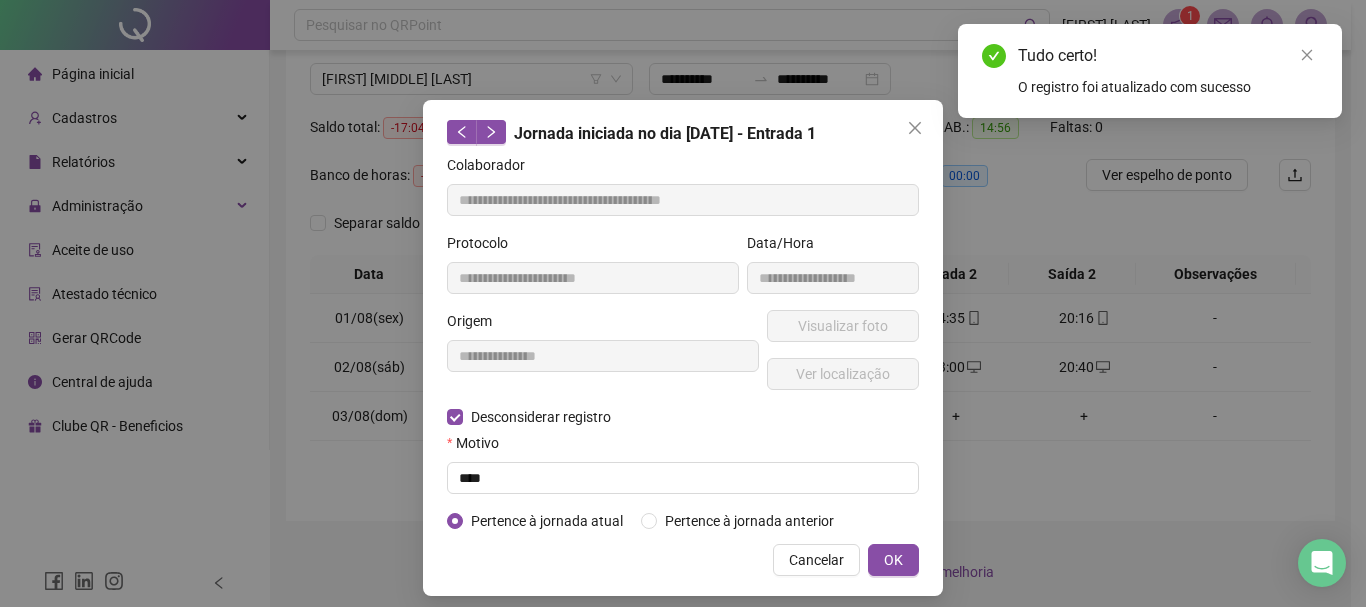 type on "**********" 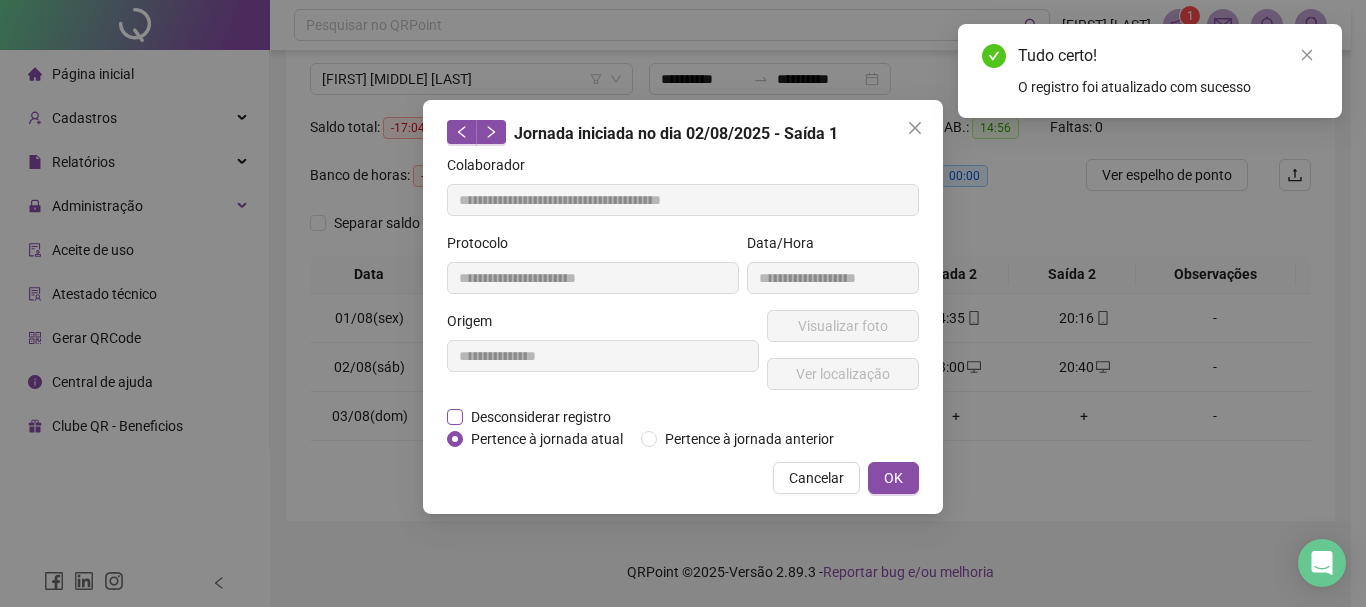 click on "Desconsiderar registro" at bounding box center [541, 417] 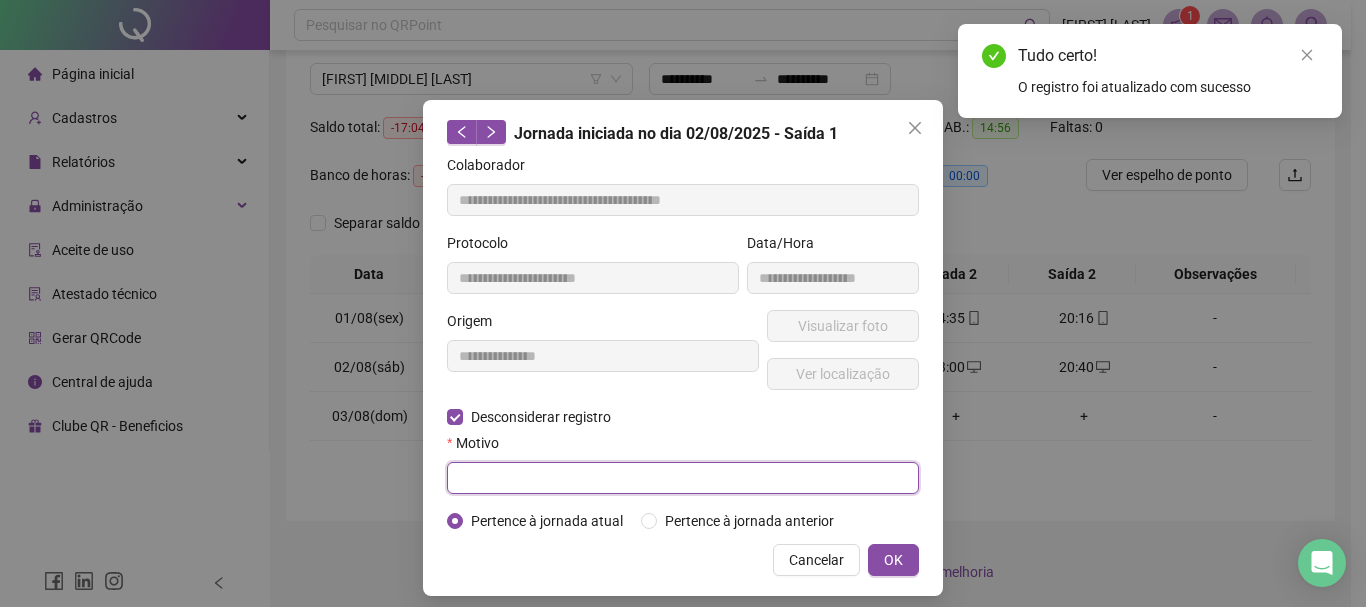 click at bounding box center (683, 478) 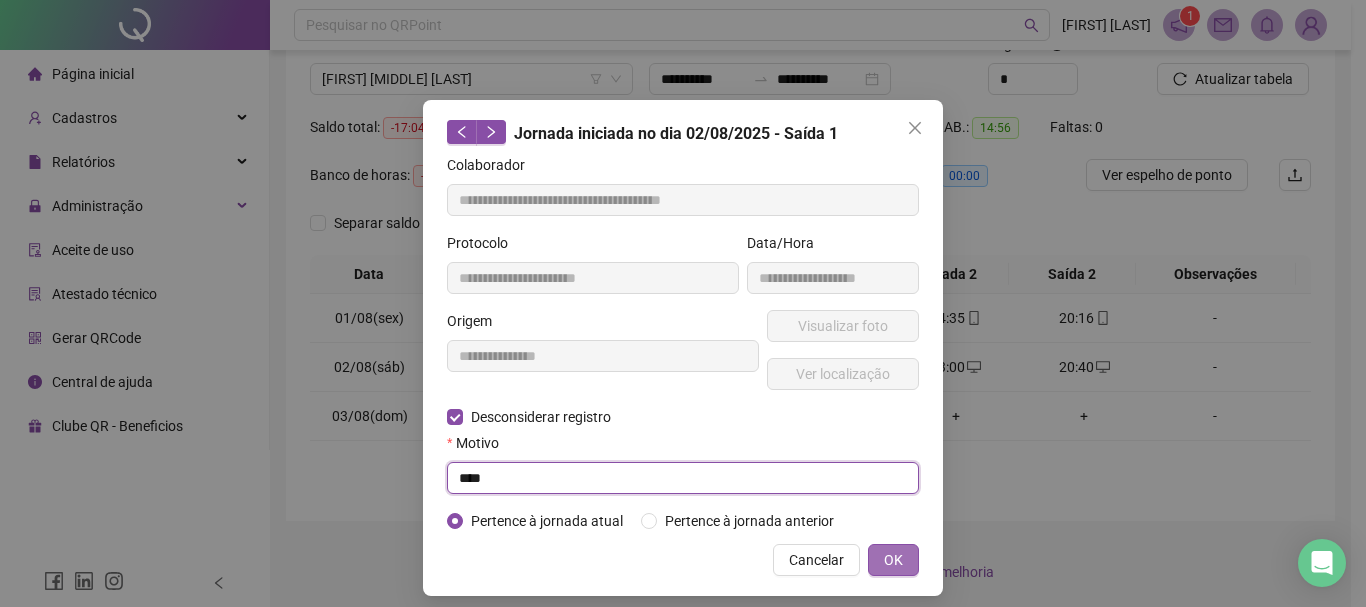 type on "****" 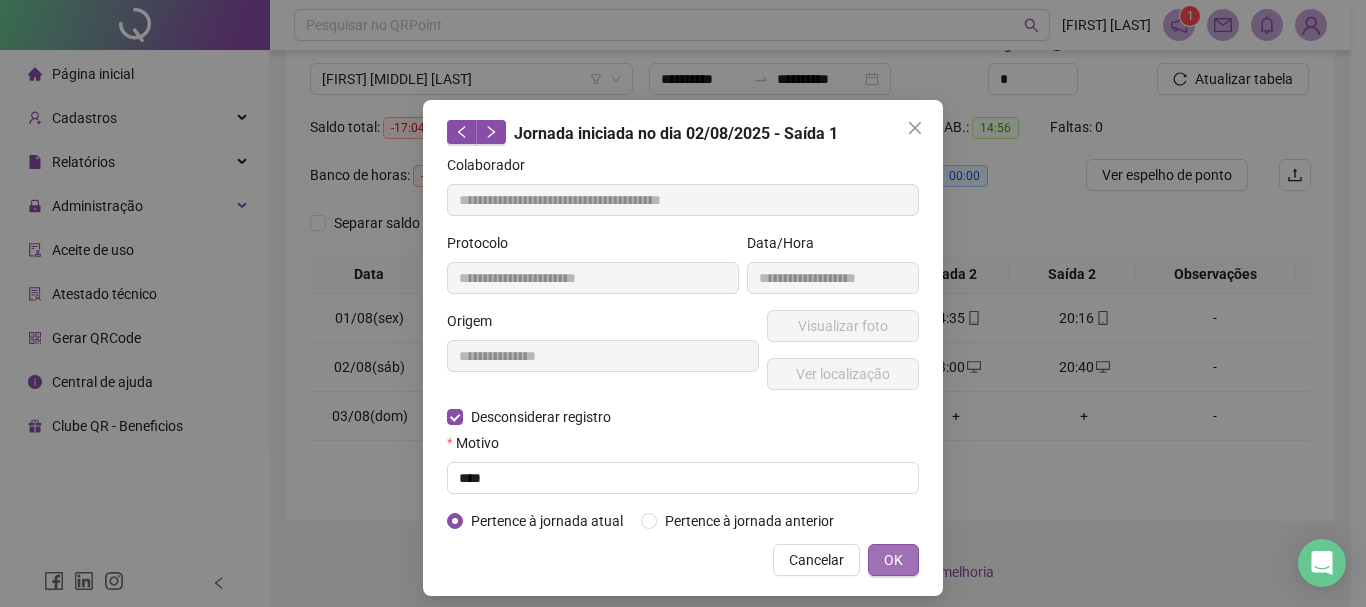 click on "OK" at bounding box center [893, 560] 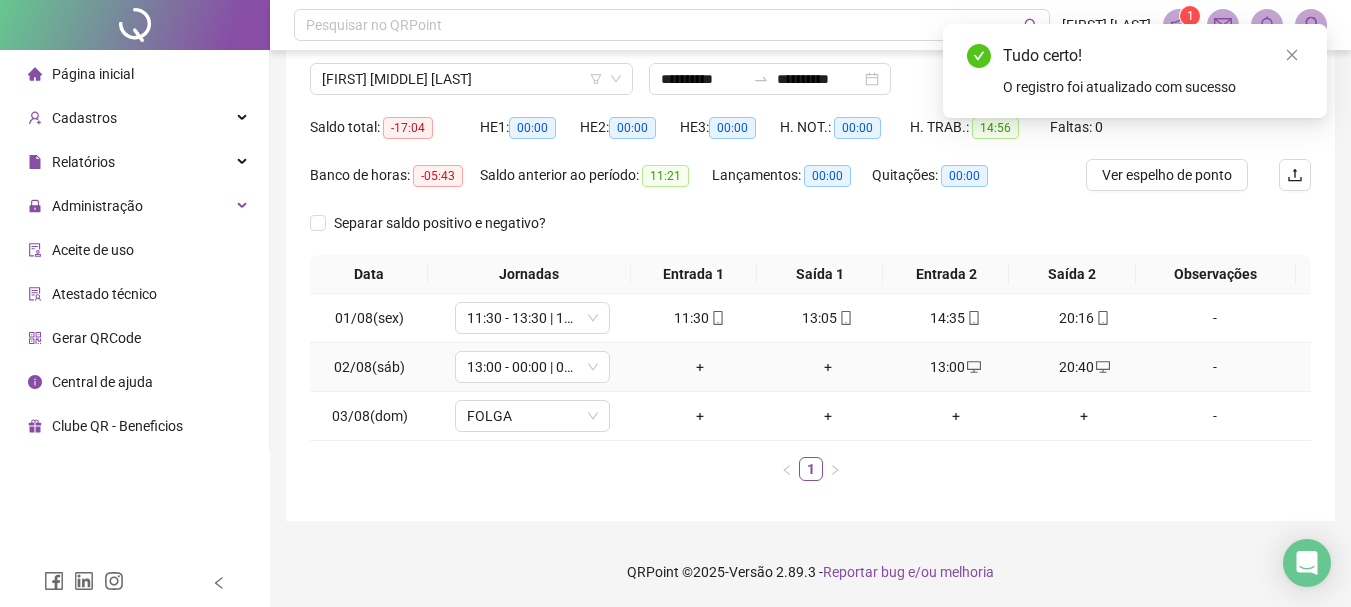 click on "13:00" at bounding box center [956, 367] 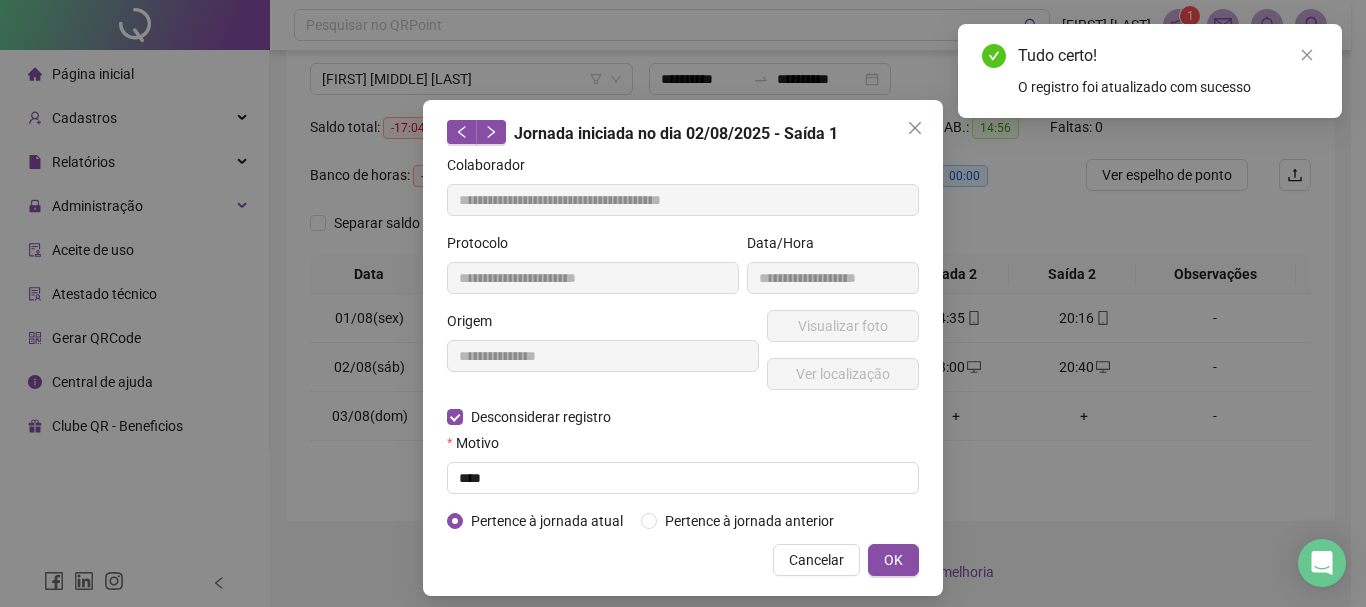 type on "**********" 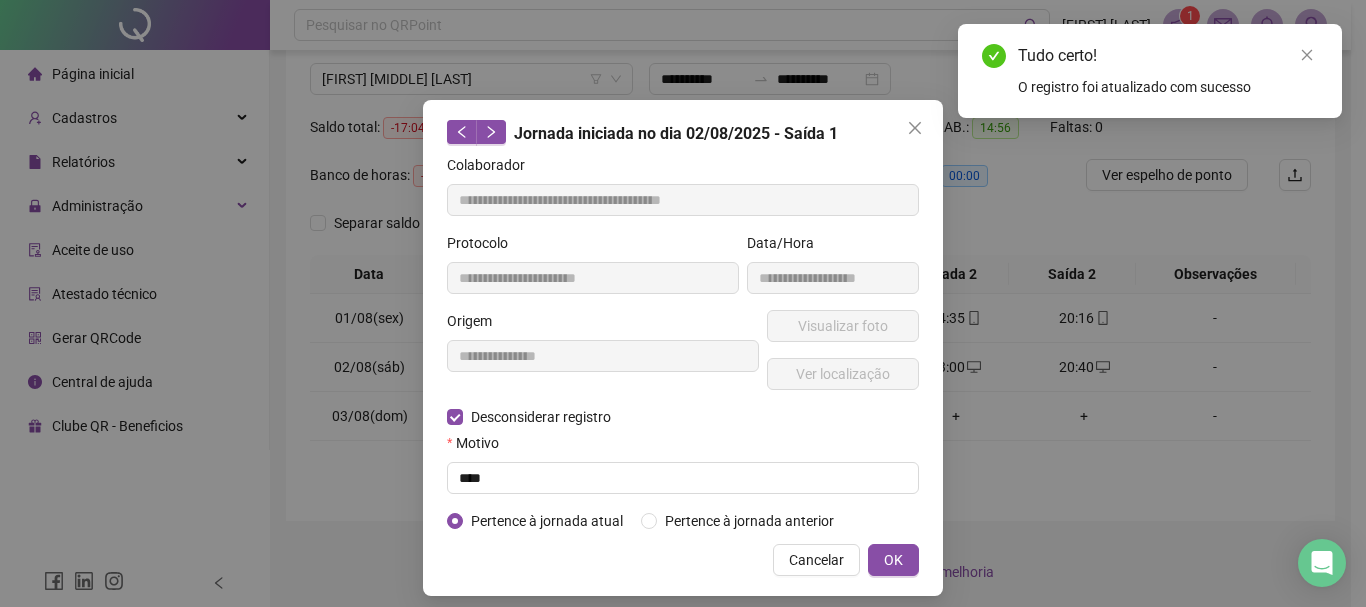 type on "**********" 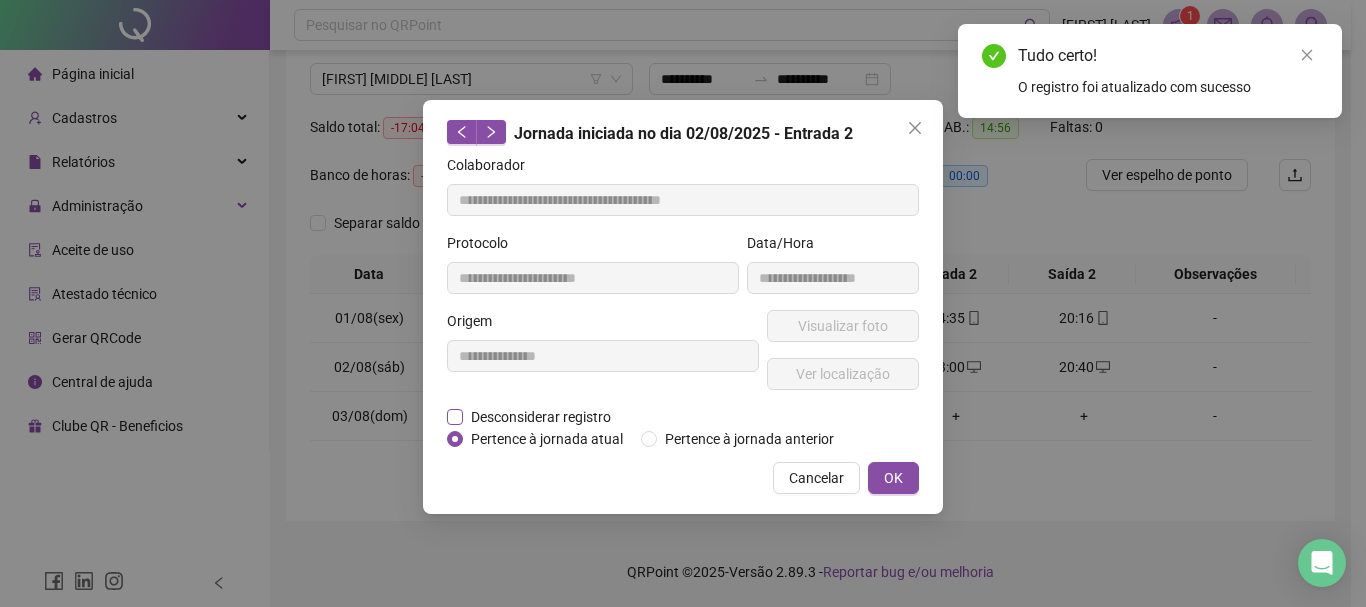 click on "Desconsiderar registro" at bounding box center (541, 417) 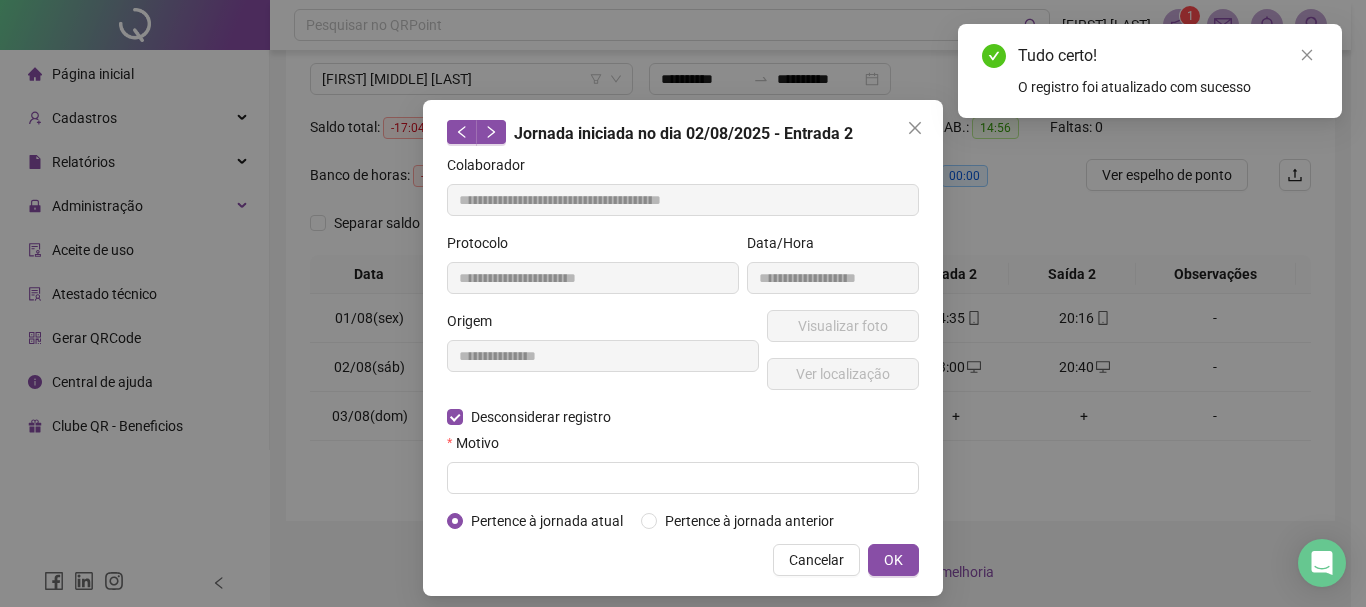 click on "**********" at bounding box center [683, 343] 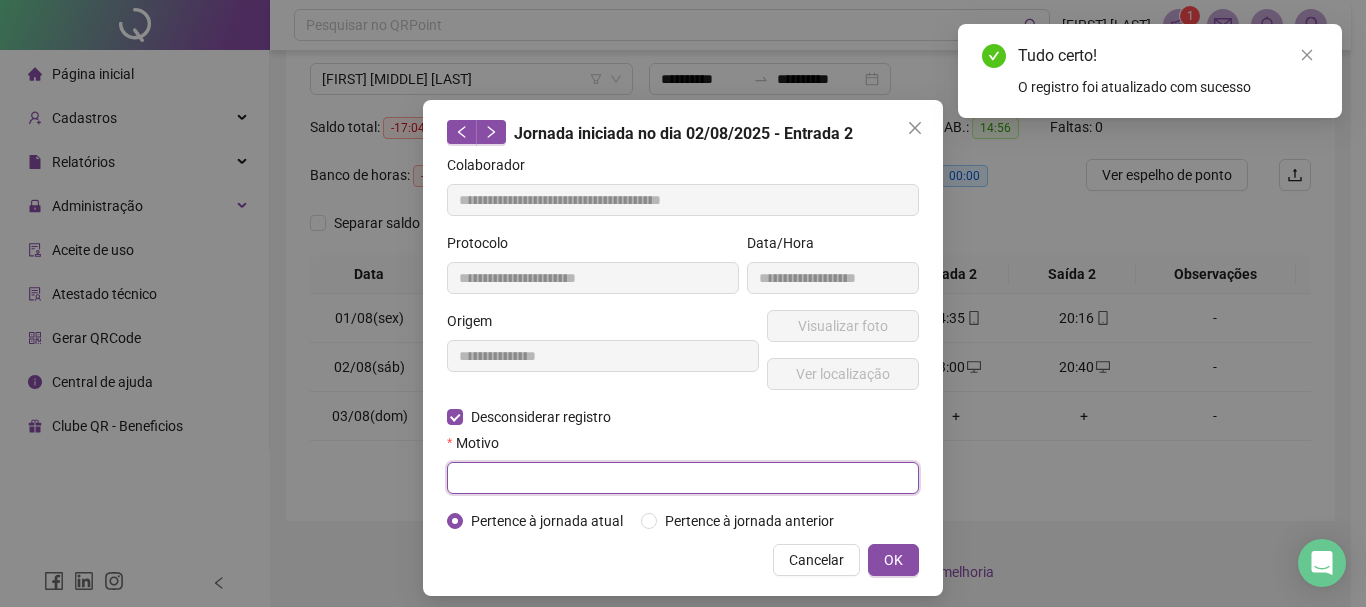click at bounding box center [683, 478] 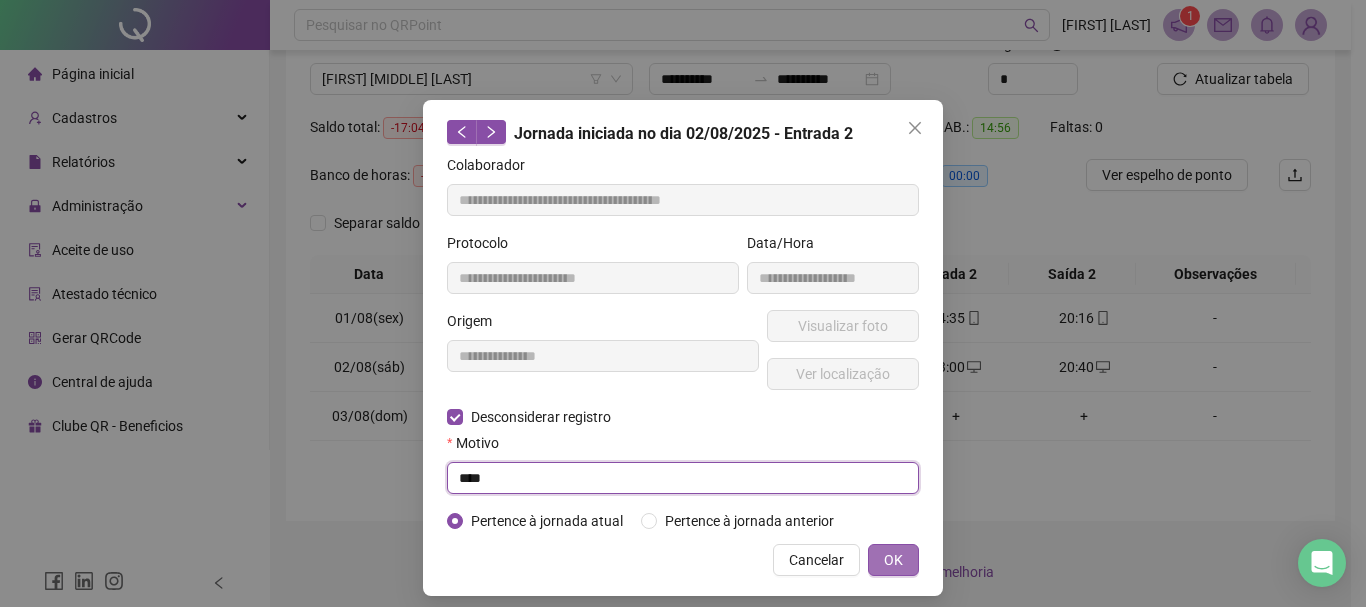 type on "****" 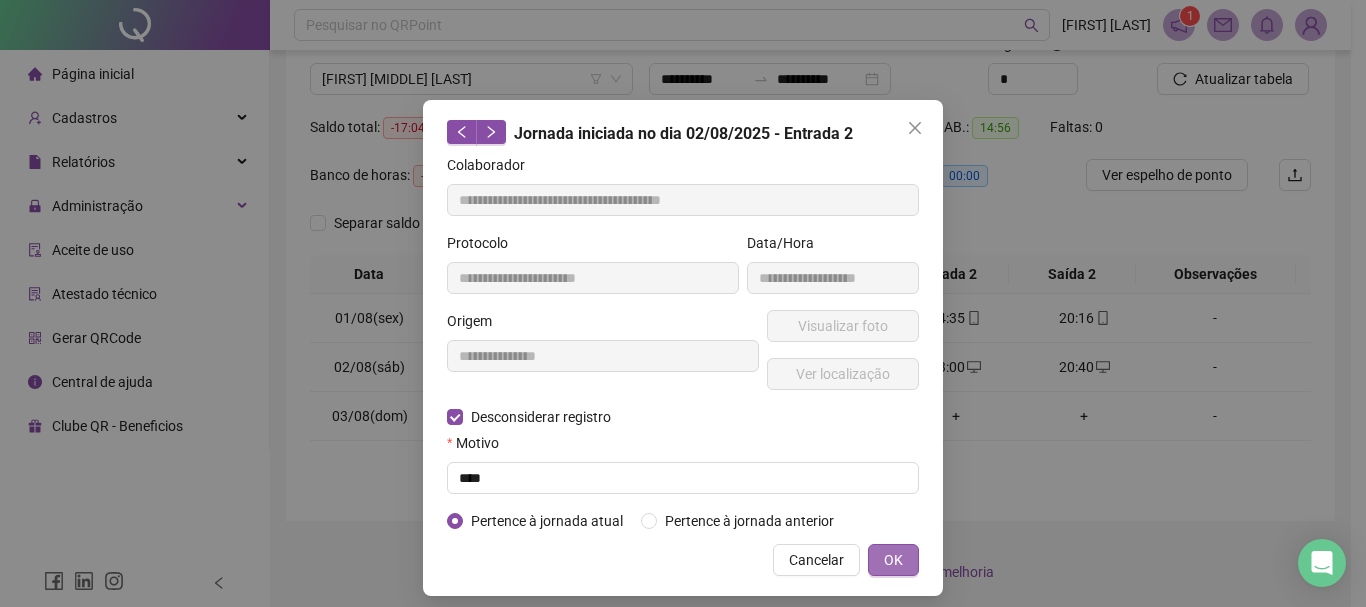 click on "OK" at bounding box center (893, 560) 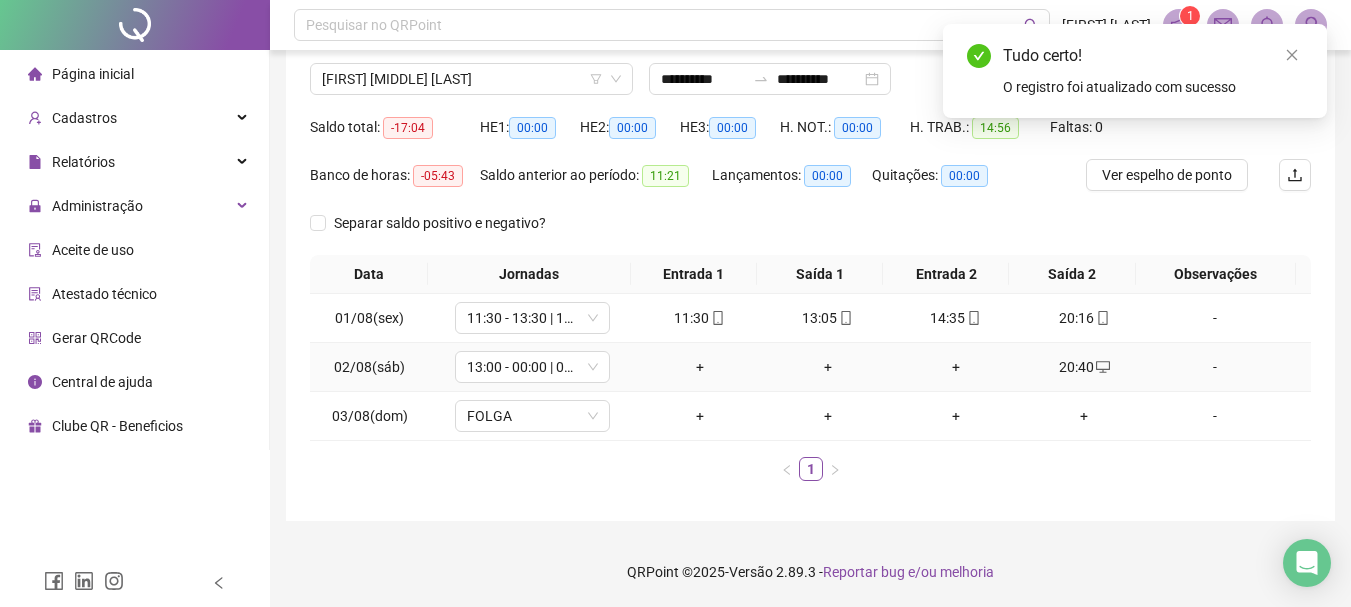 click 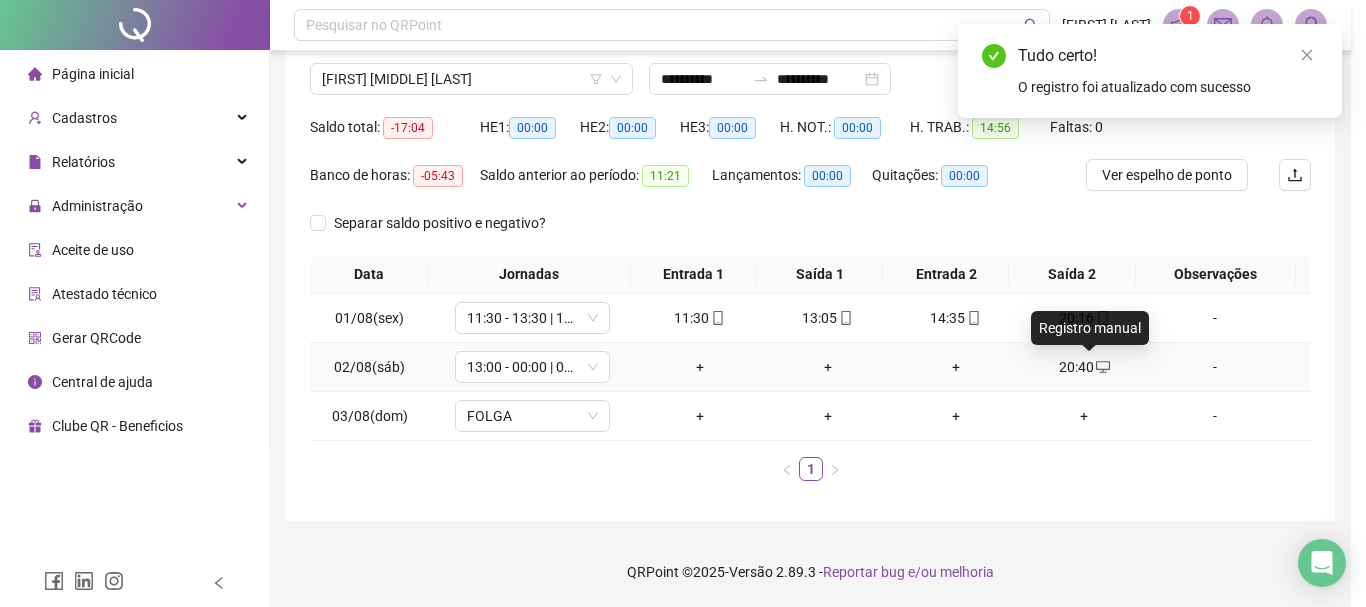 type on "**********" 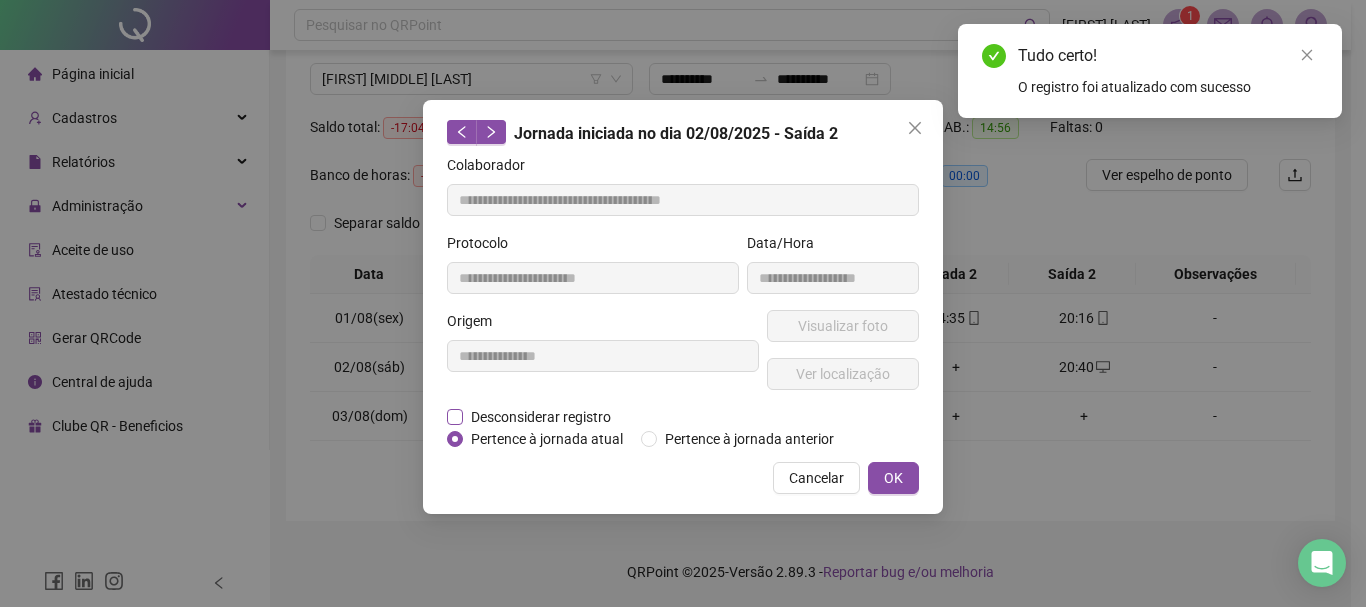 click on "Desconsiderar registro" at bounding box center [541, 417] 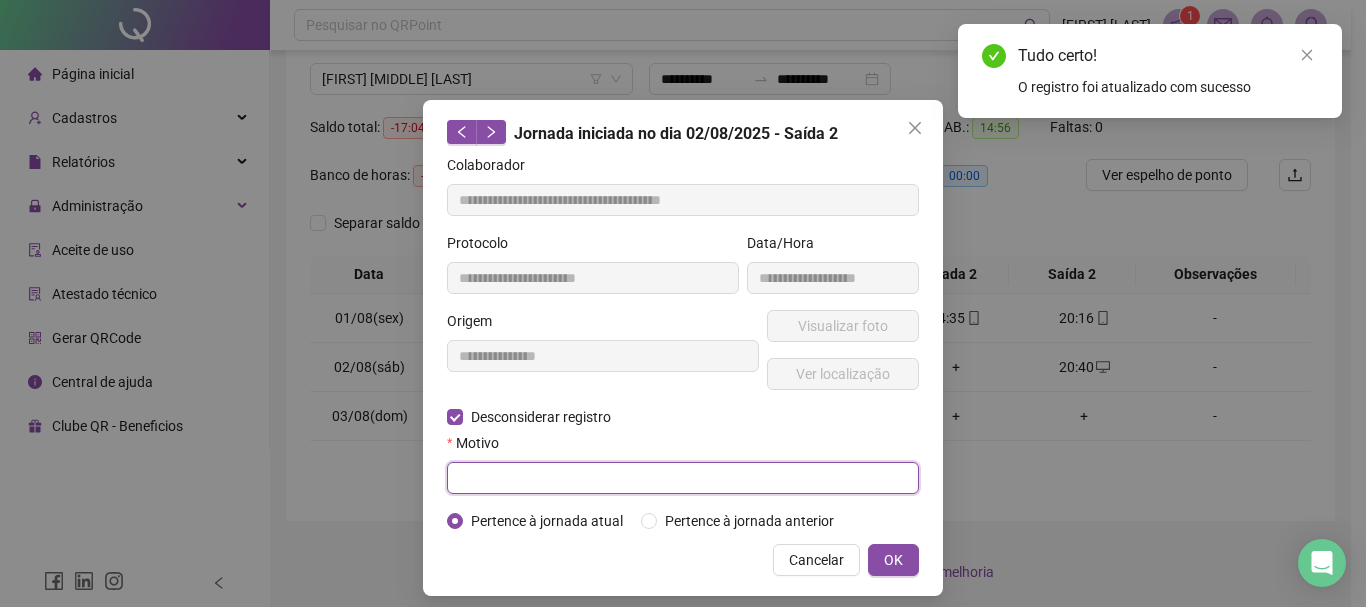 click at bounding box center (683, 478) 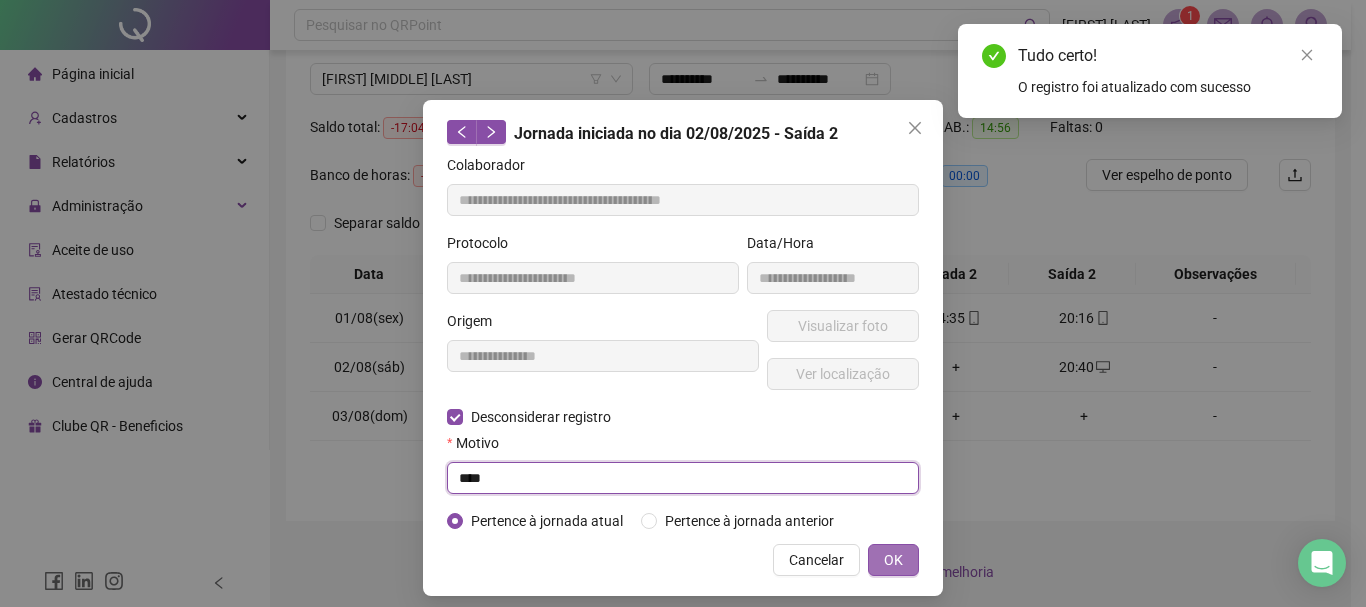 type on "****" 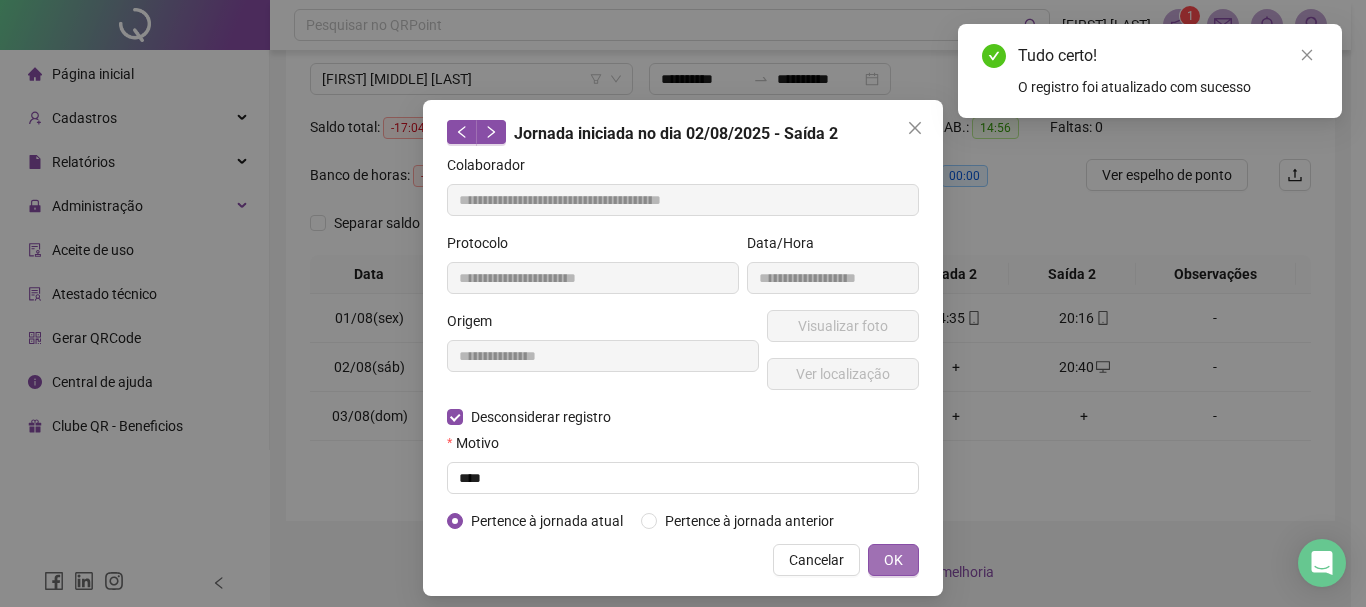 click on "OK" at bounding box center (893, 560) 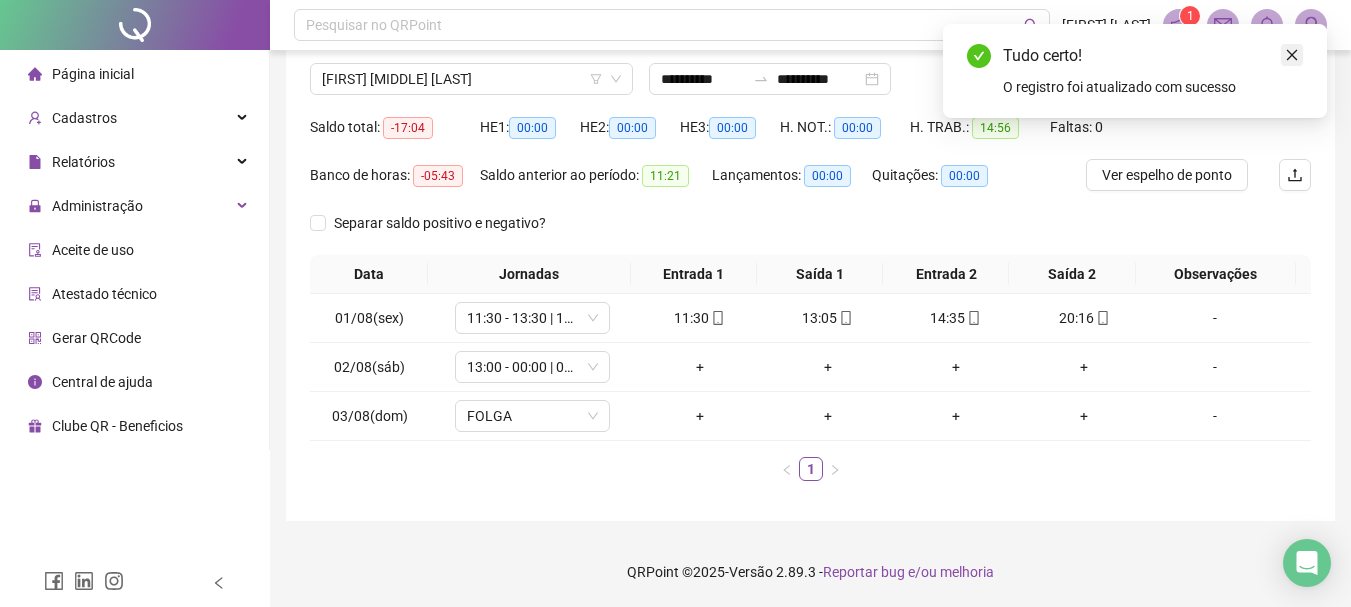click at bounding box center [1292, 55] 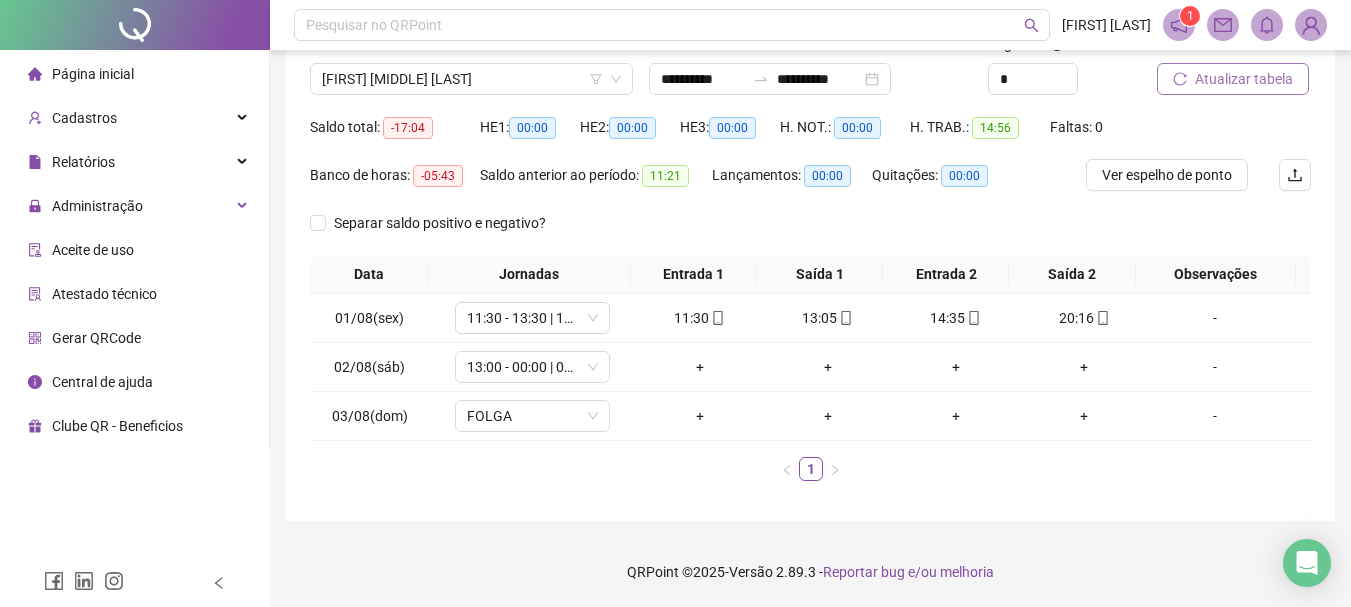 click on "Atualizar tabela" at bounding box center [1244, 79] 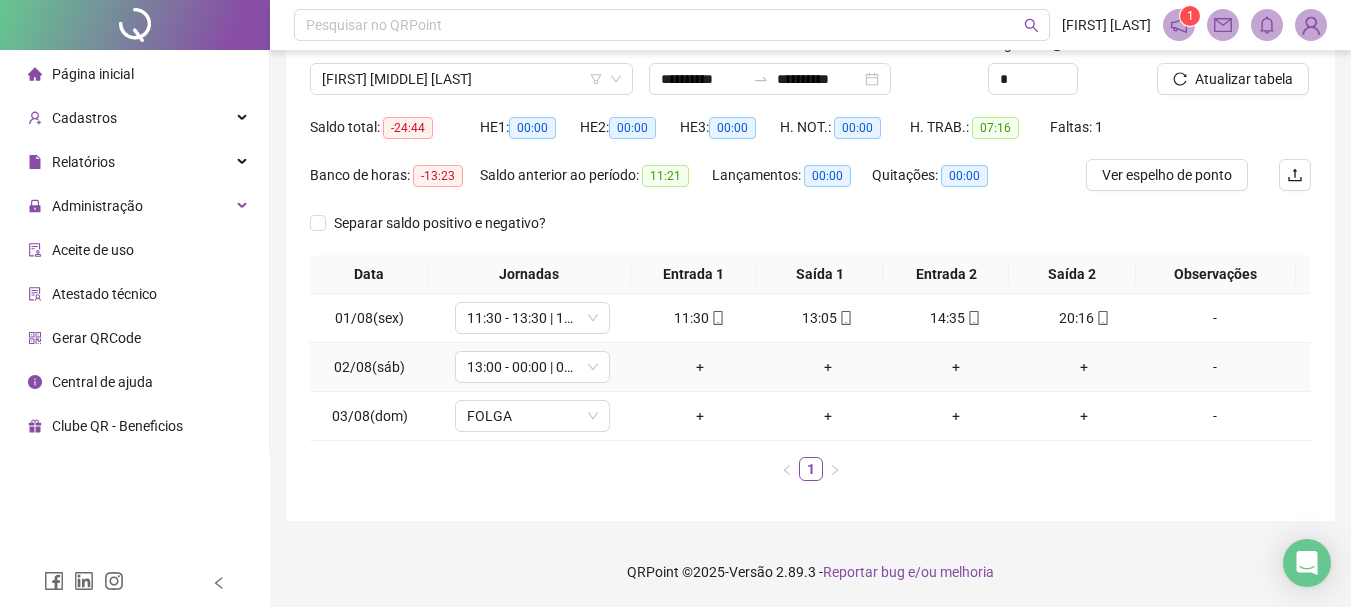 click on "+" at bounding box center (700, 367) 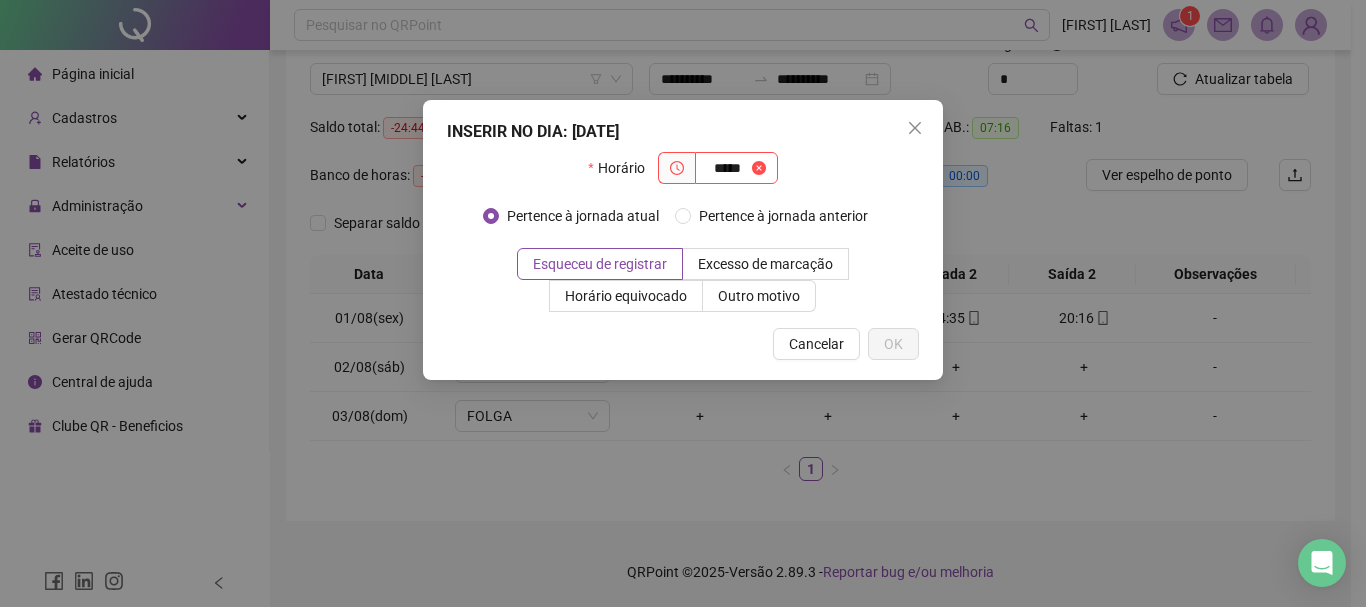 type on "*****" 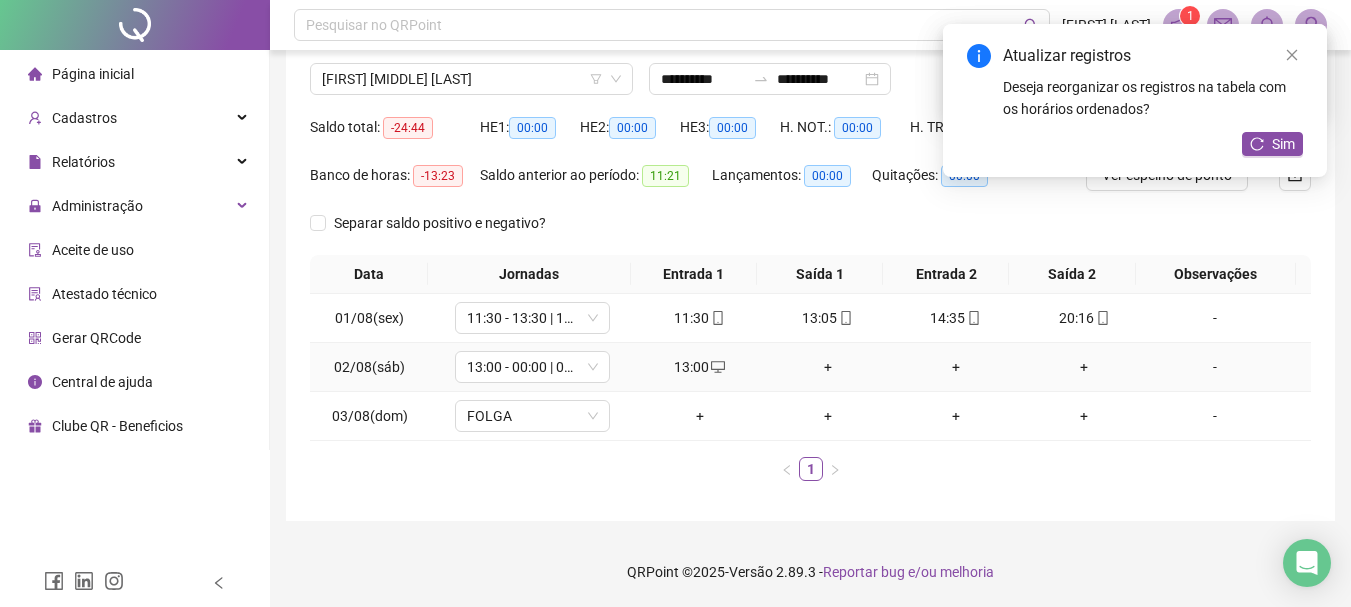 click on "+" at bounding box center [828, 367] 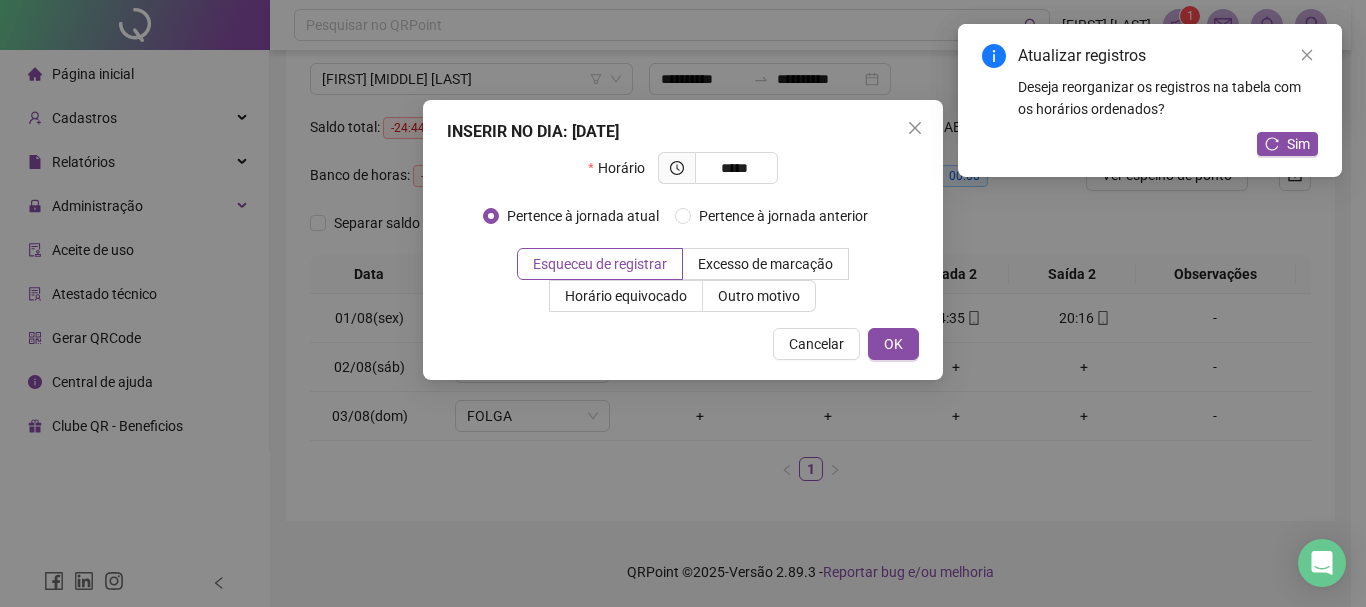 type on "*****" 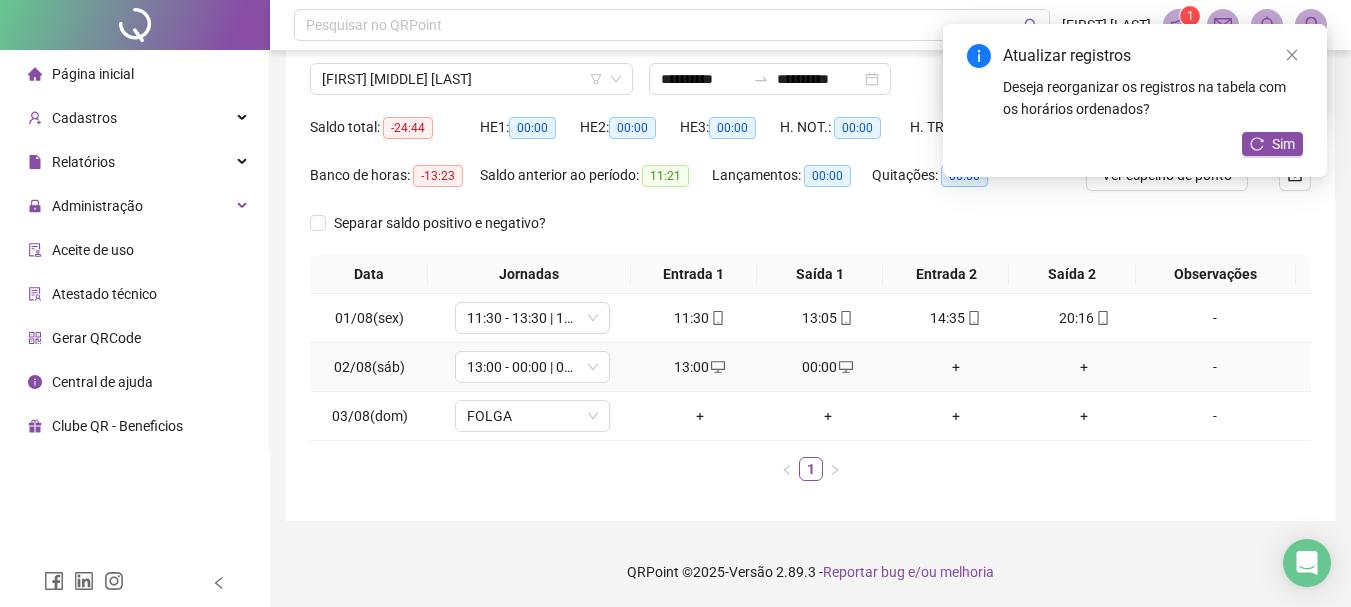 click on "+" at bounding box center [956, 367] 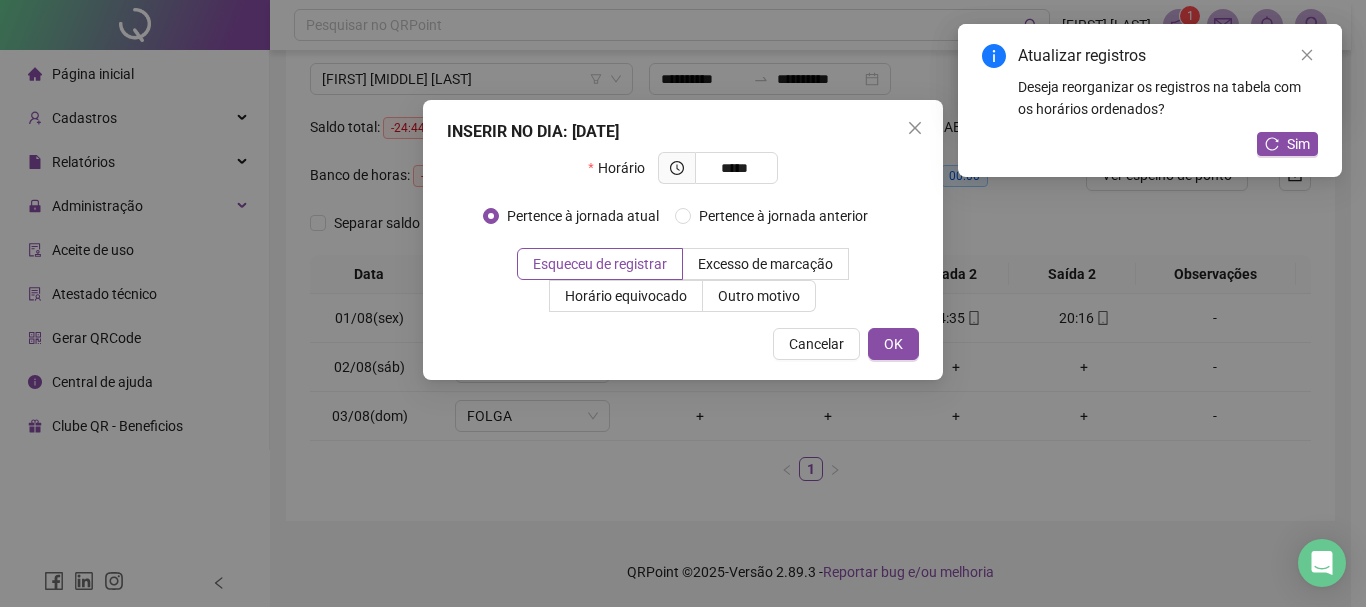 type on "*****" 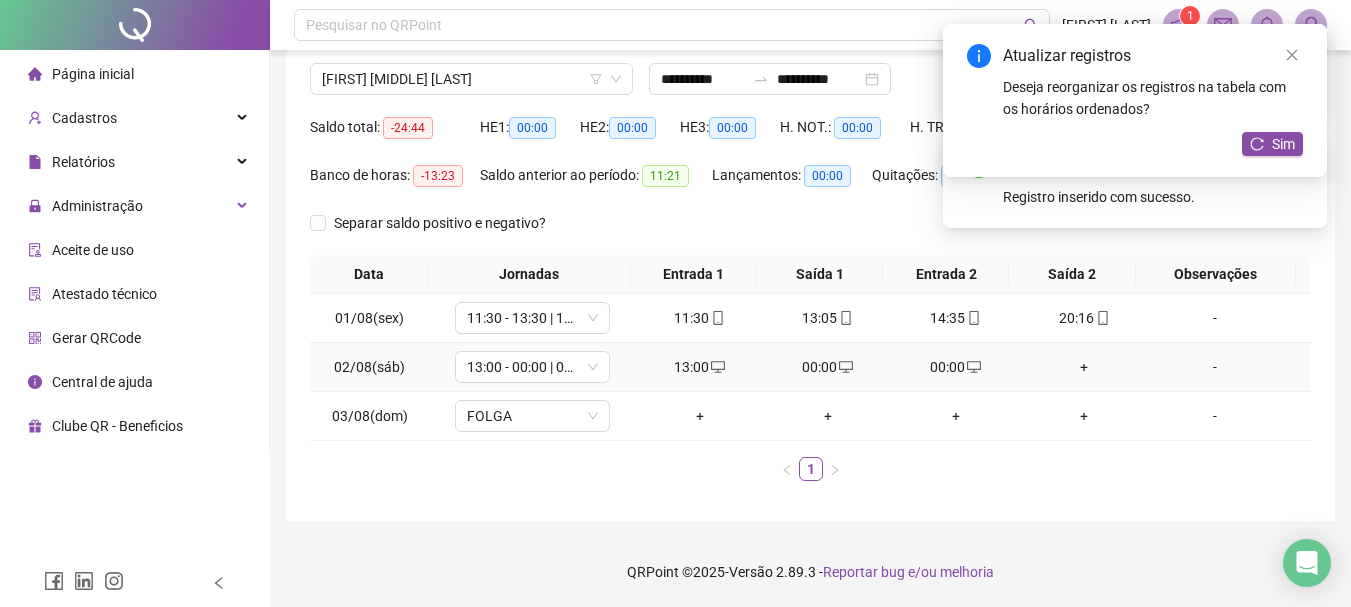 click on "+" at bounding box center (1084, 367) 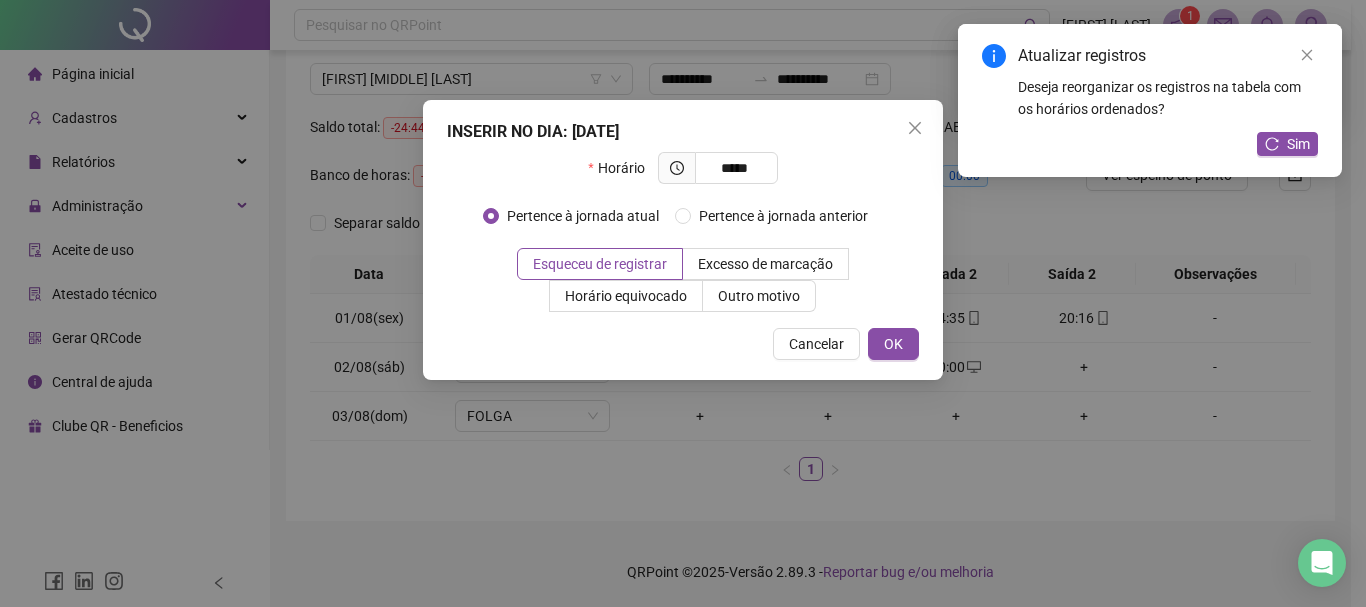 type on "*****" 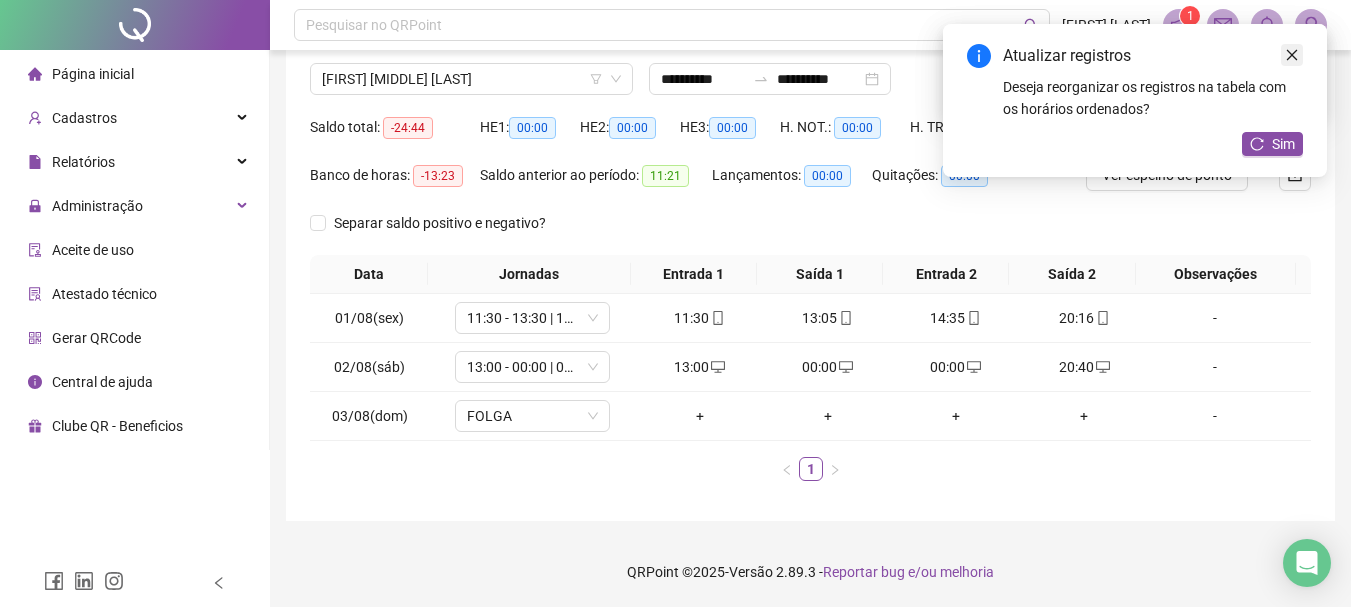 click 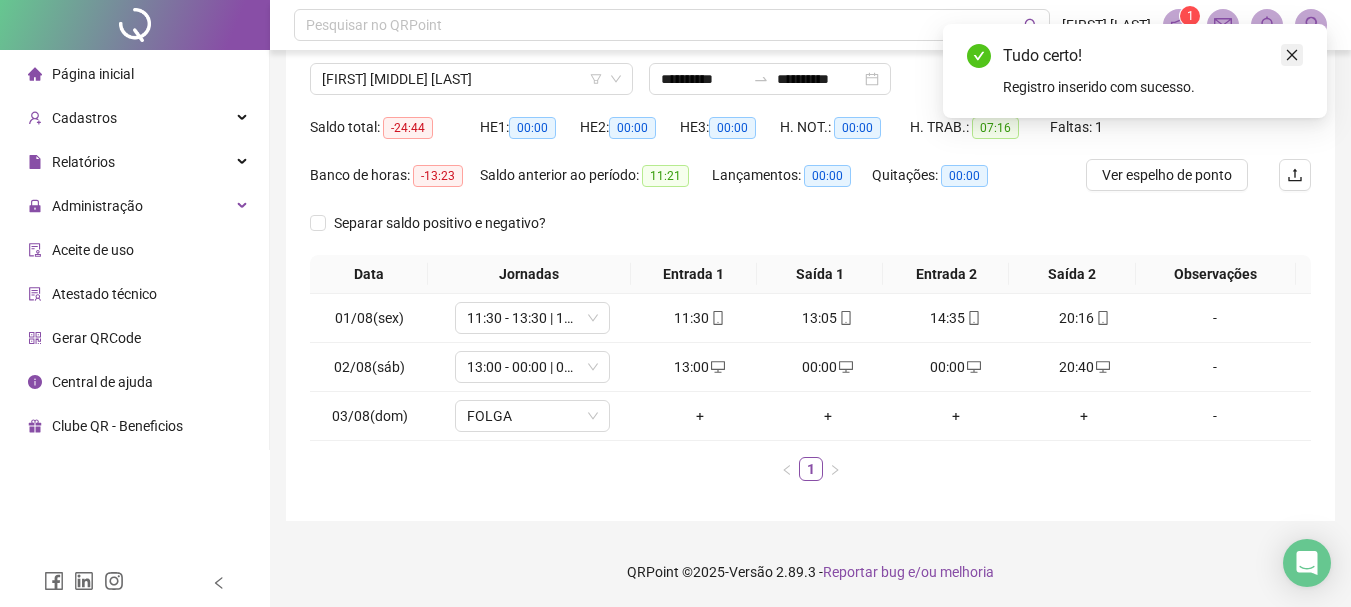 click 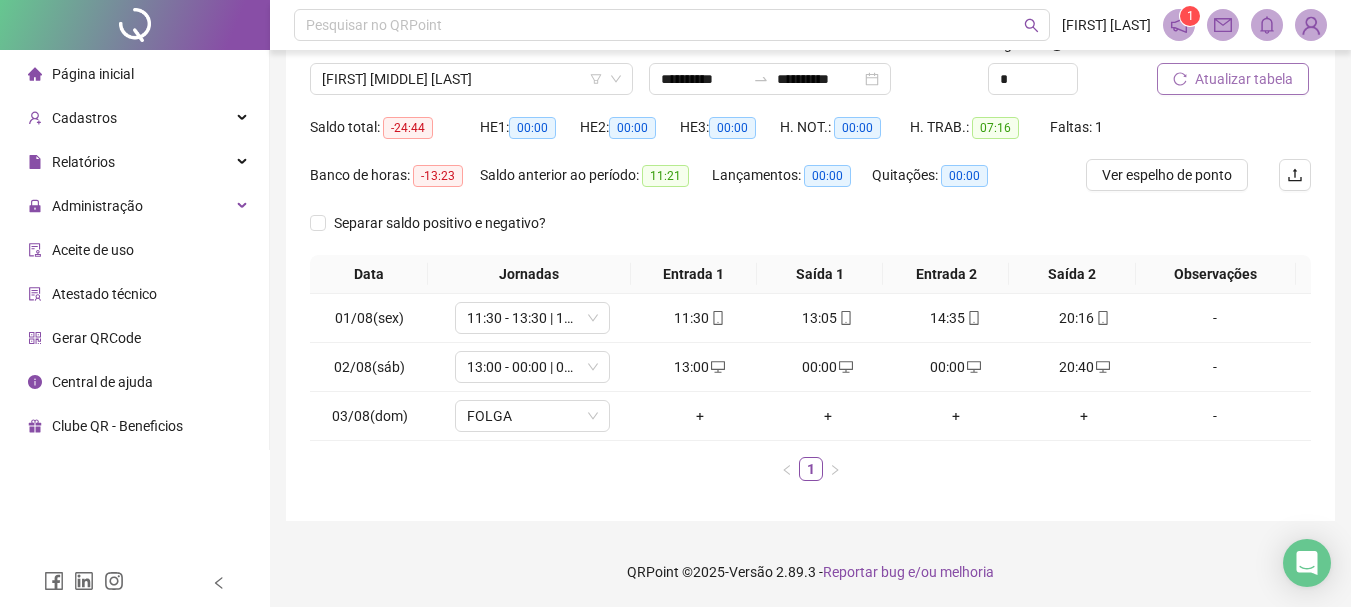click on "Atualizar tabela" at bounding box center [1244, 79] 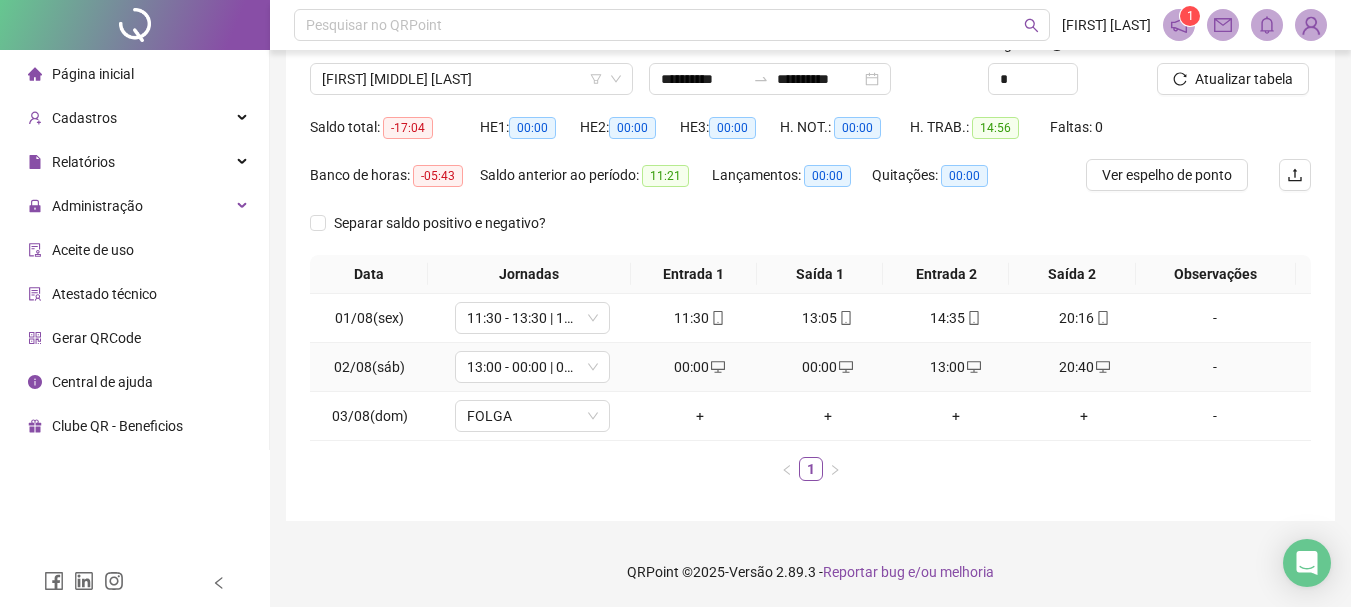 click on "13:00" at bounding box center [956, 367] 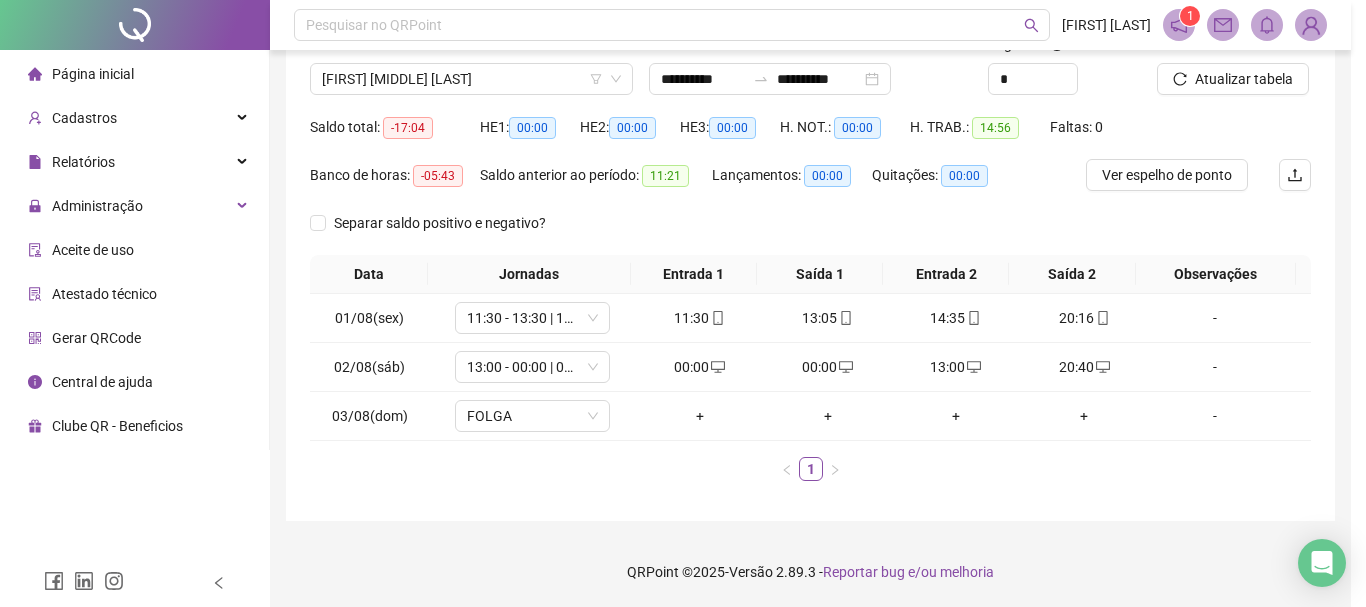 type on "**********" 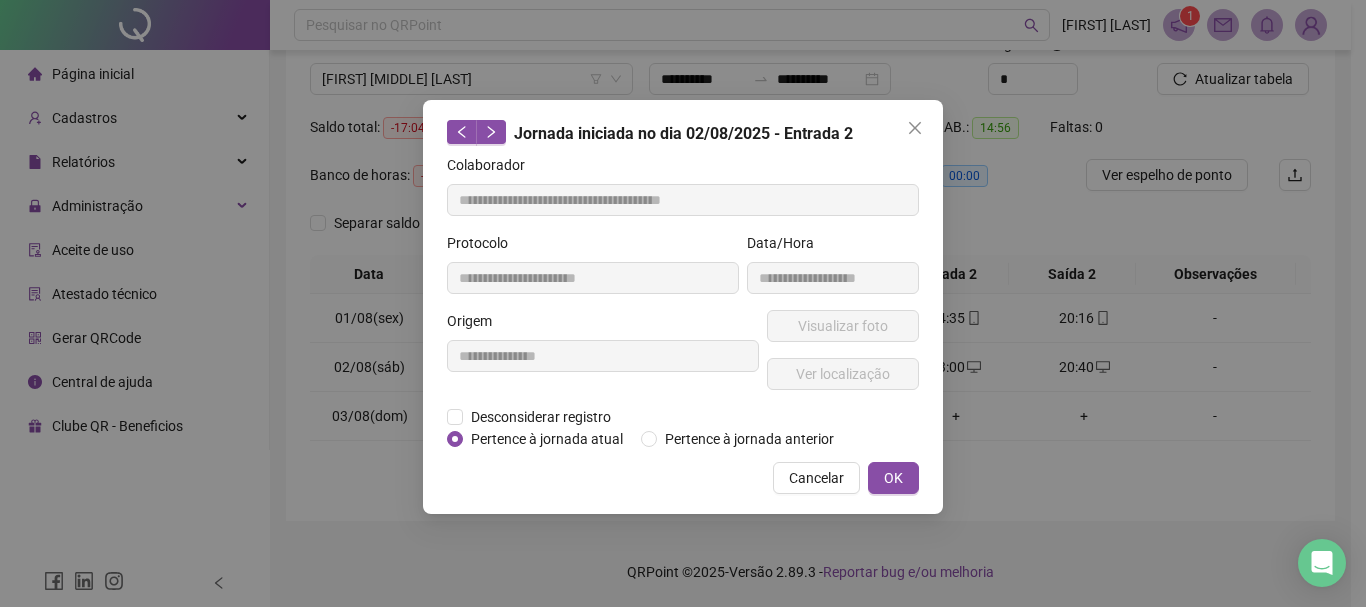 click on "**********" at bounding box center [603, 358] 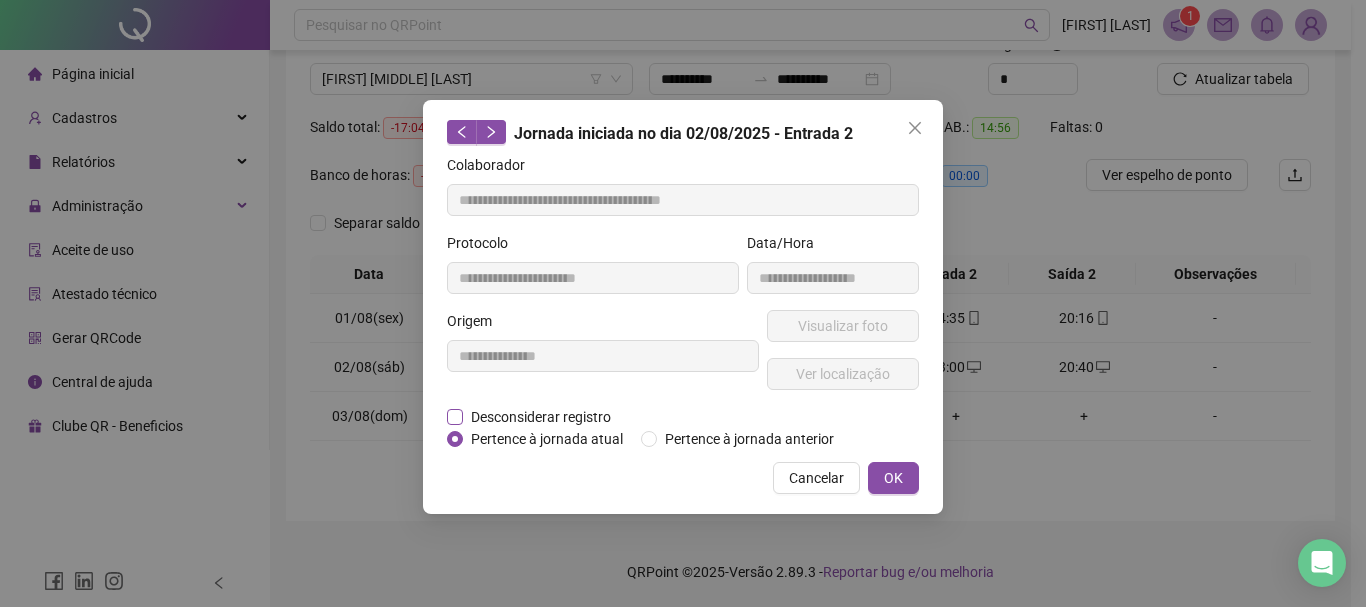click on "Desconsiderar registro" at bounding box center [541, 417] 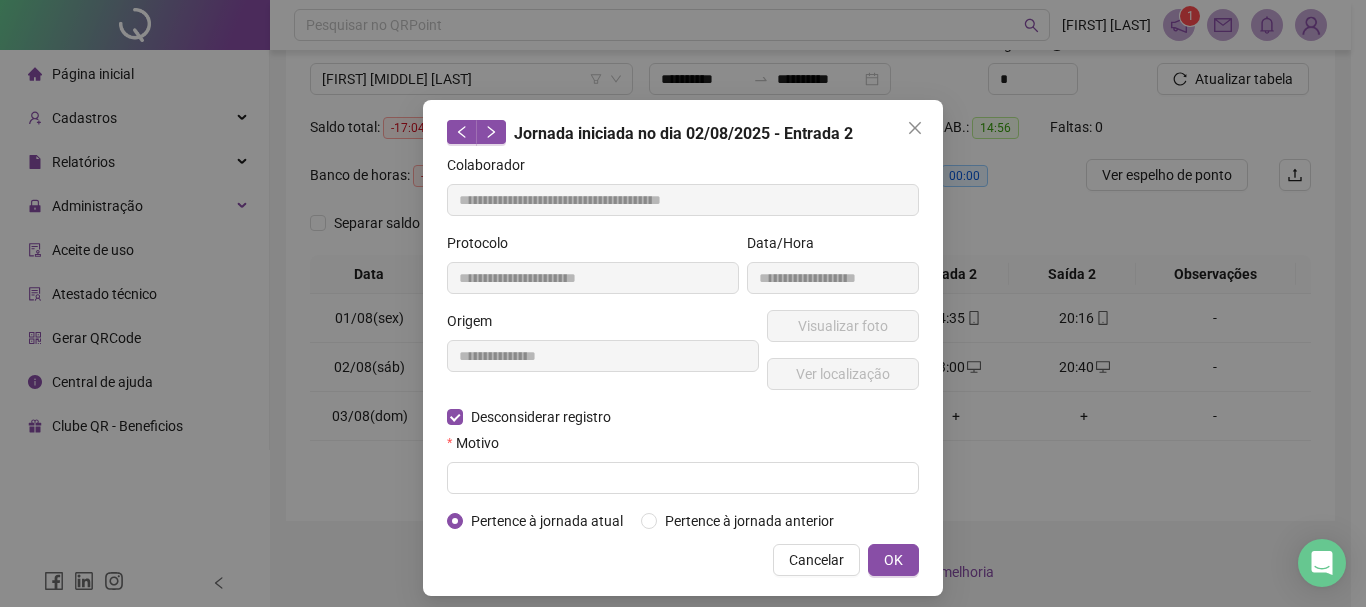click on "**********" at bounding box center [683, 343] 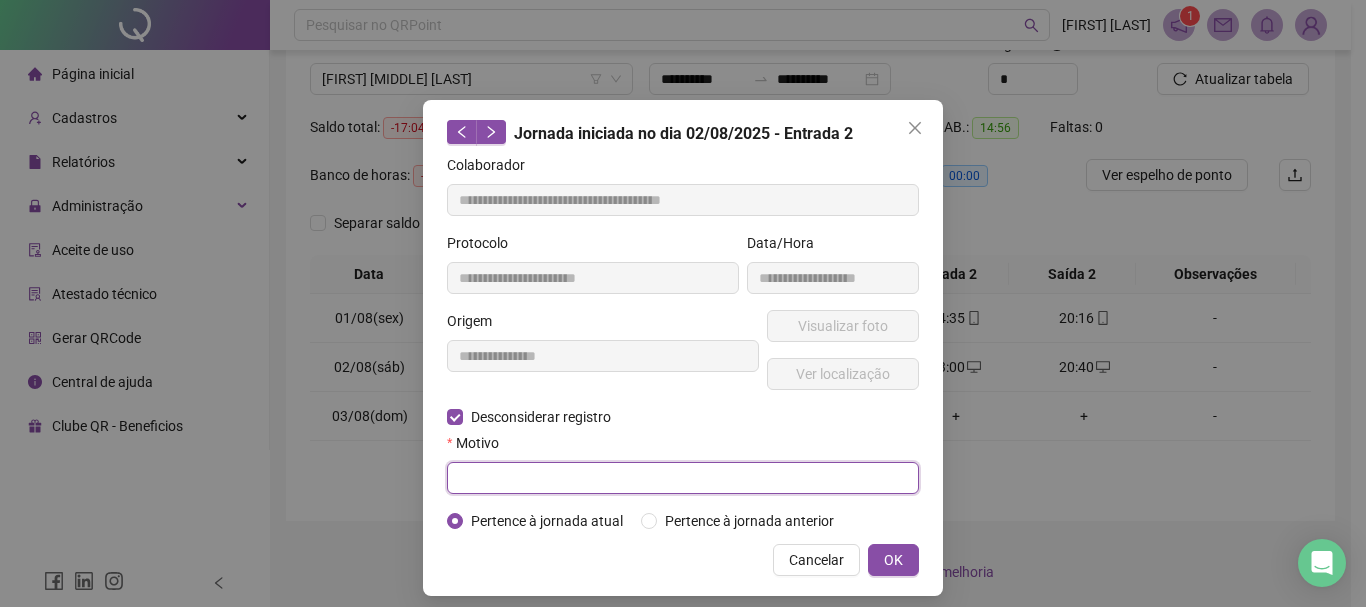 click at bounding box center [683, 478] 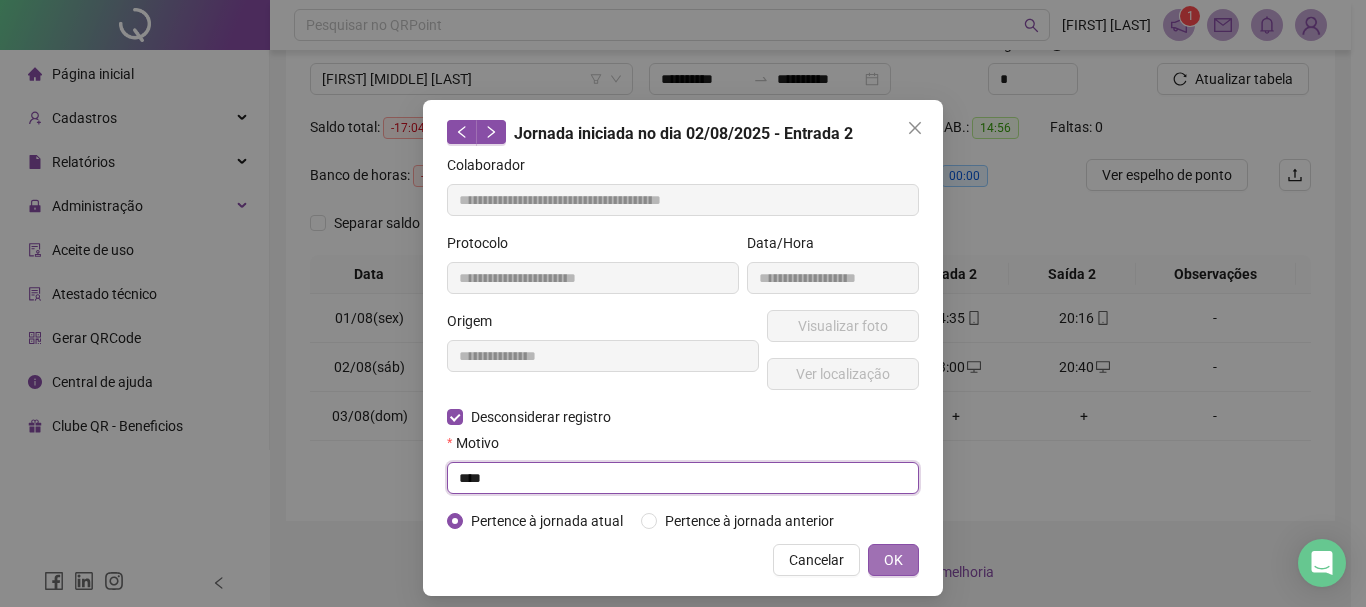 type on "****" 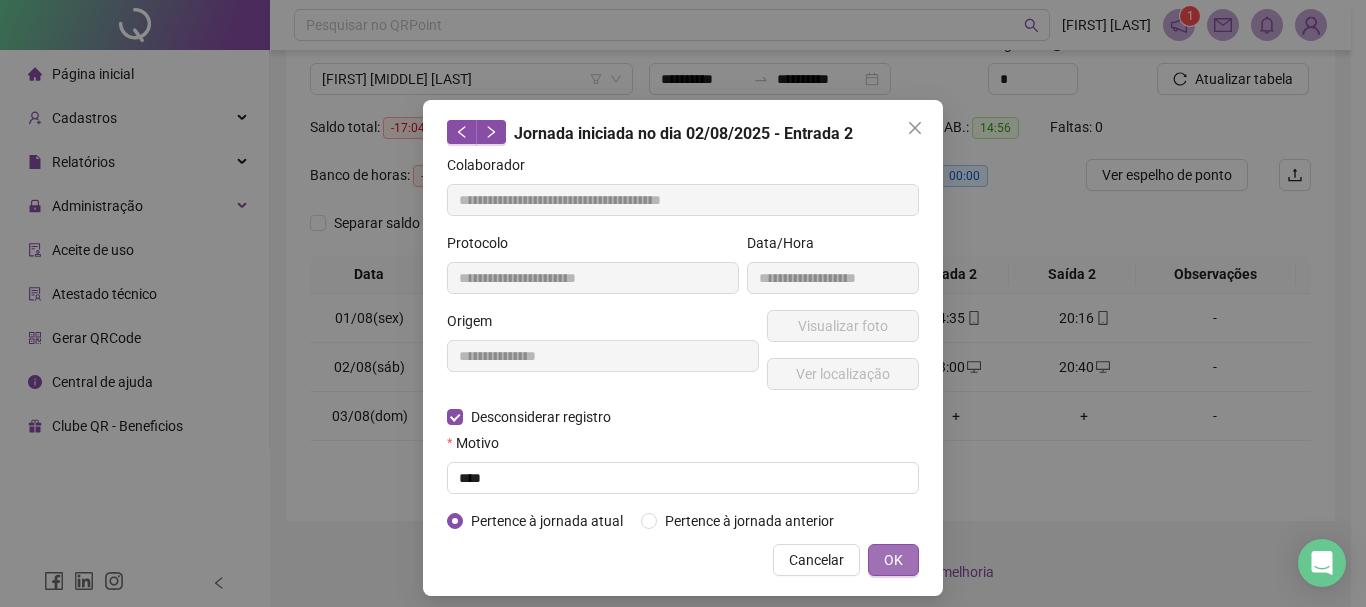 click on "OK" at bounding box center (893, 560) 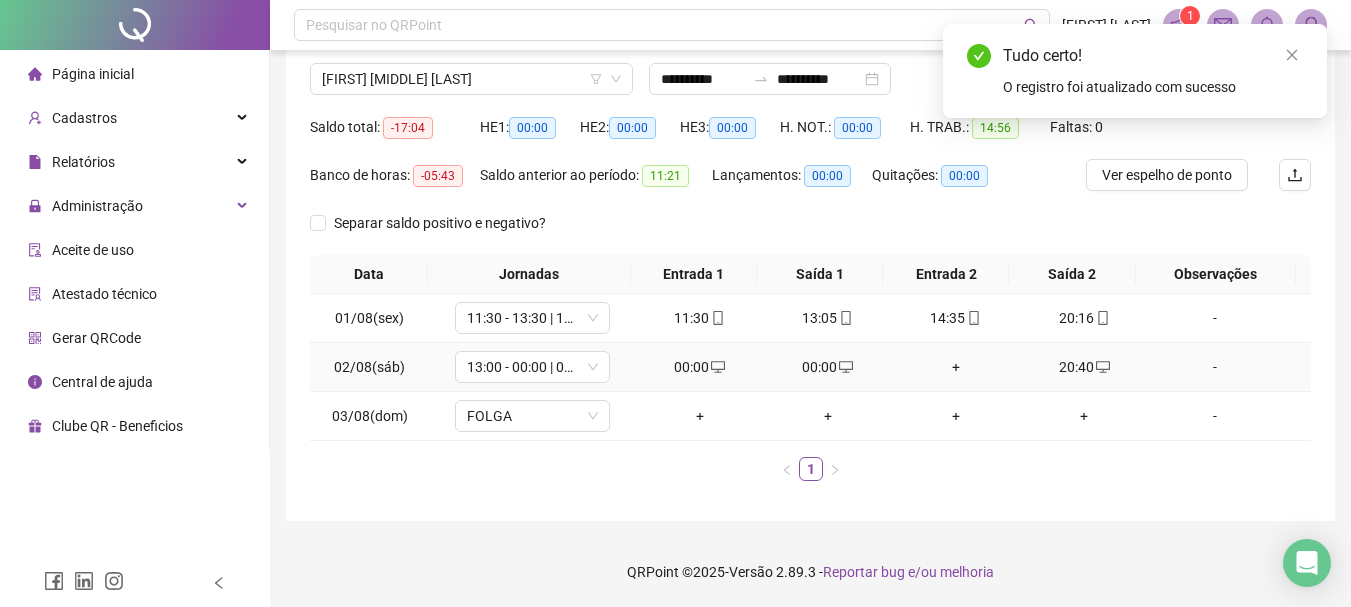click on "00:00" at bounding box center (828, 367) 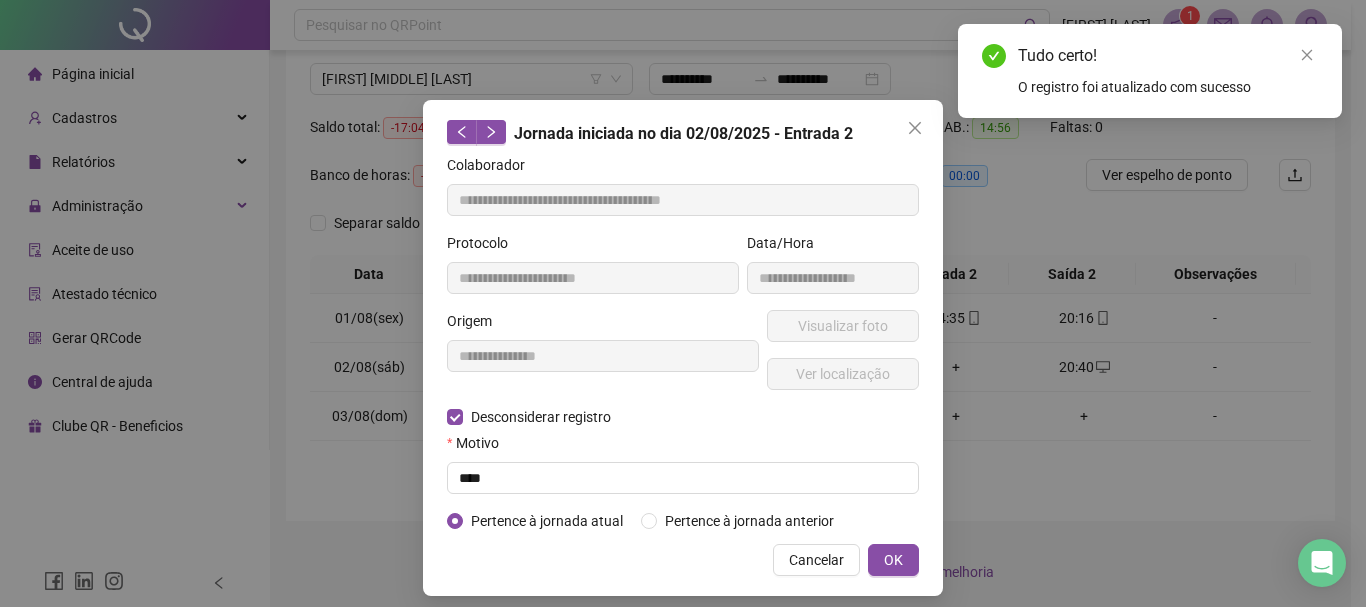 type on "**********" 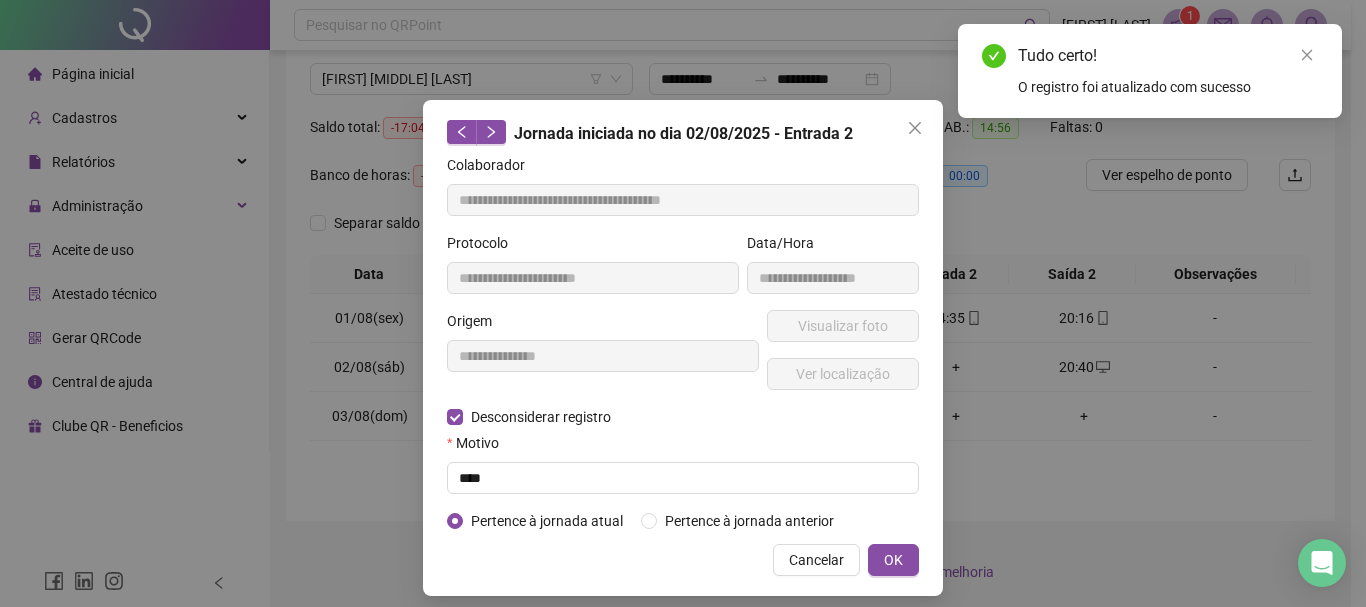 type on "**********" 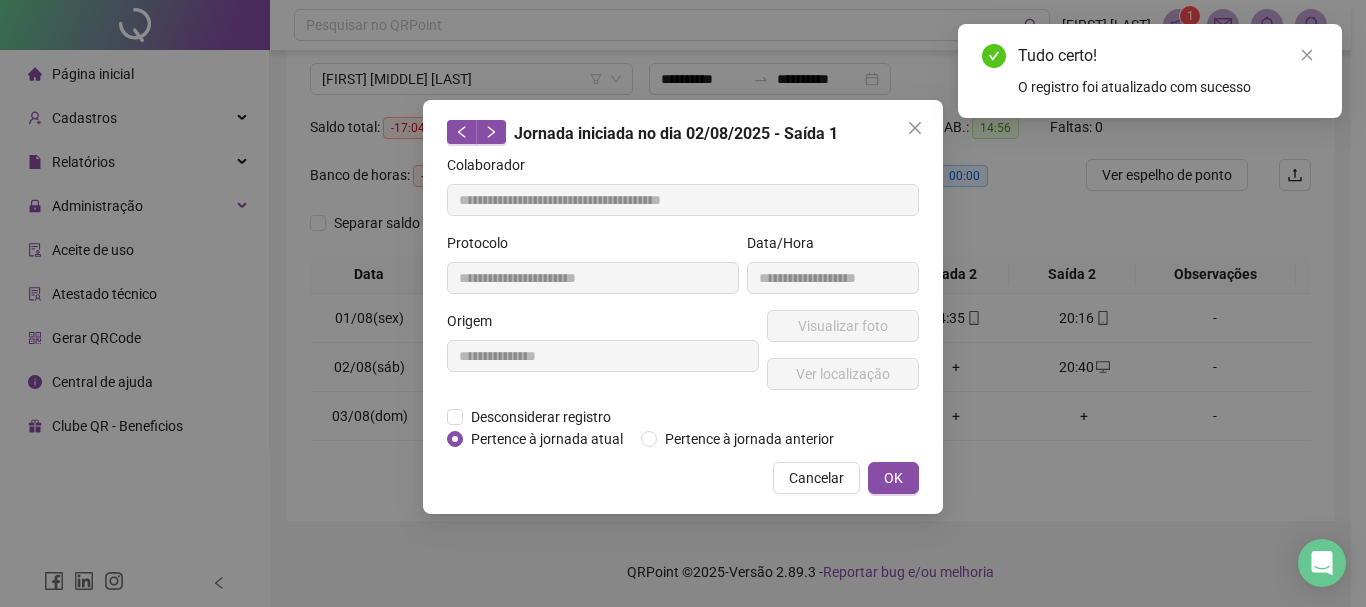 click on "**********" at bounding box center [603, 358] 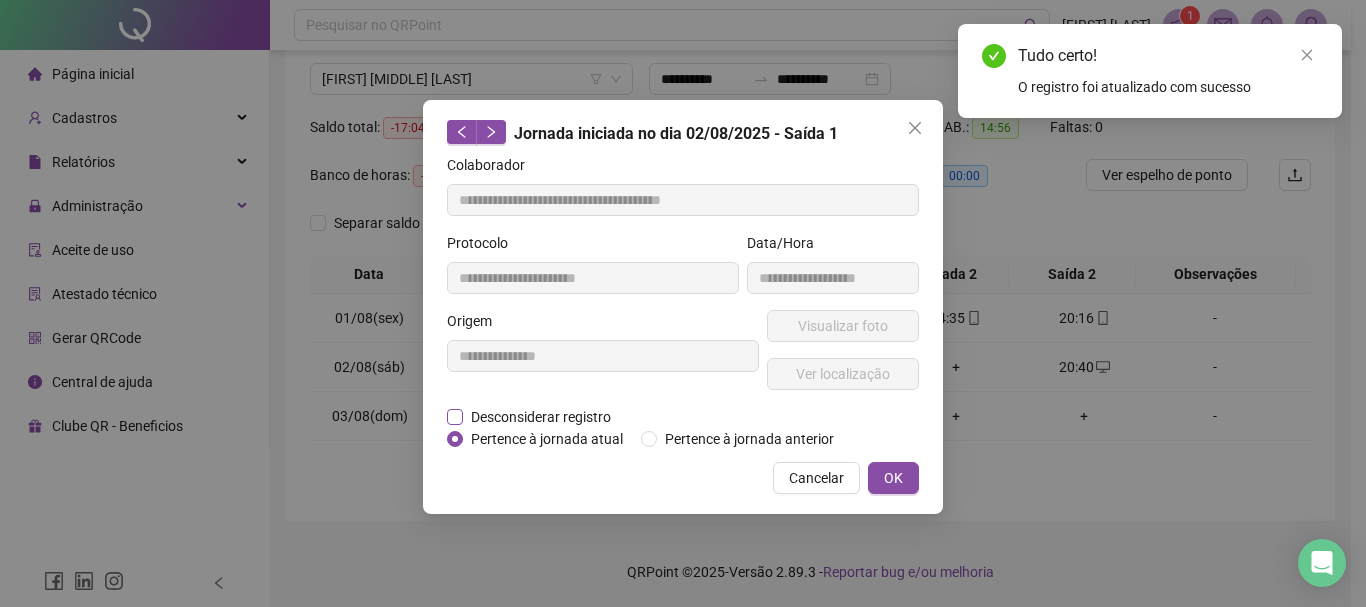 click on "Desconsiderar registro" at bounding box center (541, 417) 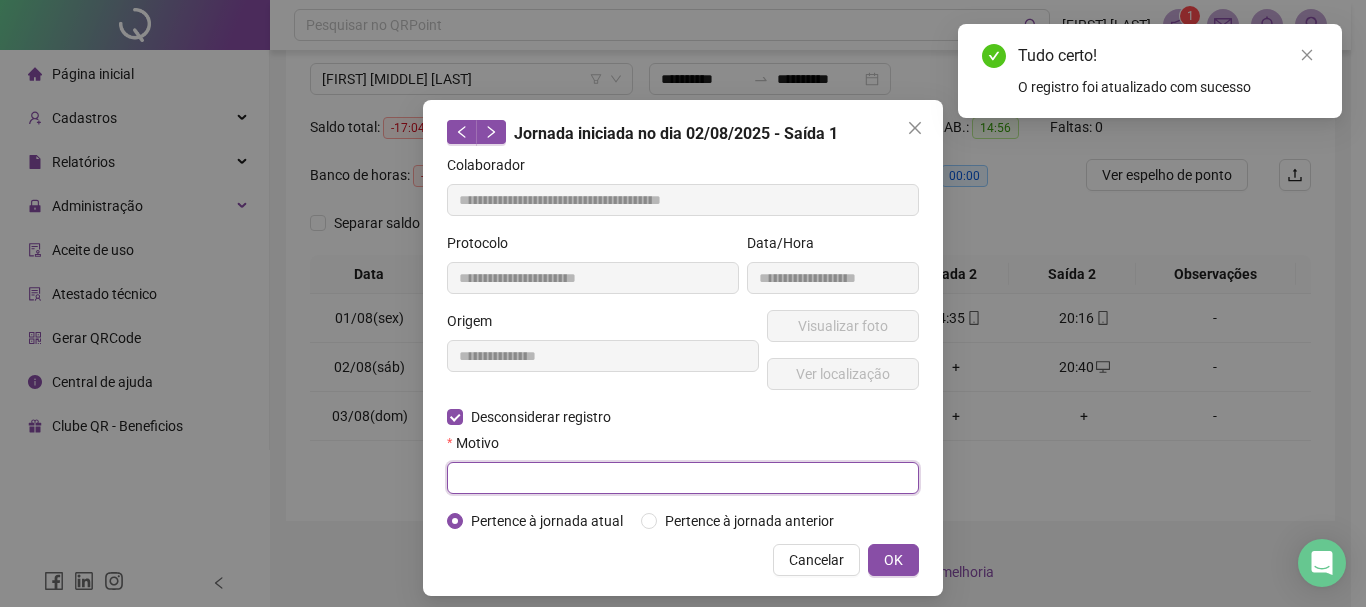 click at bounding box center [683, 478] 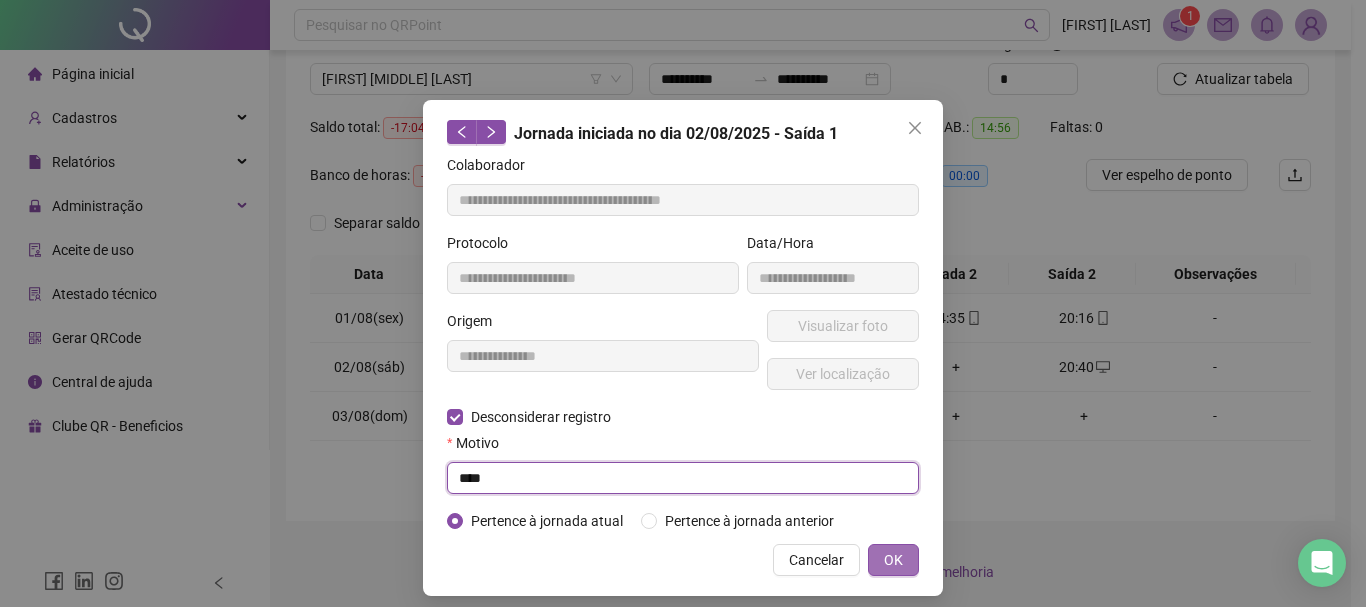 type on "****" 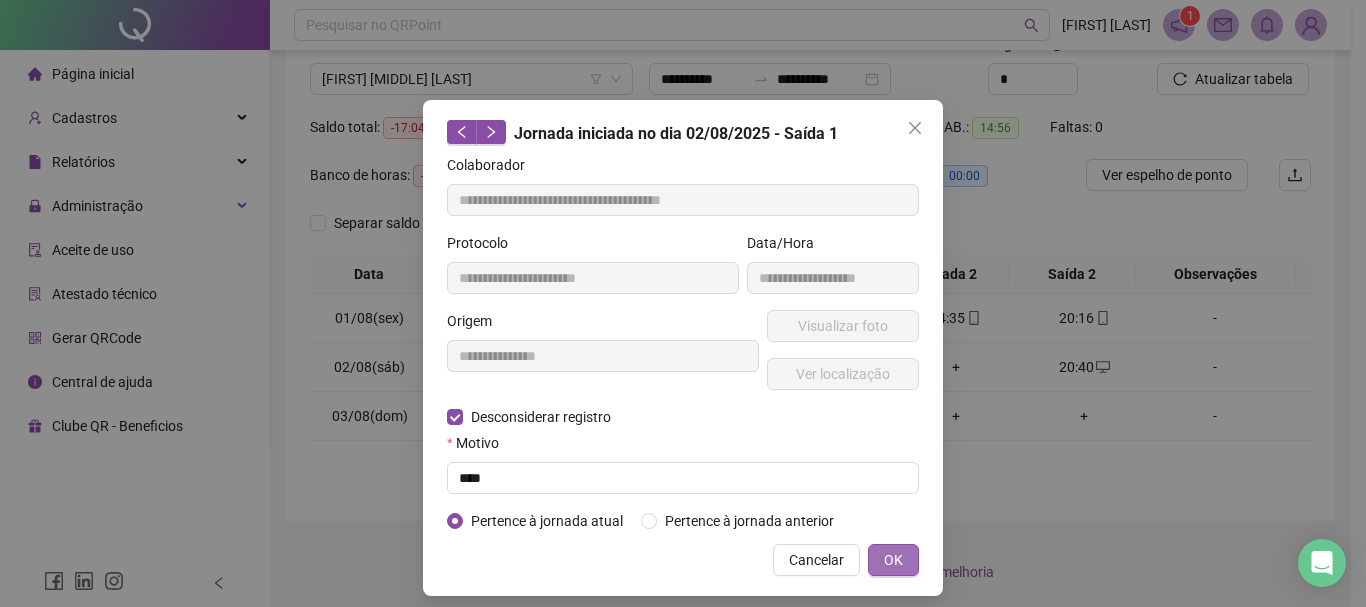 click on "OK" at bounding box center [893, 560] 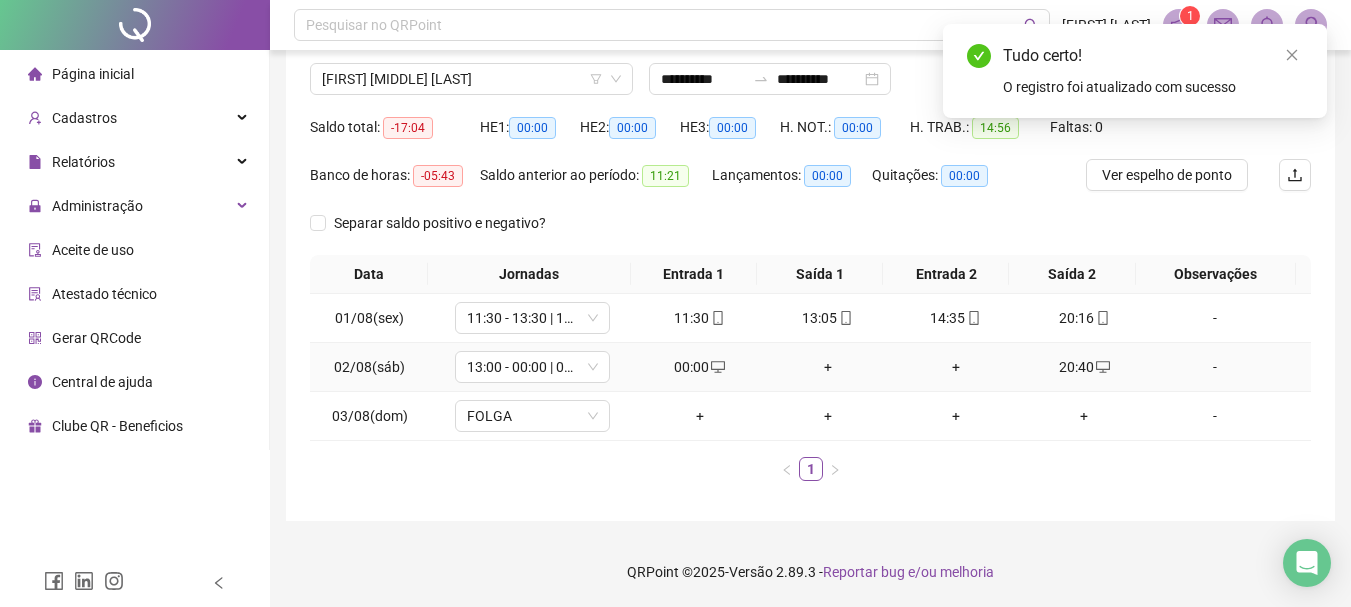 click on "00:00" at bounding box center (700, 367) 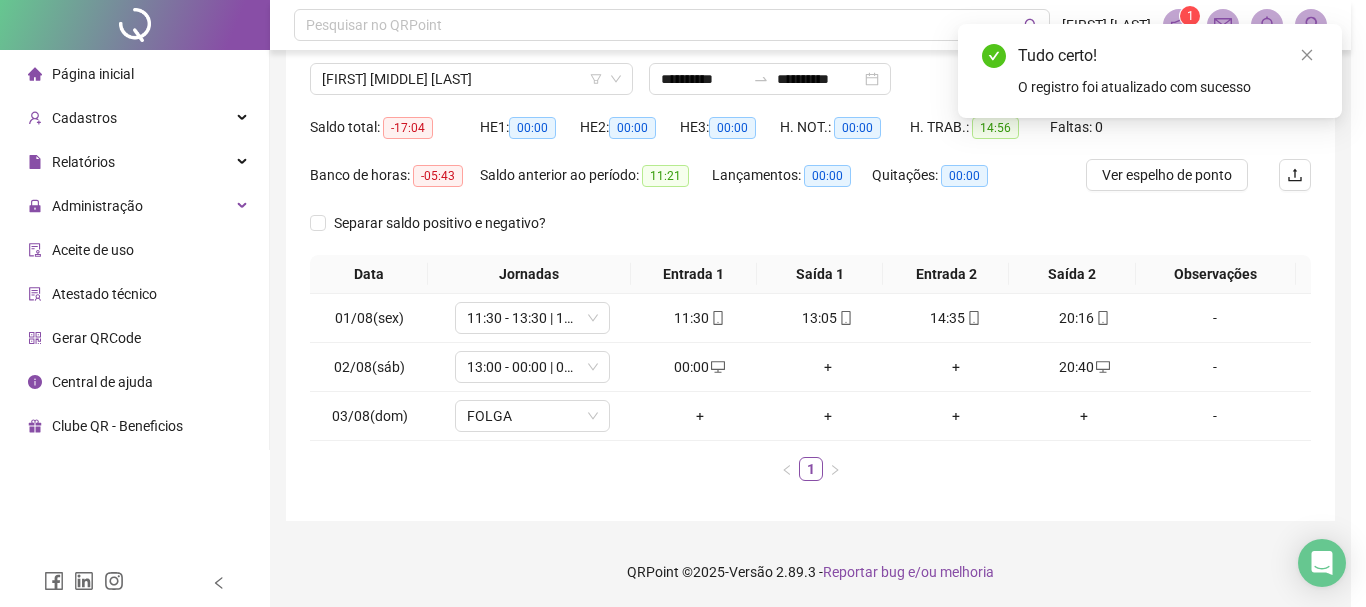 type on "**********" 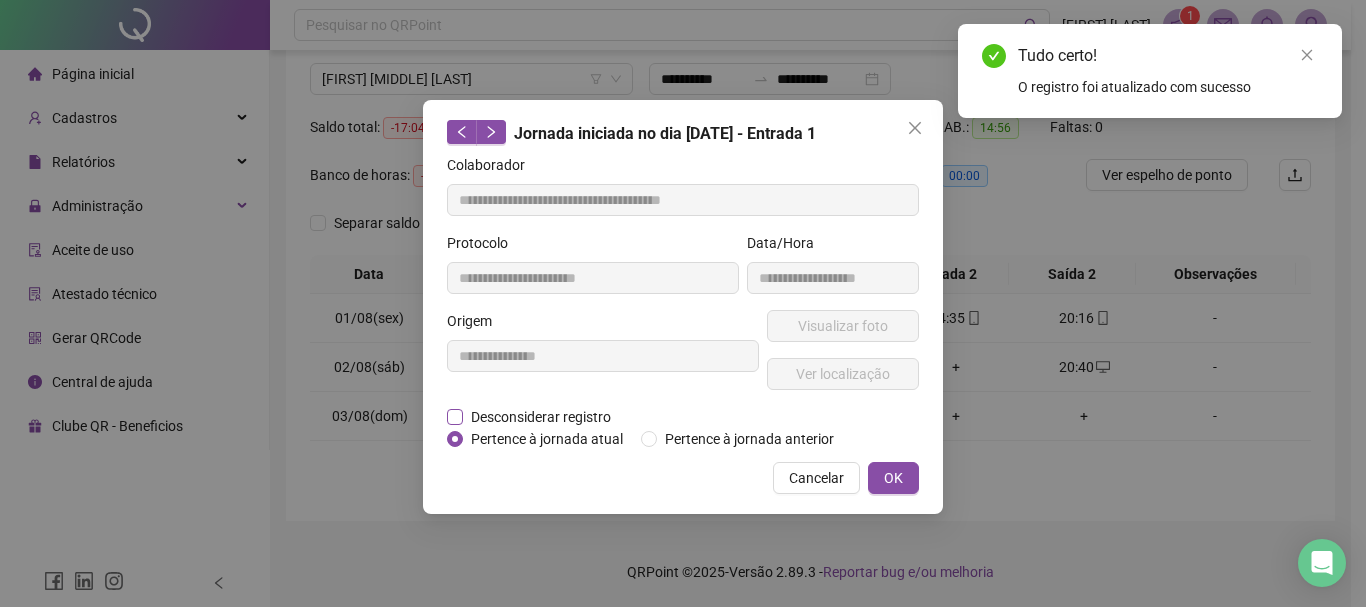 drag, startPoint x: 473, startPoint y: 406, endPoint x: 497, endPoint y: 423, distance: 29.410883 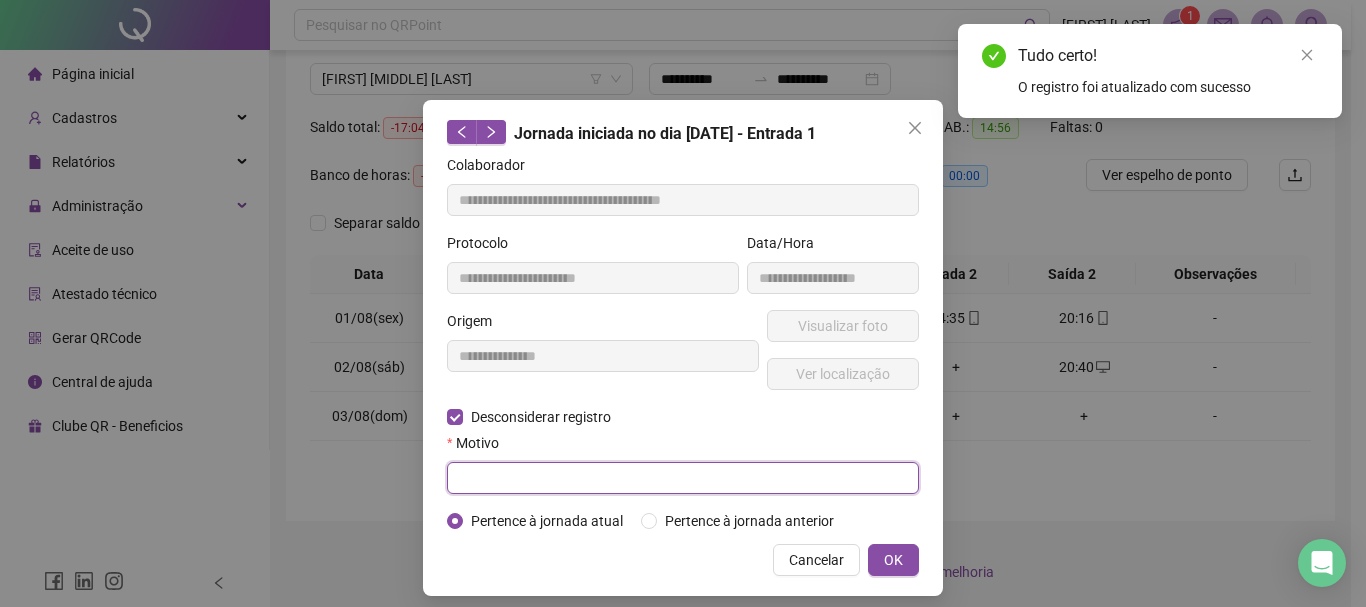 click at bounding box center [683, 478] 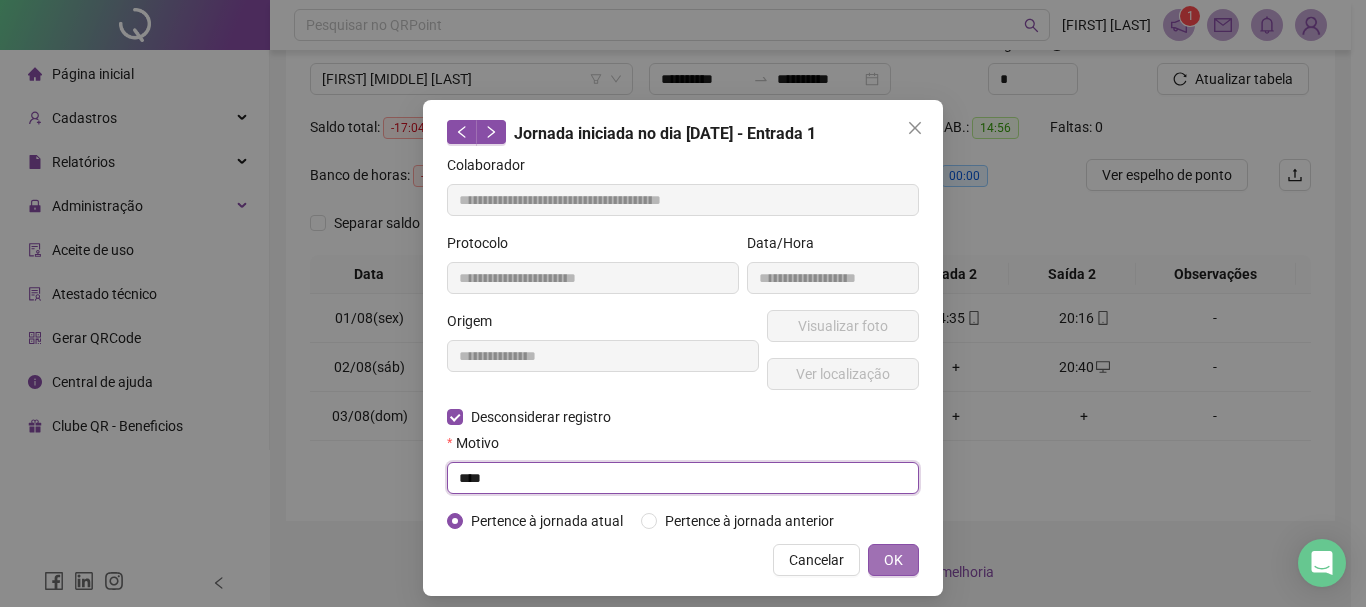 type on "****" 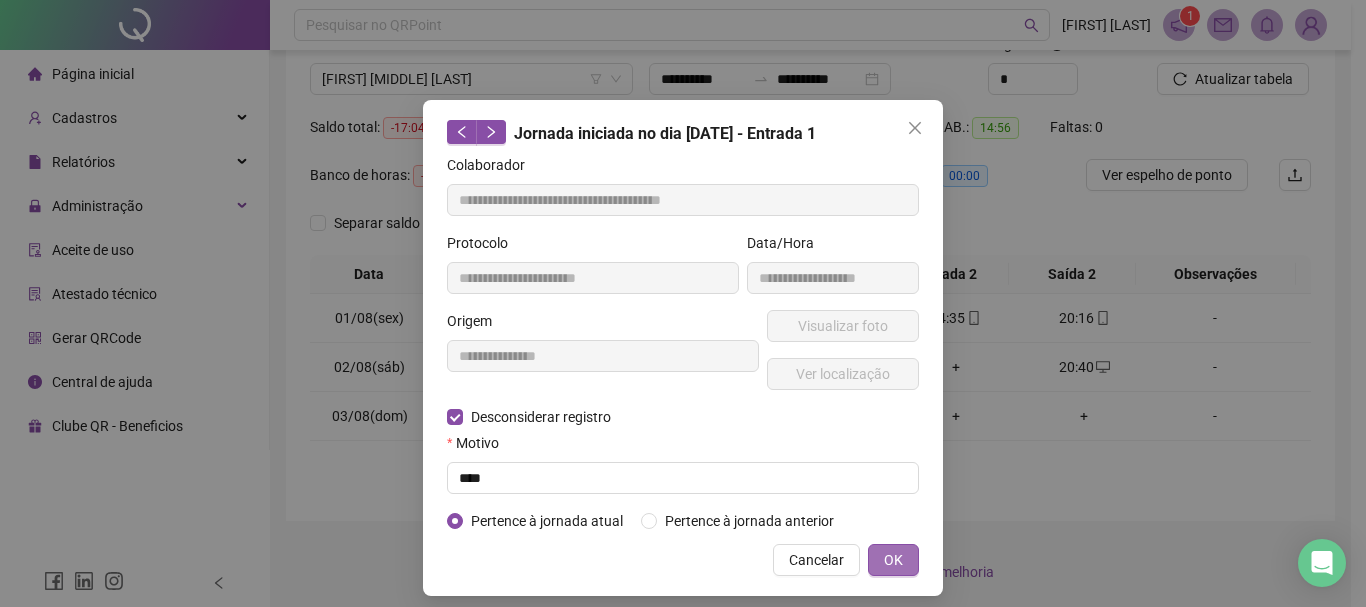 click on "OK" at bounding box center (893, 560) 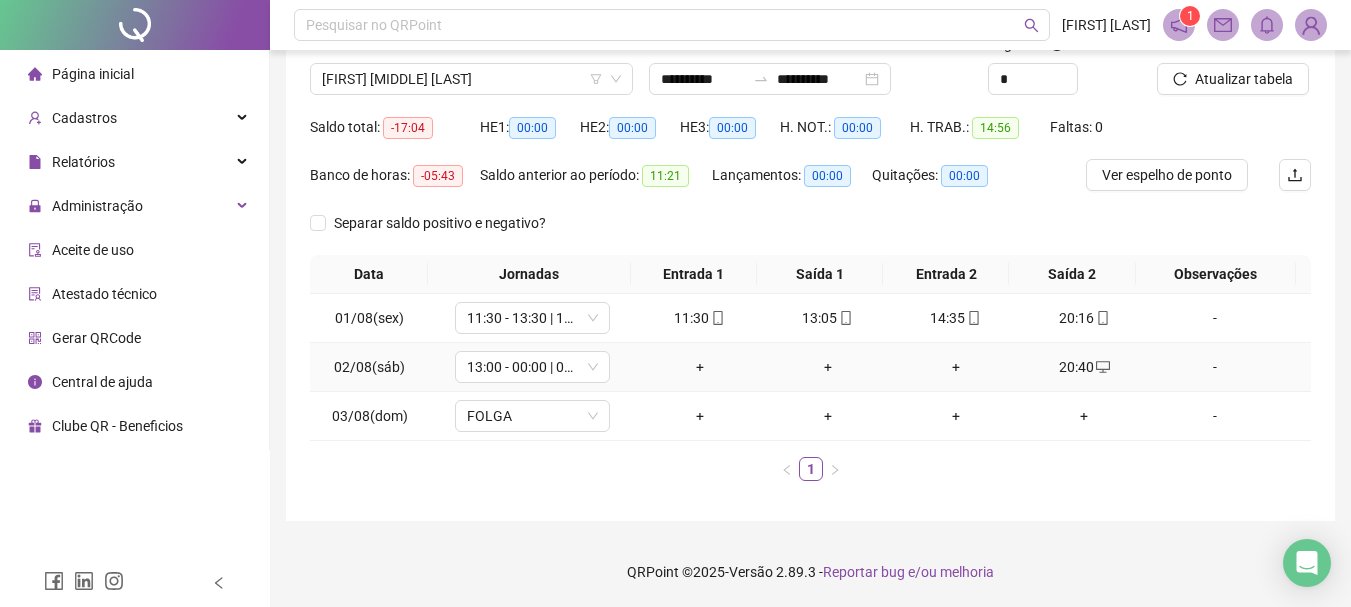 click on "+" at bounding box center (700, 367) 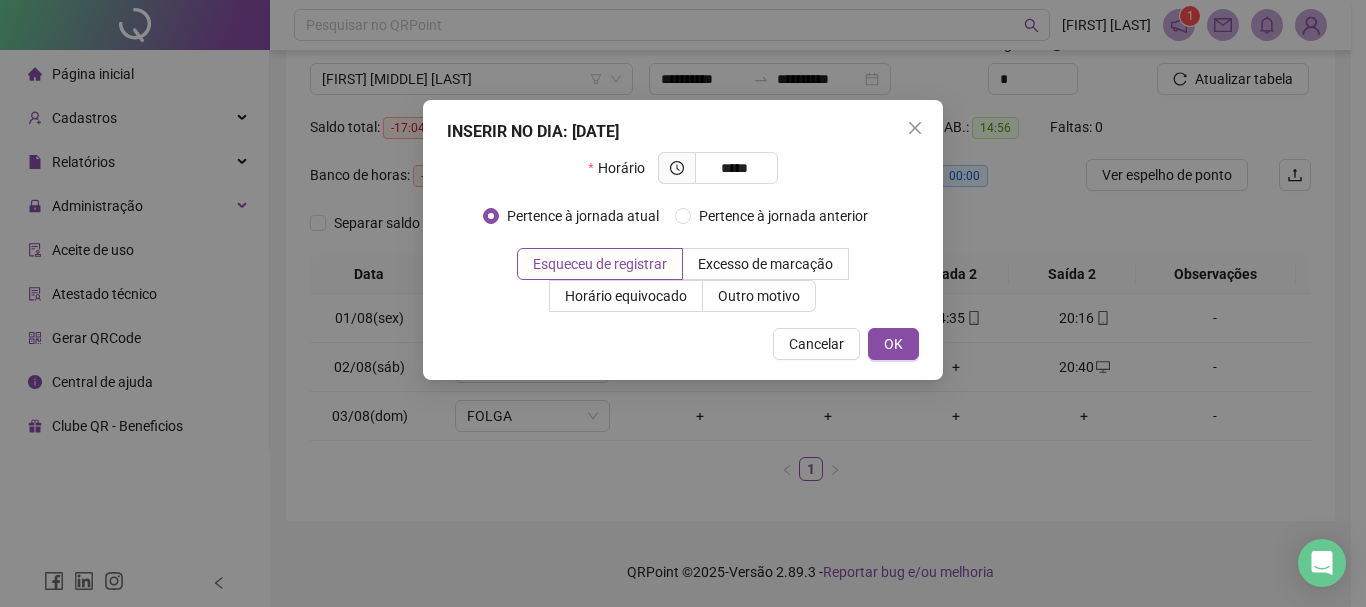 type on "*****" 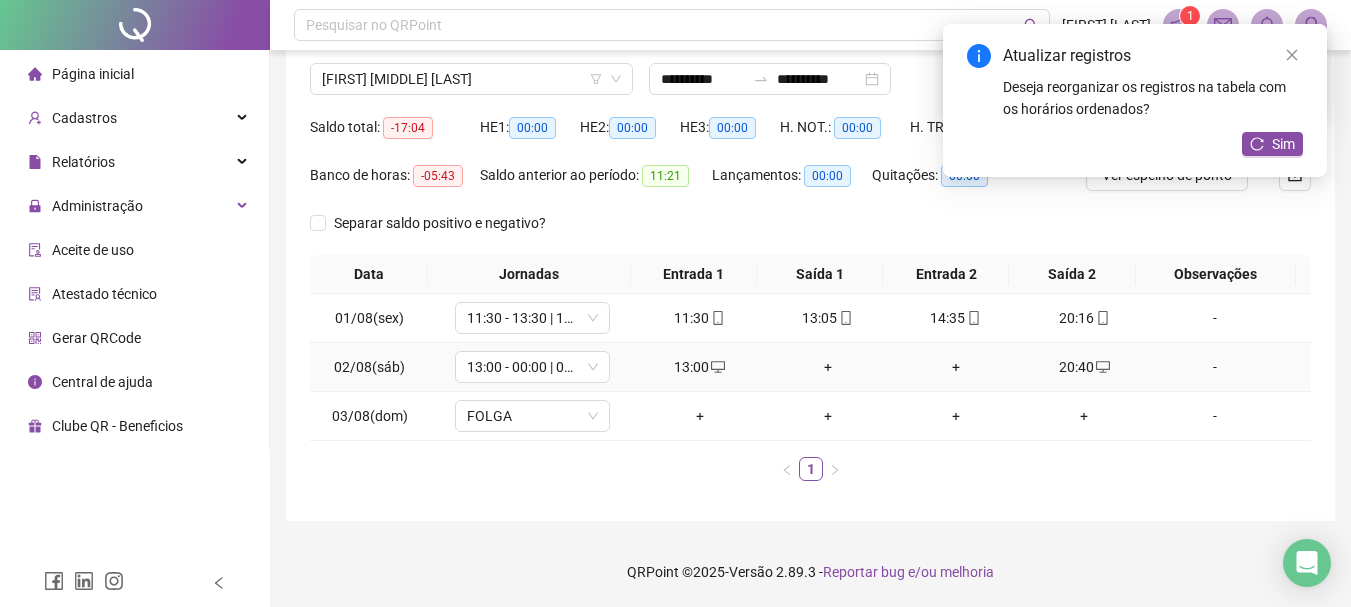 click on "+" at bounding box center [828, 367] 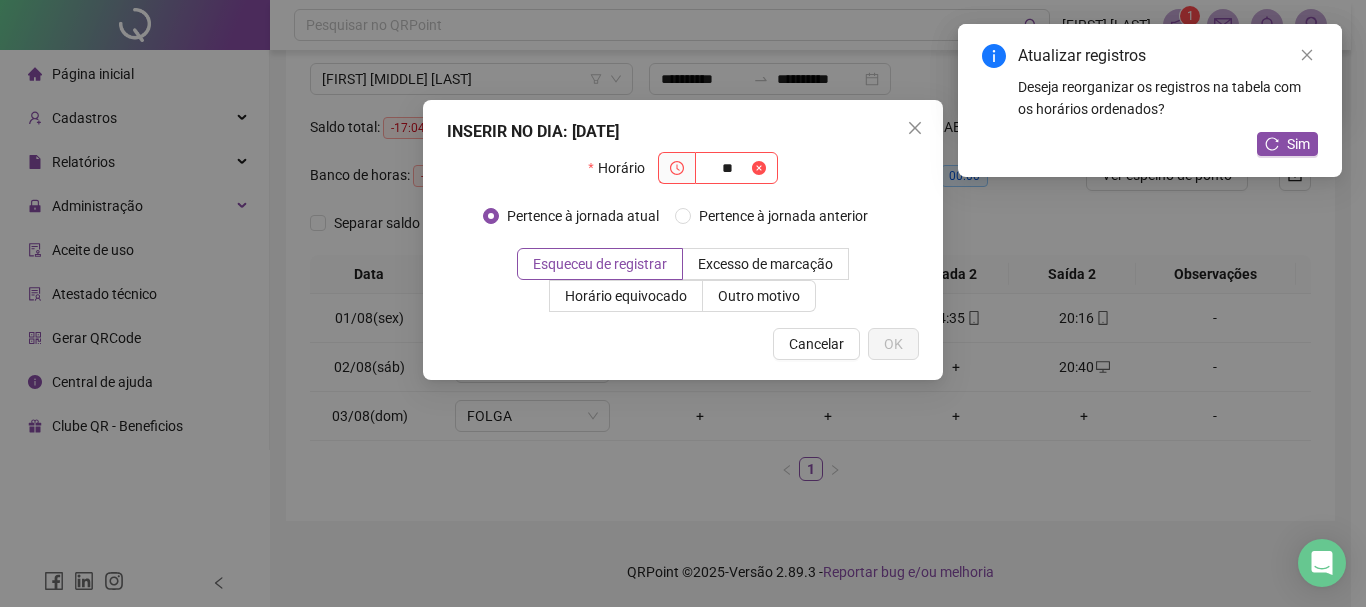 type on "**" 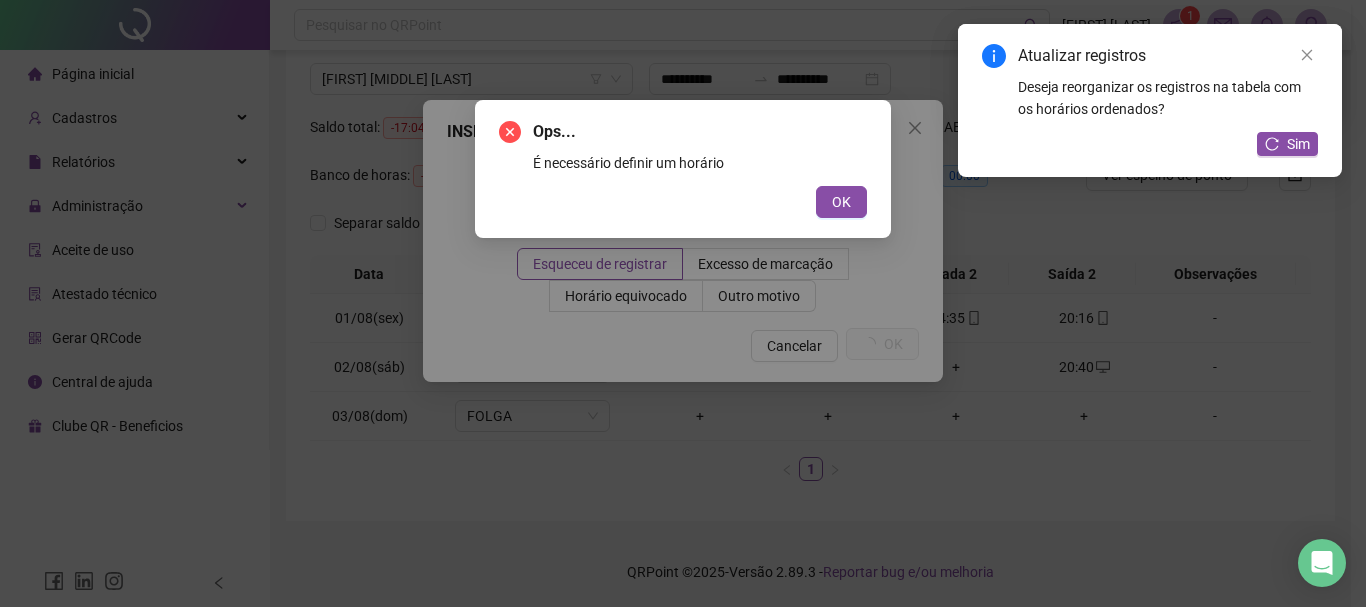 type 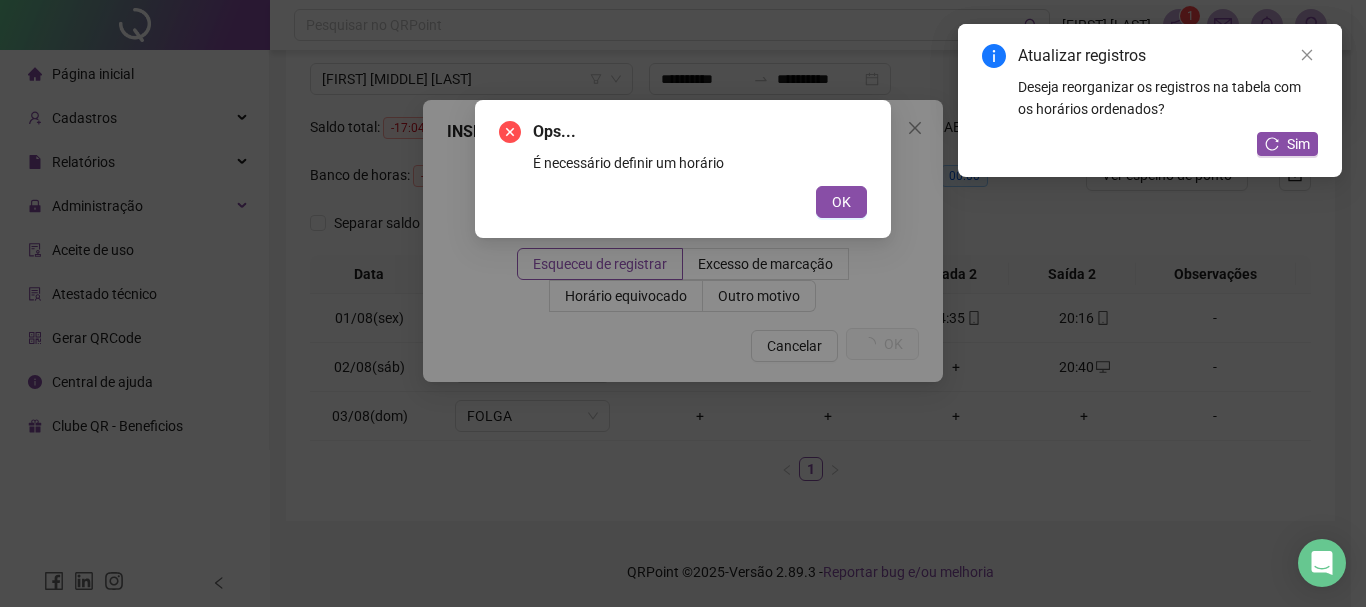 click on "OK" at bounding box center (841, 202) 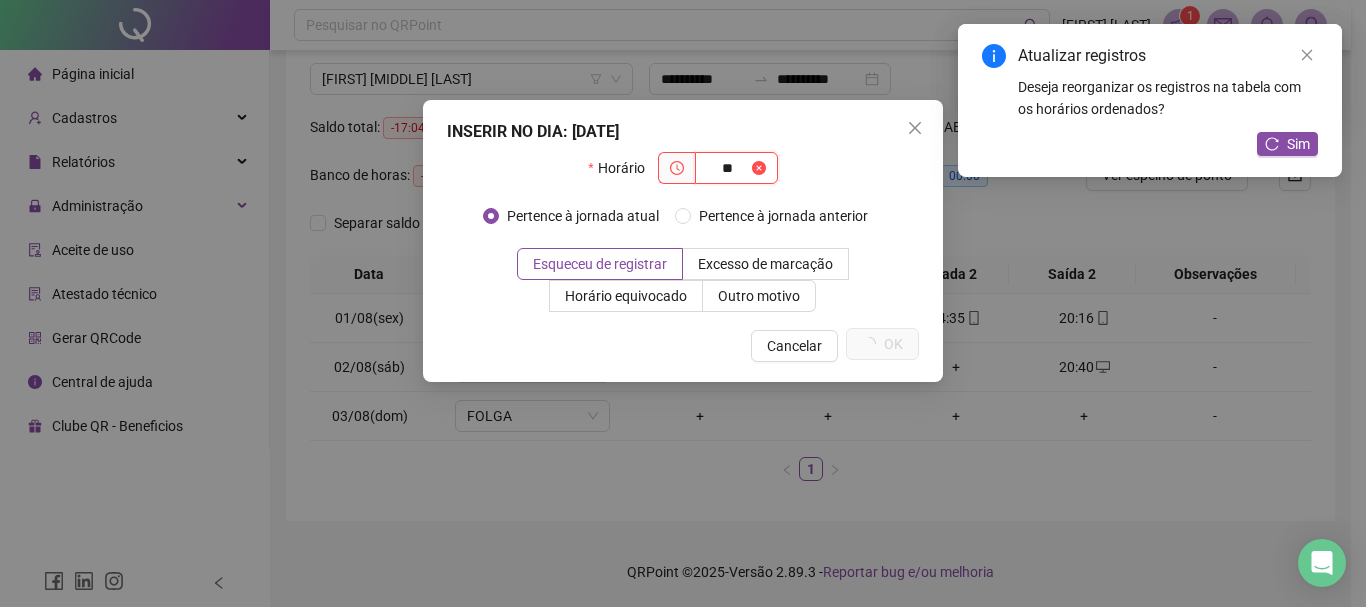type on "*" 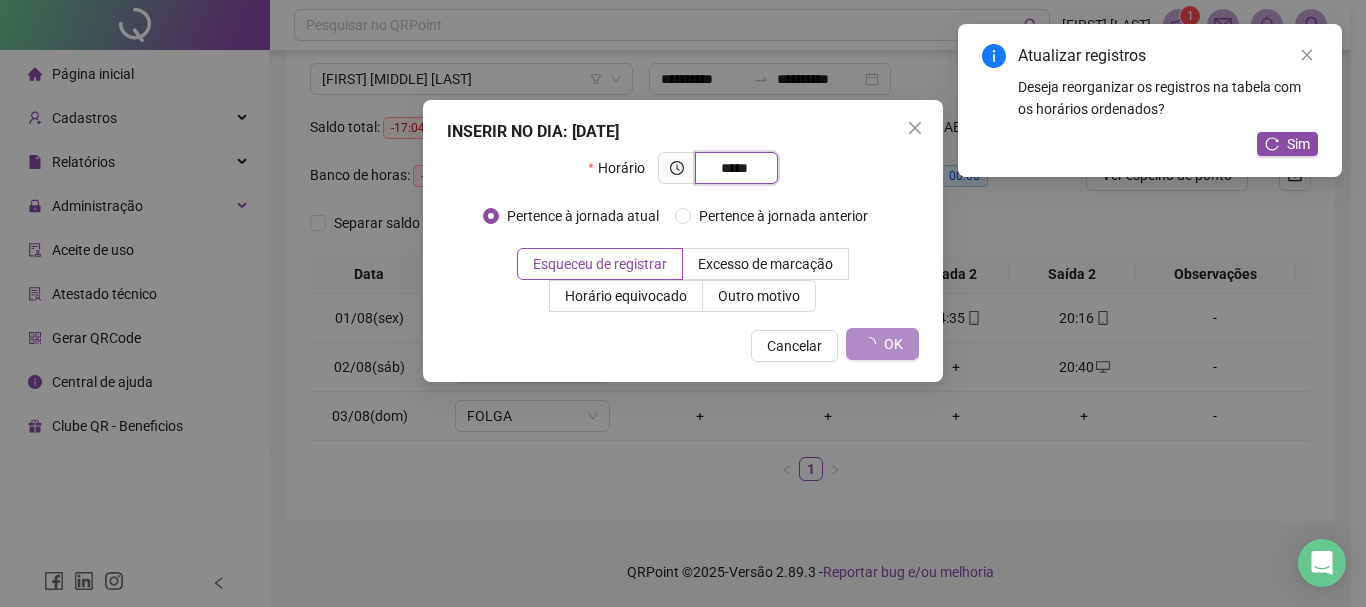 type on "*****" 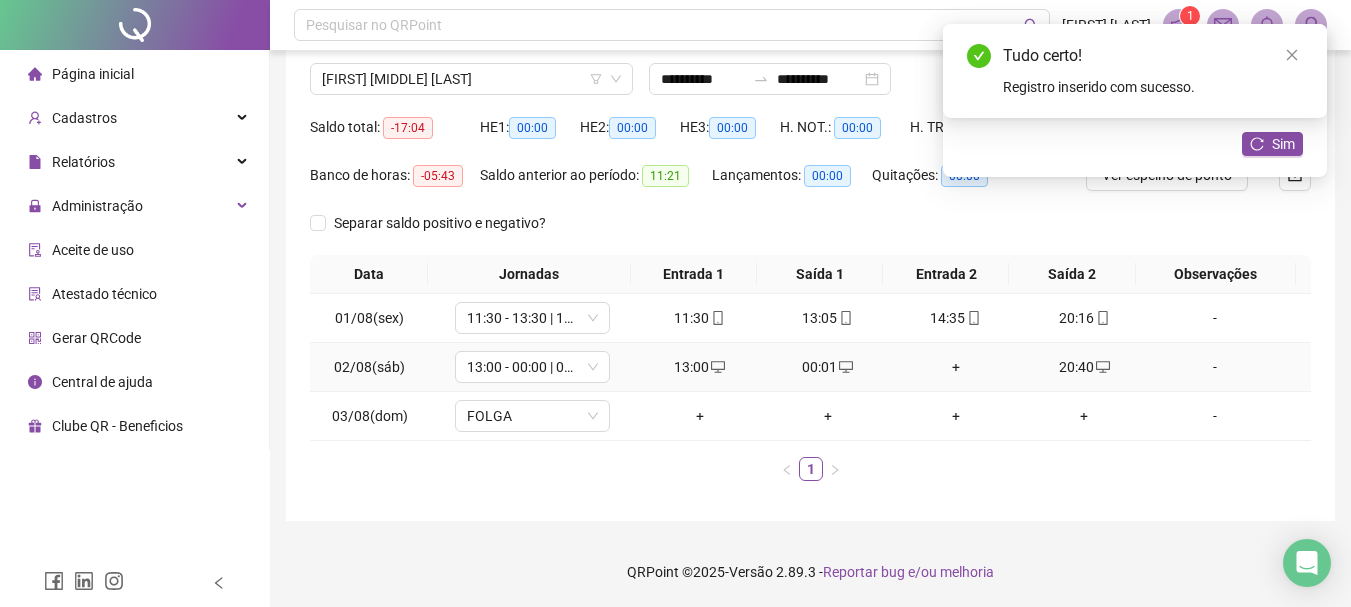 click on "+" at bounding box center [956, 367] 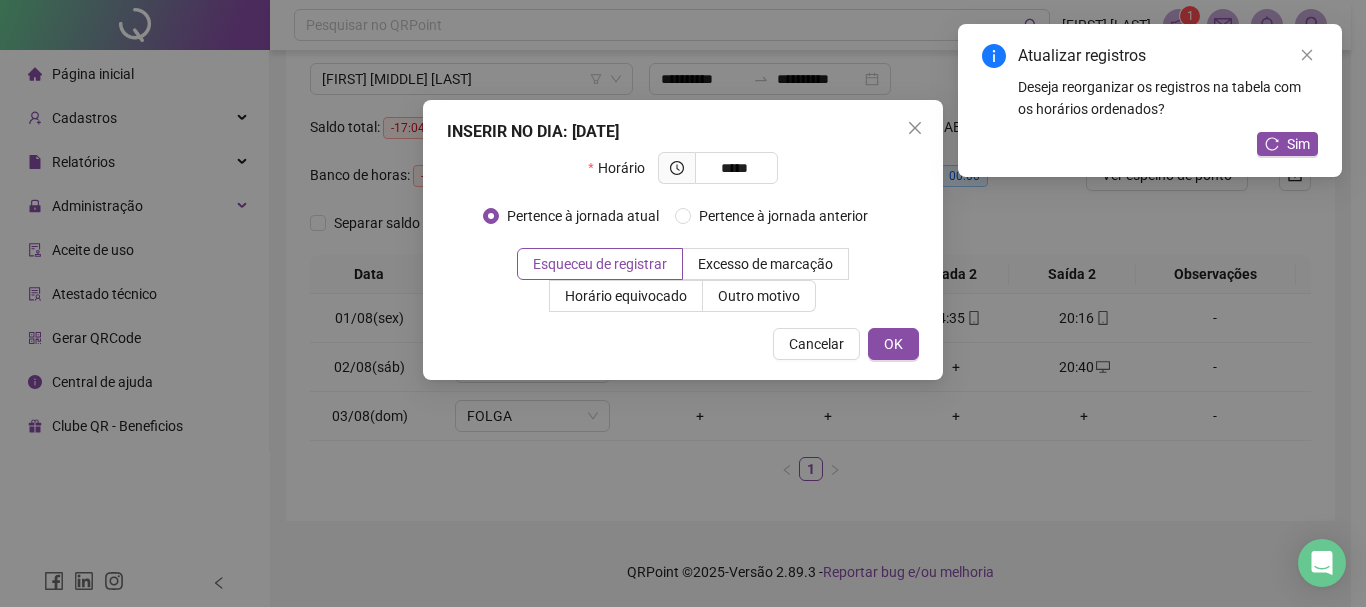 type on "*****" 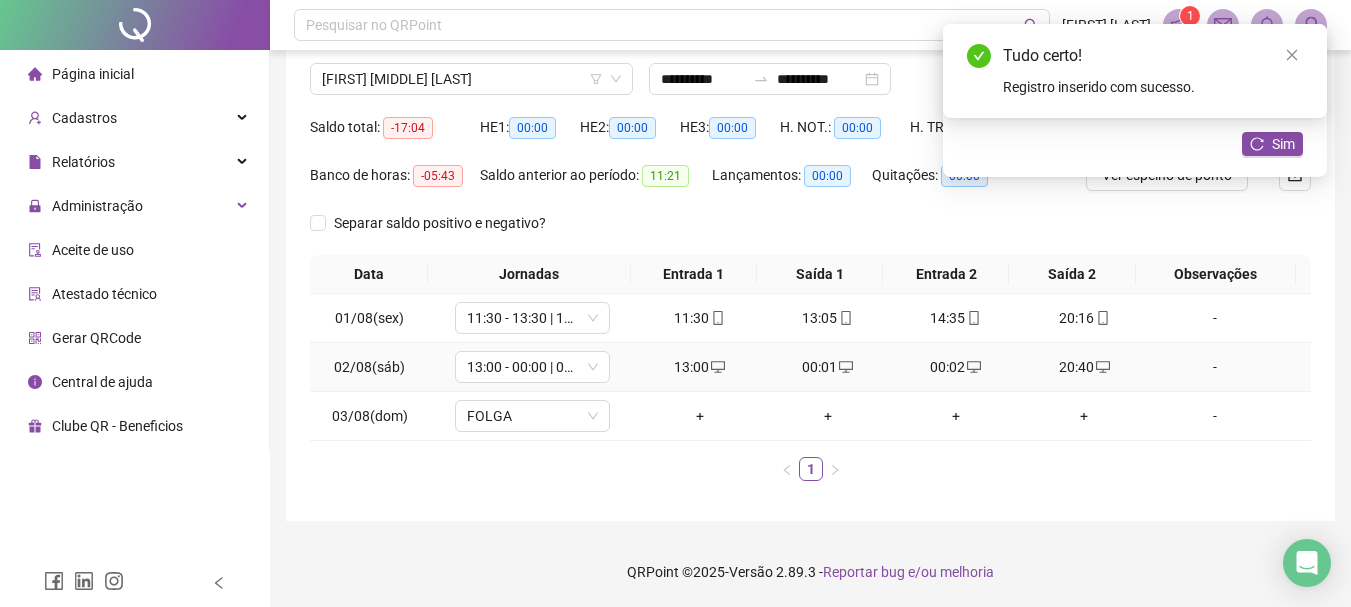 click on "-" at bounding box center (1215, 367) 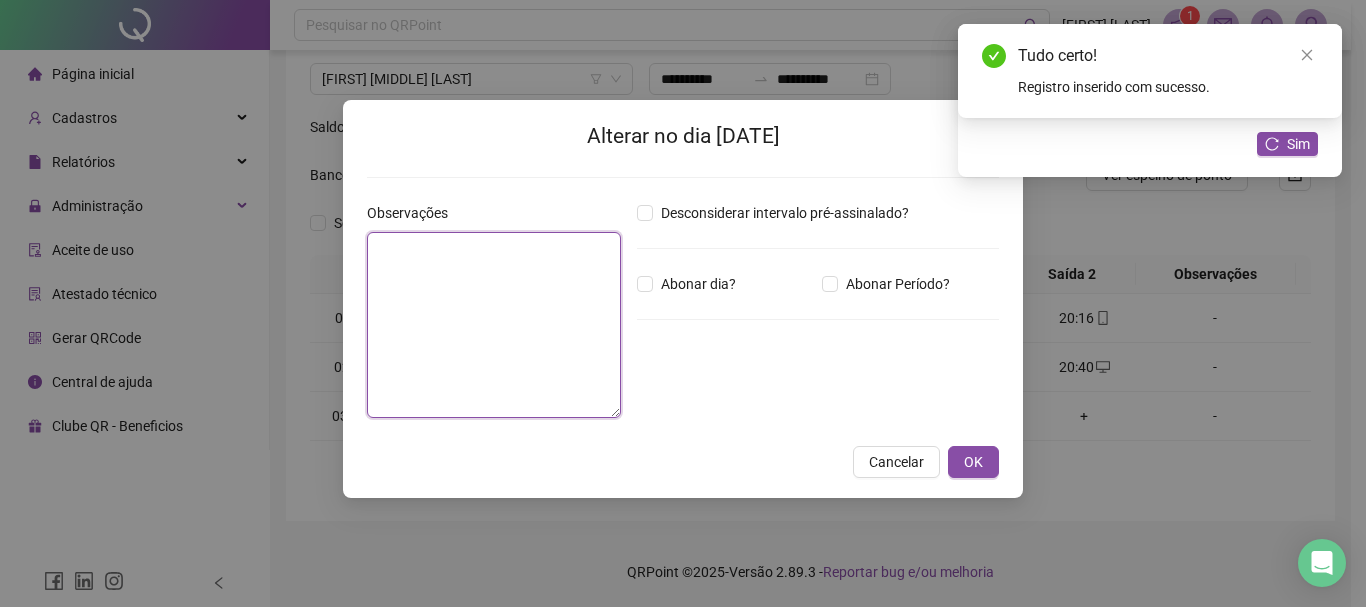 click at bounding box center [494, 325] 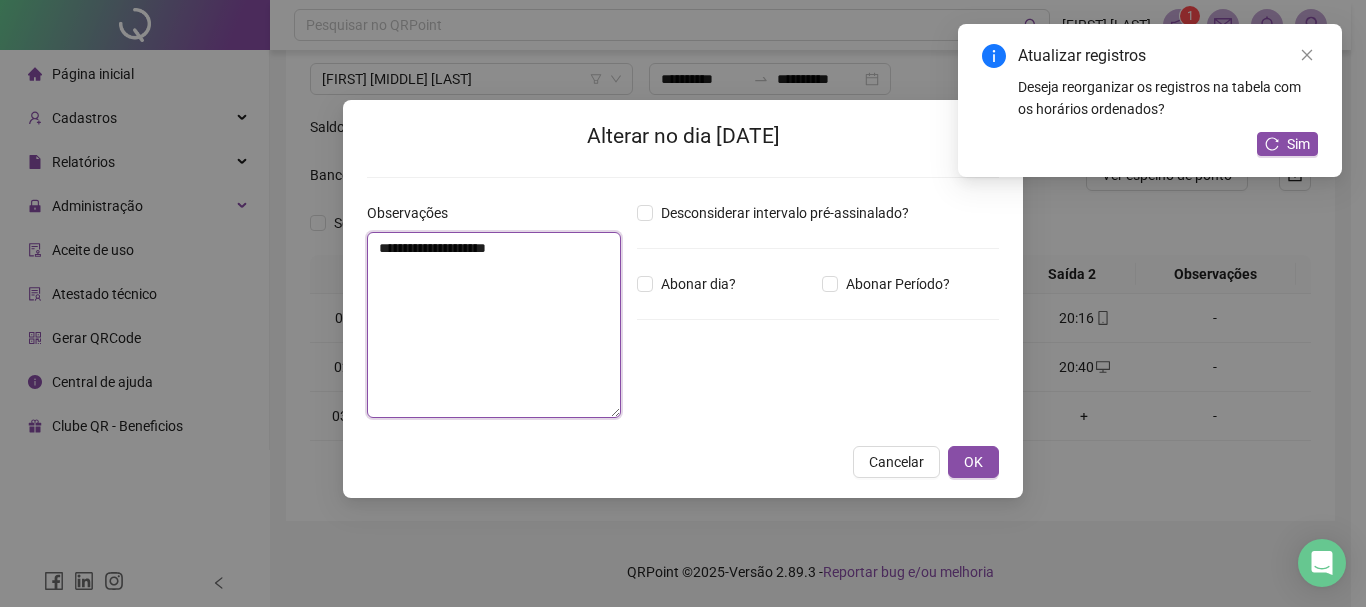 drag, startPoint x: 586, startPoint y: 246, endPoint x: 379, endPoint y: 248, distance: 207.00966 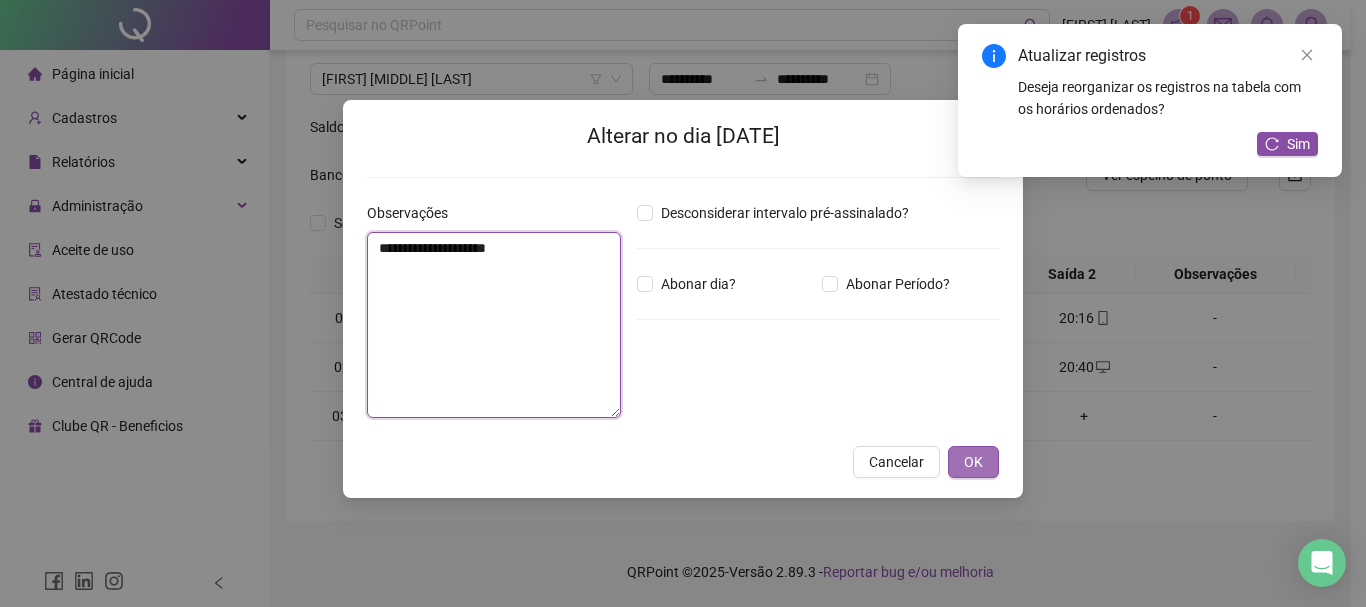 type on "**********" 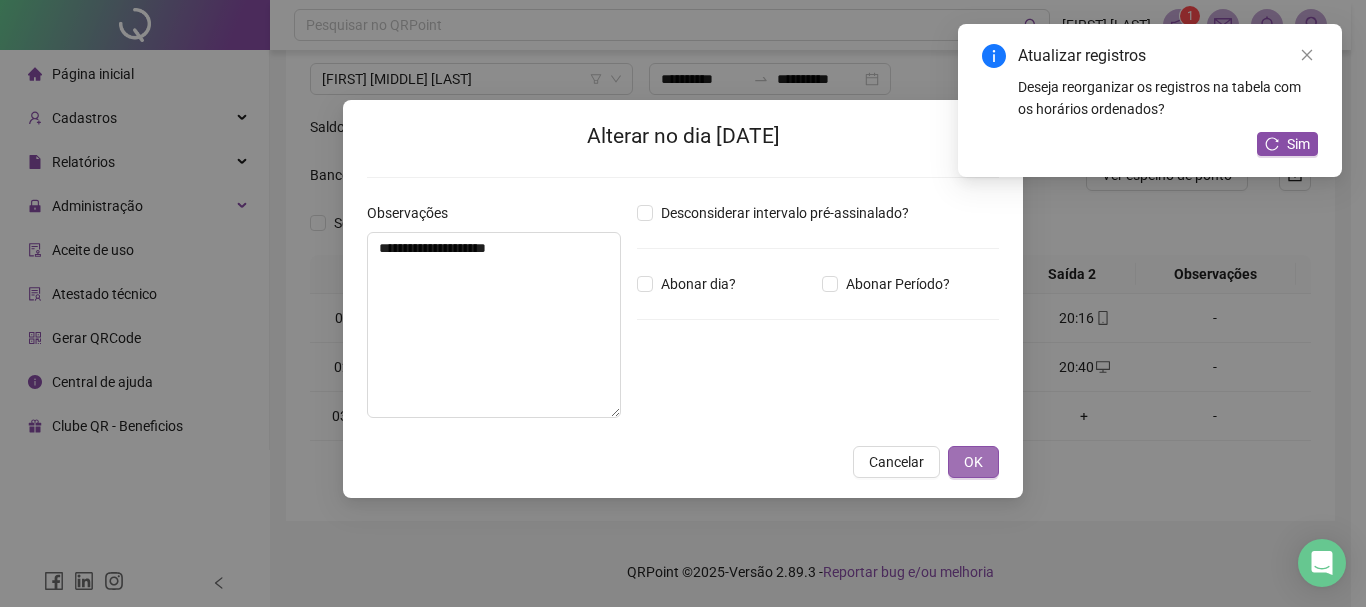 click on "OK" at bounding box center (973, 462) 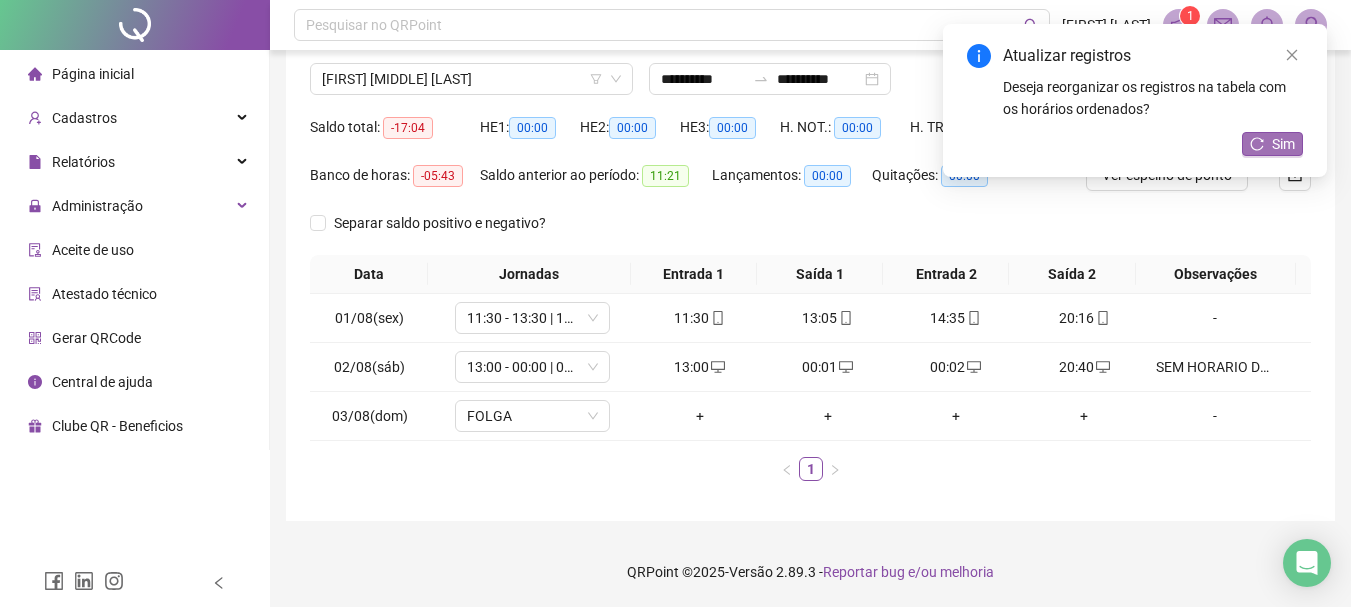 click on "Sim" at bounding box center (1283, 144) 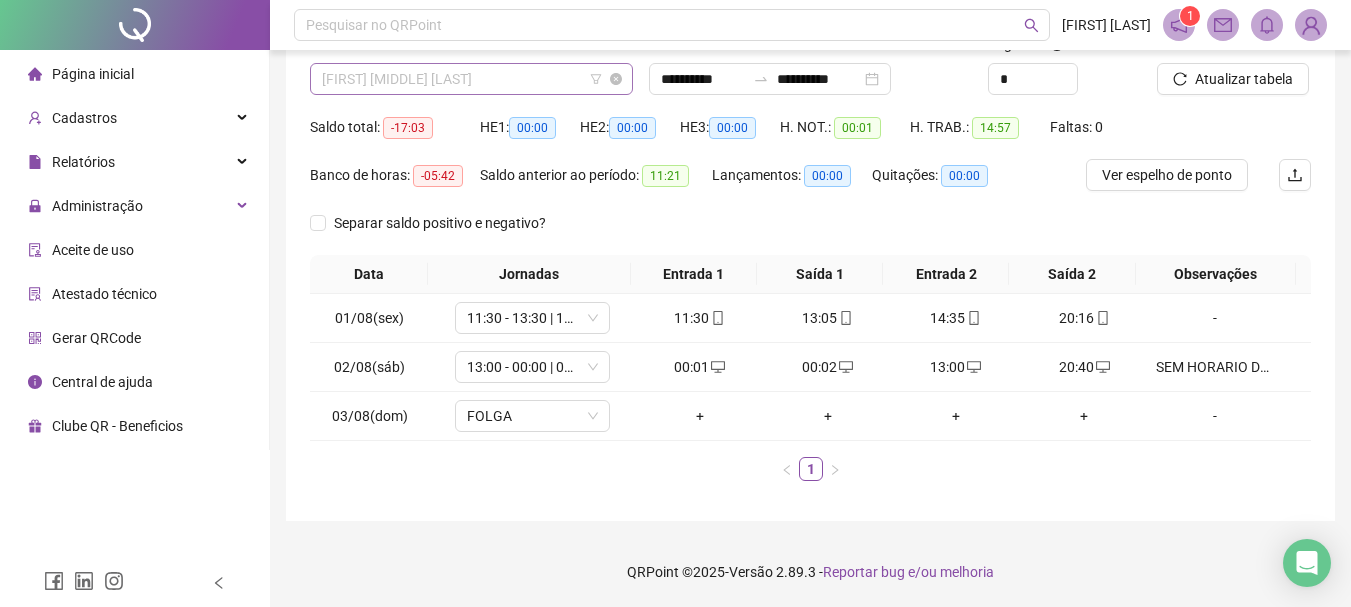 click on "[FIRST] [LAST]" at bounding box center (471, 79) 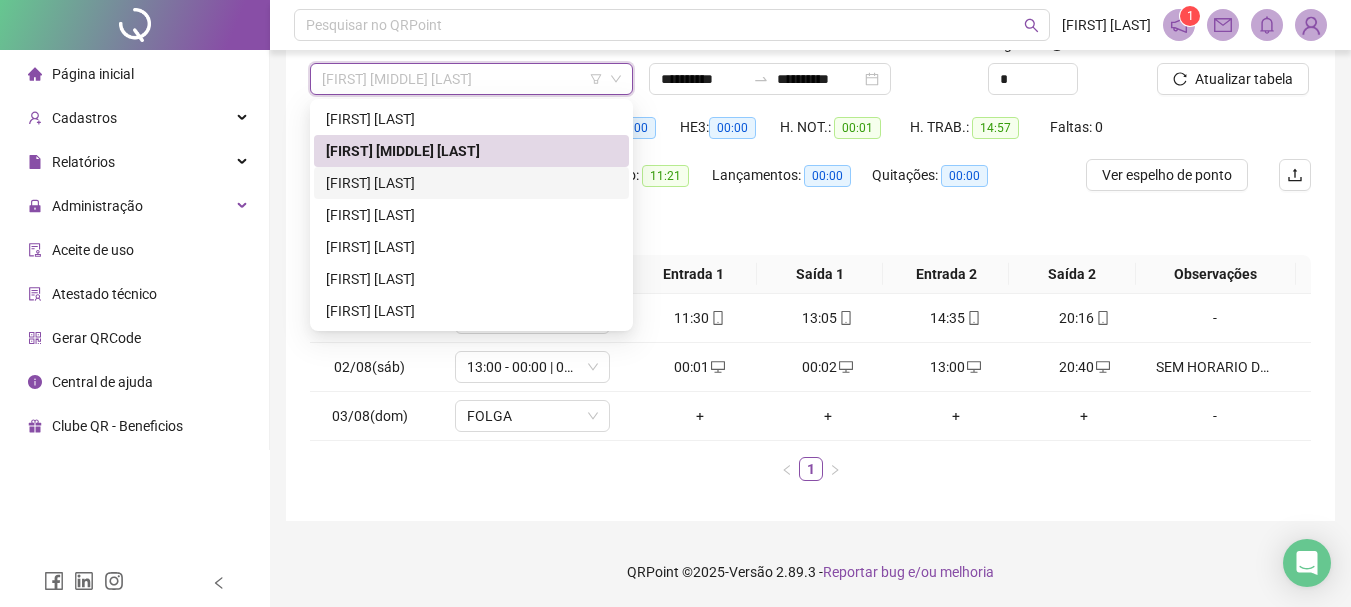 click on "[FIRST] [MIDDLE] [LAST]" at bounding box center [471, 183] 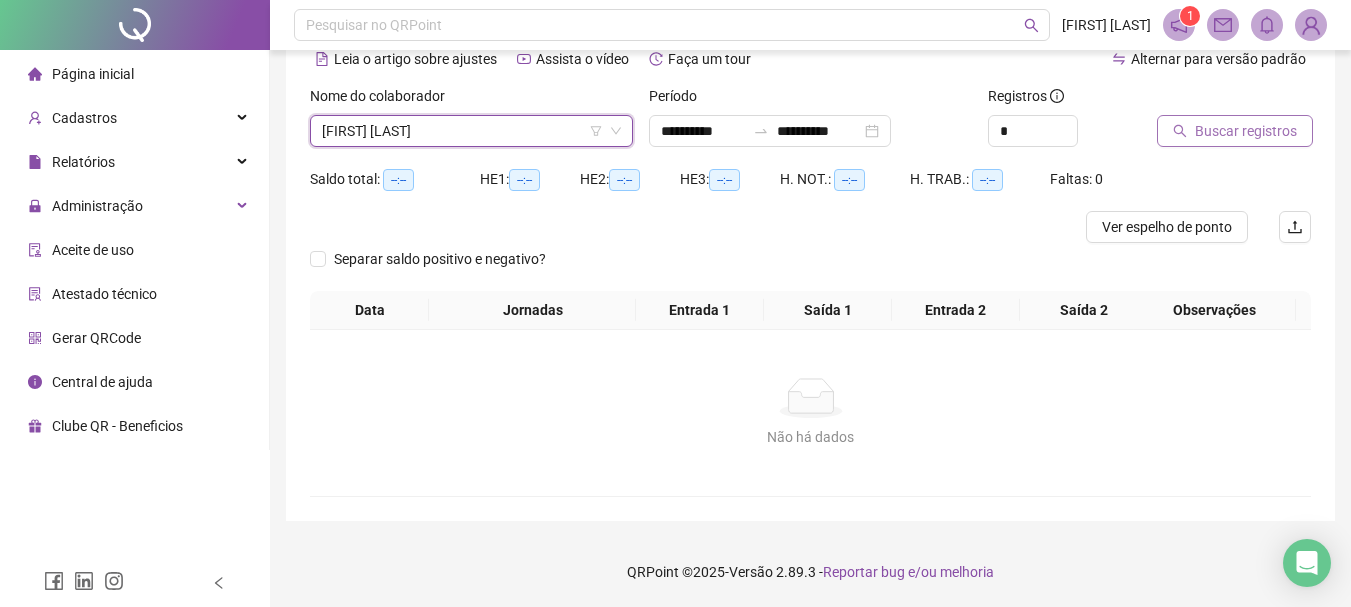 click on "Buscar registros" at bounding box center [1235, 131] 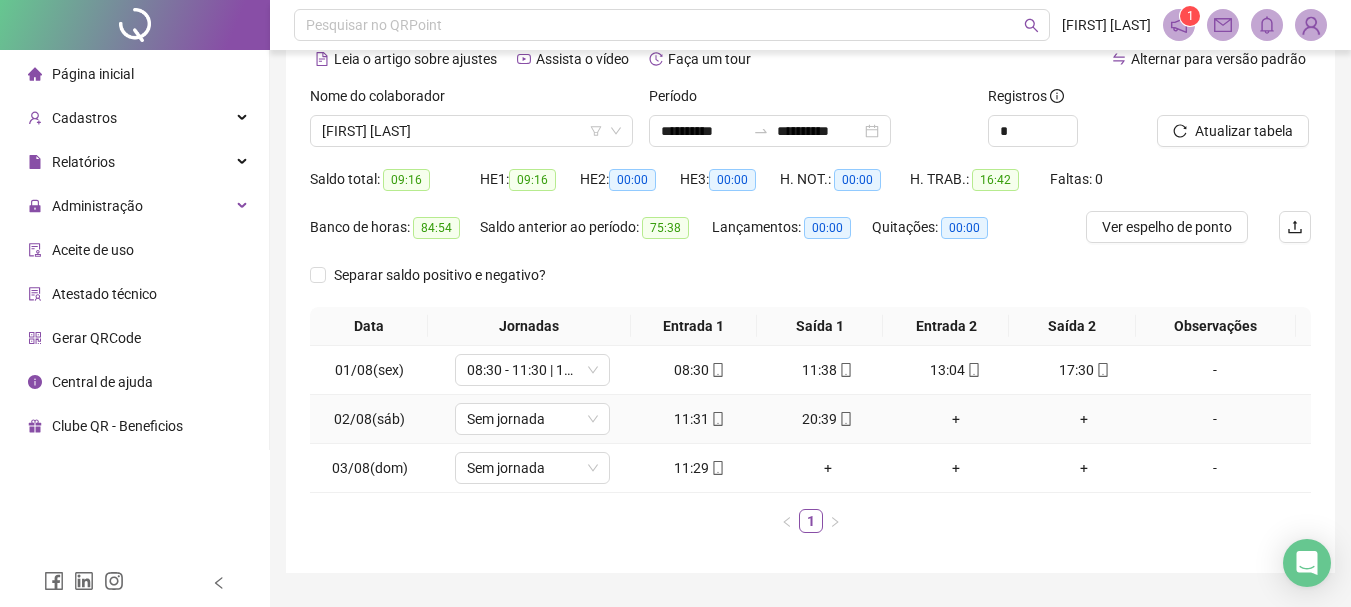 click on "20:39" at bounding box center [828, 419] 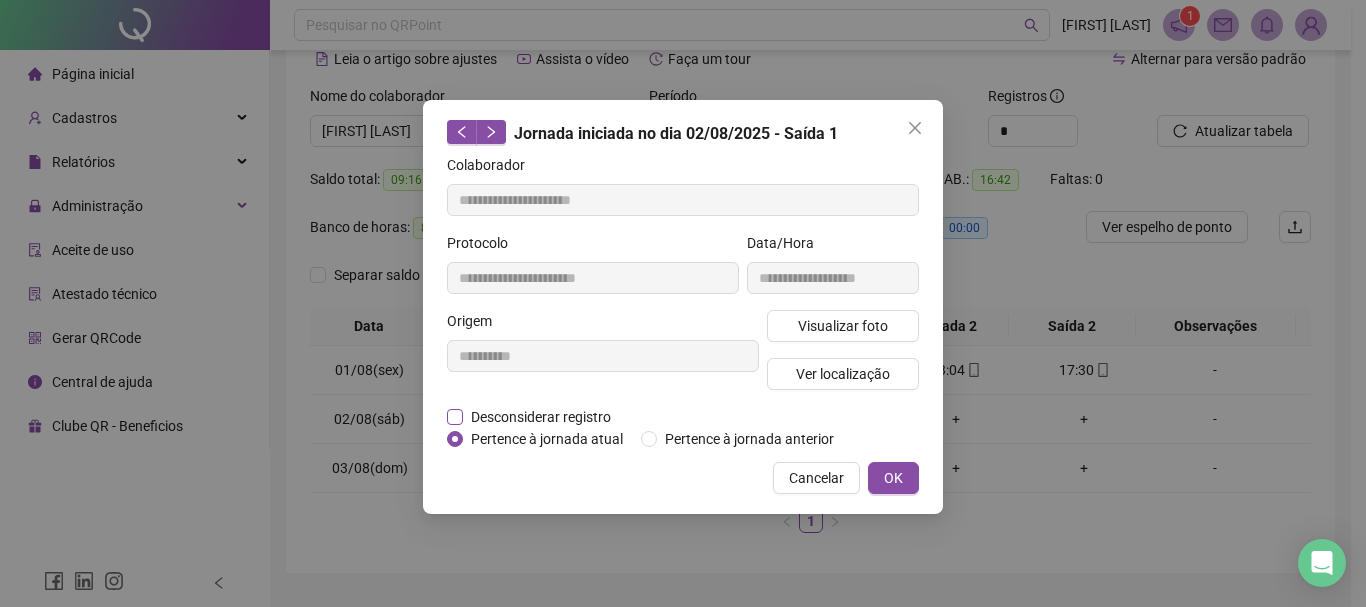 click on "Desconsiderar registro" at bounding box center (541, 417) 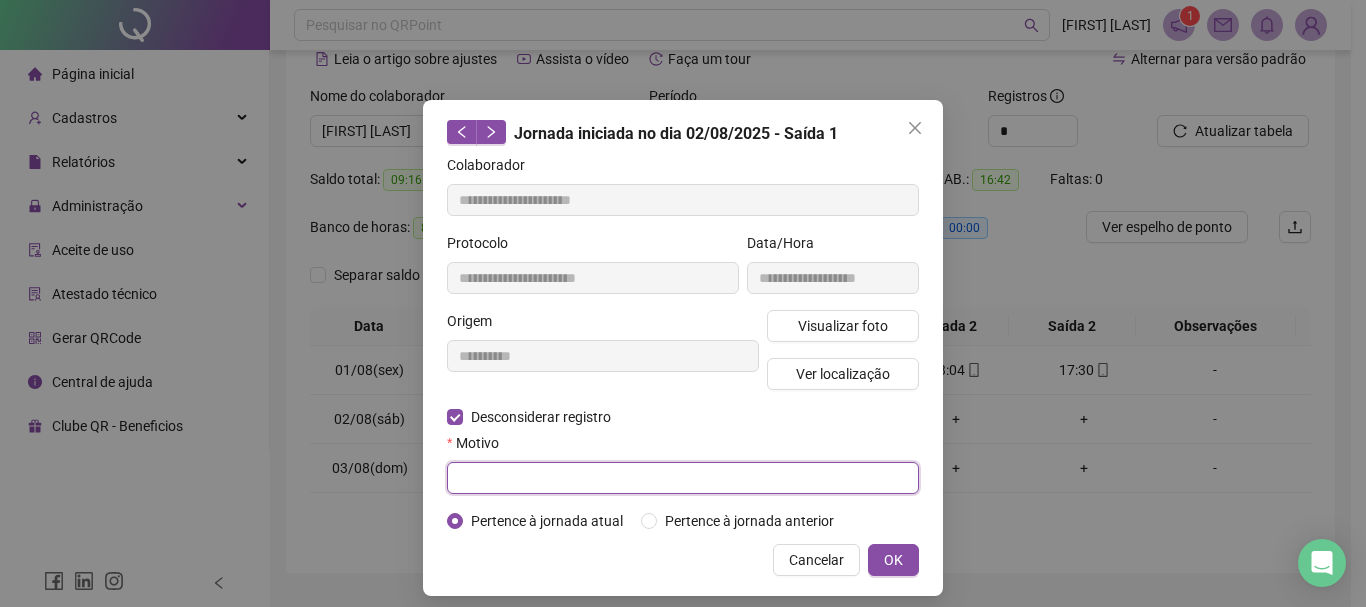 click at bounding box center [683, 478] 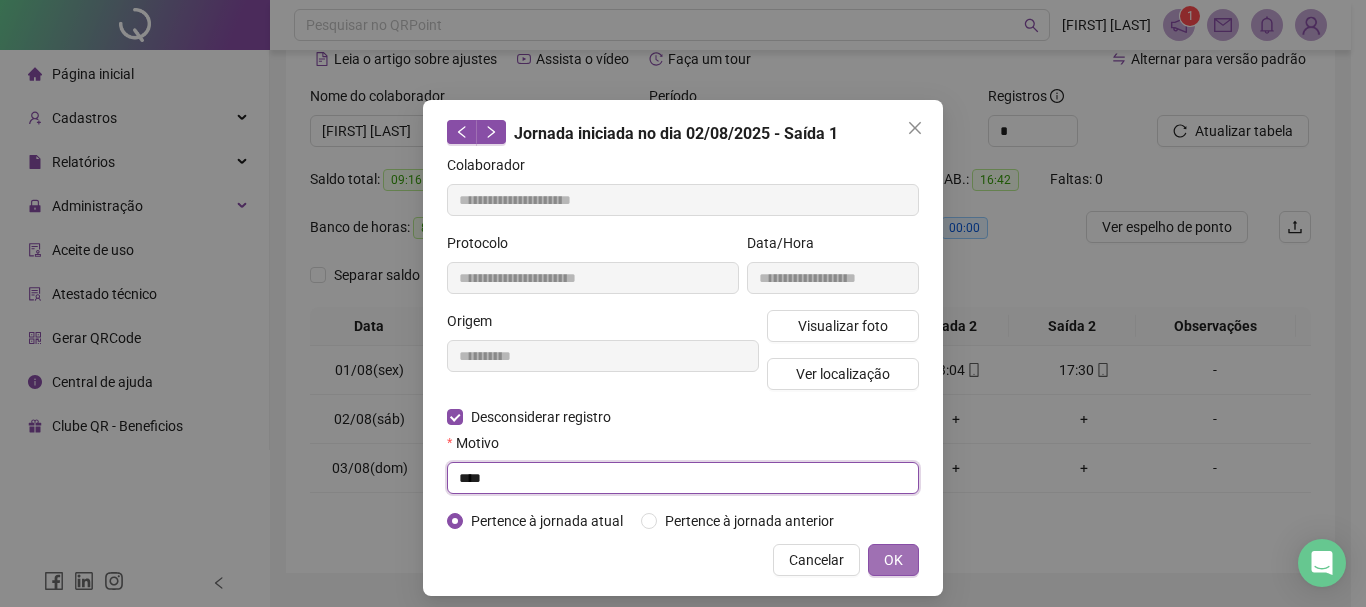type on "****" 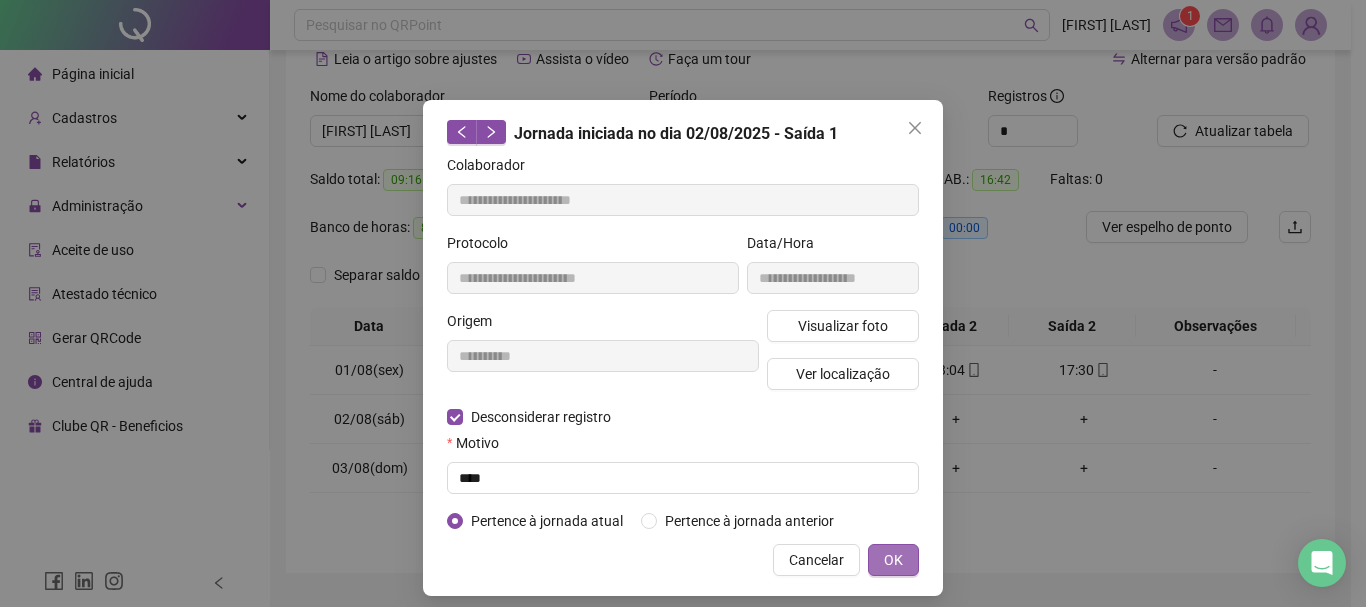 click on "OK" at bounding box center (893, 560) 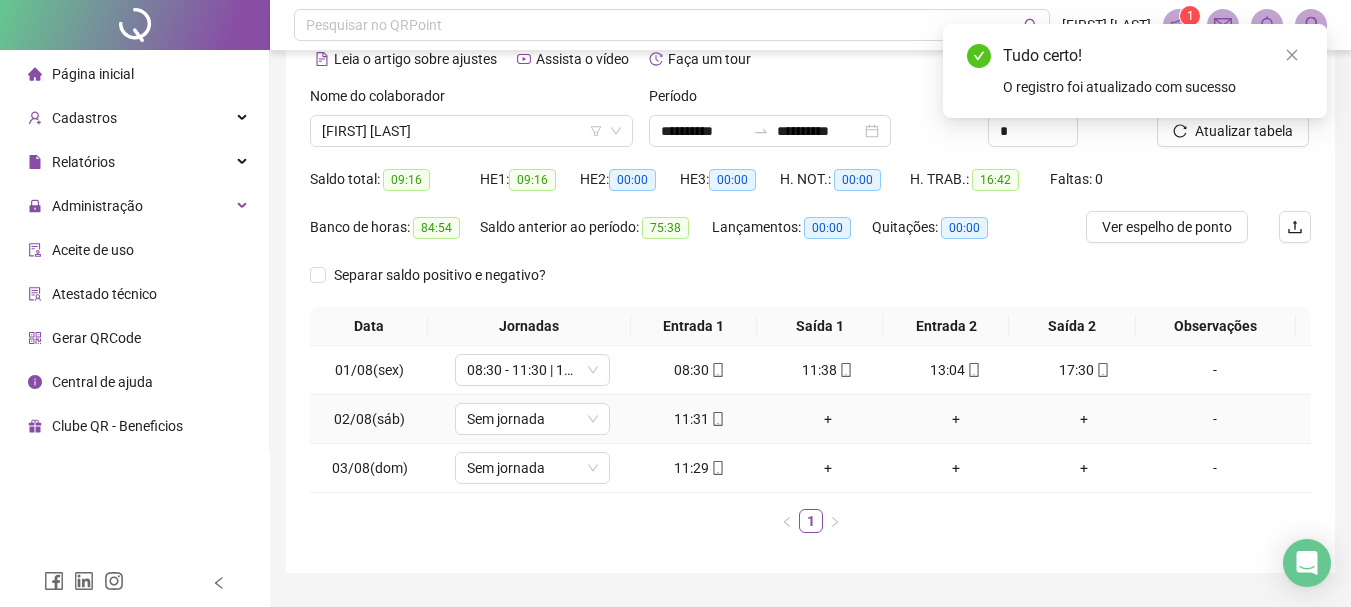 click on "+" at bounding box center [828, 419] 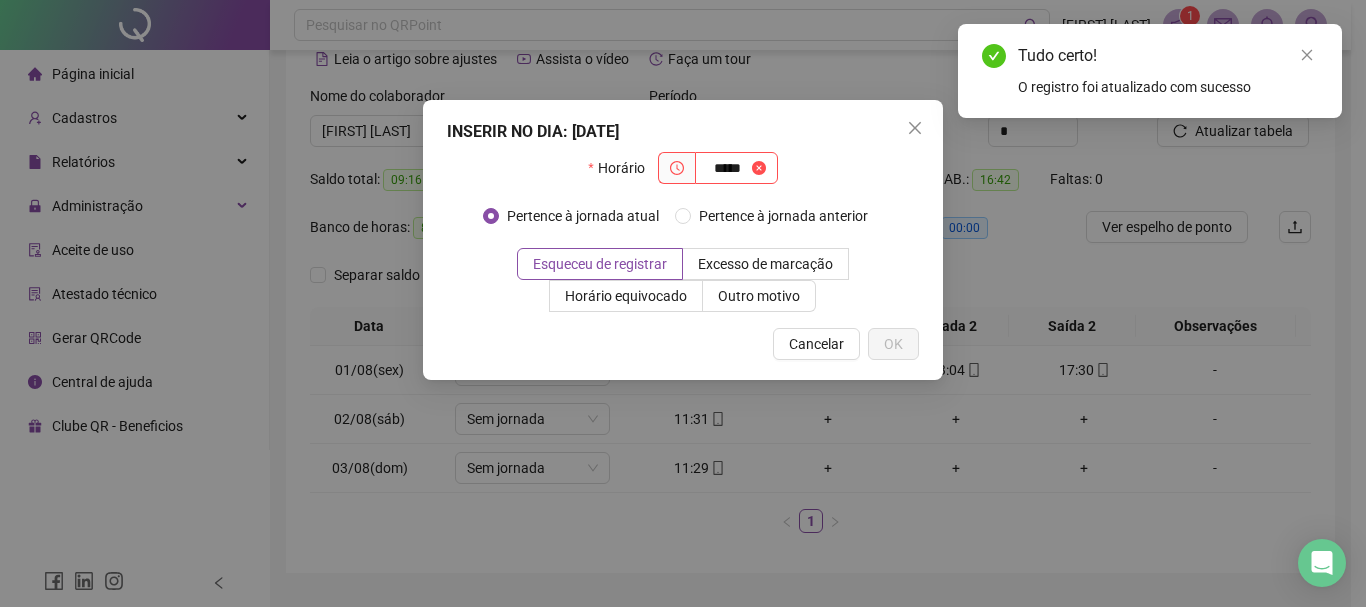 type on "*****" 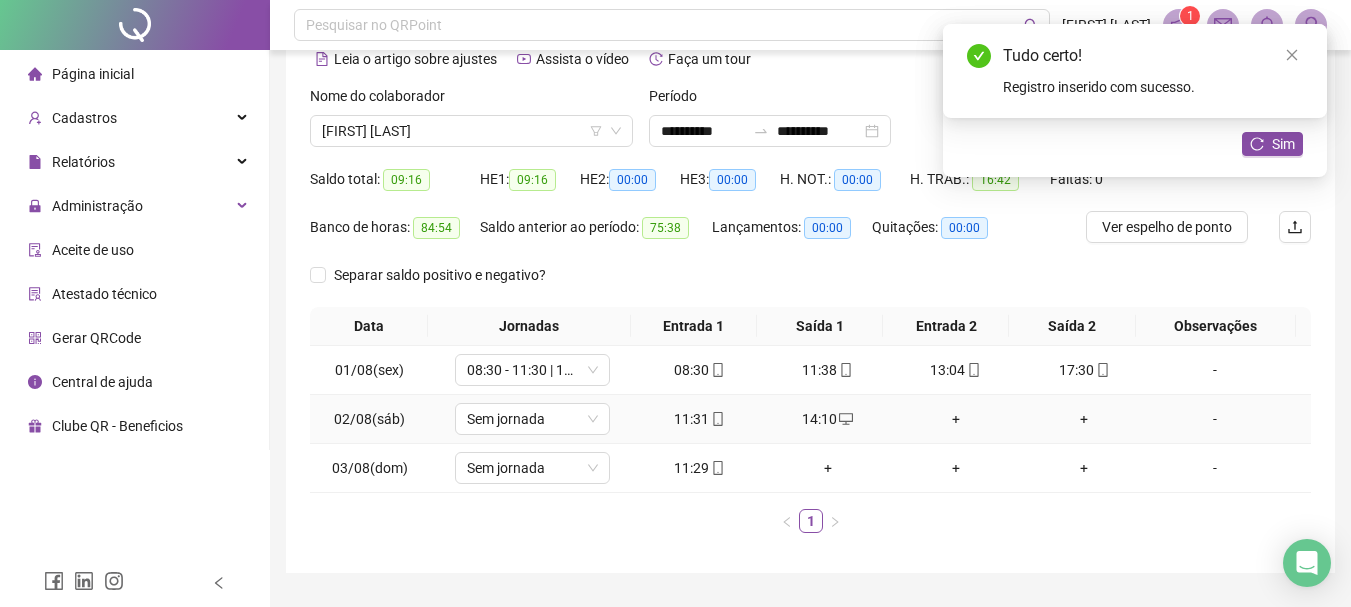 click on "+" at bounding box center [956, 419] 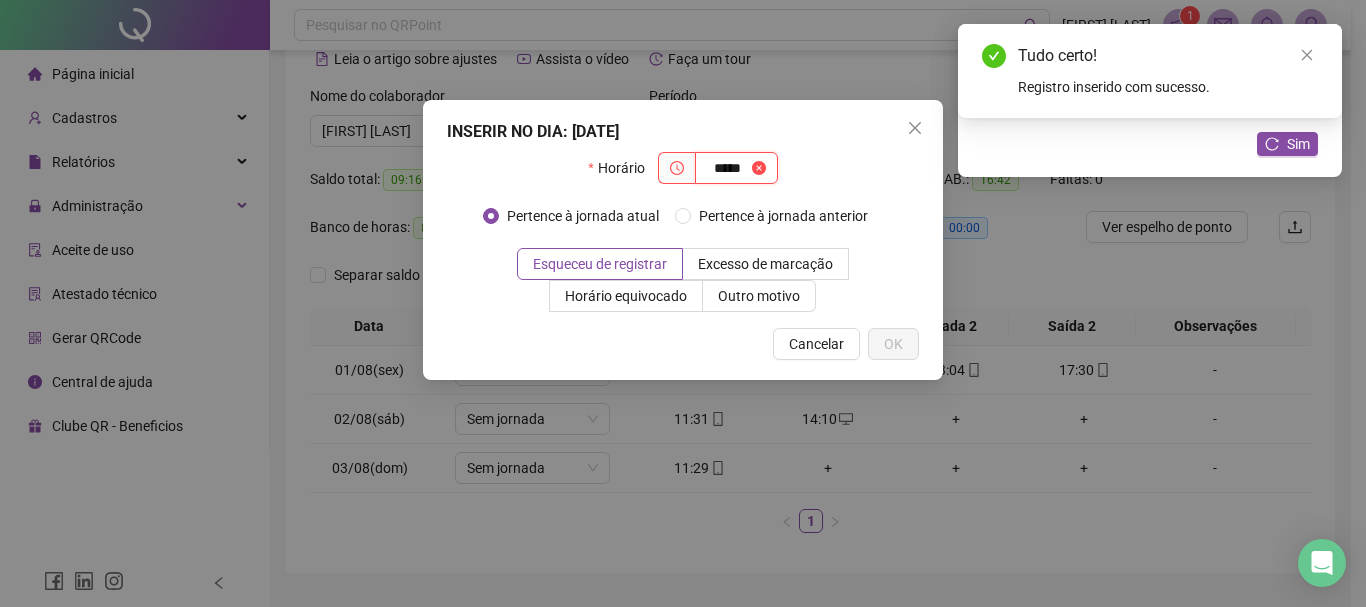 type on "*****" 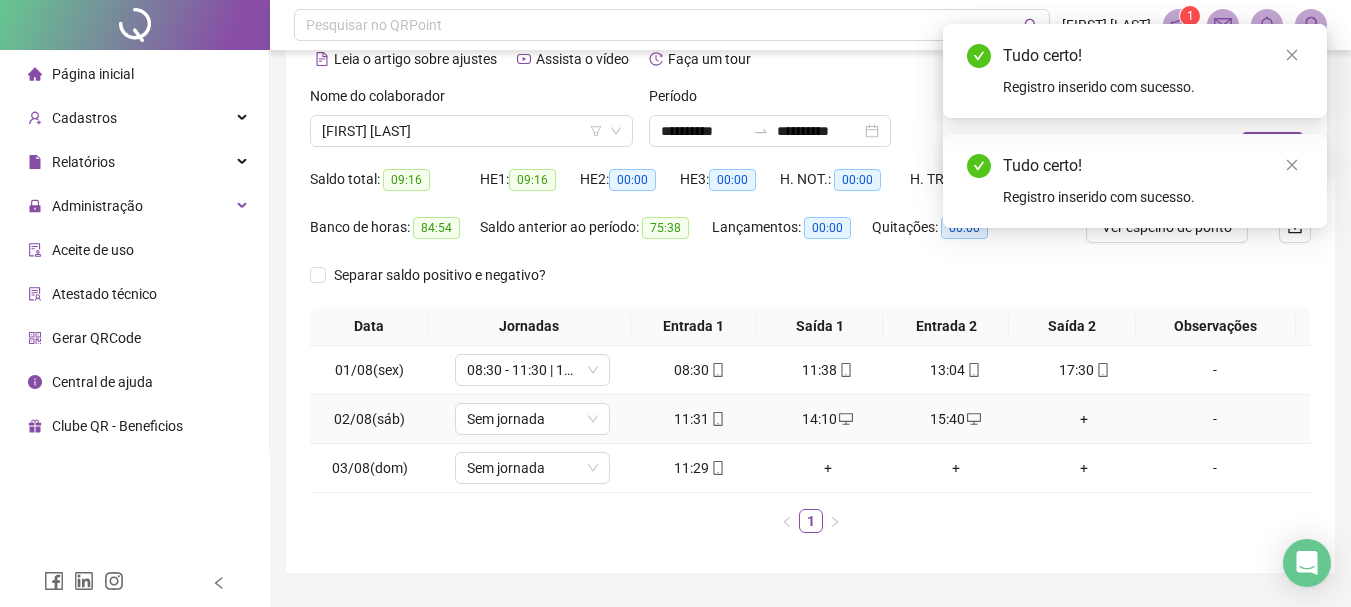 click on "+" at bounding box center [1084, 419] 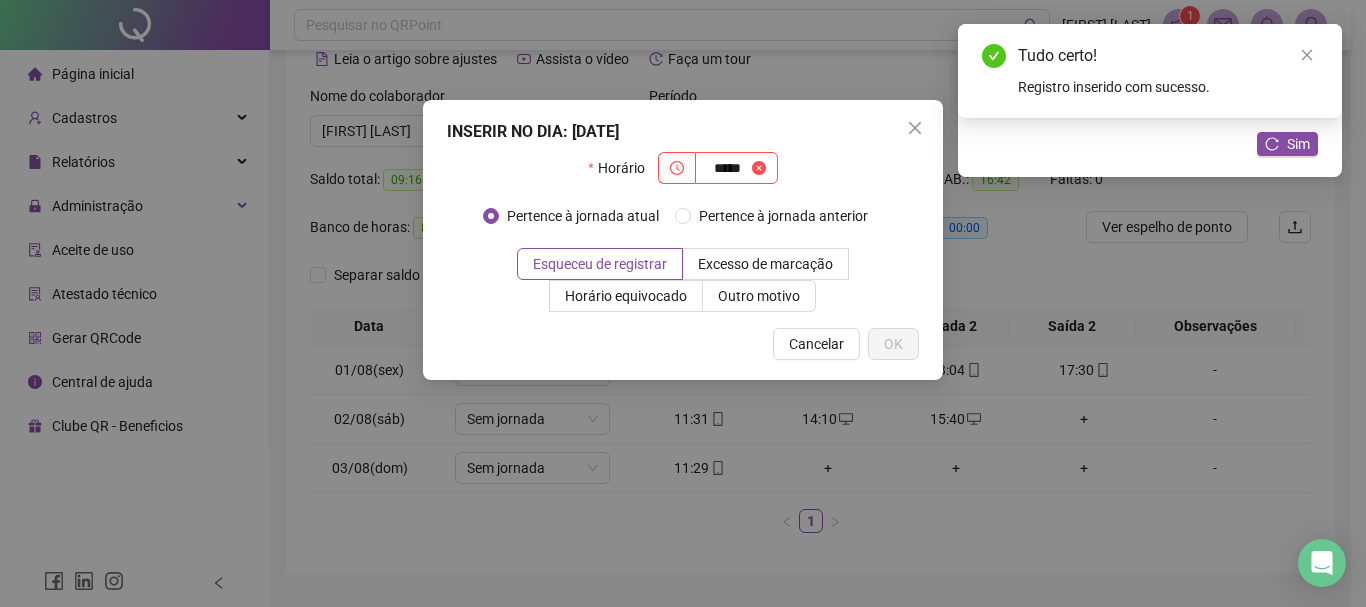 type on "*****" 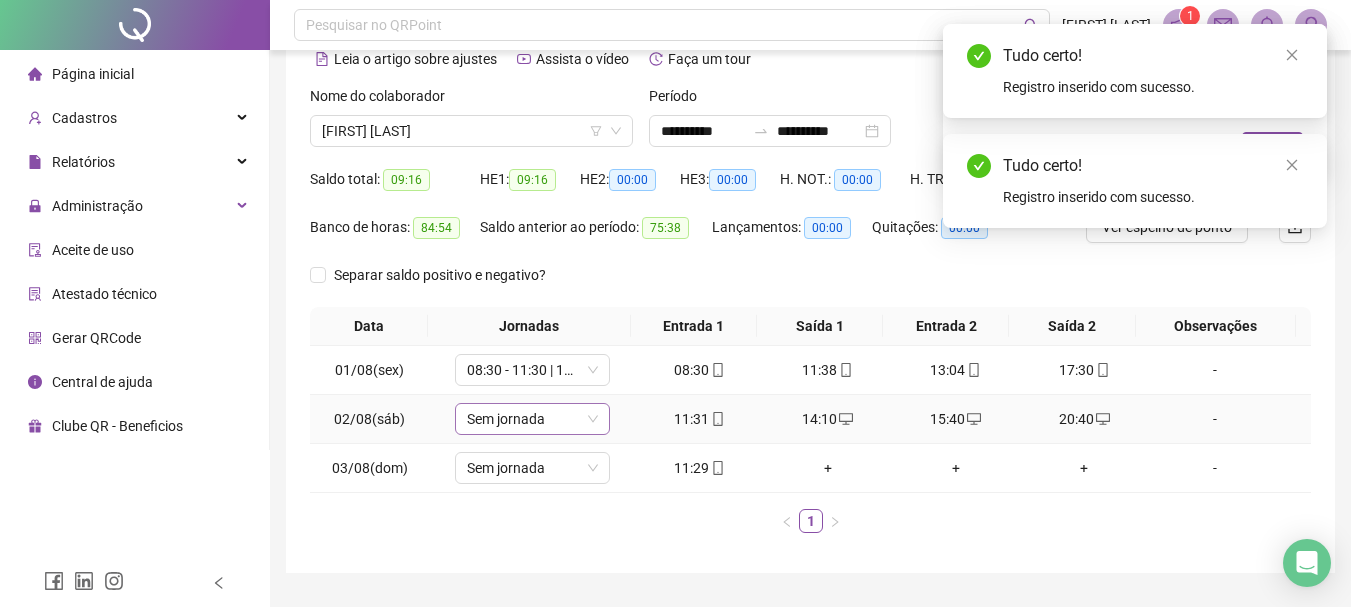 click on "Sem jornada" at bounding box center [532, 419] 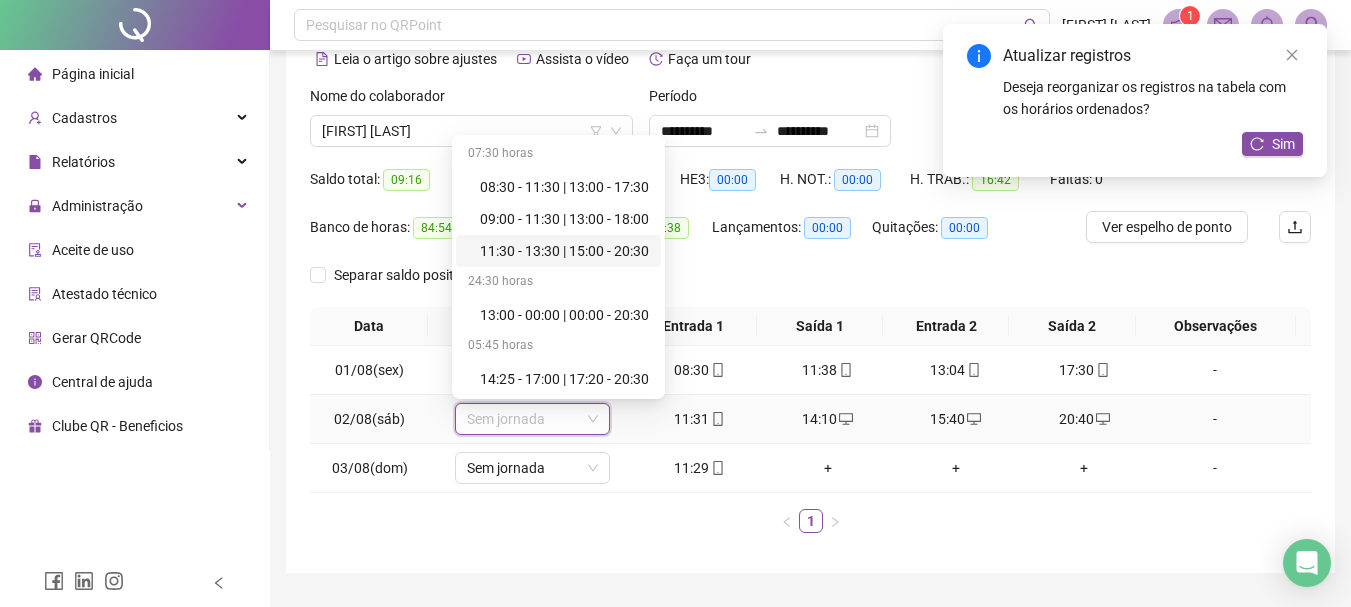 click on "11:30 - 13:30 | 15:00 - 20:30" at bounding box center (564, 251) 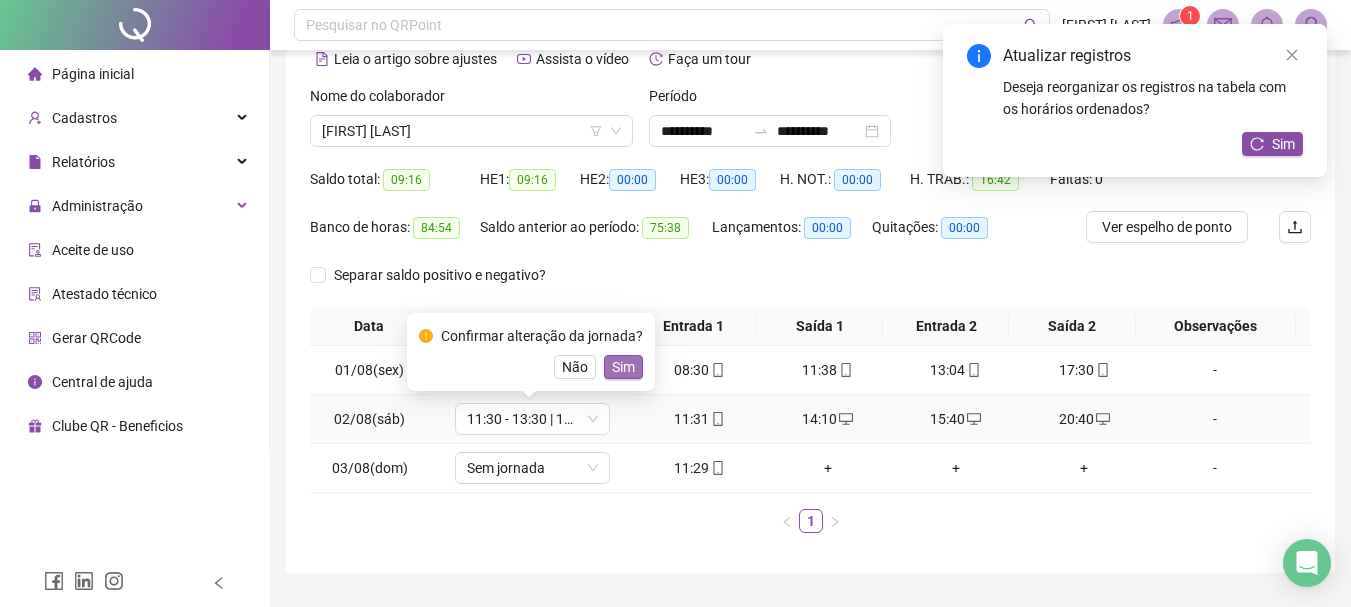 click on "Sim" at bounding box center [623, 367] 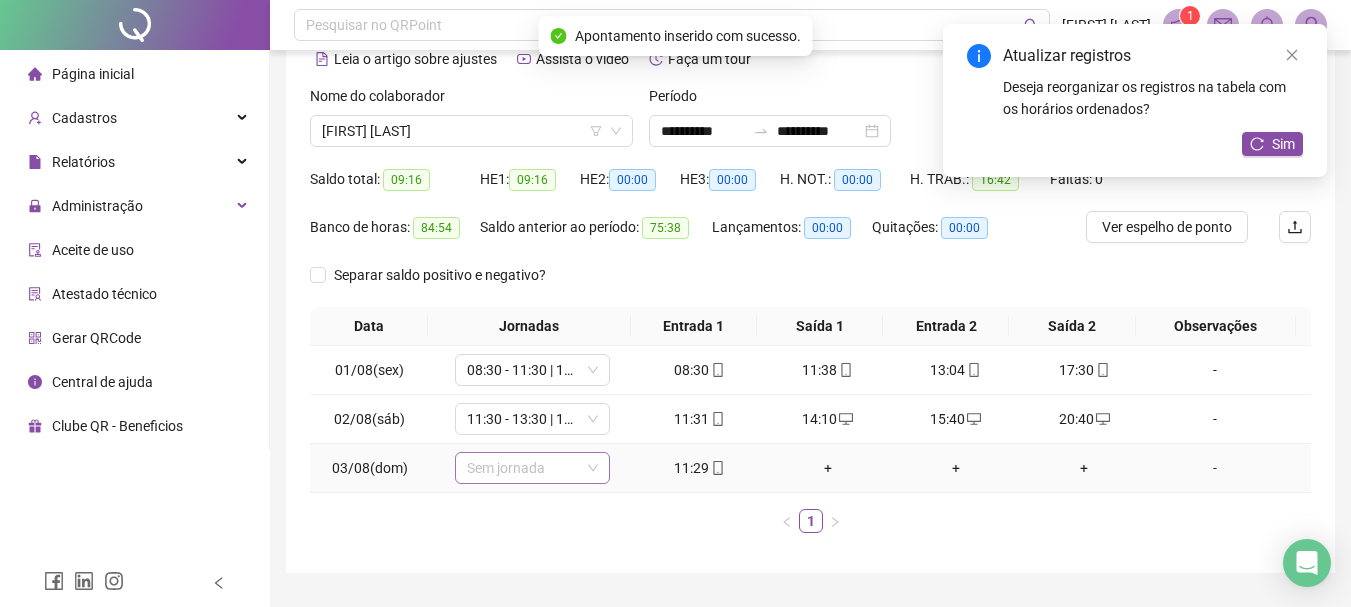 click on "Sem jornada" at bounding box center (532, 468) 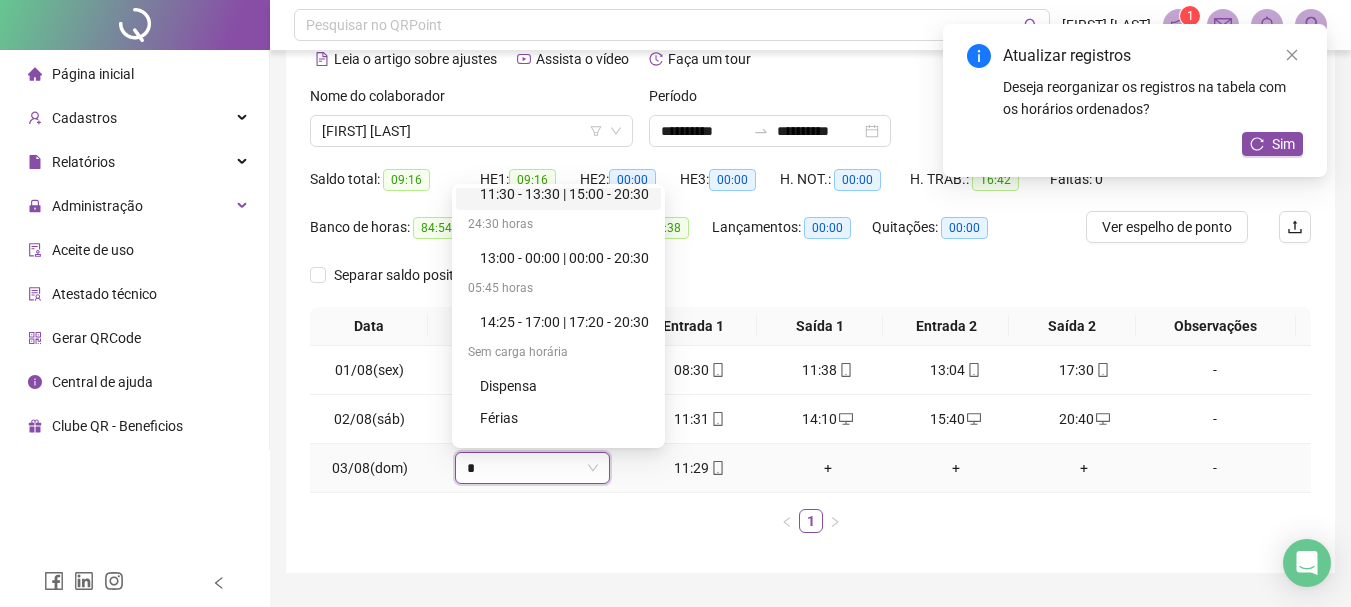 scroll, scrollTop: 192, scrollLeft: 0, axis: vertical 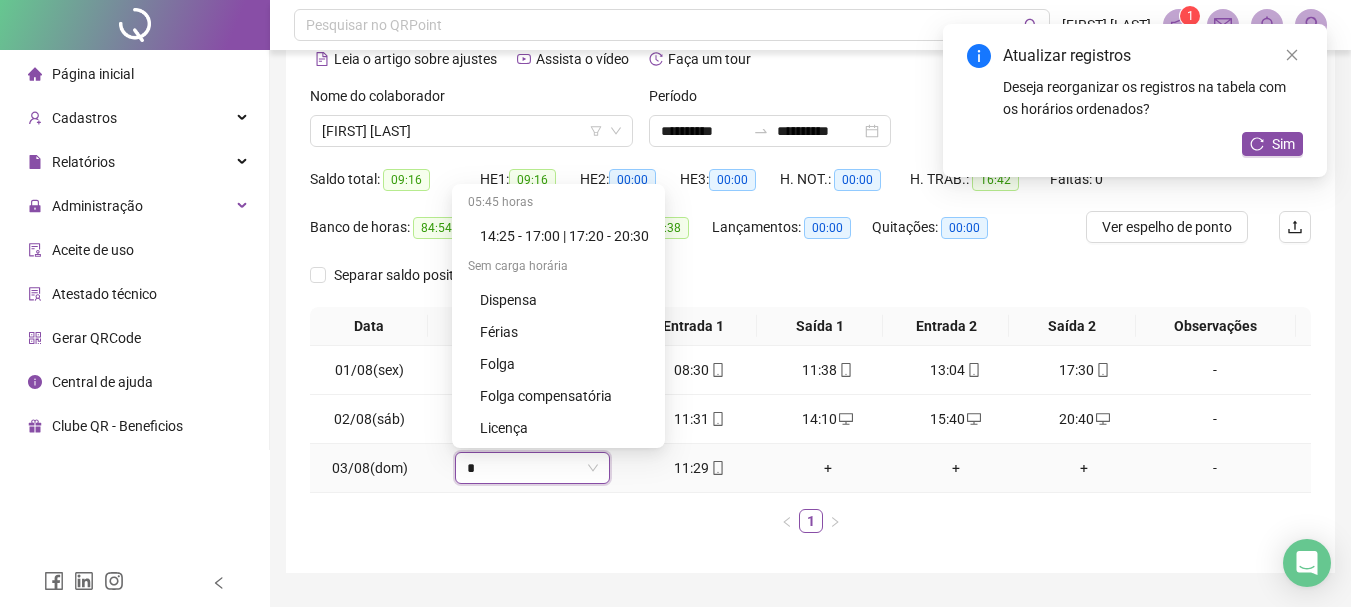 type 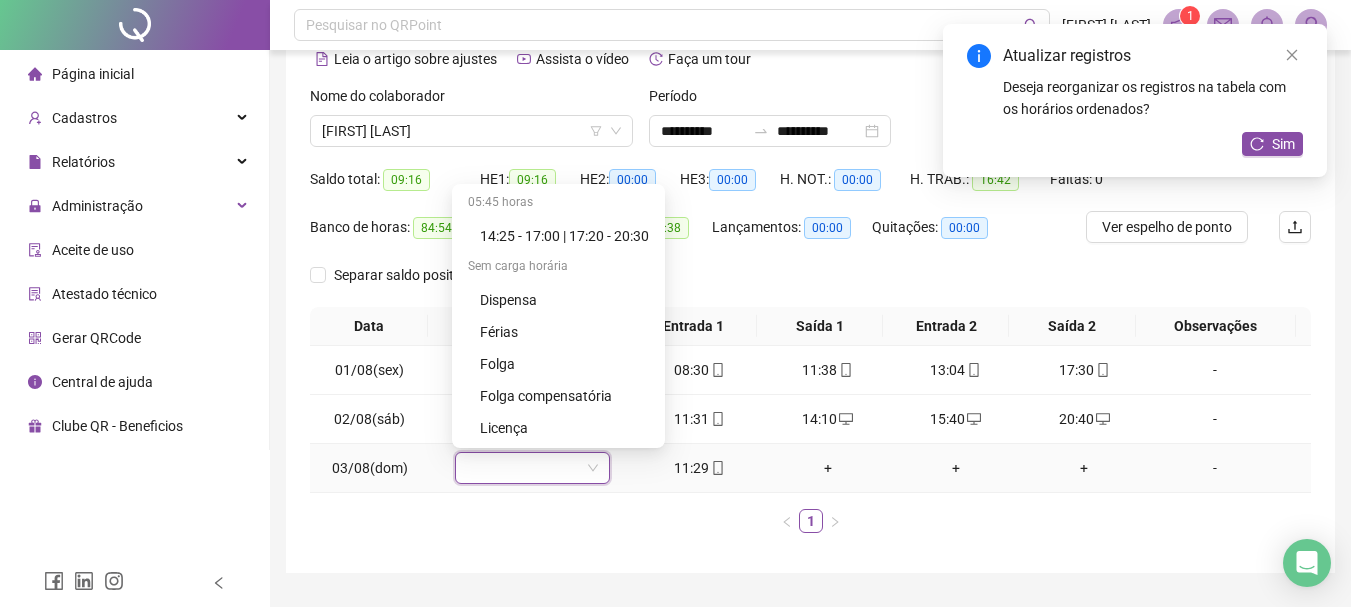 drag, startPoint x: 607, startPoint y: 288, endPoint x: 524, endPoint y: 556, distance: 280.55838 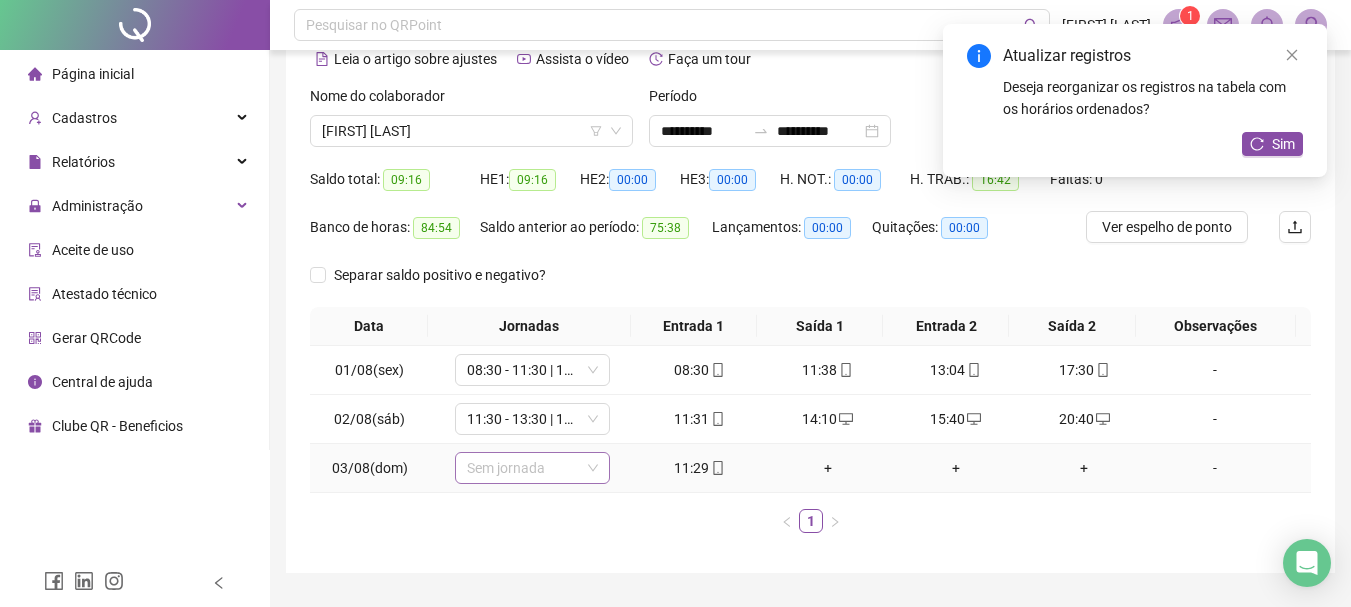 click on "Sem jornada" at bounding box center (532, 468) 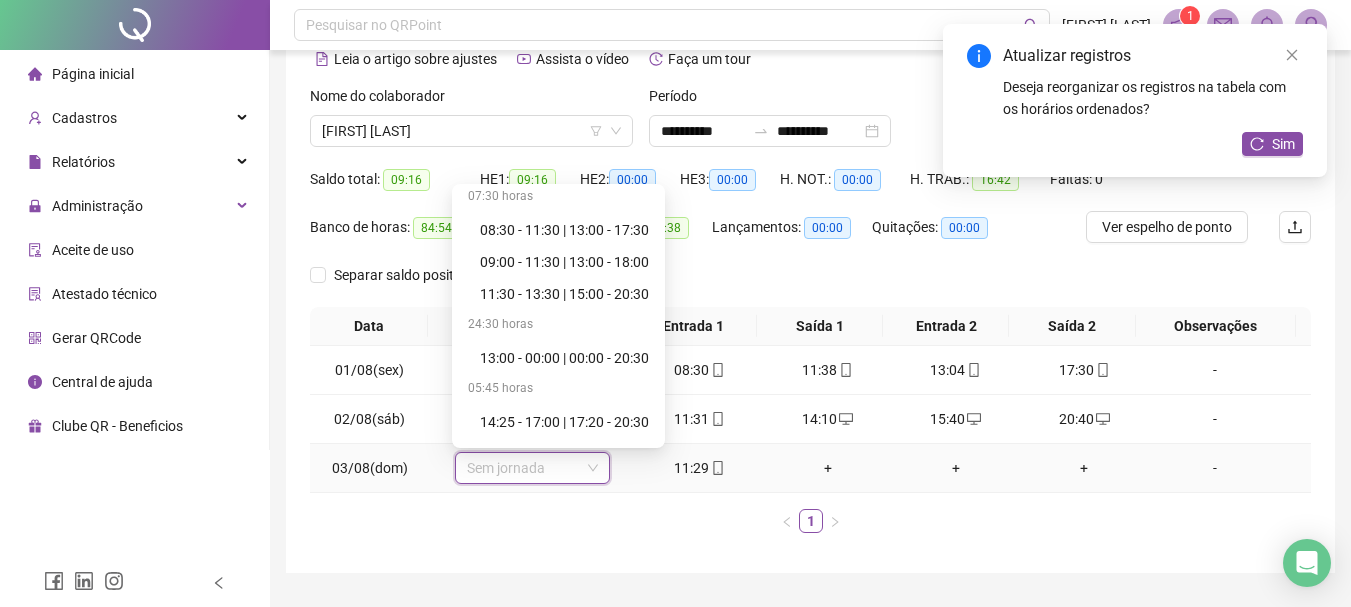 scroll, scrollTop: 0, scrollLeft: 0, axis: both 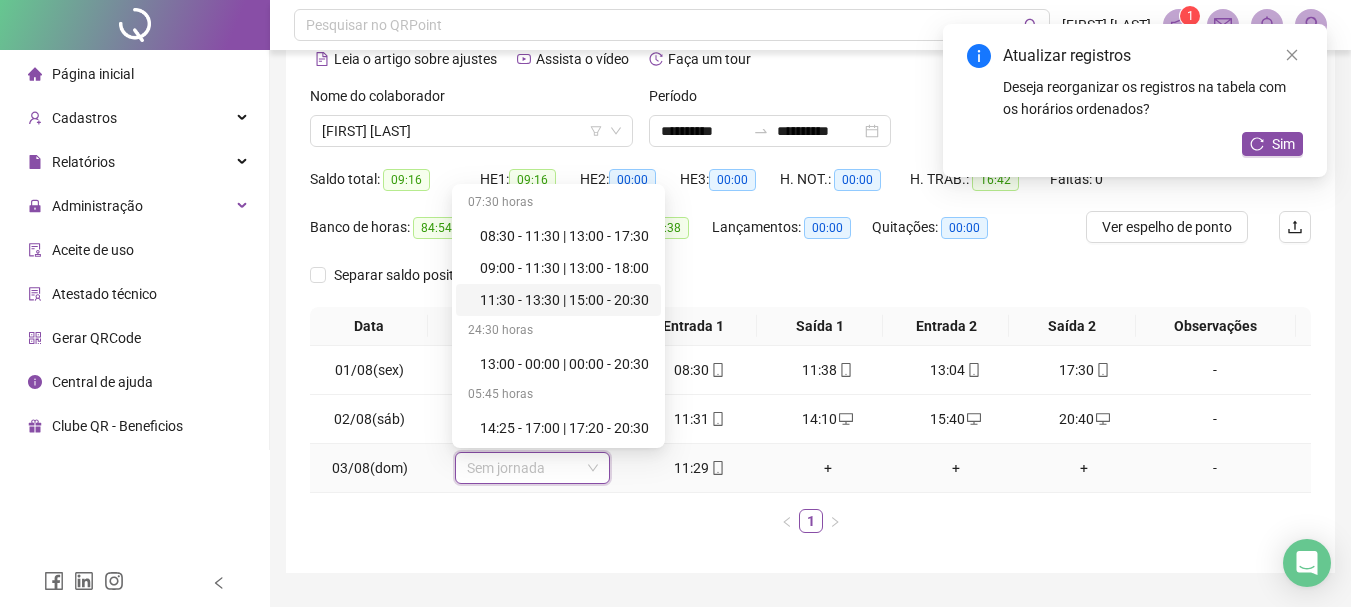 drag, startPoint x: 526, startPoint y: 295, endPoint x: 542, endPoint y: 368, distance: 74.73286 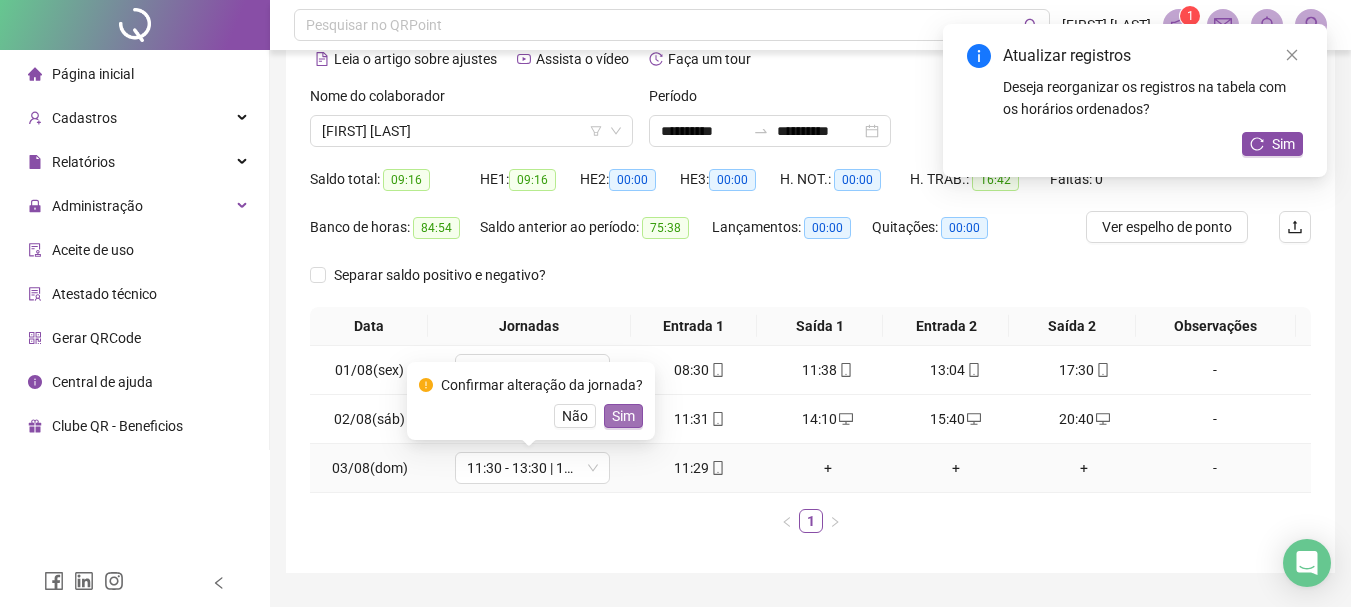 click on "Sim" at bounding box center [623, 416] 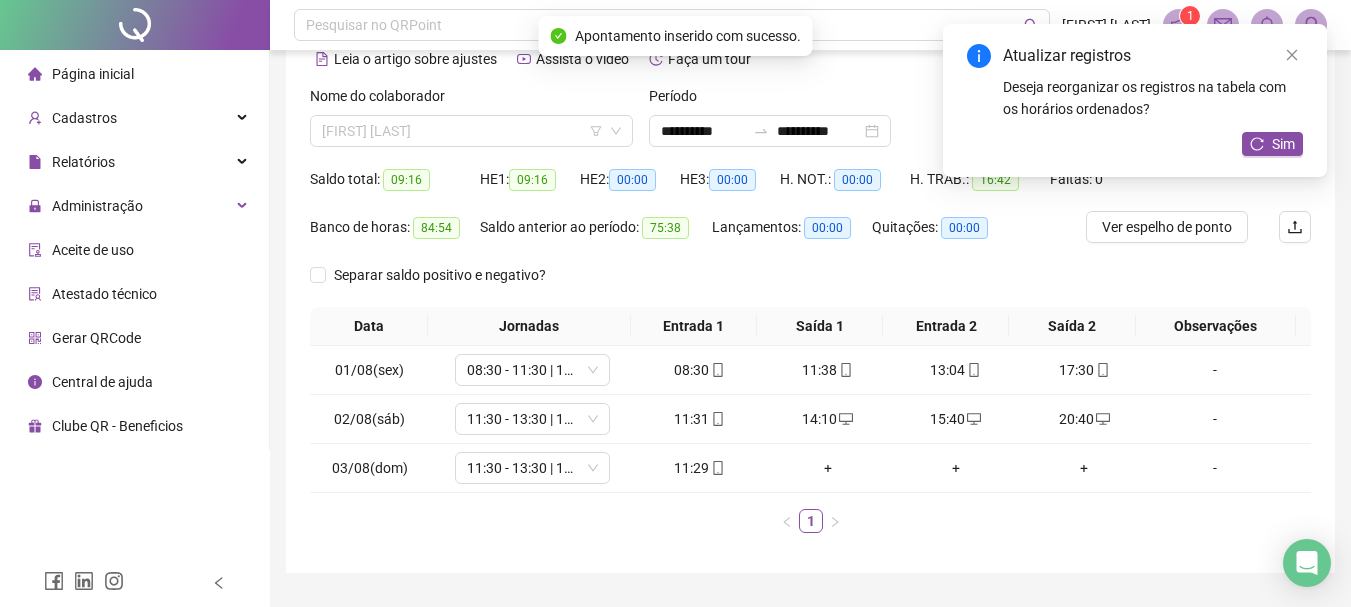 drag, startPoint x: 521, startPoint y: 140, endPoint x: 534, endPoint y: 147, distance: 14.764823 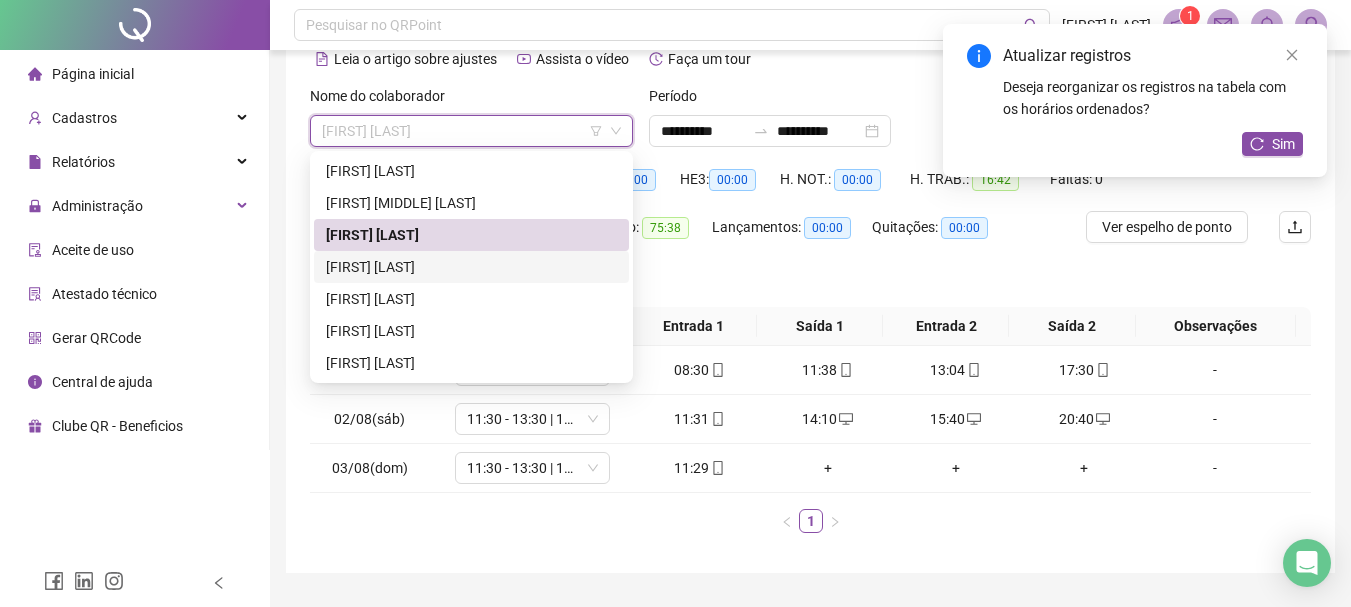 click on "[FIRST] [MIDDLE] [LAST]" at bounding box center [471, 267] 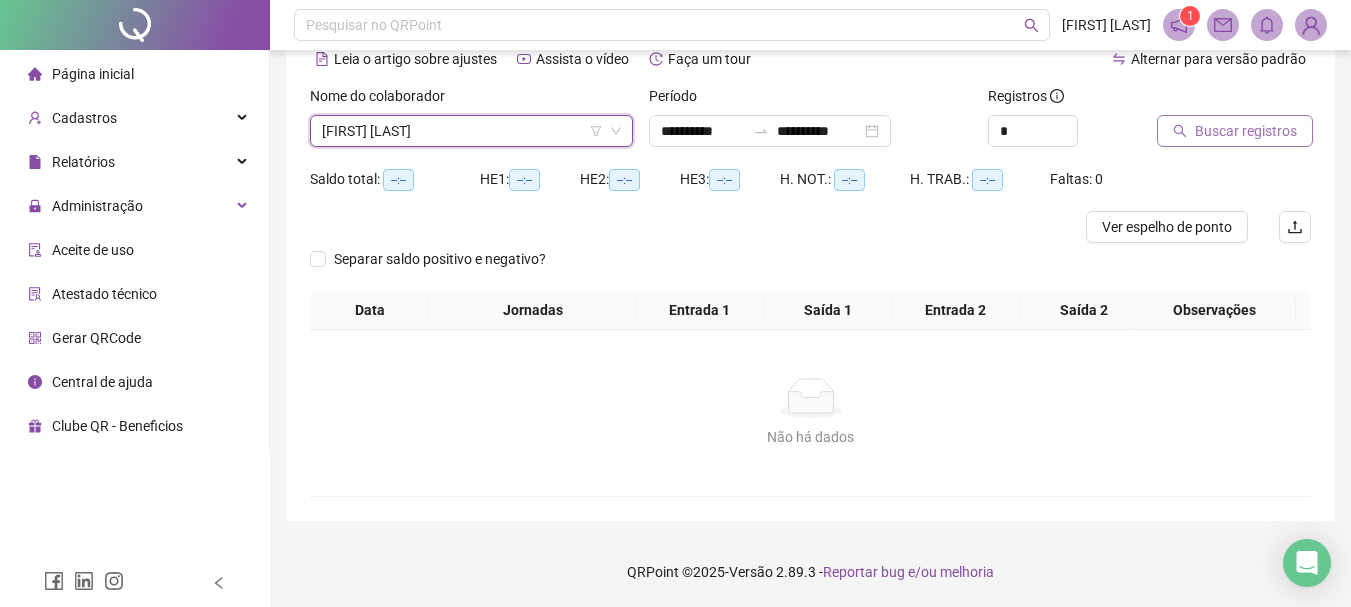 click on "Buscar registros" at bounding box center (1235, 131) 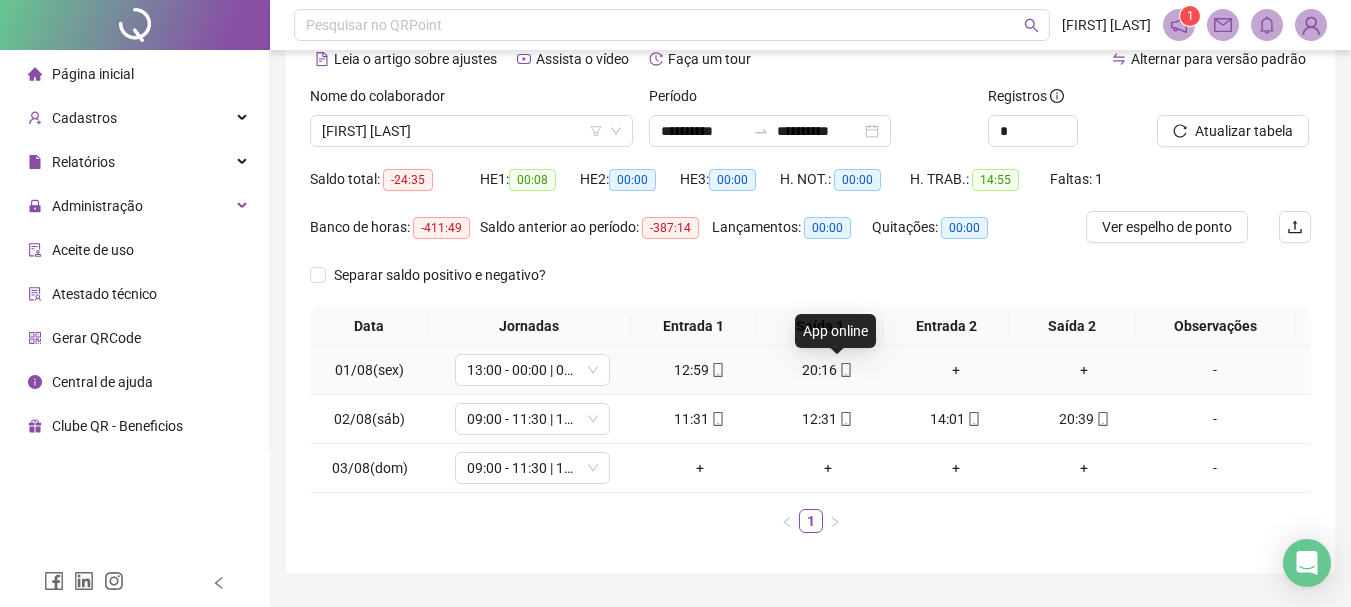 click 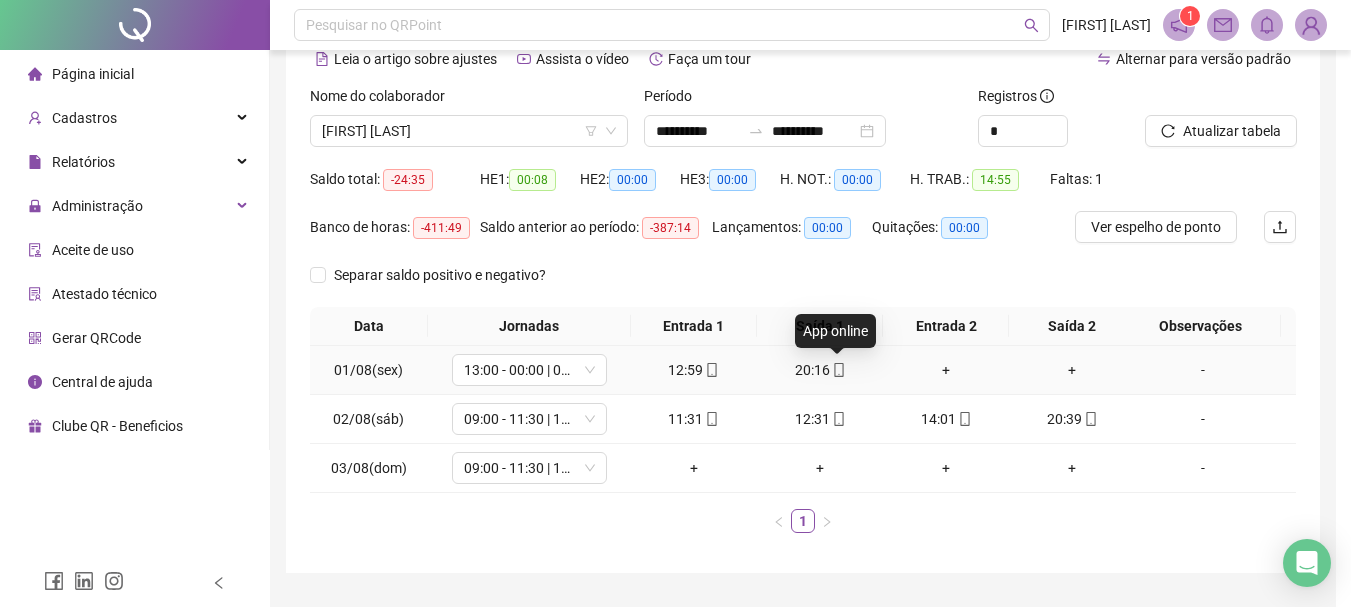 type on "**********" 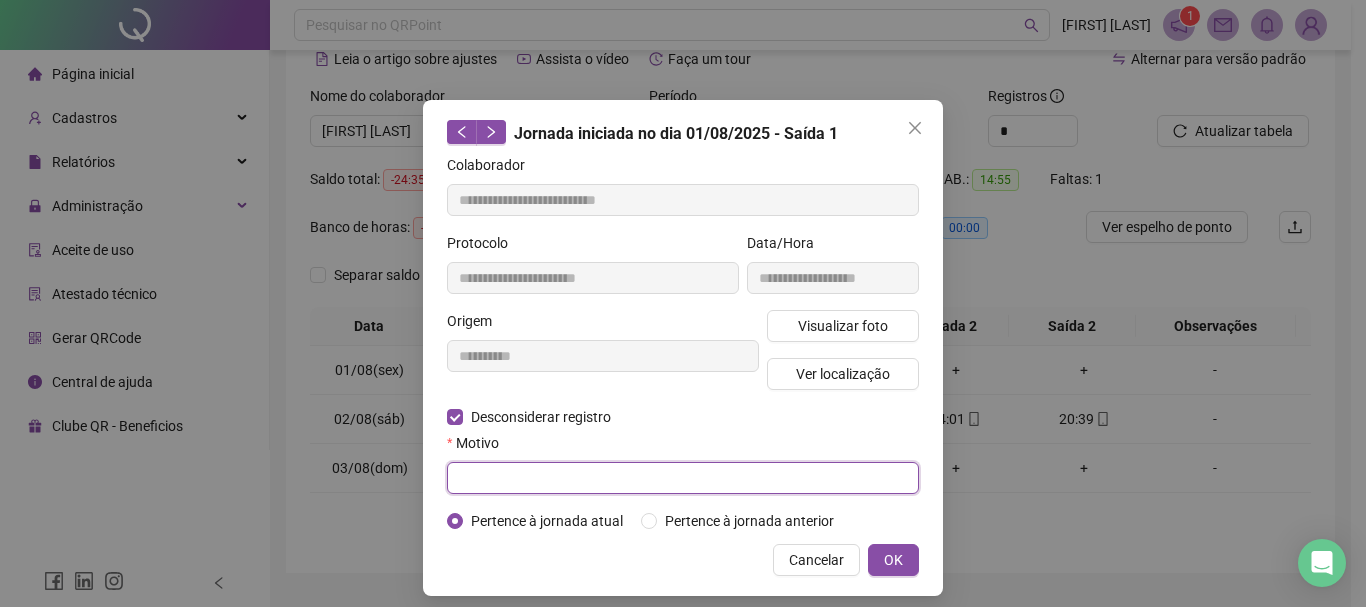 click at bounding box center [683, 478] 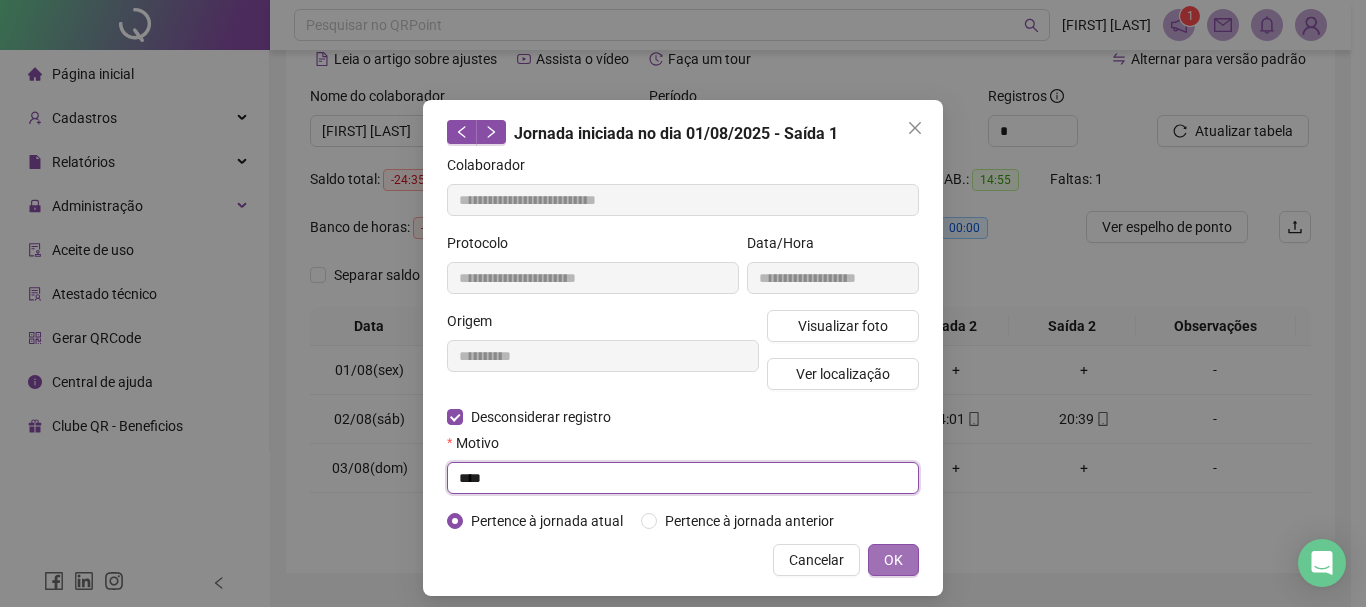 type on "****" 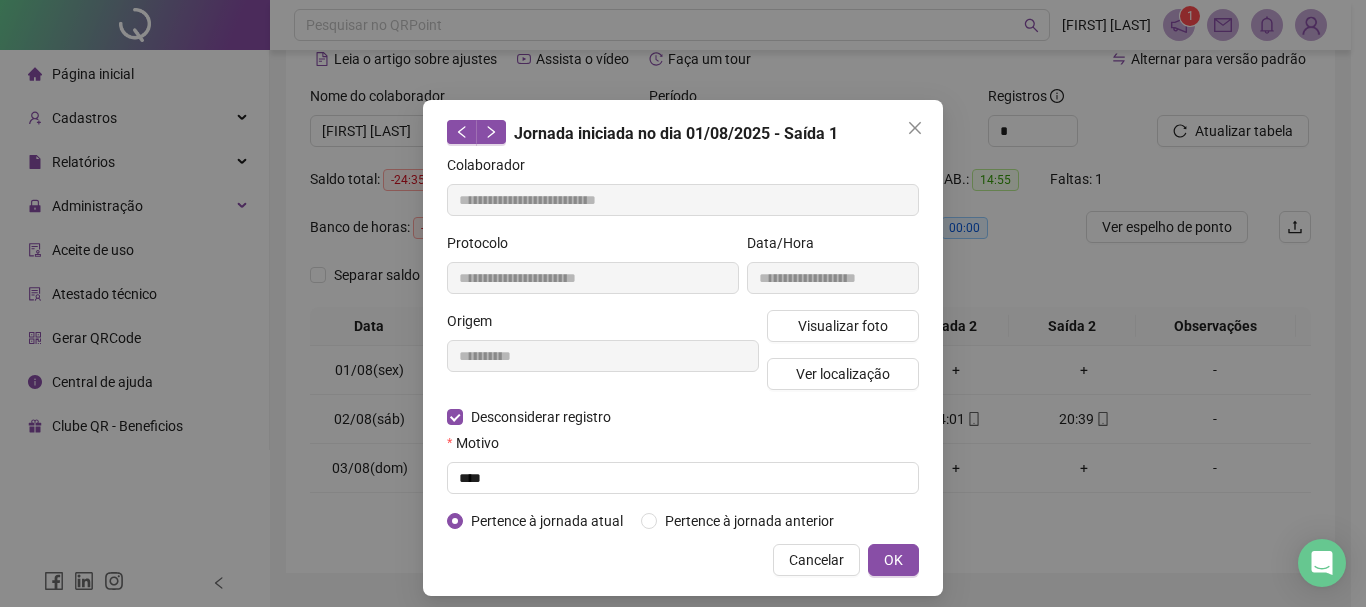 drag, startPoint x: 878, startPoint y: 566, endPoint x: 874, endPoint y: 502, distance: 64.12488 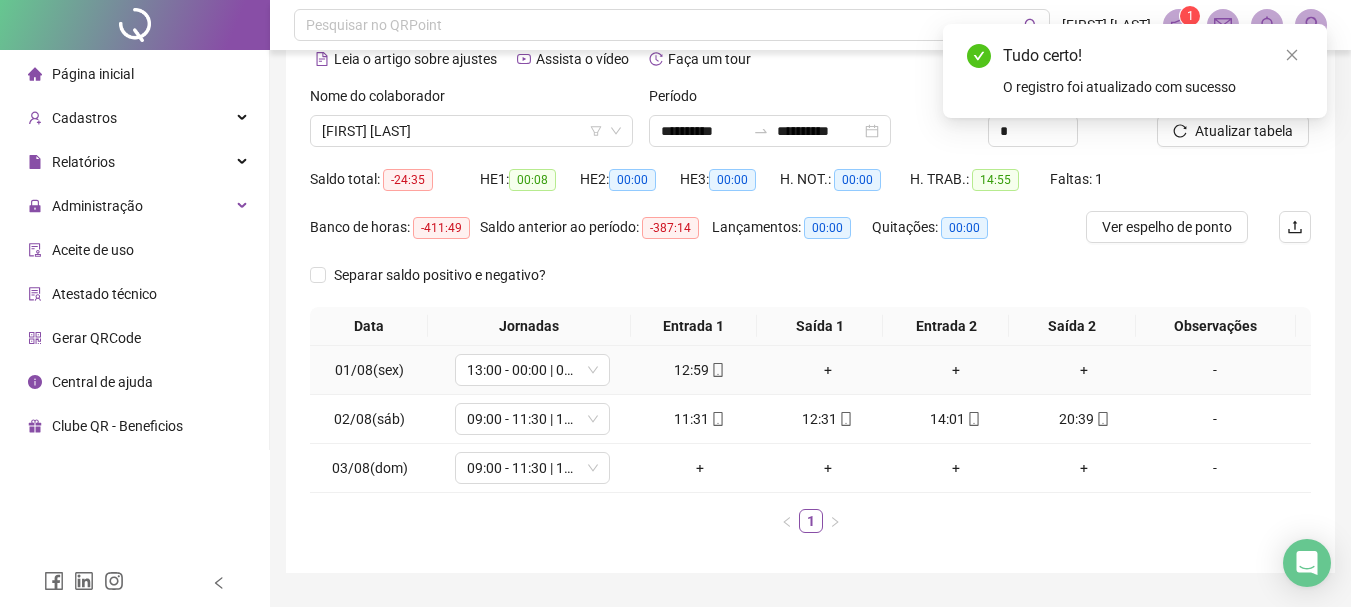 click on "+" at bounding box center (828, 370) 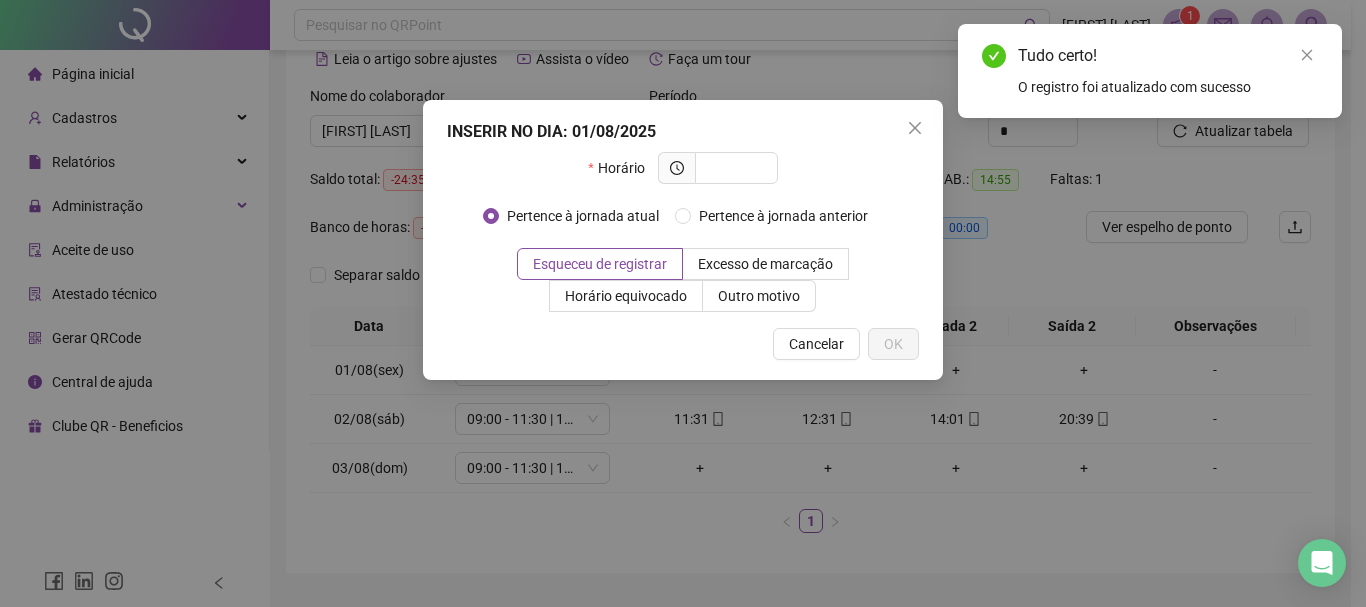 type on "*" 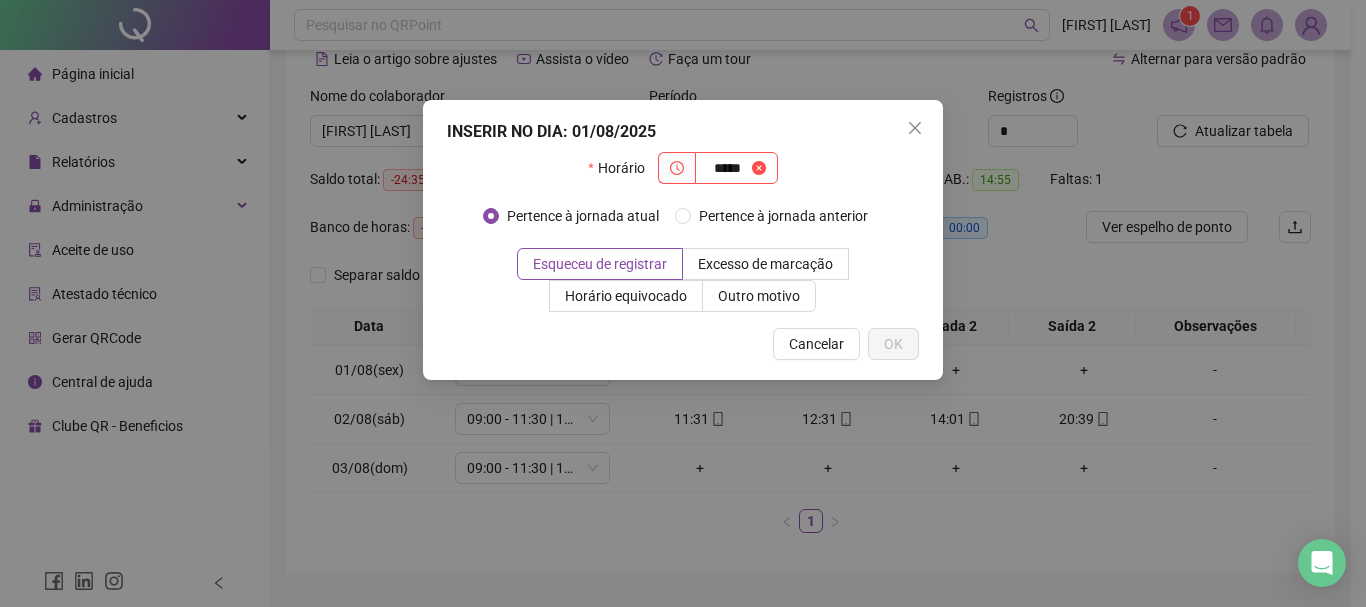 type on "*****" 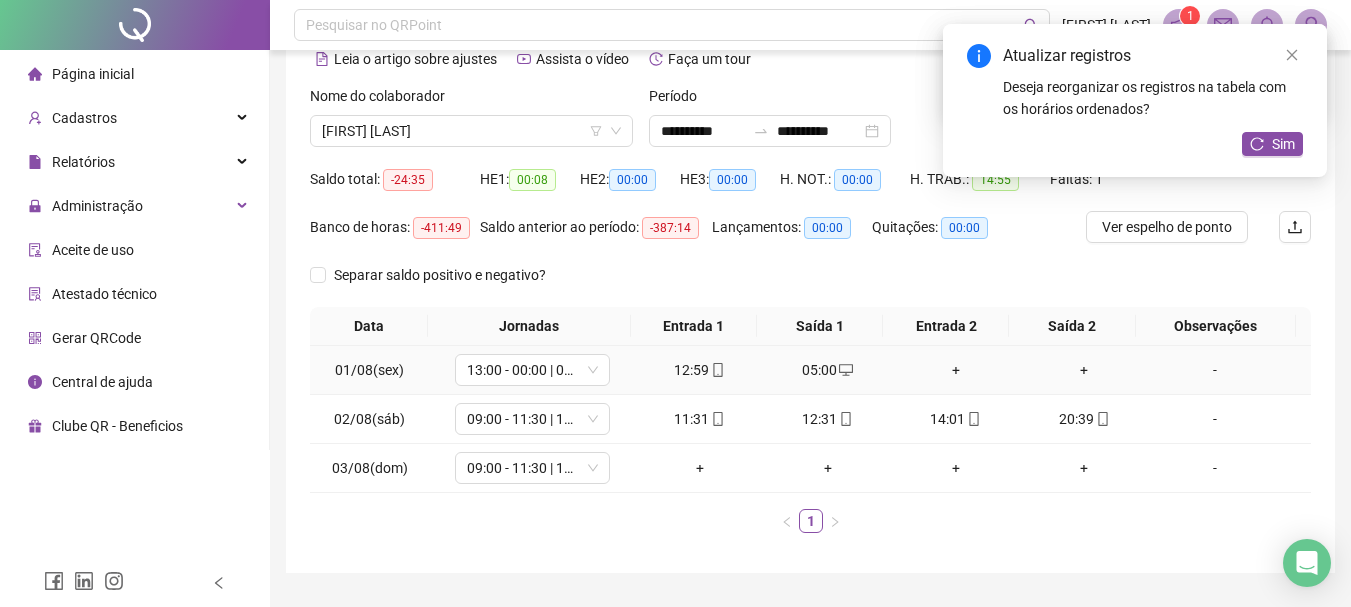 click on "+" at bounding box center [956, 370] 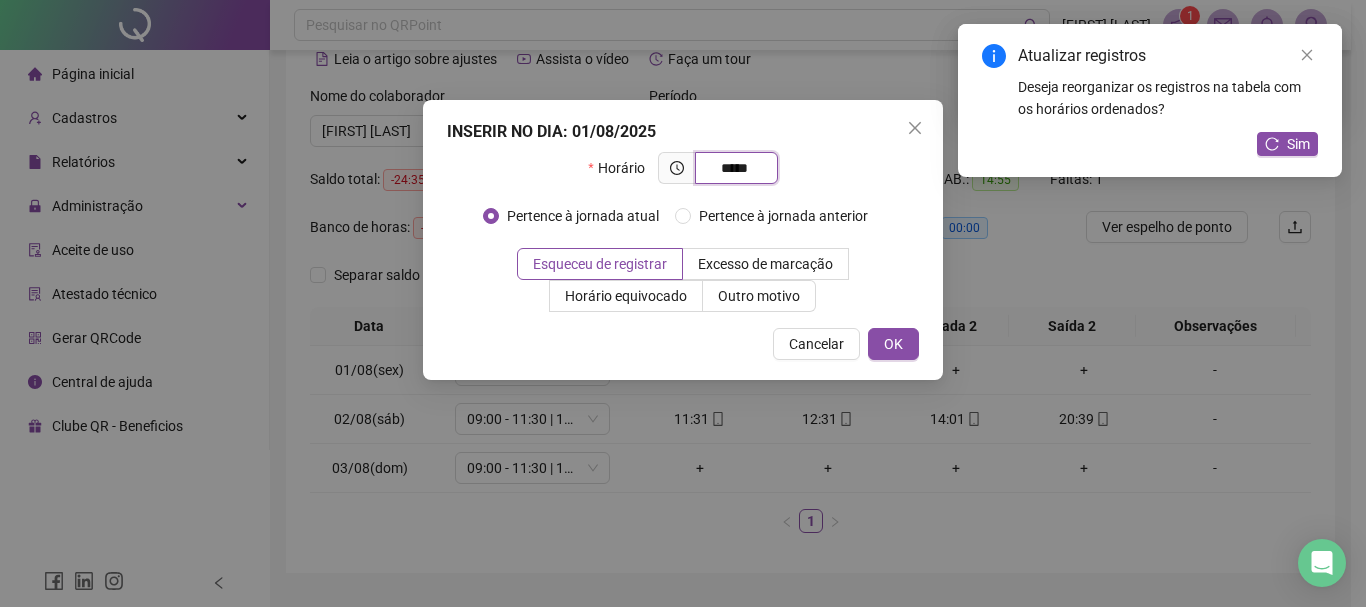 type on "*****" 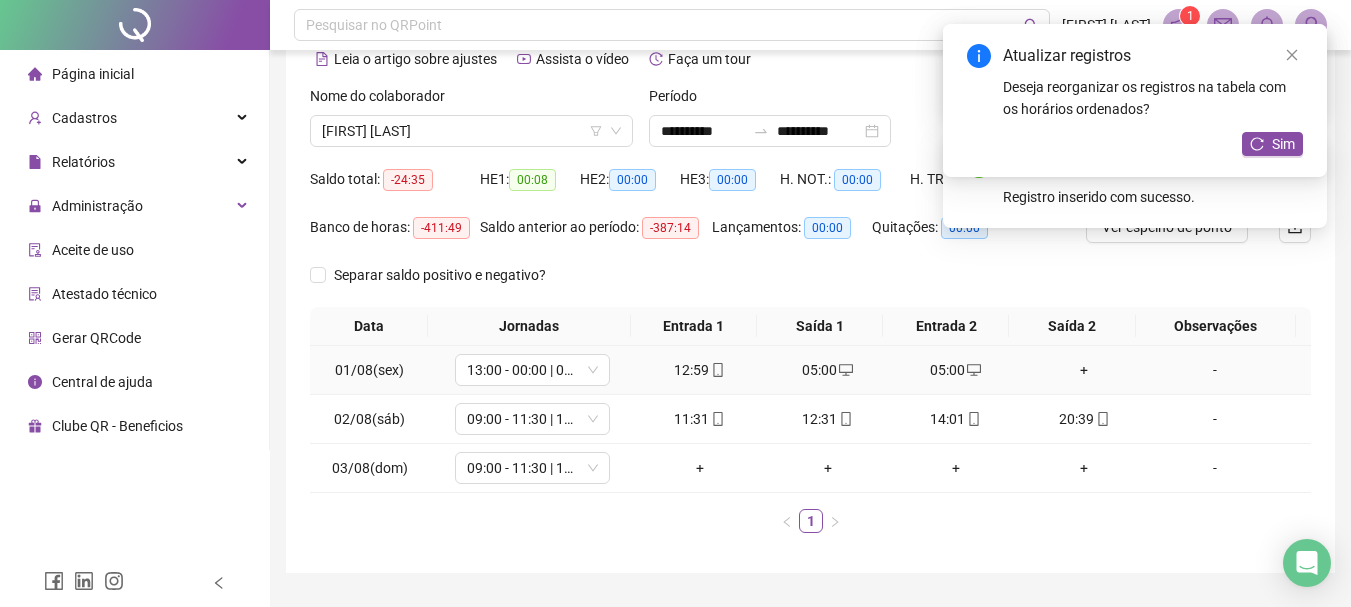 click on "+" at bounding box center [1084, 370] 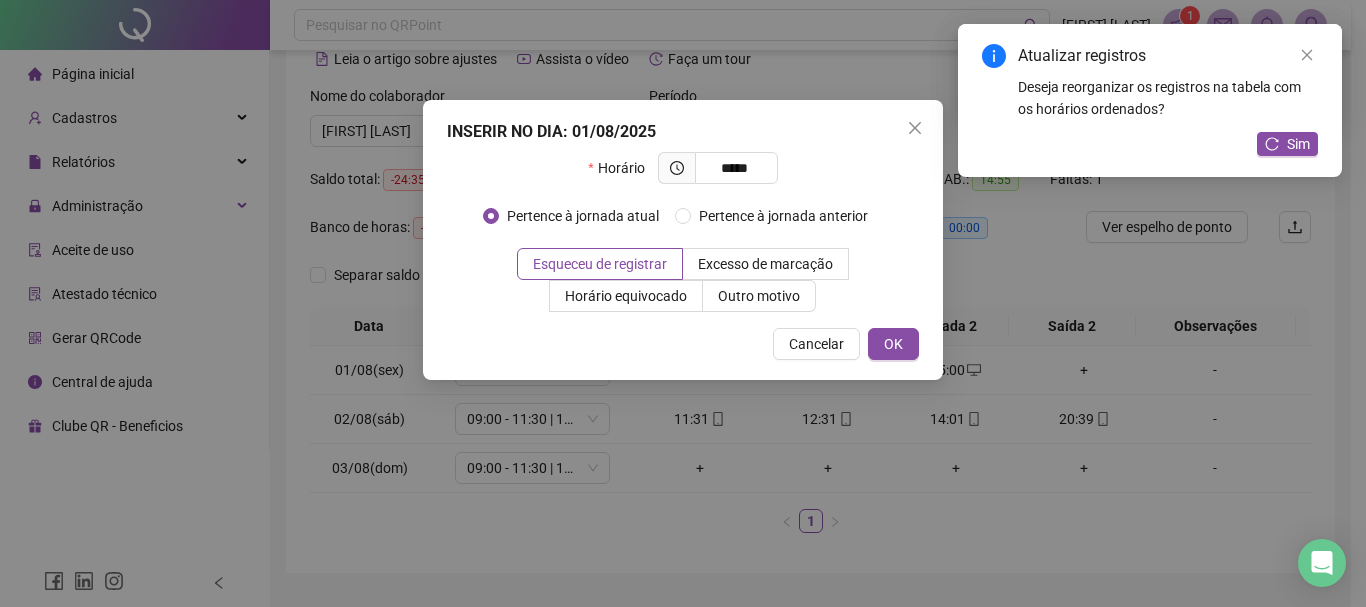 type on "*****" 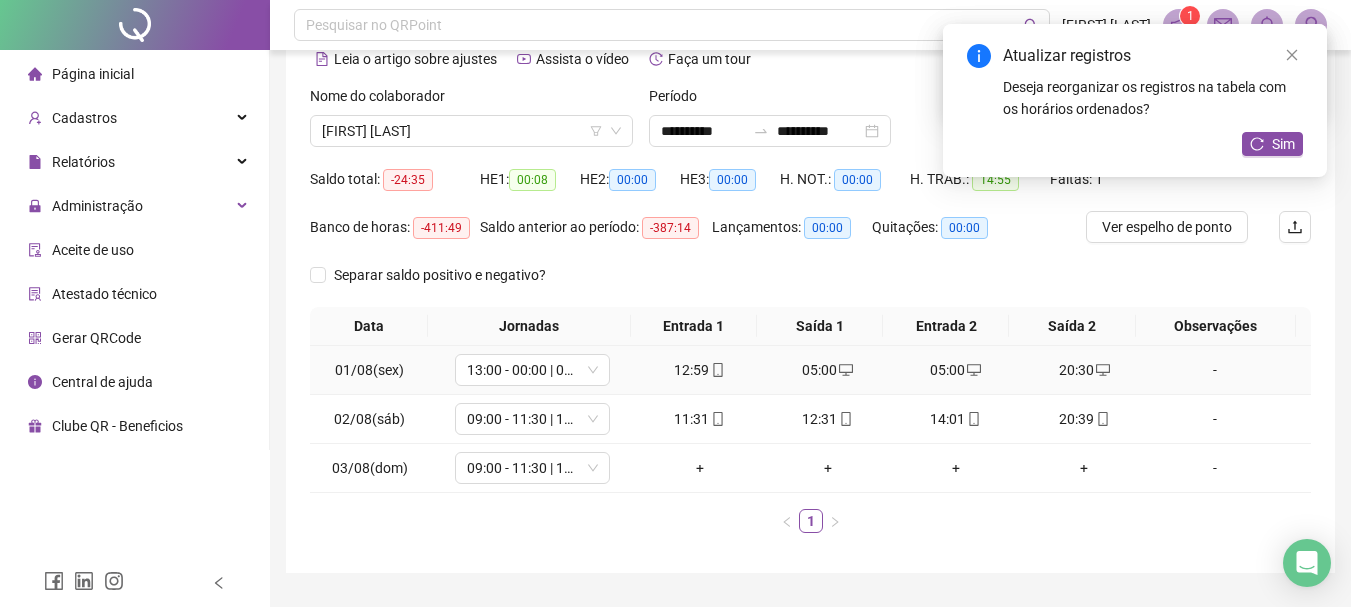 click on "-" at bounding box center (1215, 370) 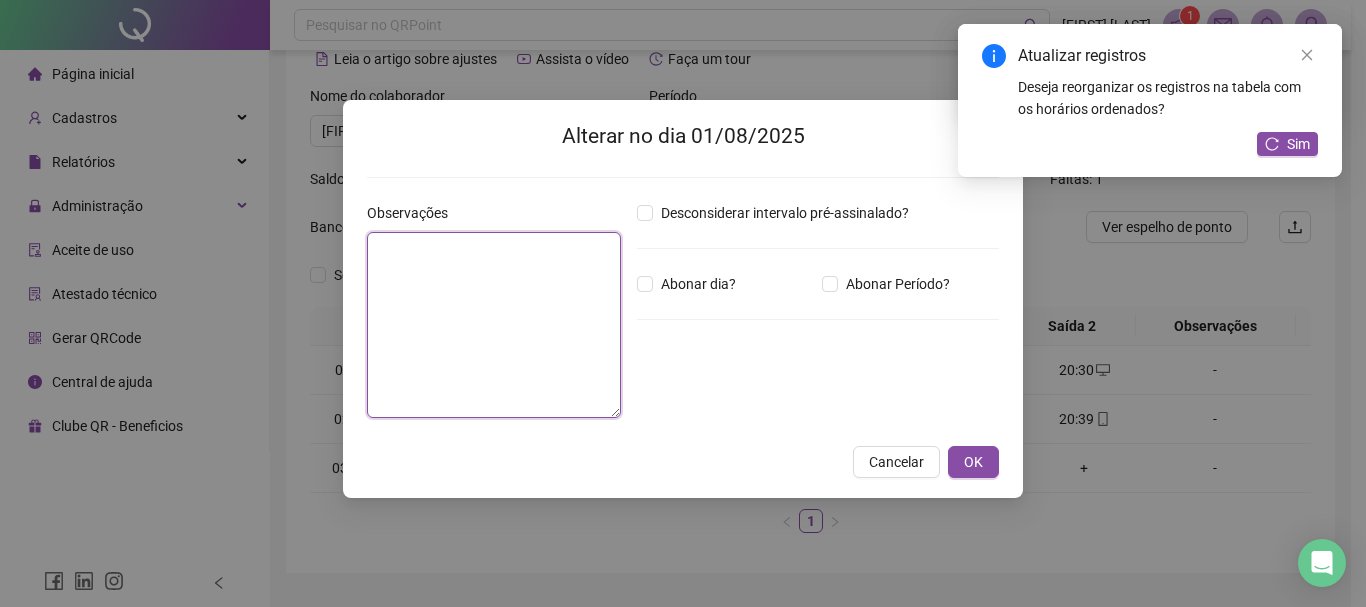 click at bounding box center (494, 325) 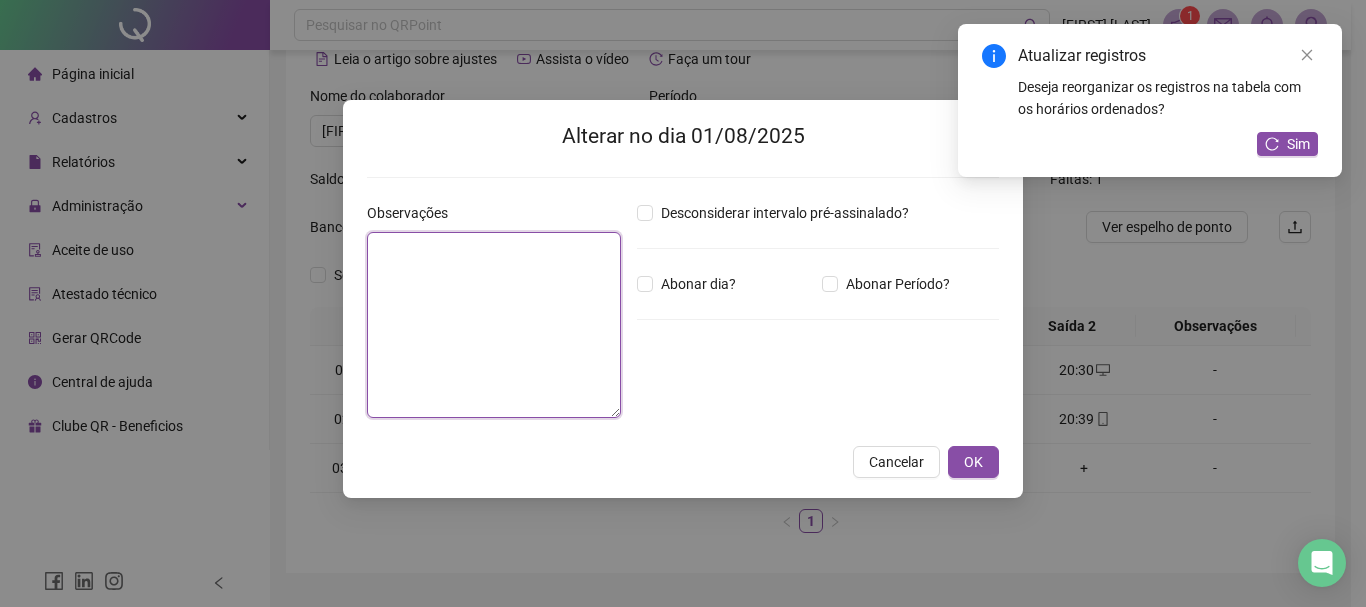 paste on "**********" 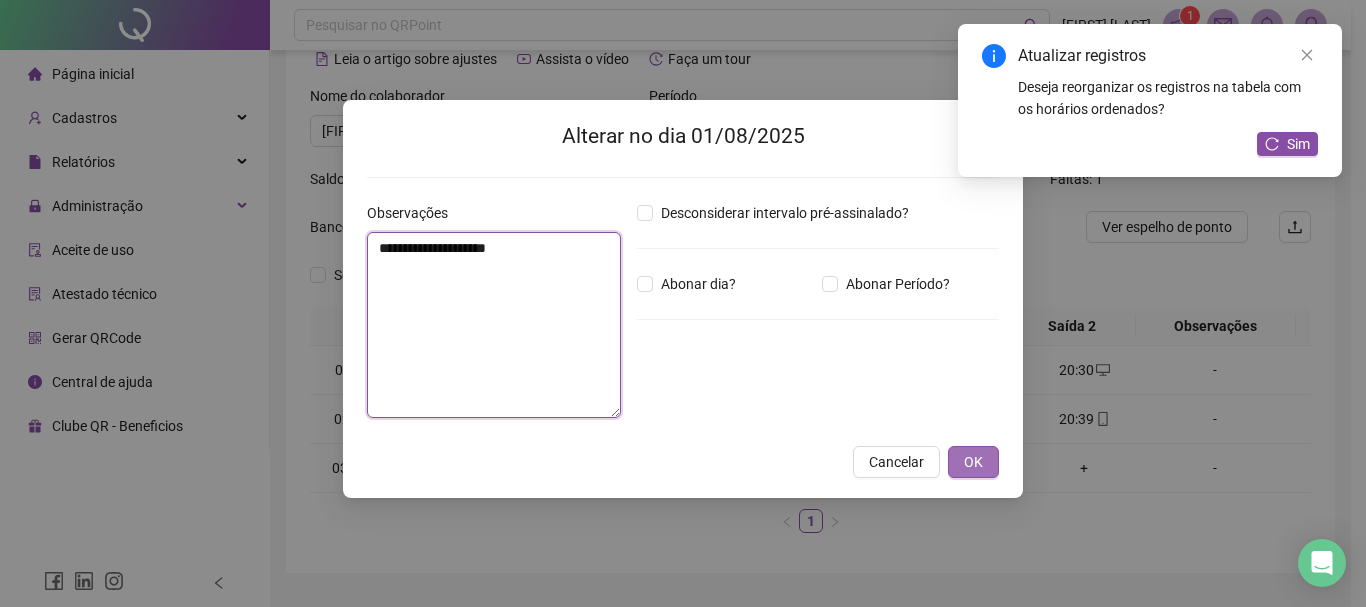 type on "**********" 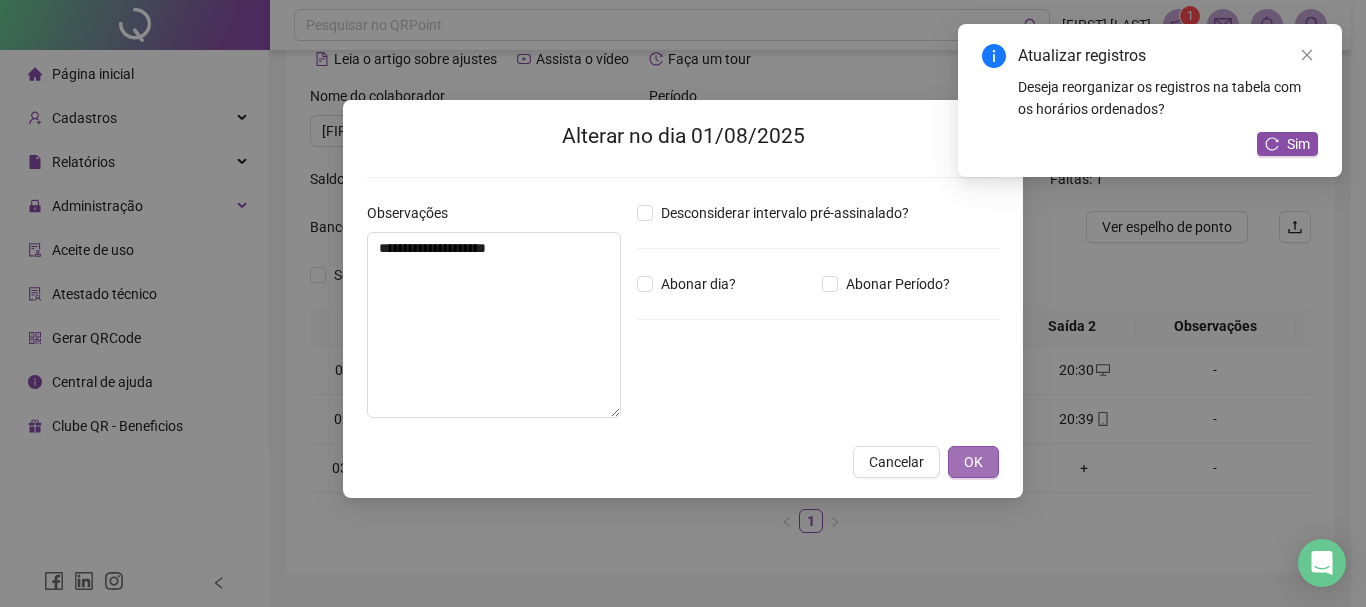 drag, startPoint x: 984, startPoint y: 460, endPoint x: 1156, endPoint y: 227, distance: 289.60837 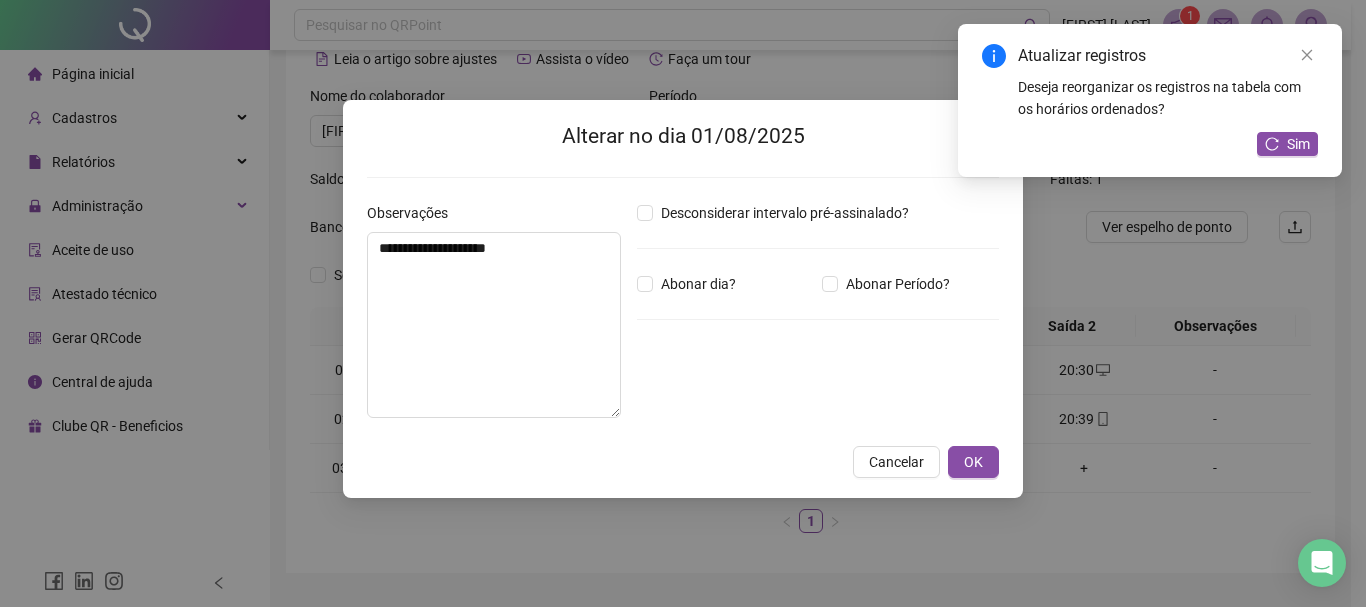click on "OK" at bounding box center [973, 462] 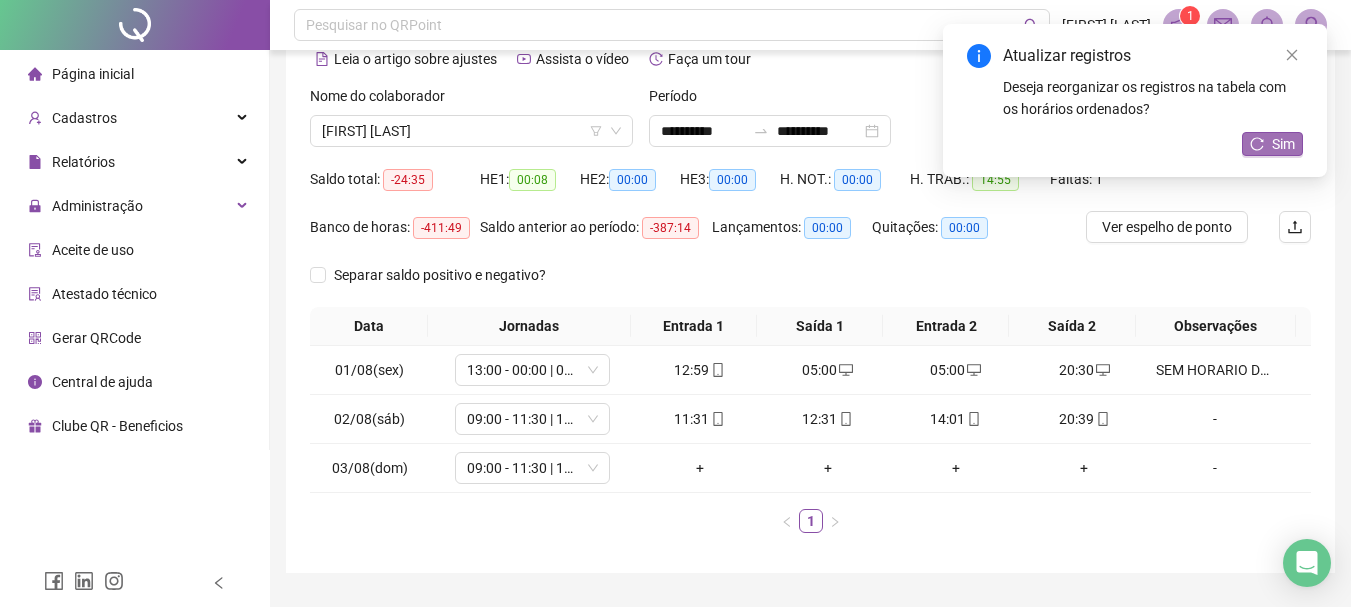 click on "Sim" at bounding box center [1283, 144] 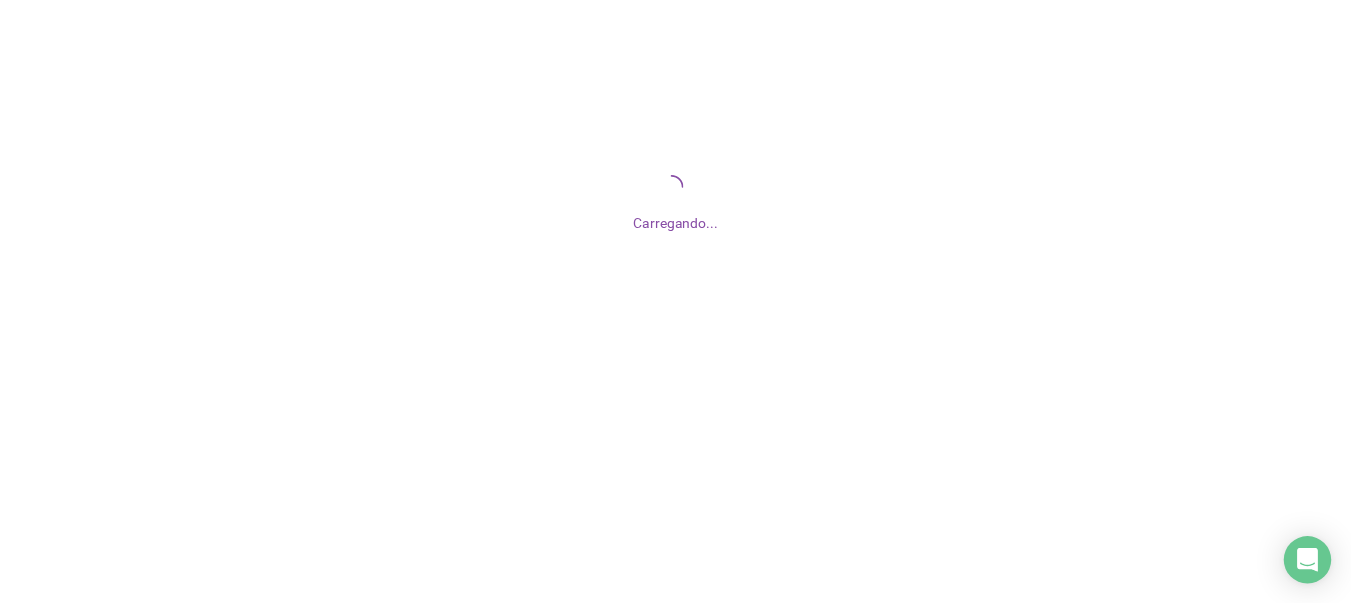 scroll, scrollTop: 0, scrollLeft: 0, axis: both 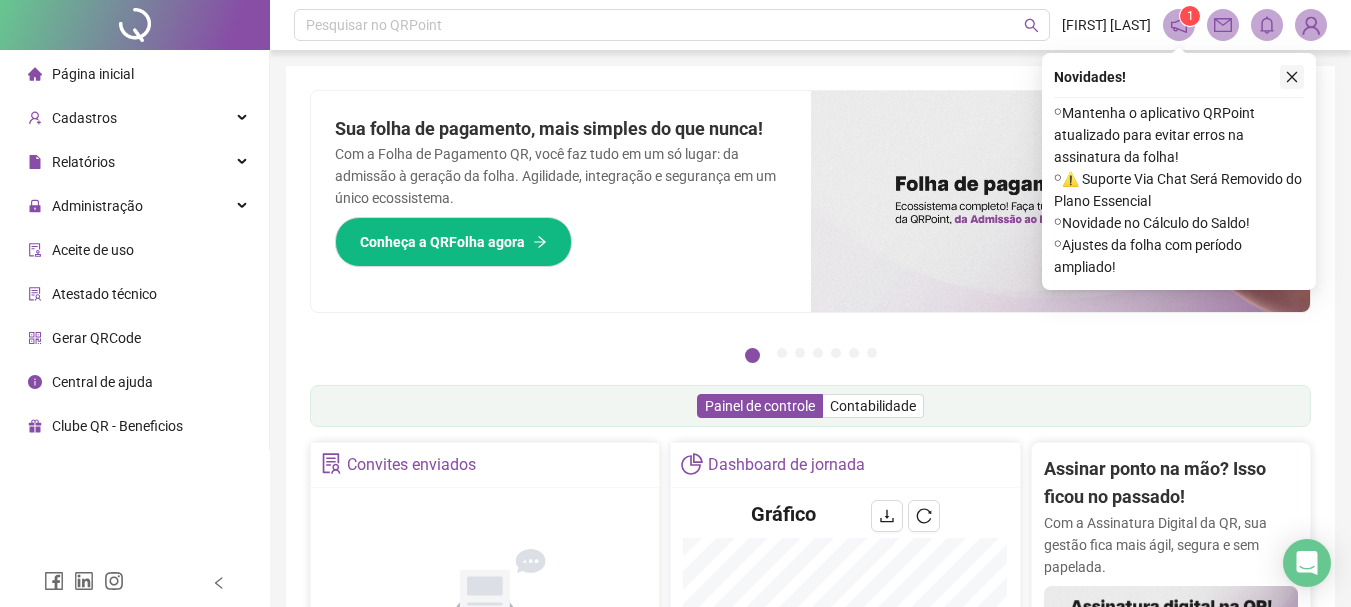 click 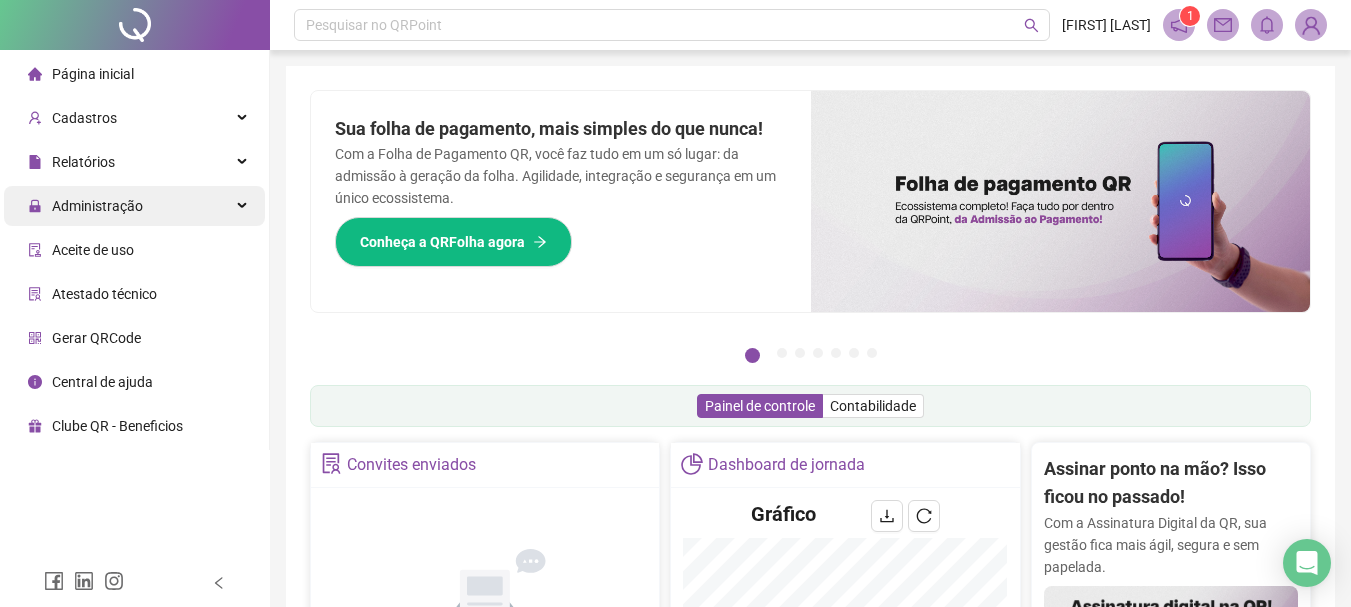 click on "Administração" at bounding box center [134, 206] 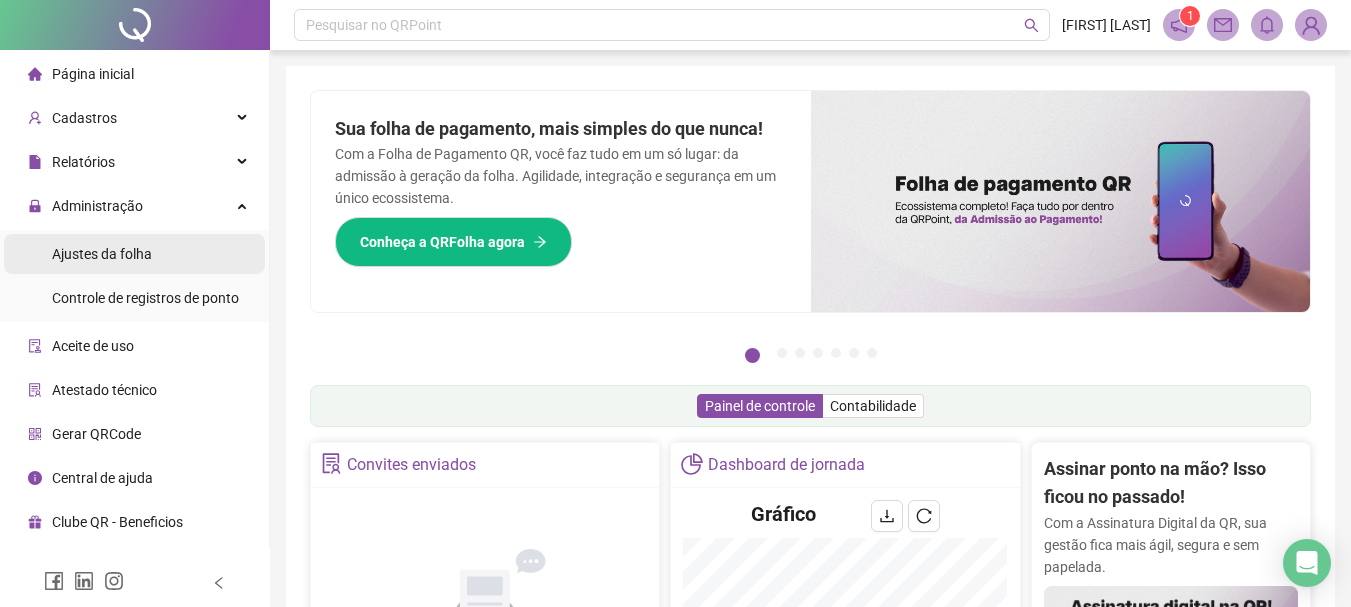 click on "Ajustes da folha" at bounding box center [134, 254] 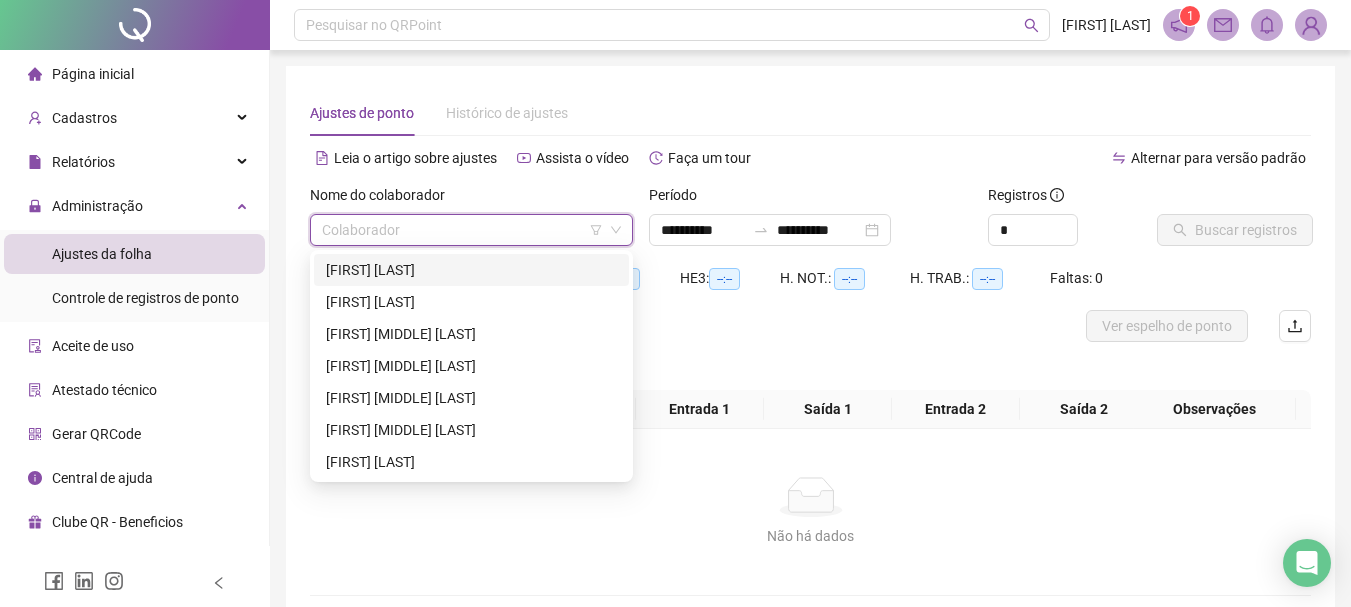 drag, startPoint x: 444, startPoint y: 231, endPoint x: 477, endPoint y: 263, distance: 45.96738 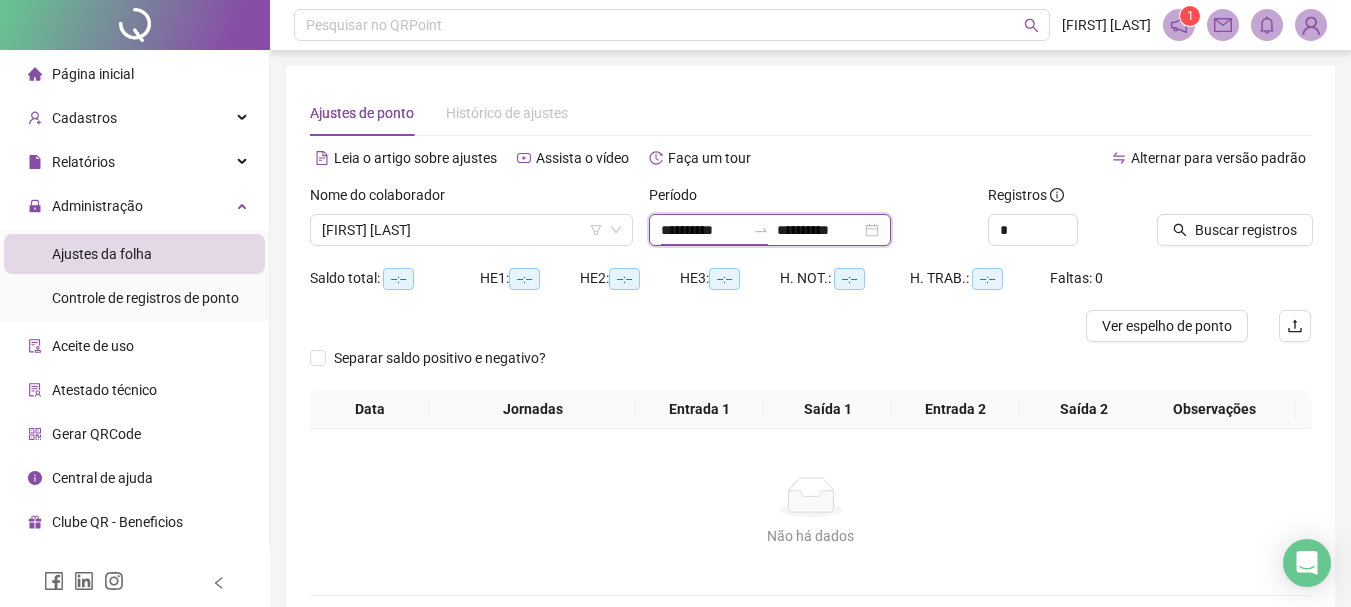 click on "**********" at bounding box center [703, 230] 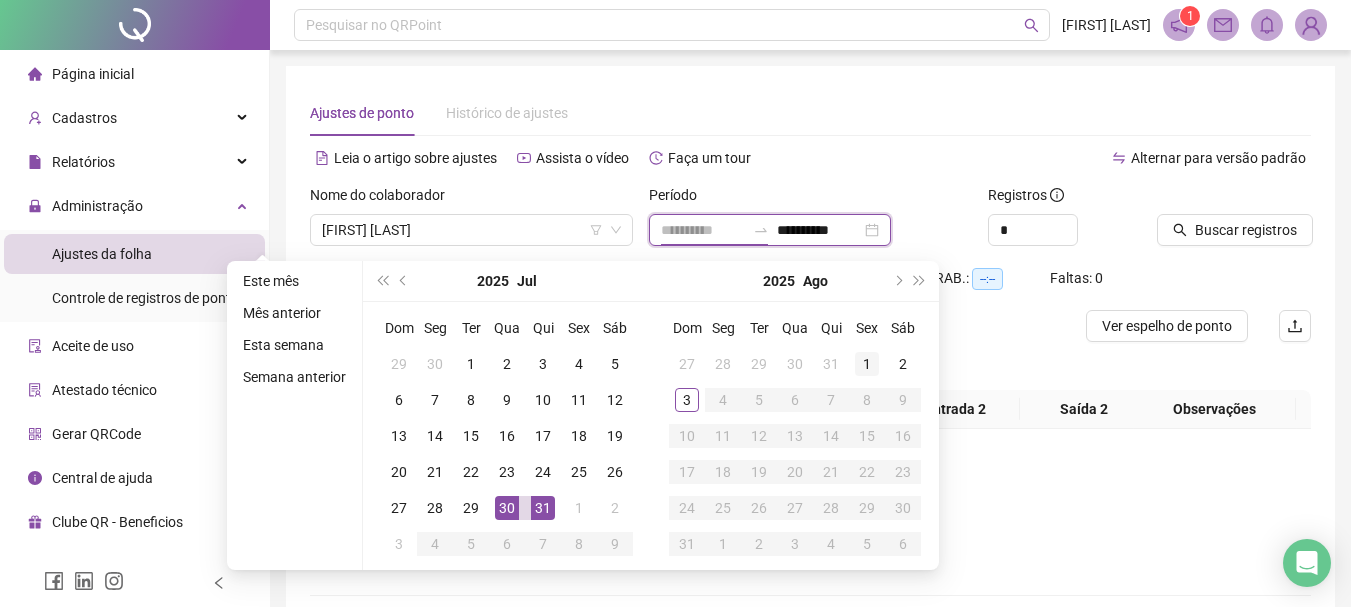 type on "**********" 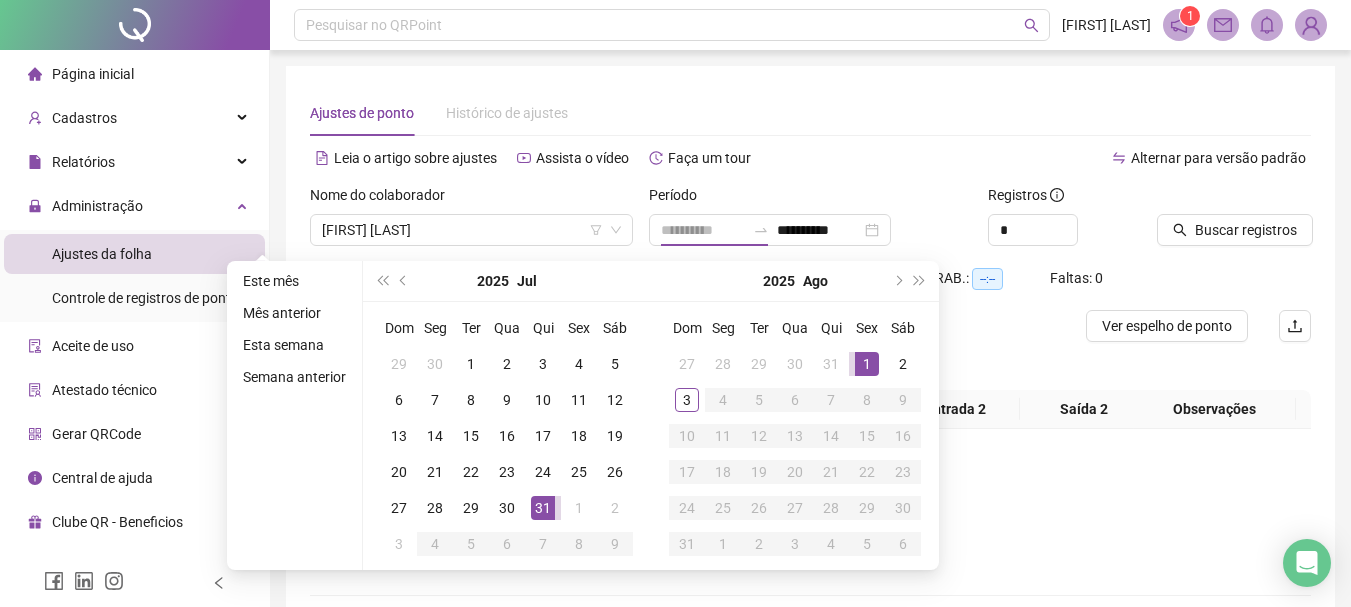 click on "1" at bounding box center (867, 364) 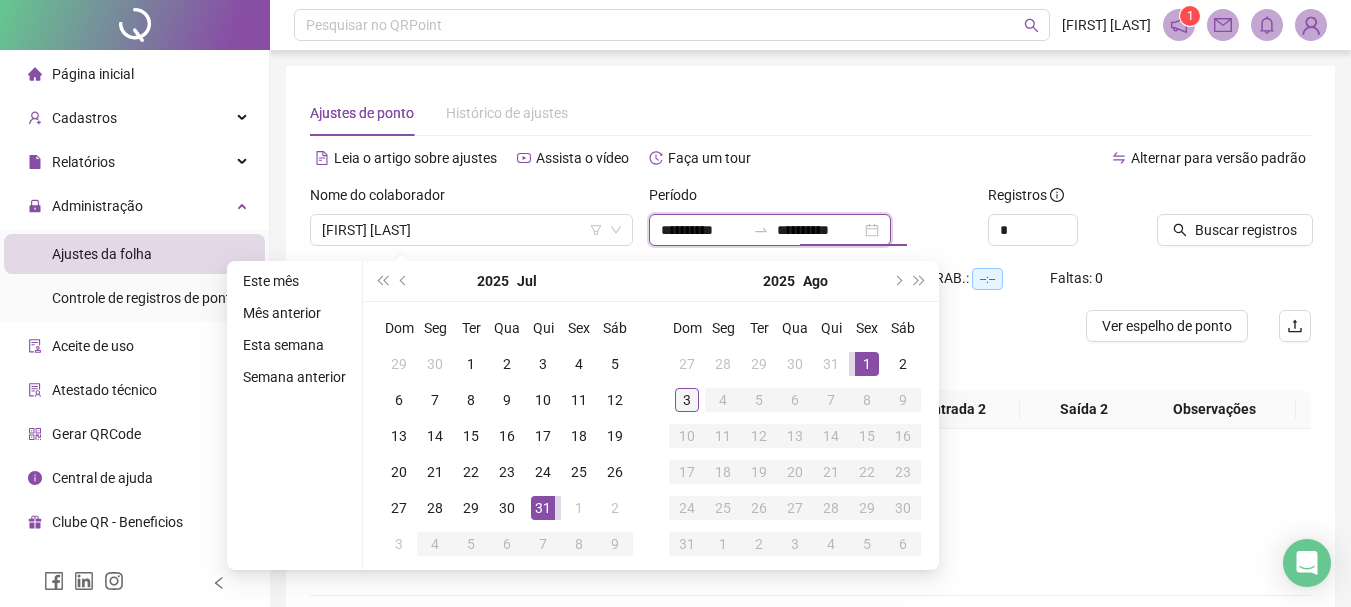 type on "**********" 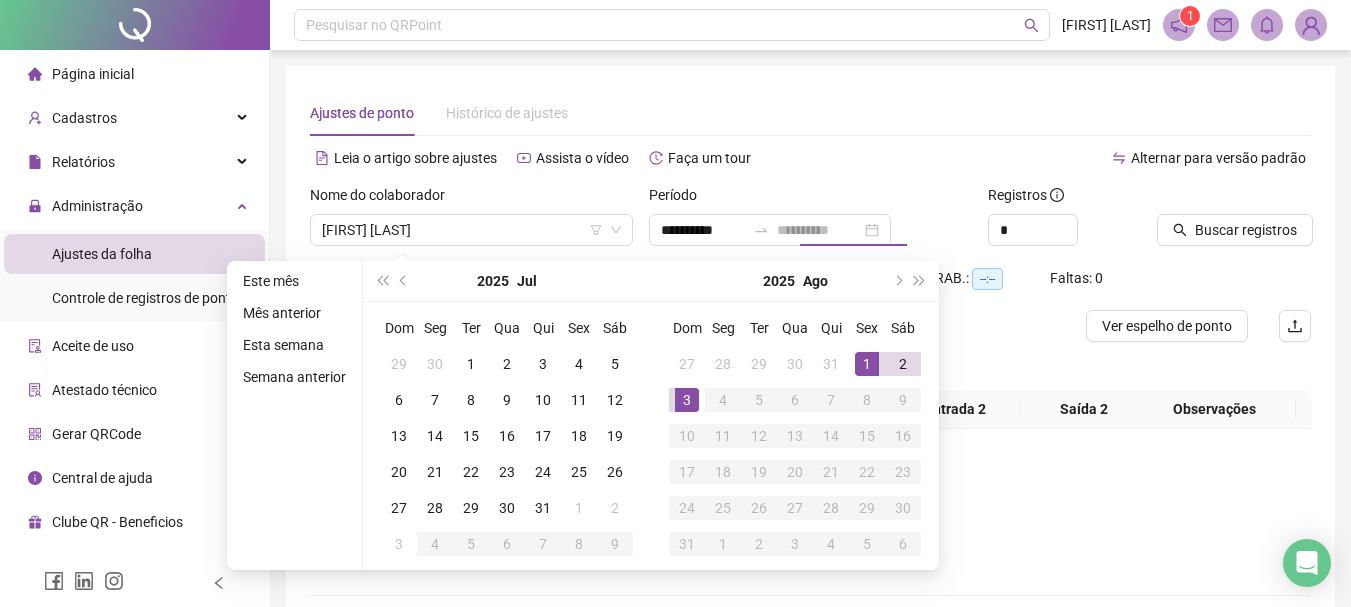 click on "3" at bounding box center (687, 400) 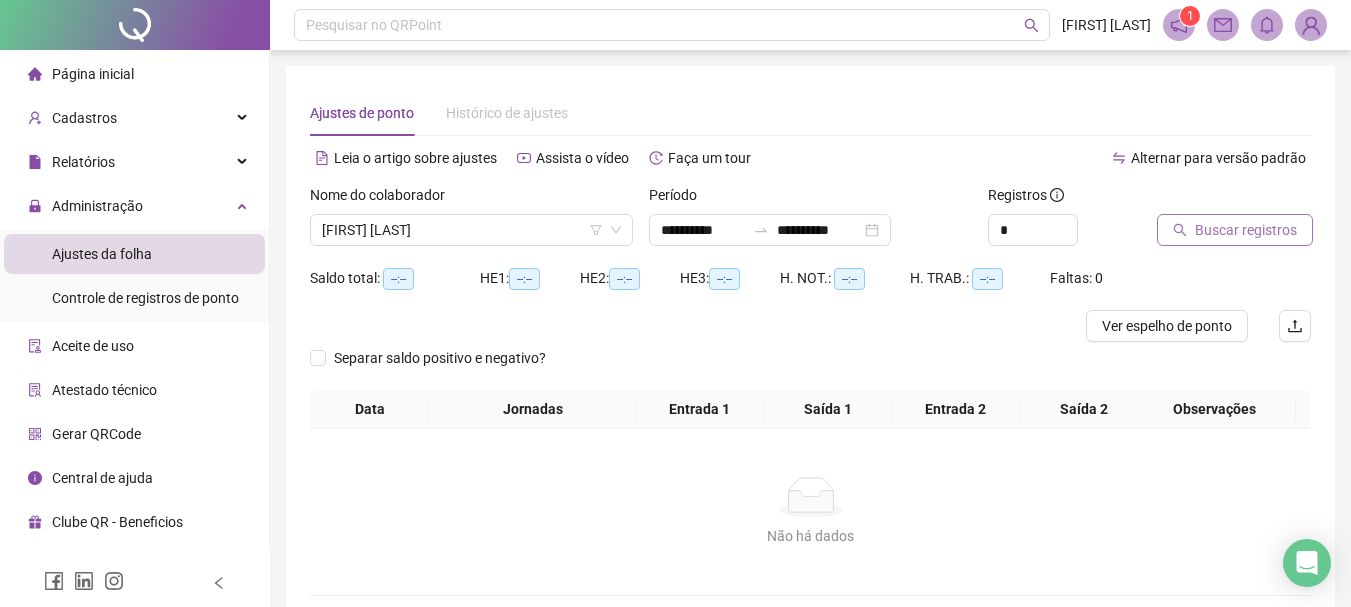 click on "Buscar registros" at bounding box center [1246, 230] 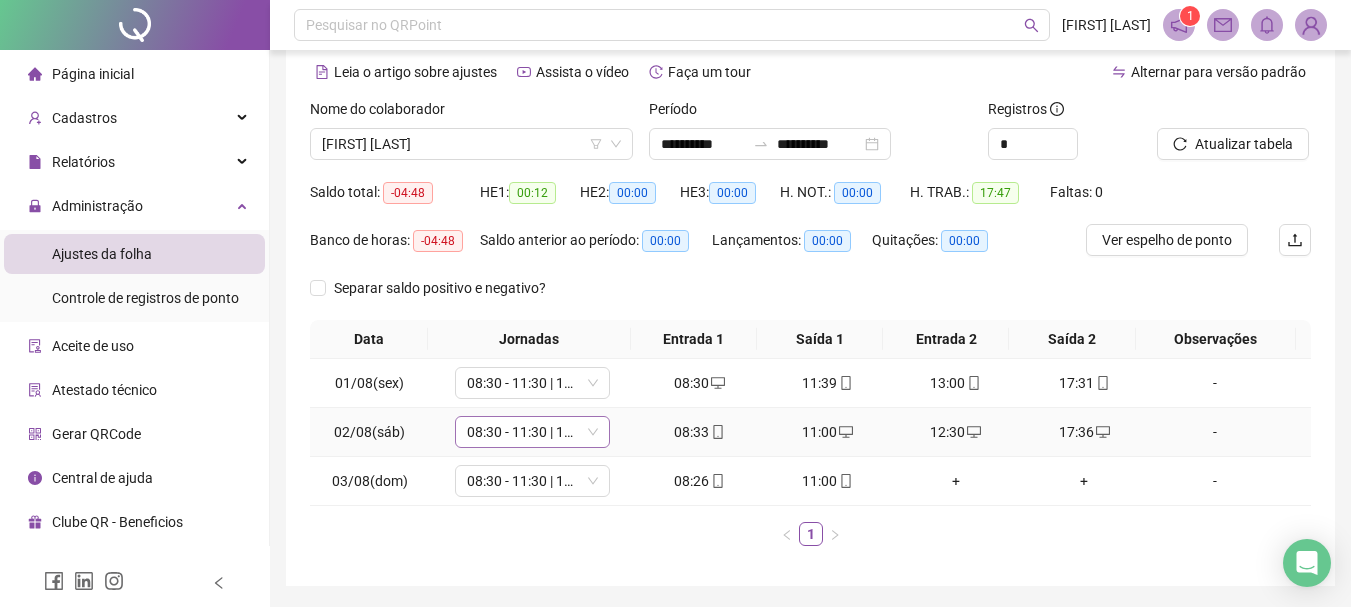 scroll, scrollTop: 51, scrollLeft: 0, axis: vertical 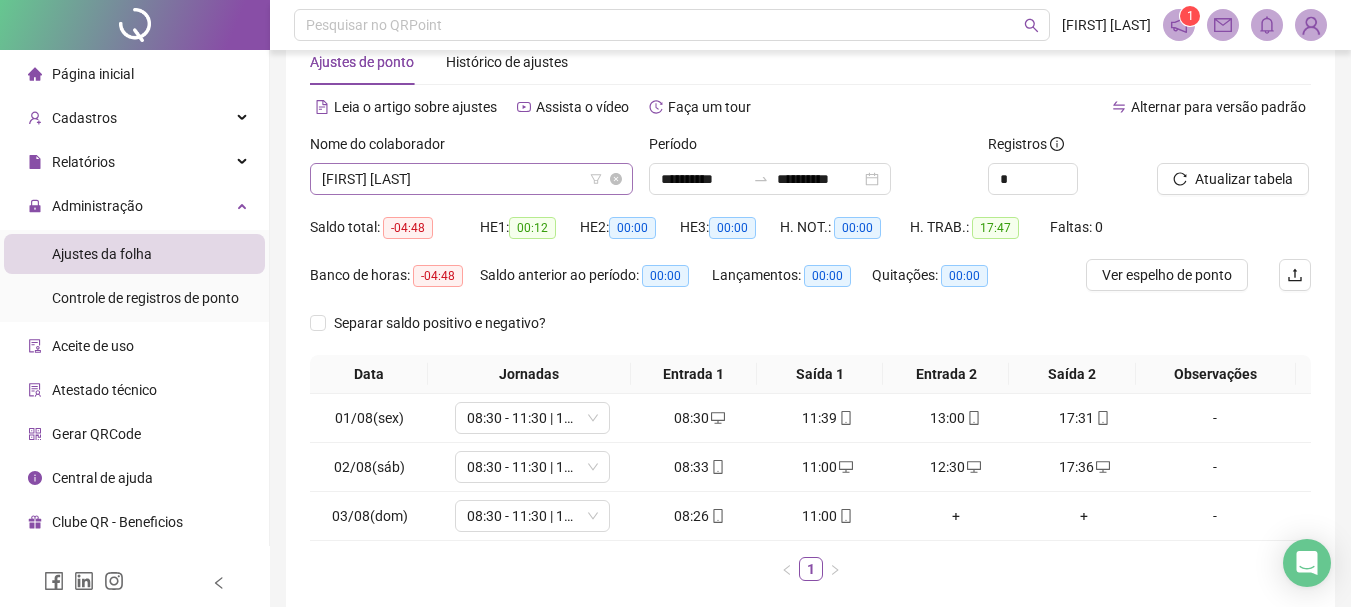 click on "[FIRST] [LAST]" at bounding box center [471, 179] 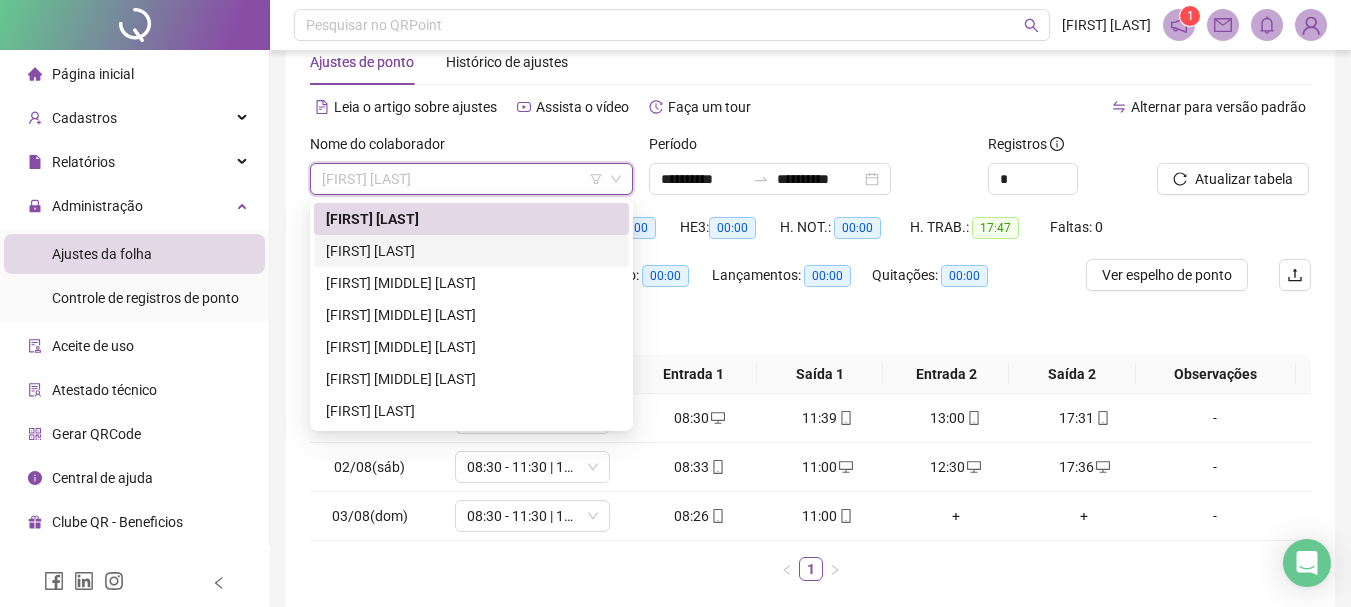 click on "[FIRST] [LAST]" at bounding box center [471, 251] 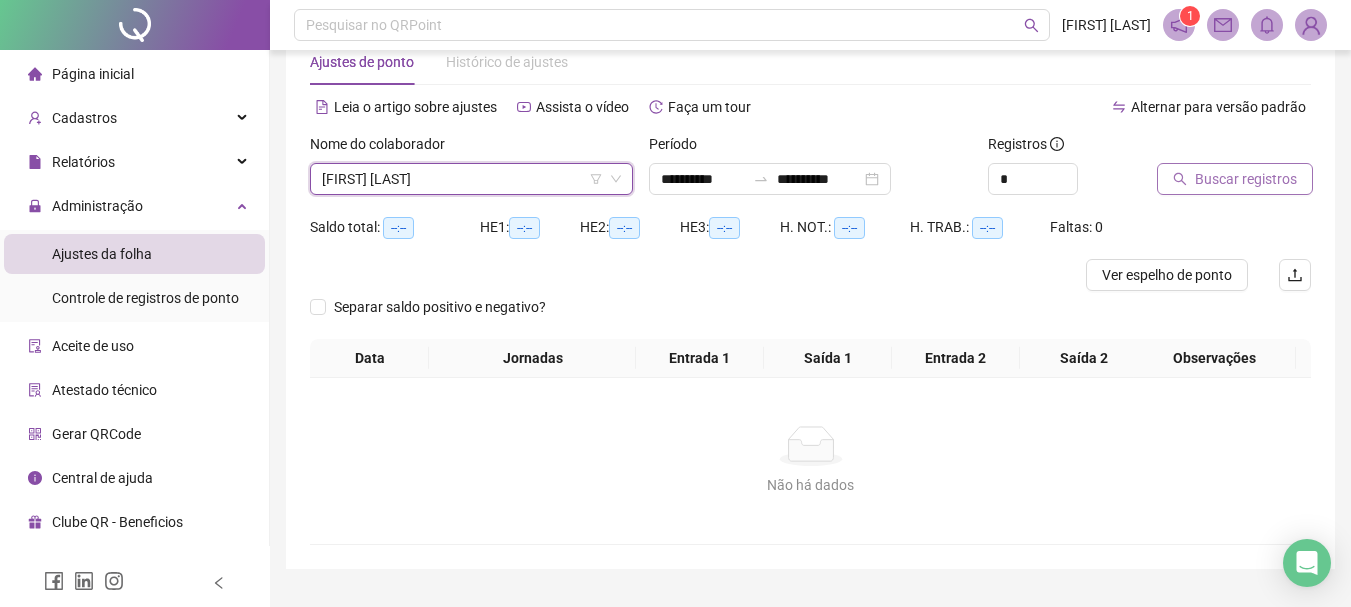 click on "Buscar registros" at bounding box center (1246, 179) 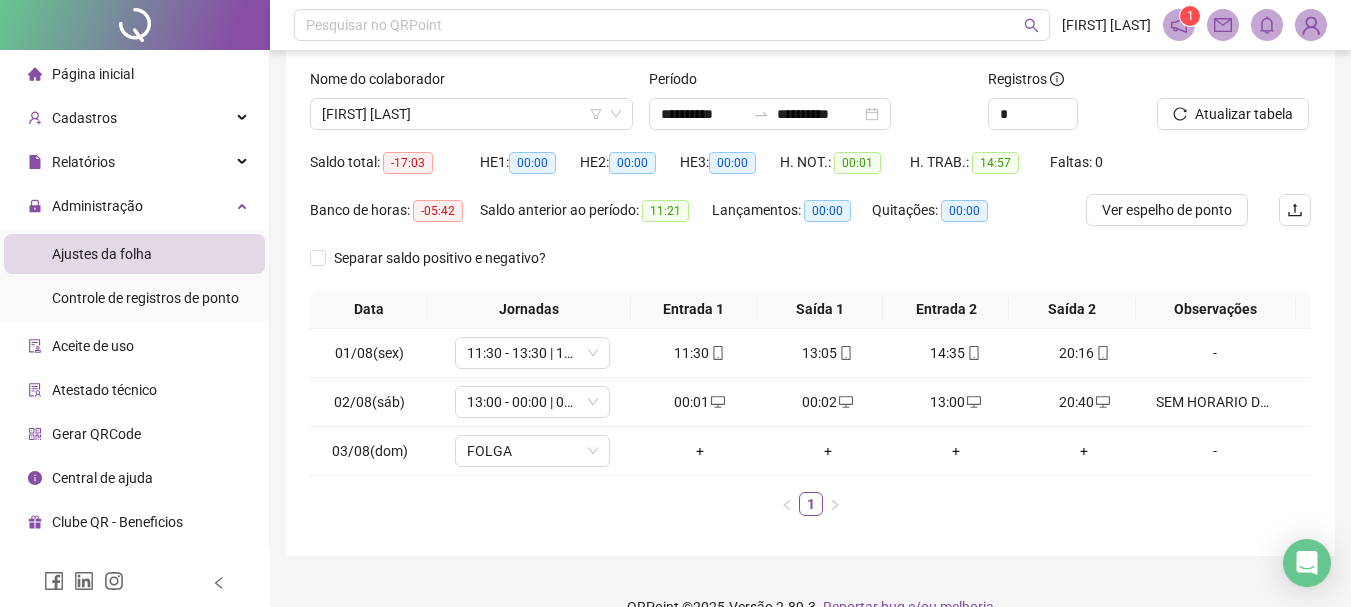 scroll, scrollTop: 151, scrollLeft: 0, axis: vertical 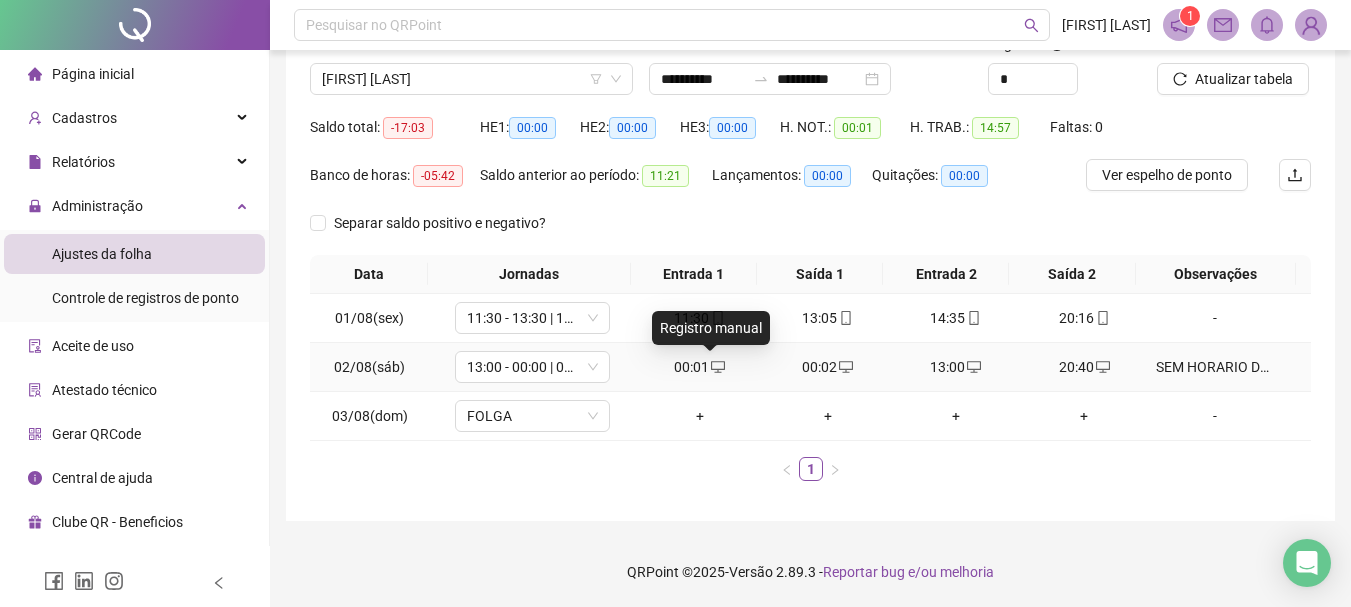 click at bounding box center [717, 367] 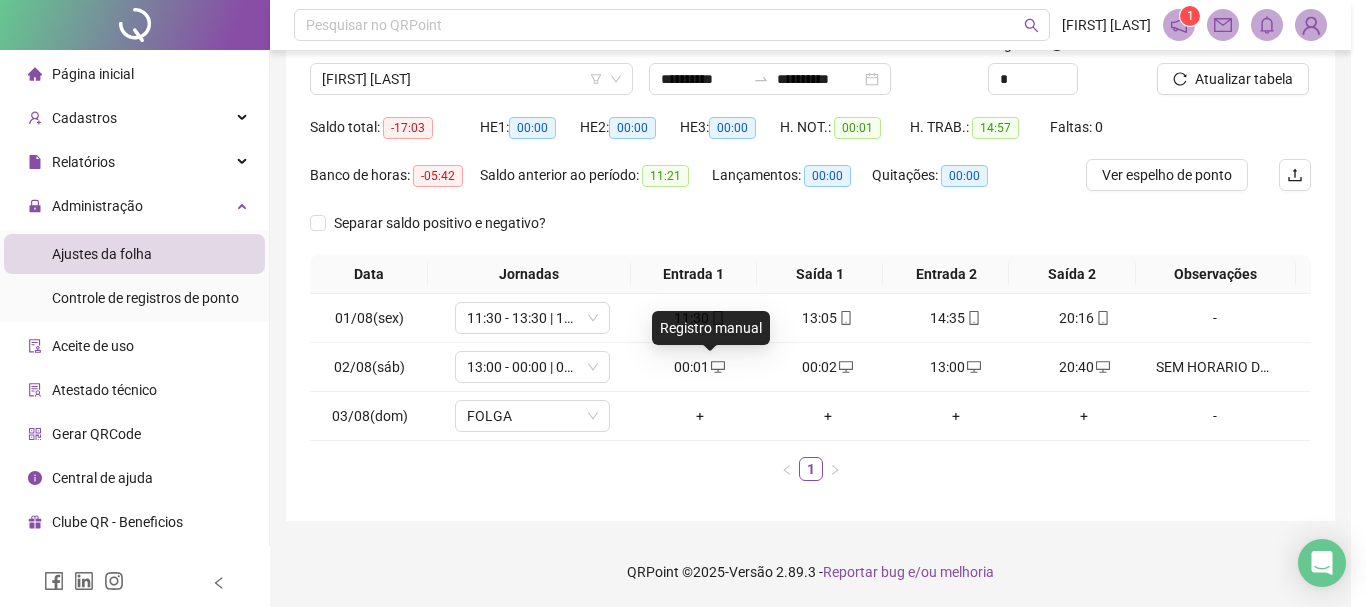 type on "**********" 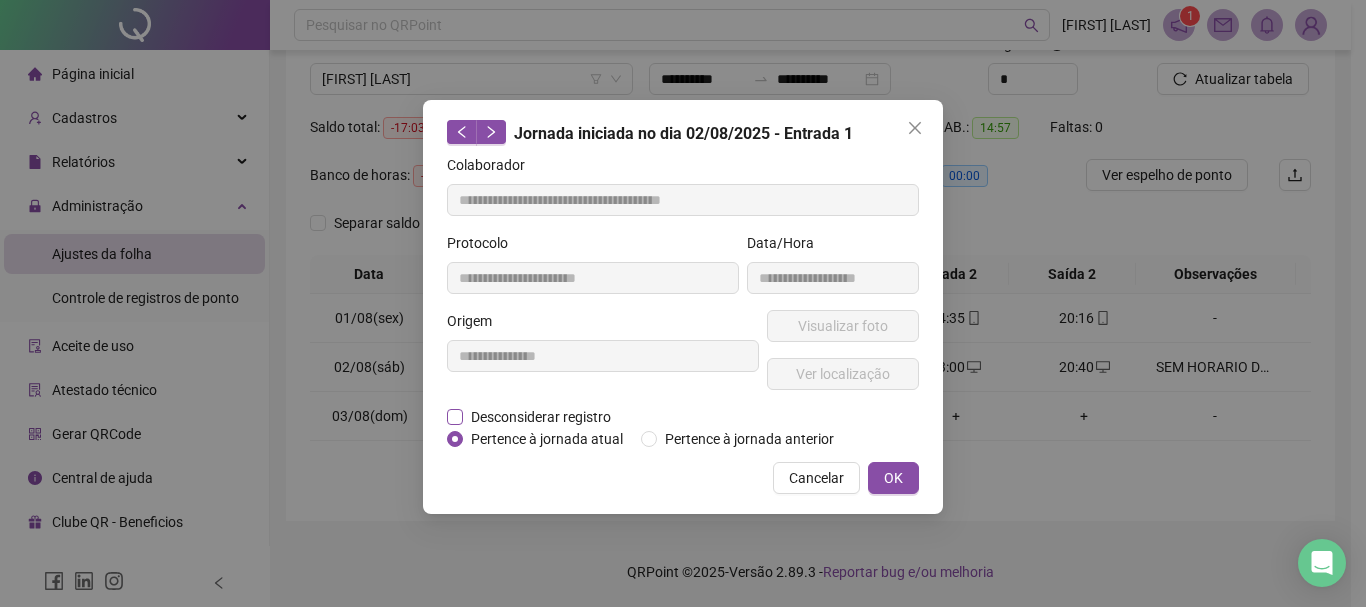 click on "Desconsiderar registro" at bounding box center [541, 417] 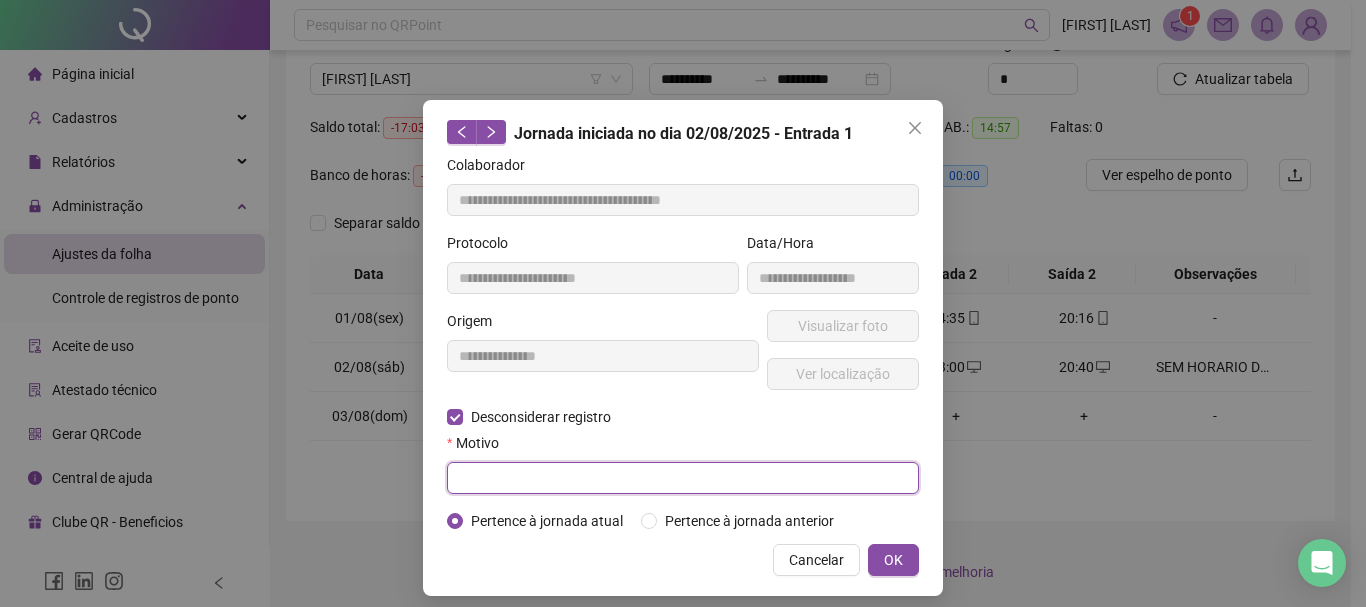 click at bounding box center (683, 478) 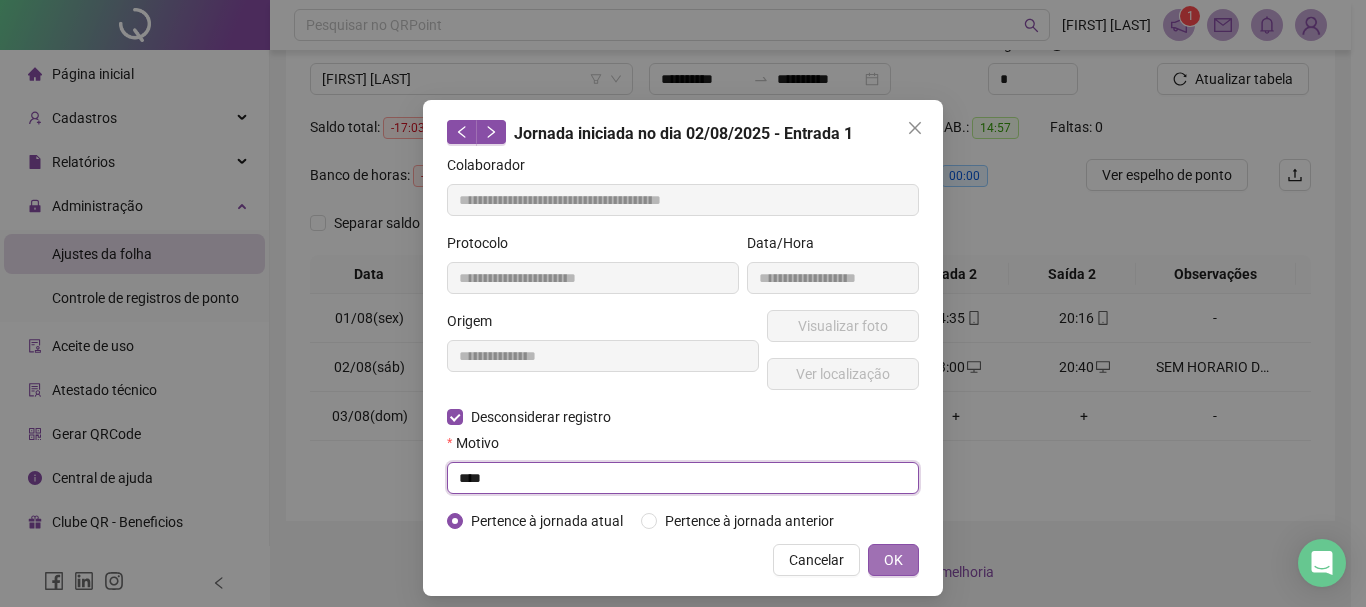 type on "****" 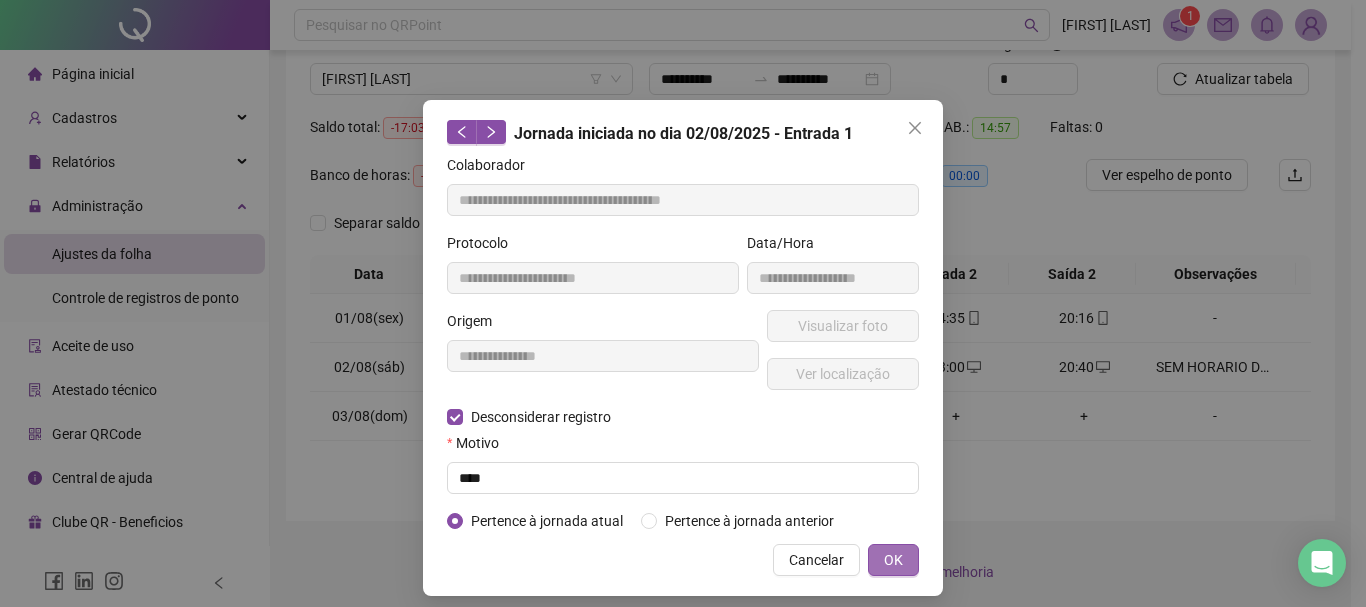 click on "OK" at bounding box center [893, 560] 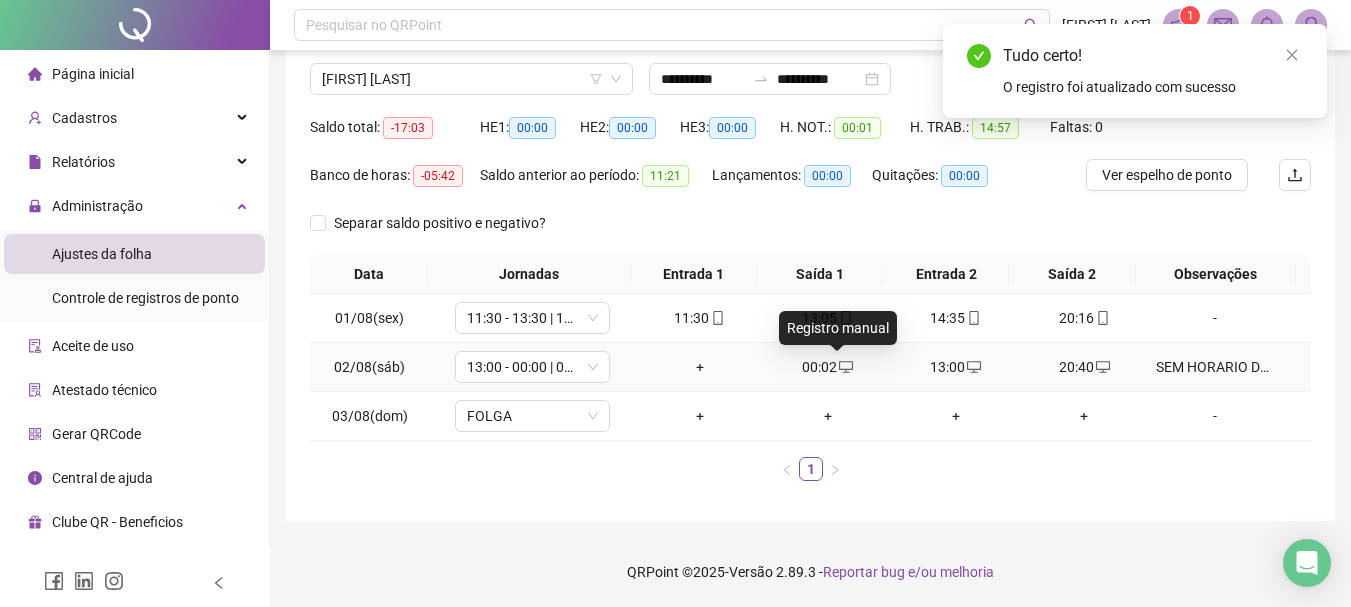 click 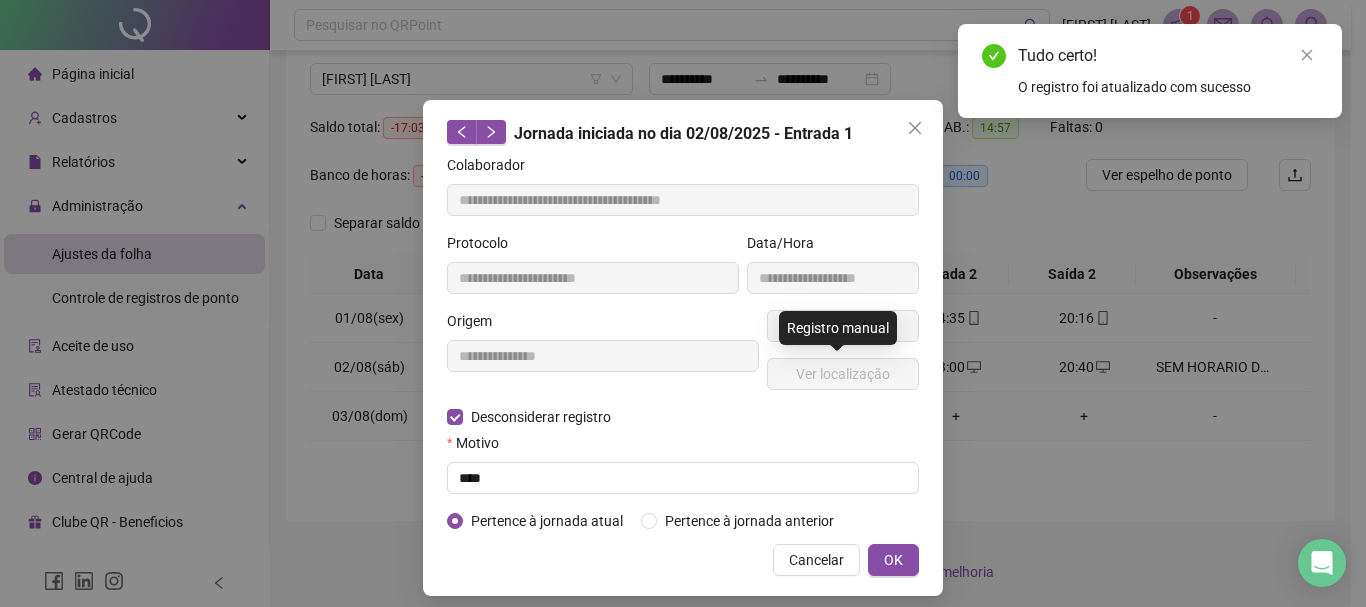 type on "**********" 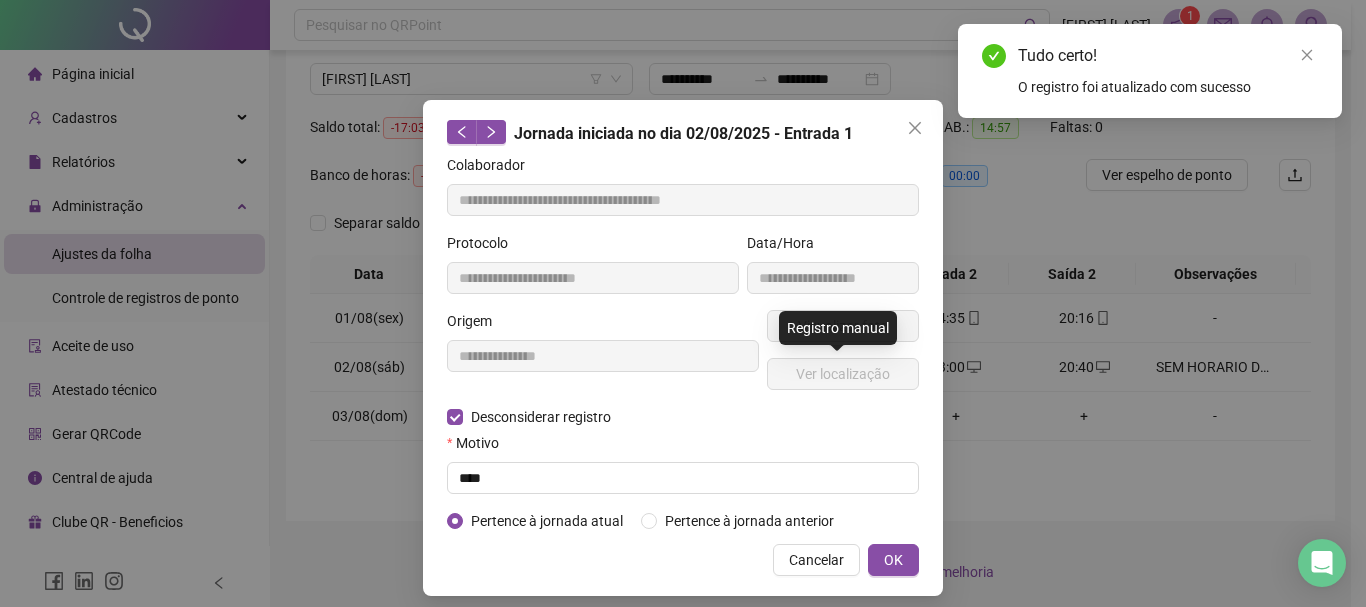 type on "**********" 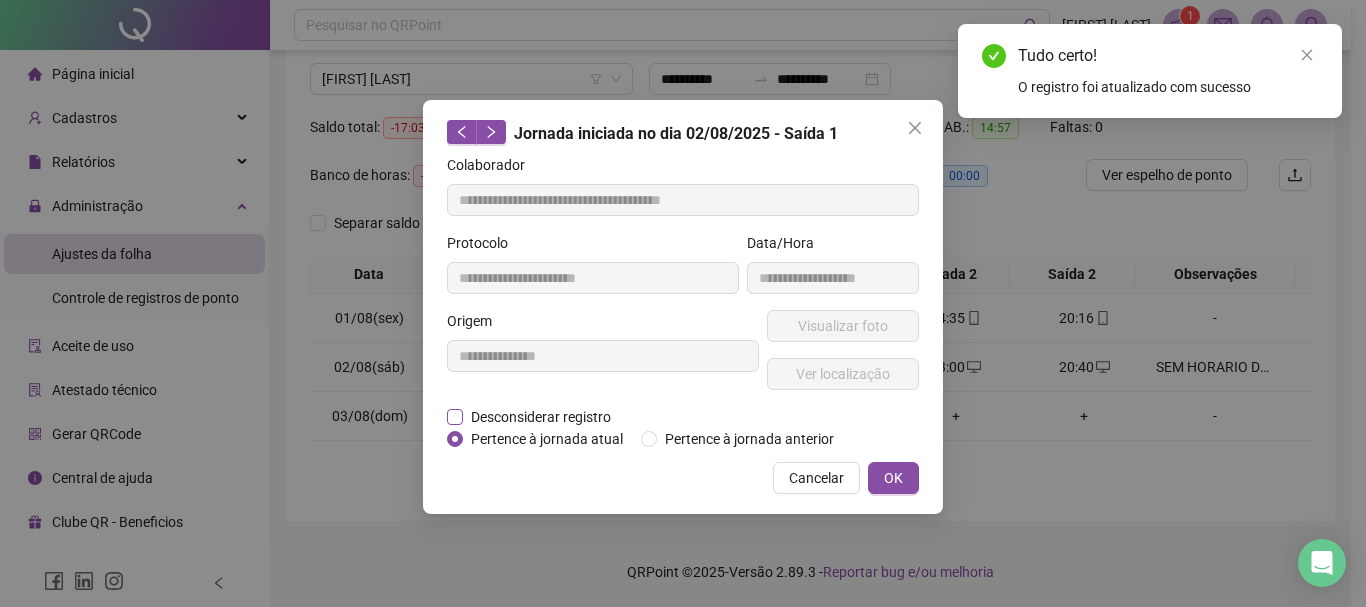 click on "Desconsiderar registro" at bounding box center (541, 417) 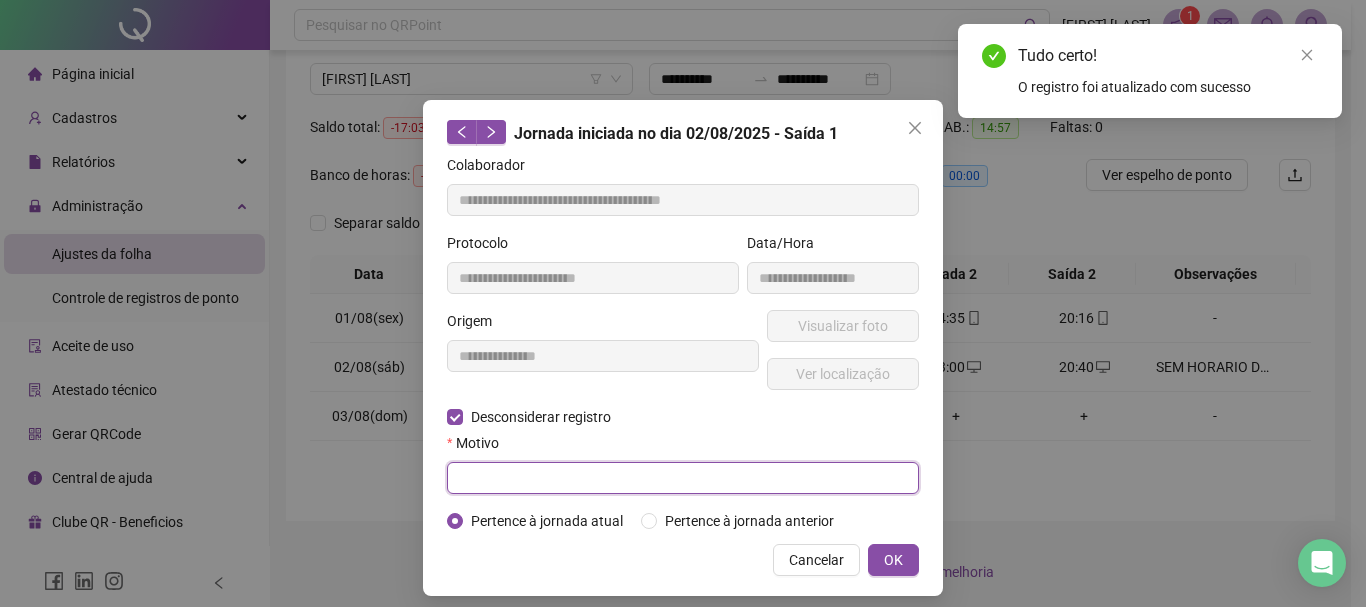 click at bounding box center (683, 478) 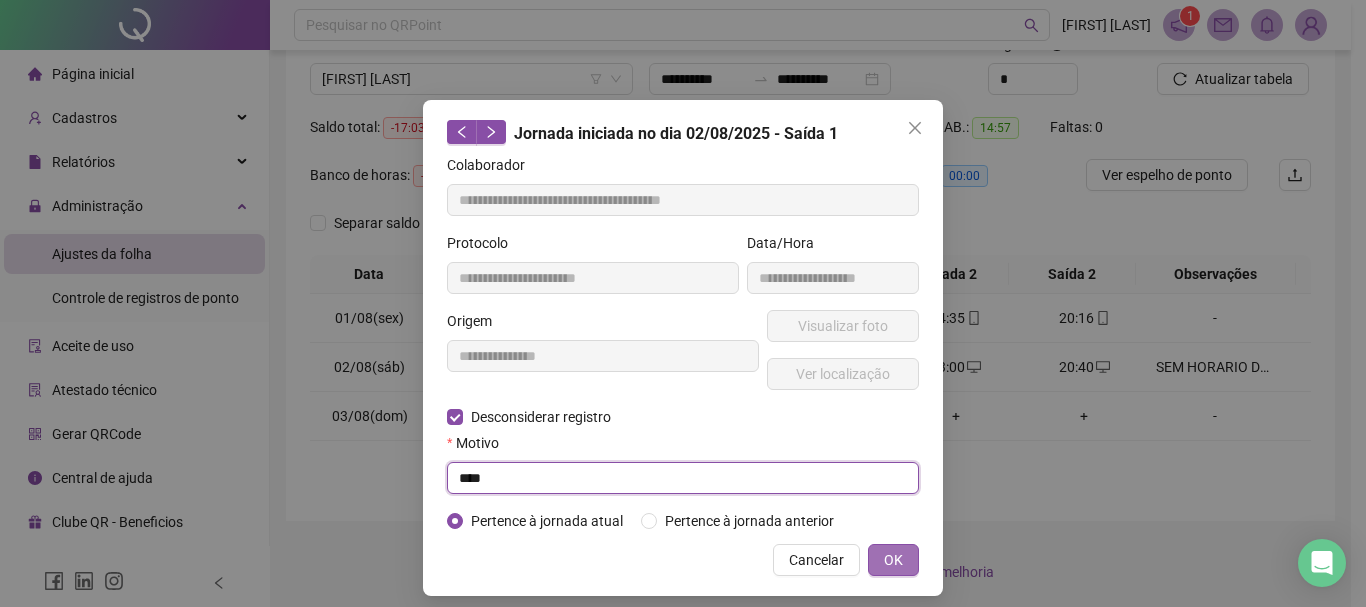 type on "****" 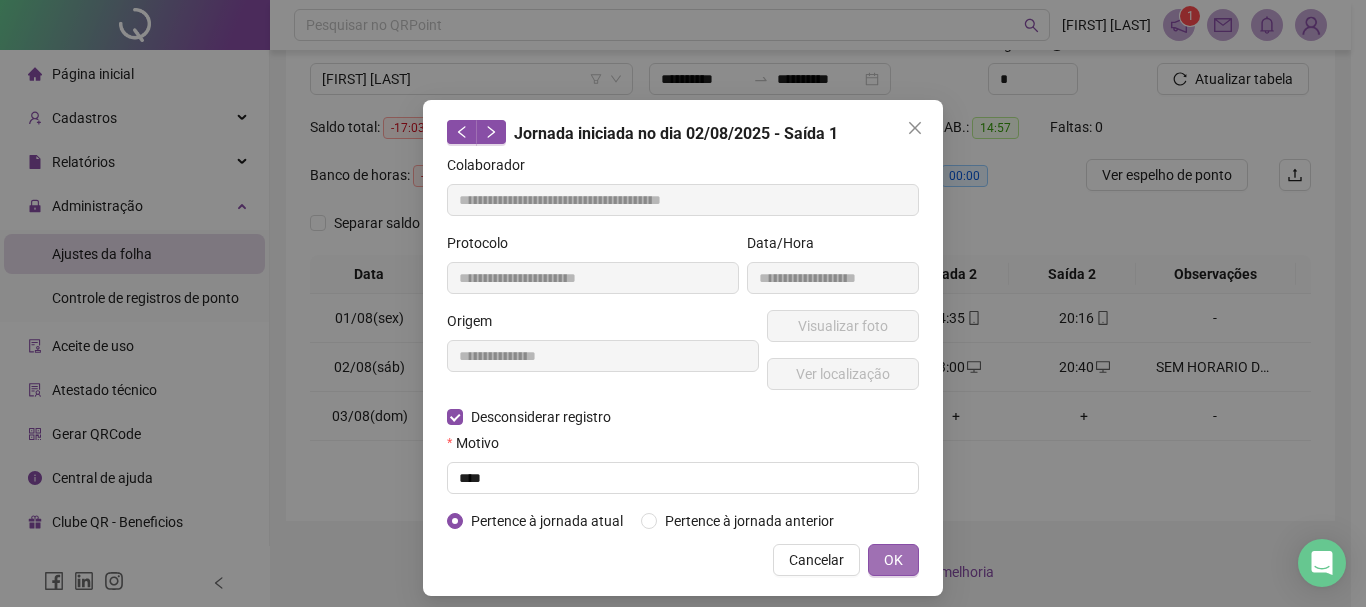 click on "OK" at bounding box center (893, 560) 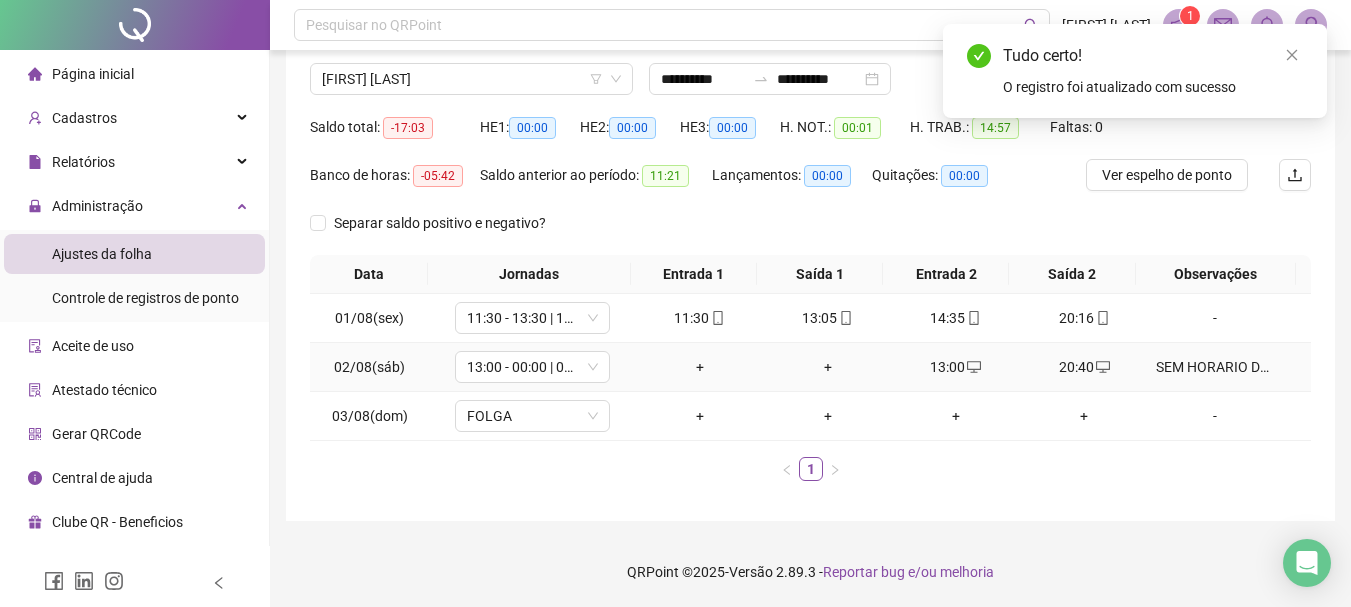click on "13:00" at bounding box center [956, 367] 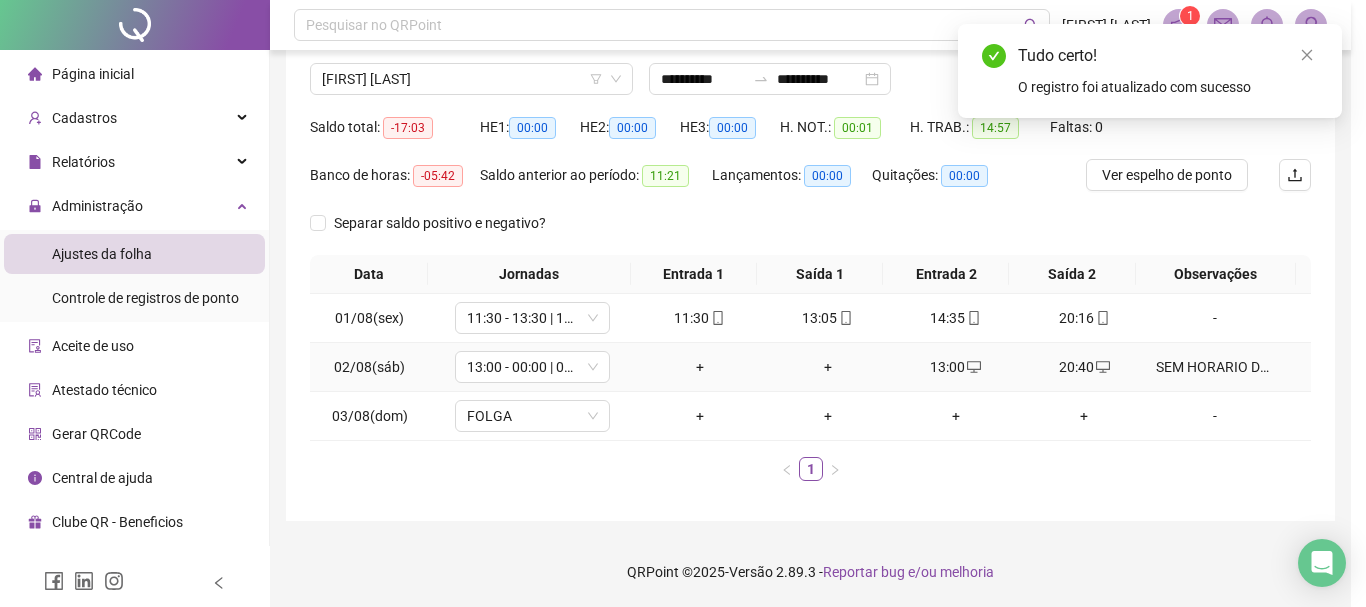 type on "**********" 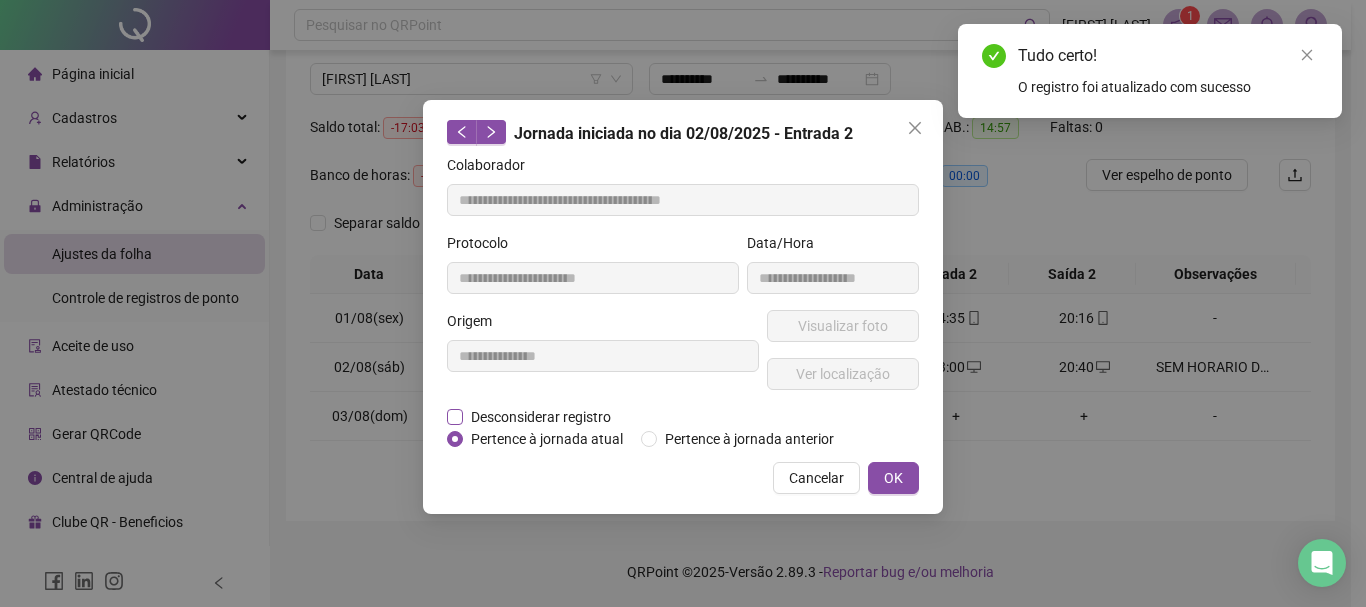 click on "Desconsiderar registro" at bounding box center [541, 417] 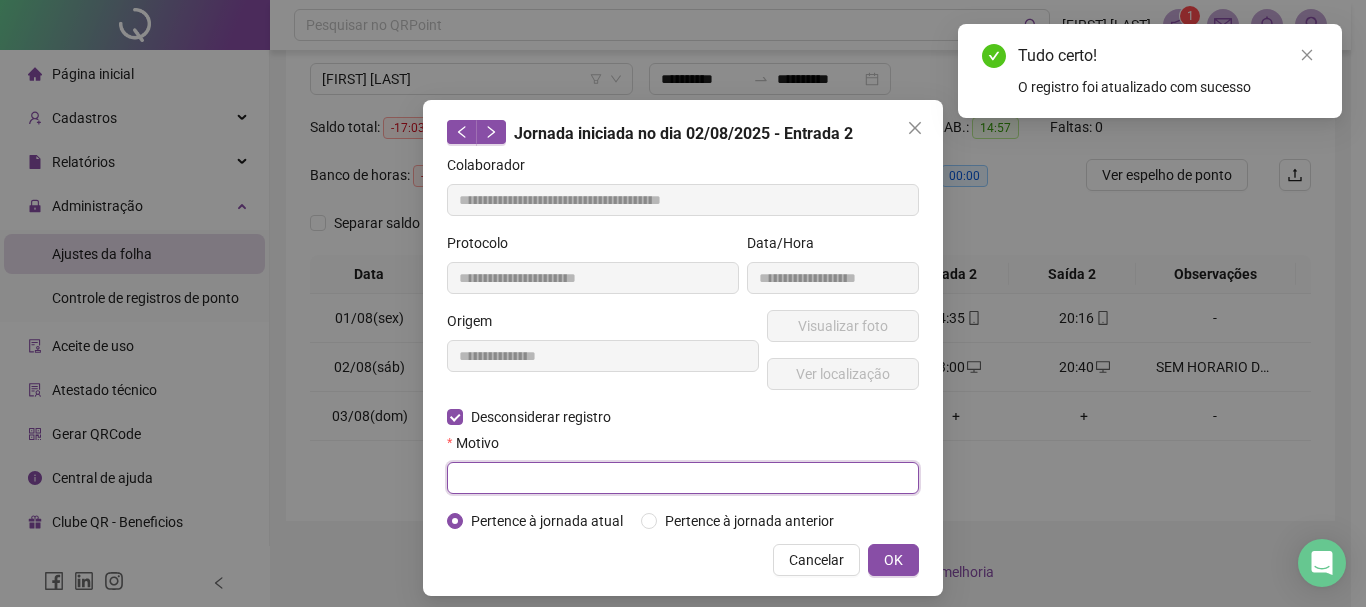 click at bounding box center (683, 478) 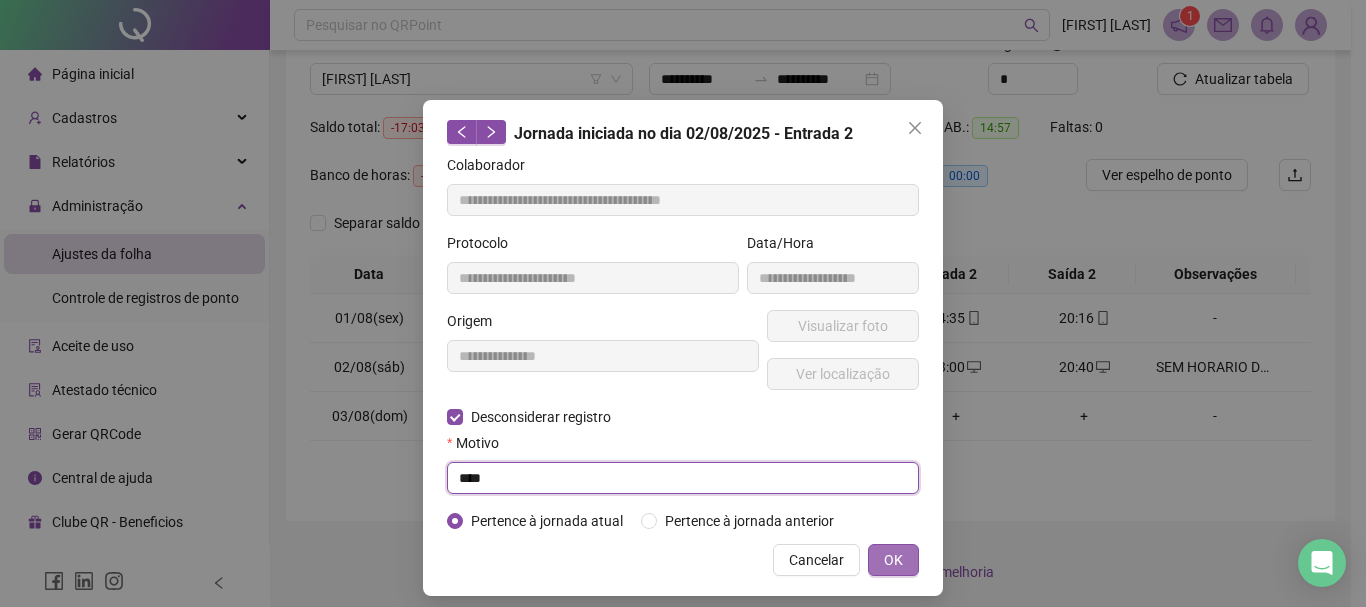 type on "****" 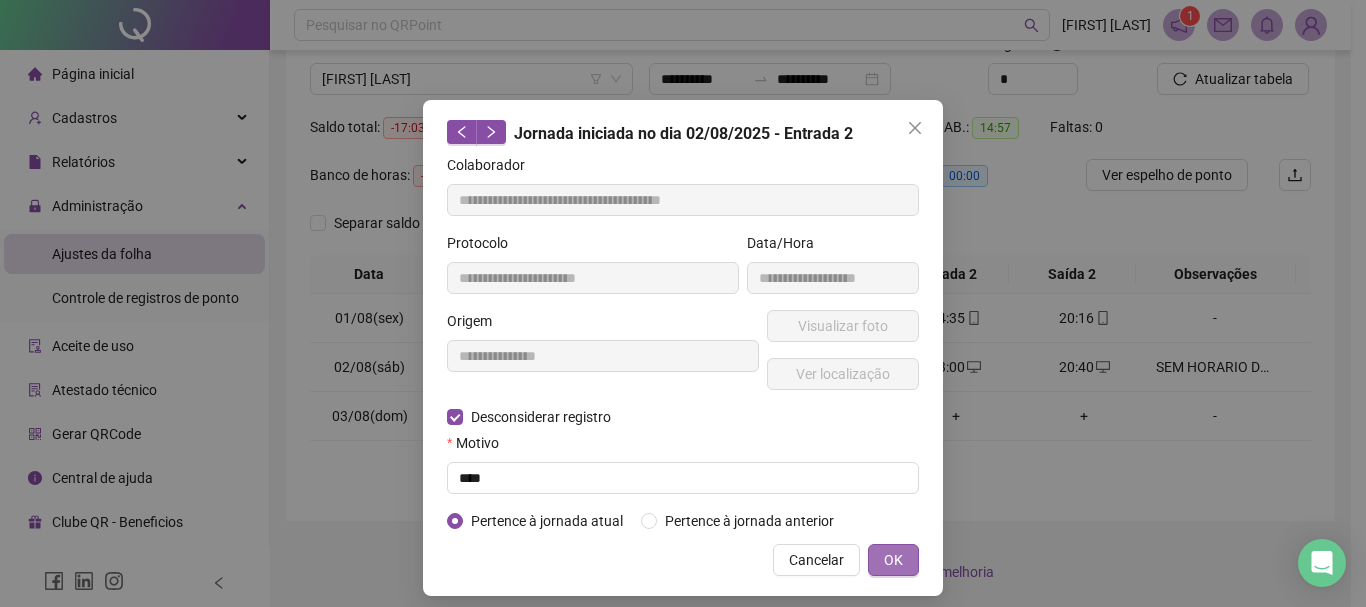 drag, startPoint x: 910, startPoint y: 554, endPoint x: 893, endPoint y: 557, distance: 17.262676 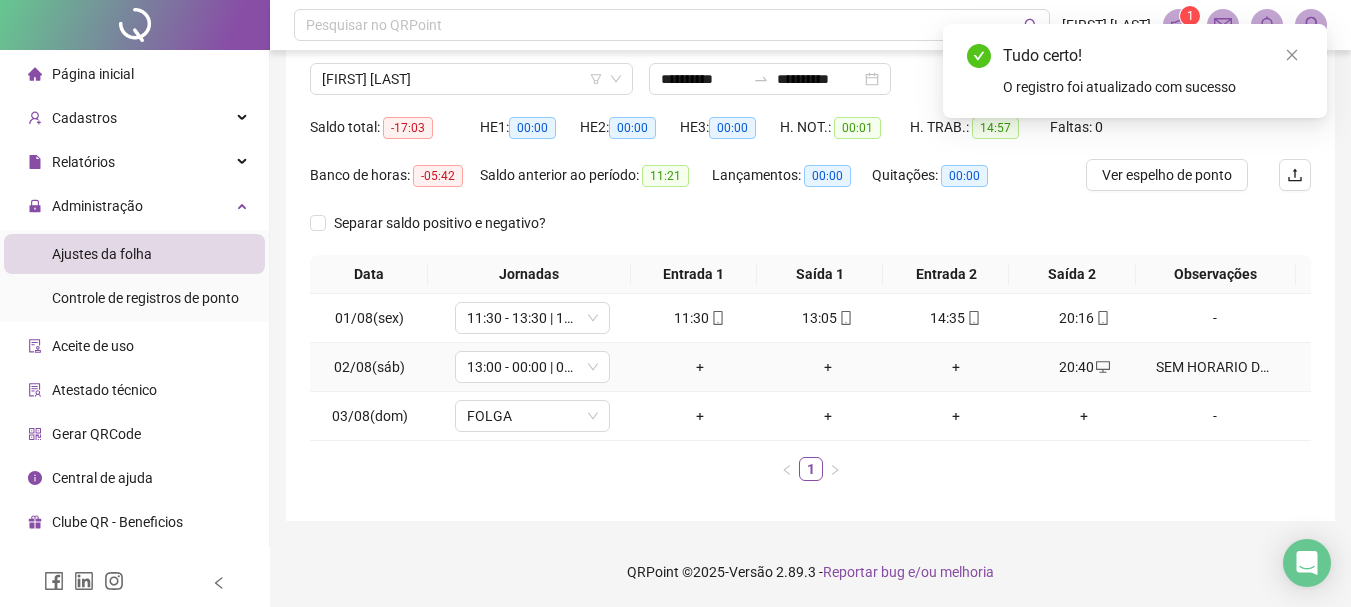 click on "+" at bounding box center (700, 367) 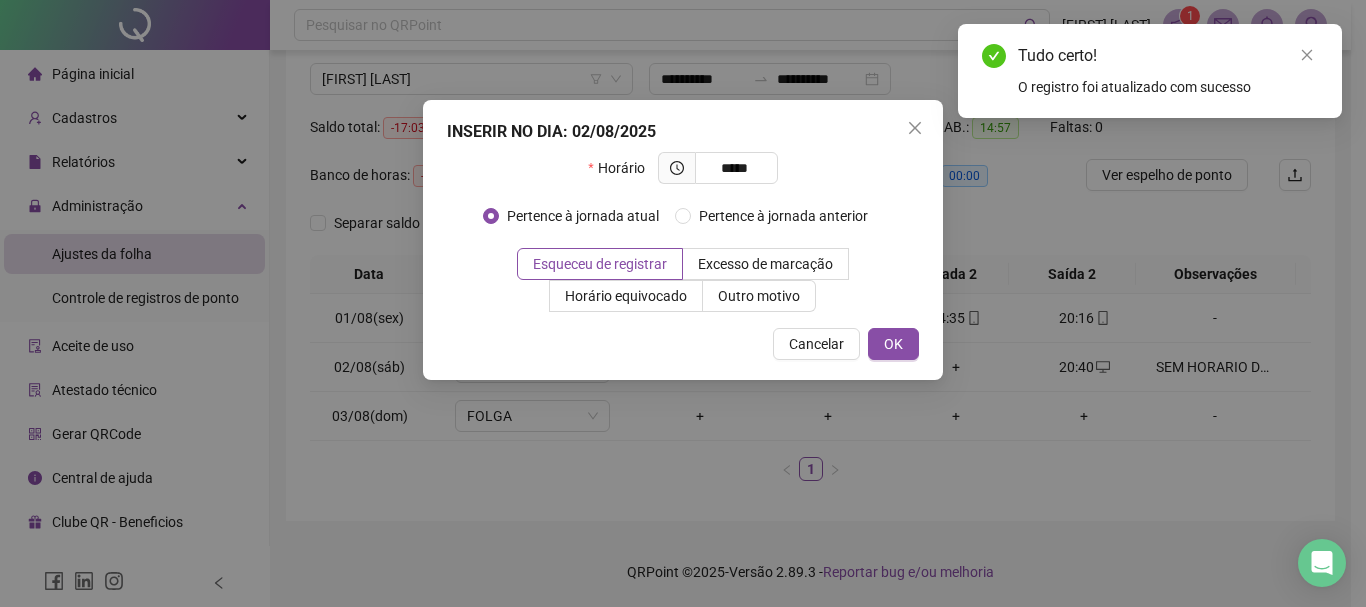 type on "*****" 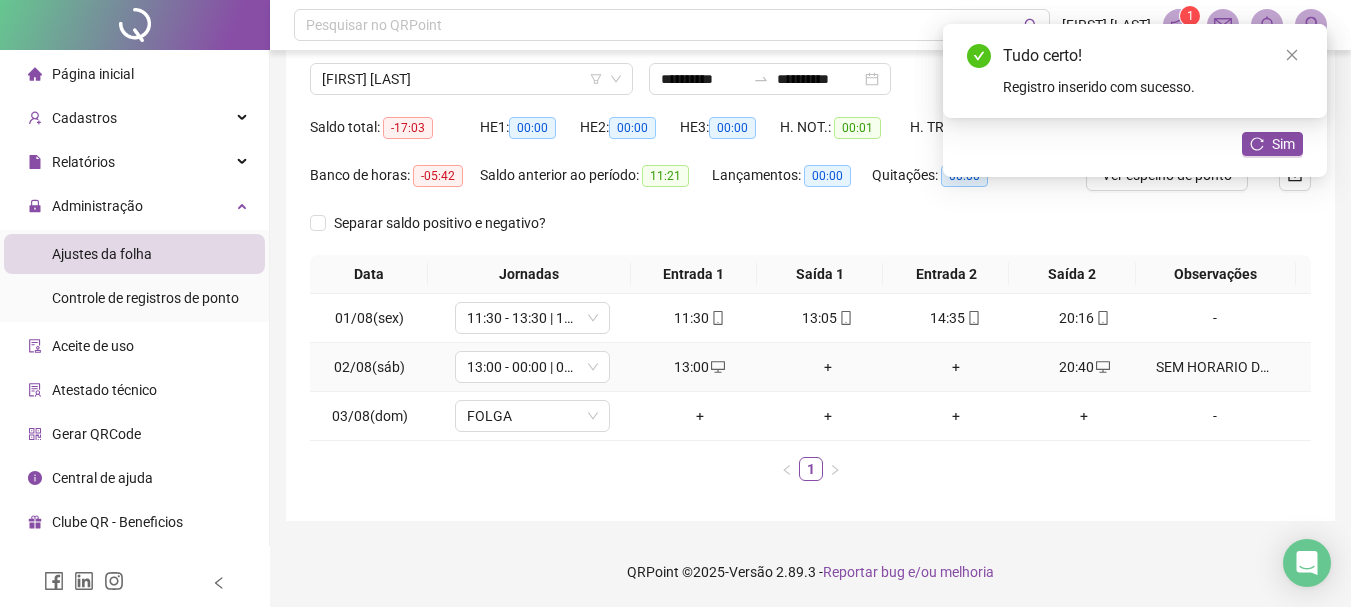 click on "+" at bounding box center [828, 367] 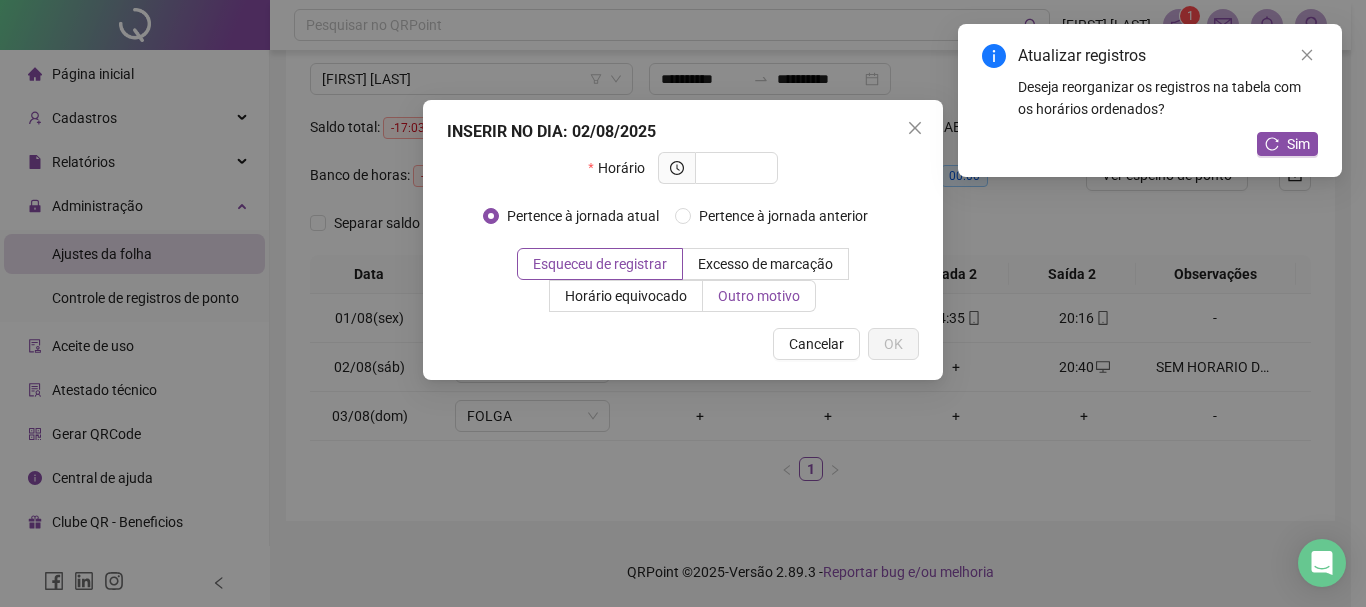 click on "Outro motivo" at bounding box center (759, 296) 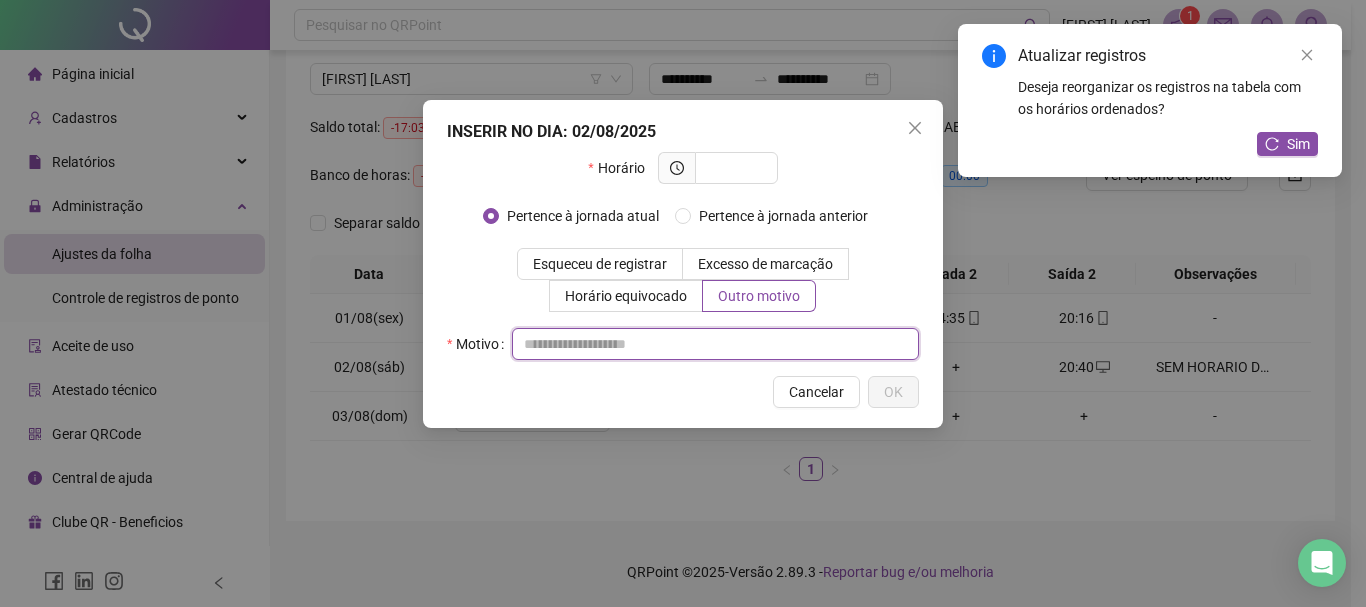 click at bounding box center (715, 344) 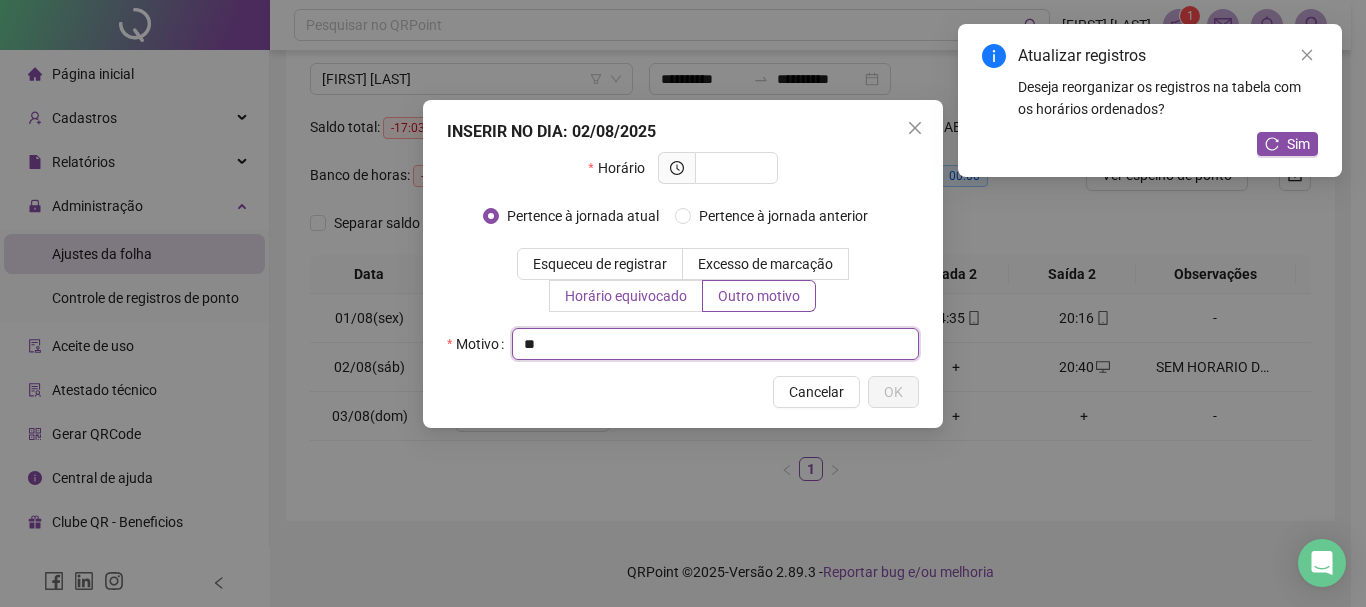 type on "*" 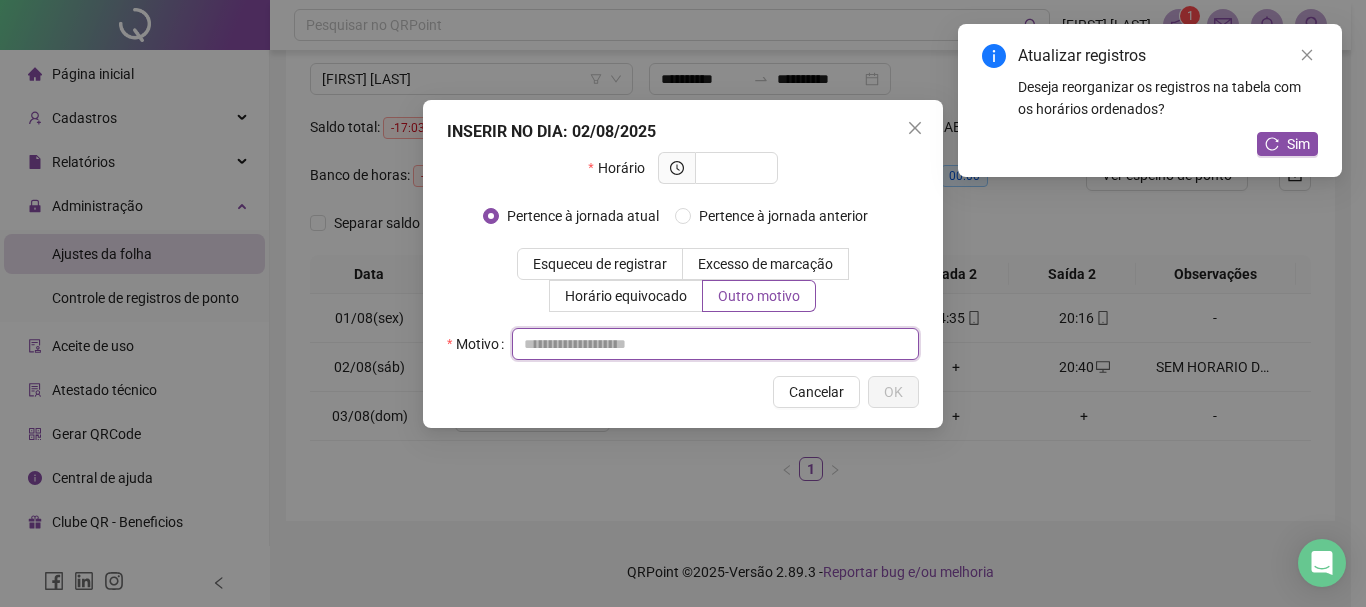 paste on "**********" 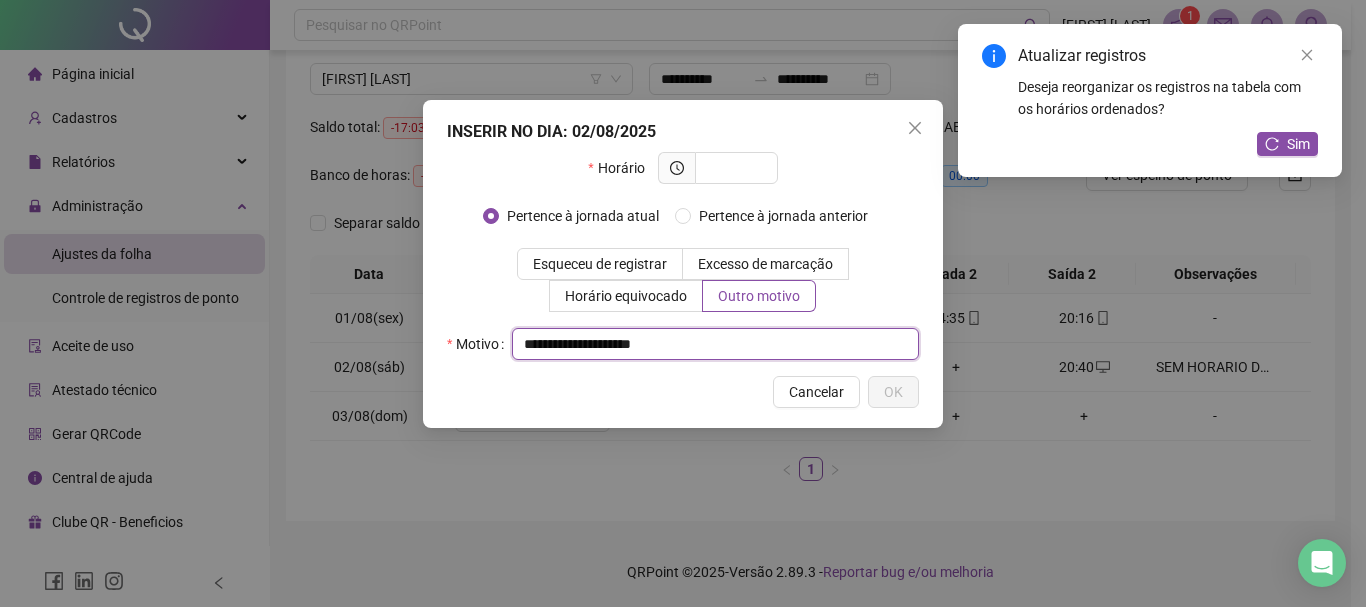 click on "**********" at bounding box center [715, 344] 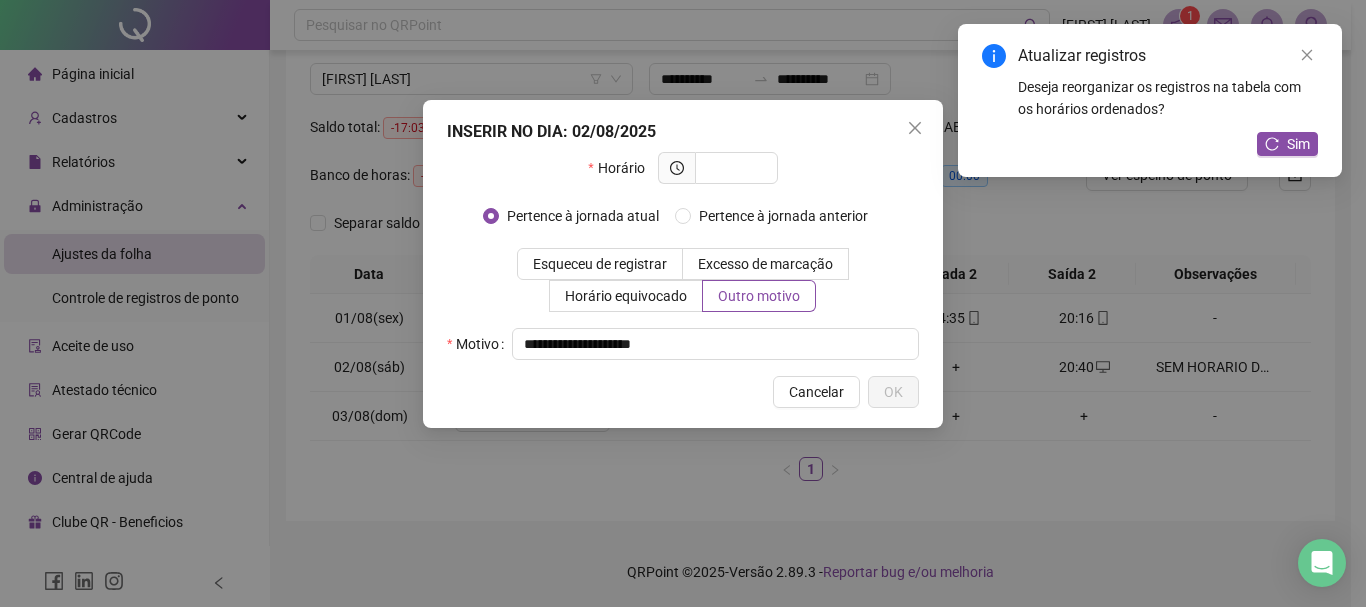 click on "**********" at bounding box center [683, 264] 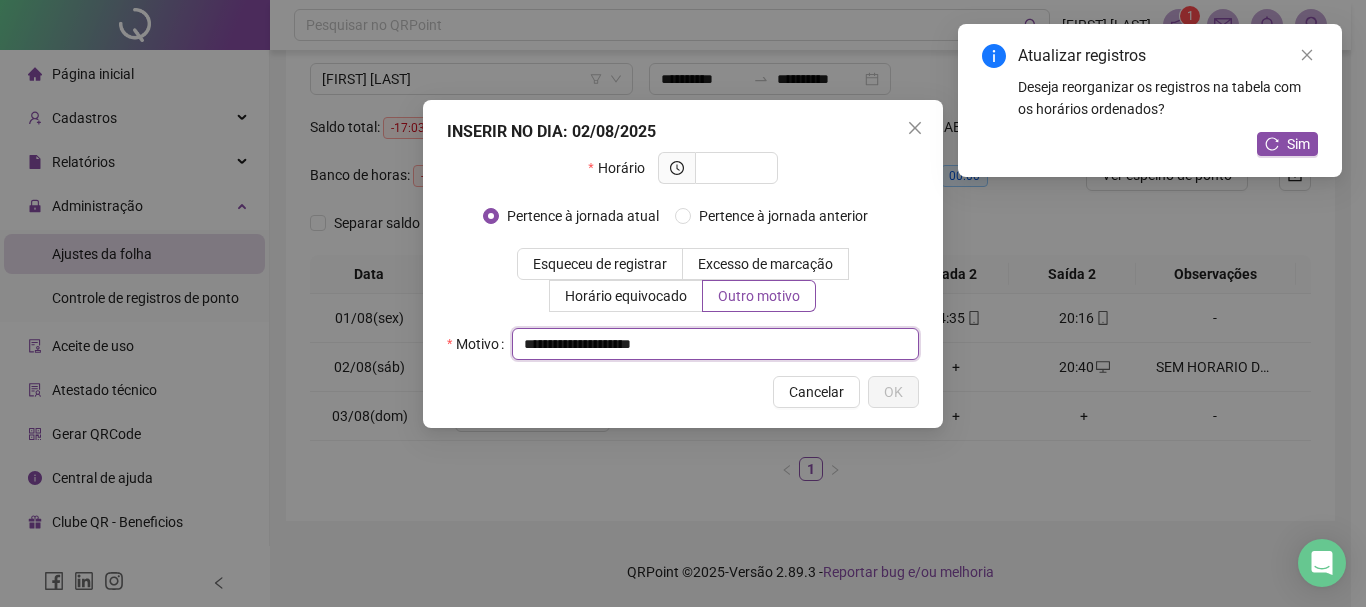drag, startPoint x: 727, startPoint y: 331, endPoint x: 621, endPoint y: 351, distance: 107.87029 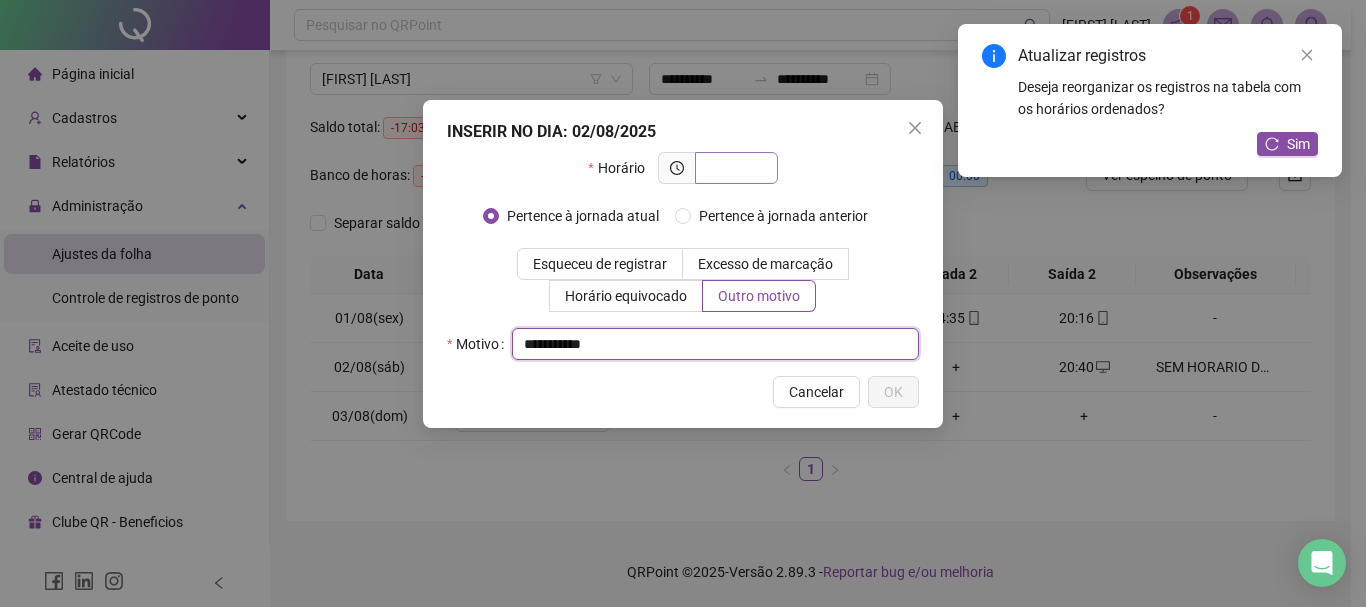 type on "**********" 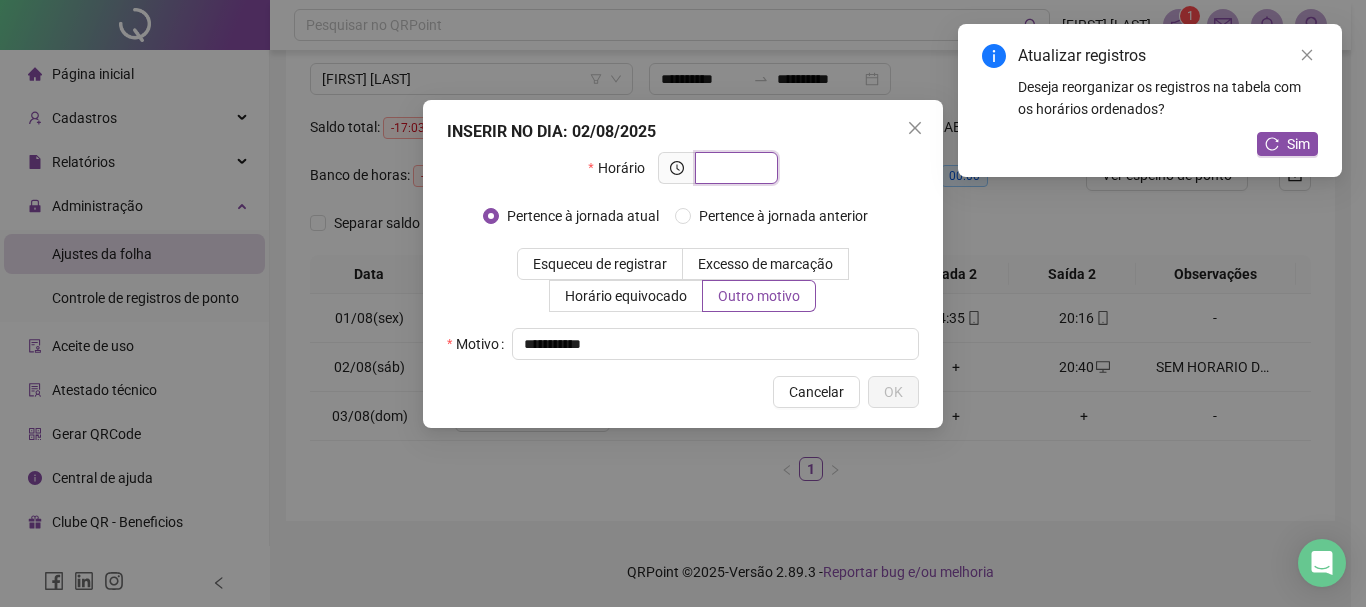 click at bounding box center [734, 168] 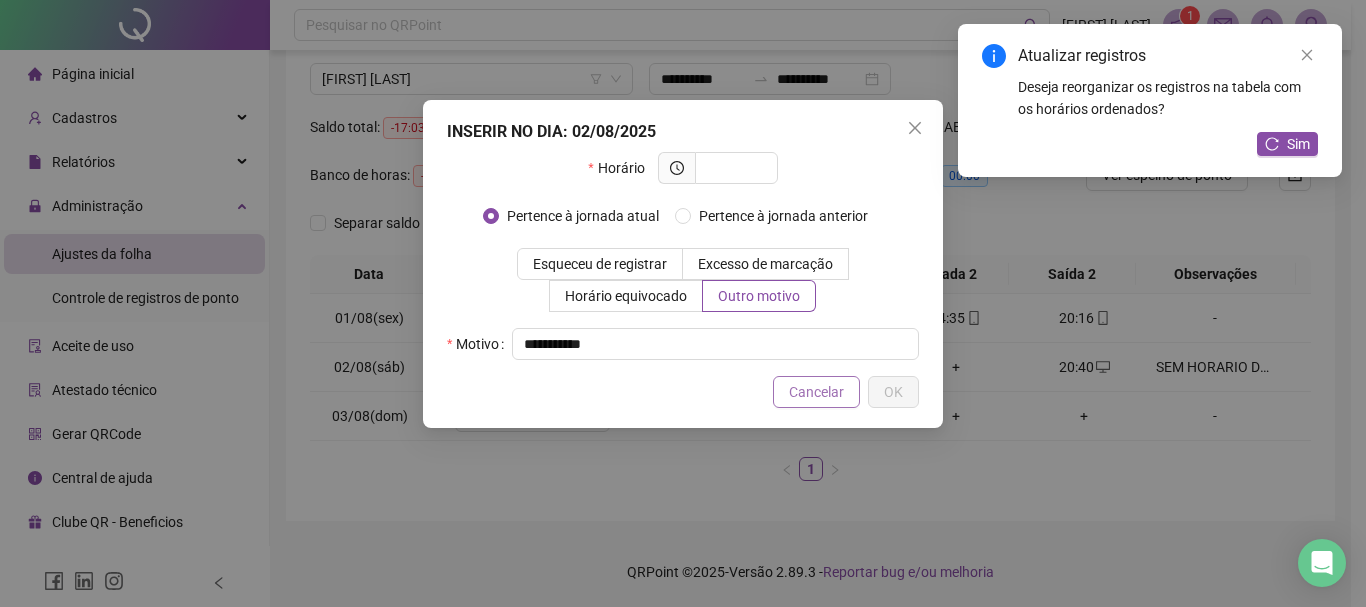click on "Cancelar" at bounding box center (816, 392) 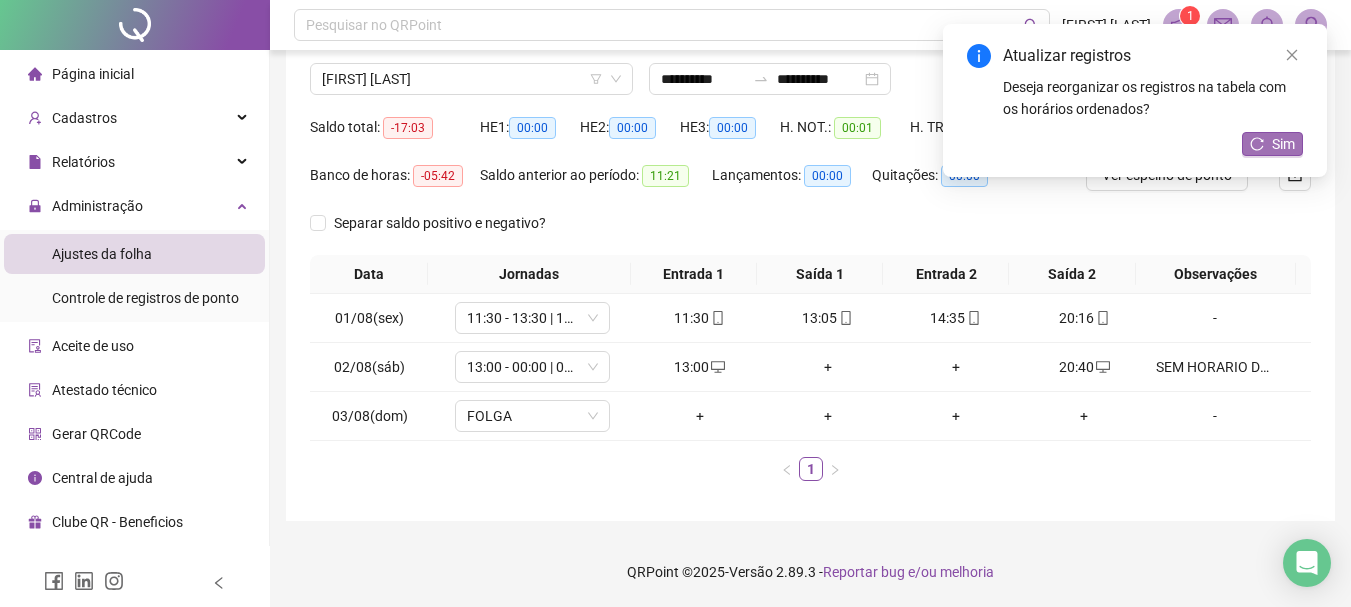 click on "Sim" at bounding box center [1283, 144] 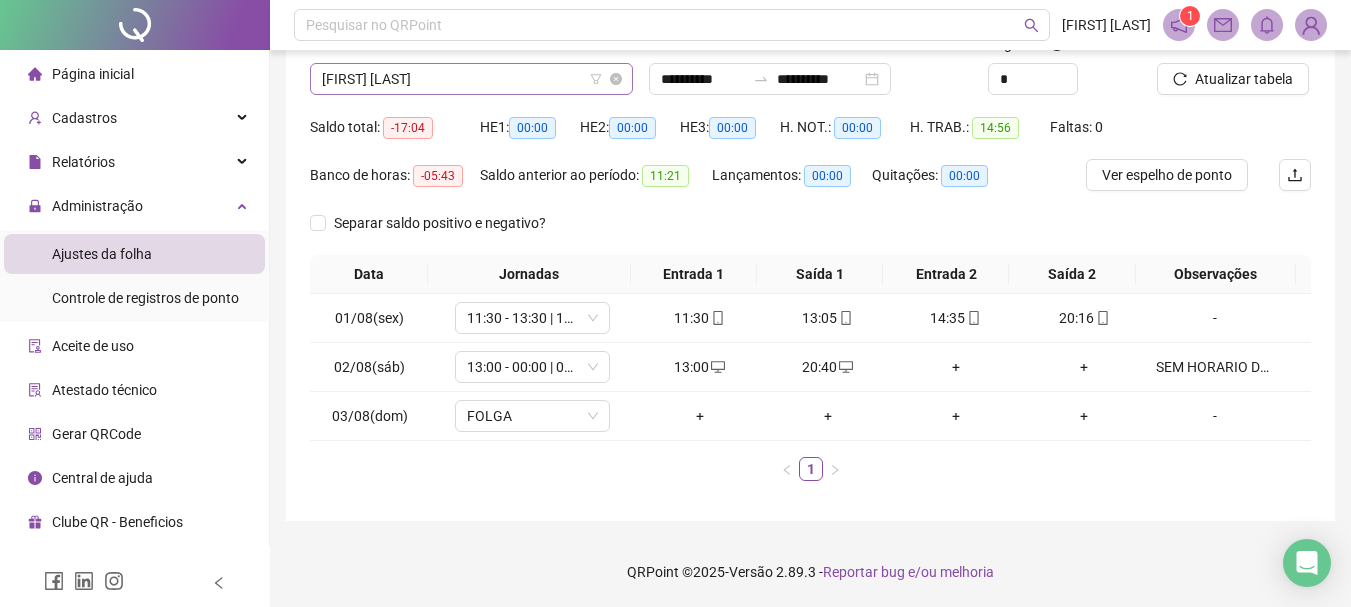 click on "[FIRST] [LAST]" at bounding box center [471, 79] 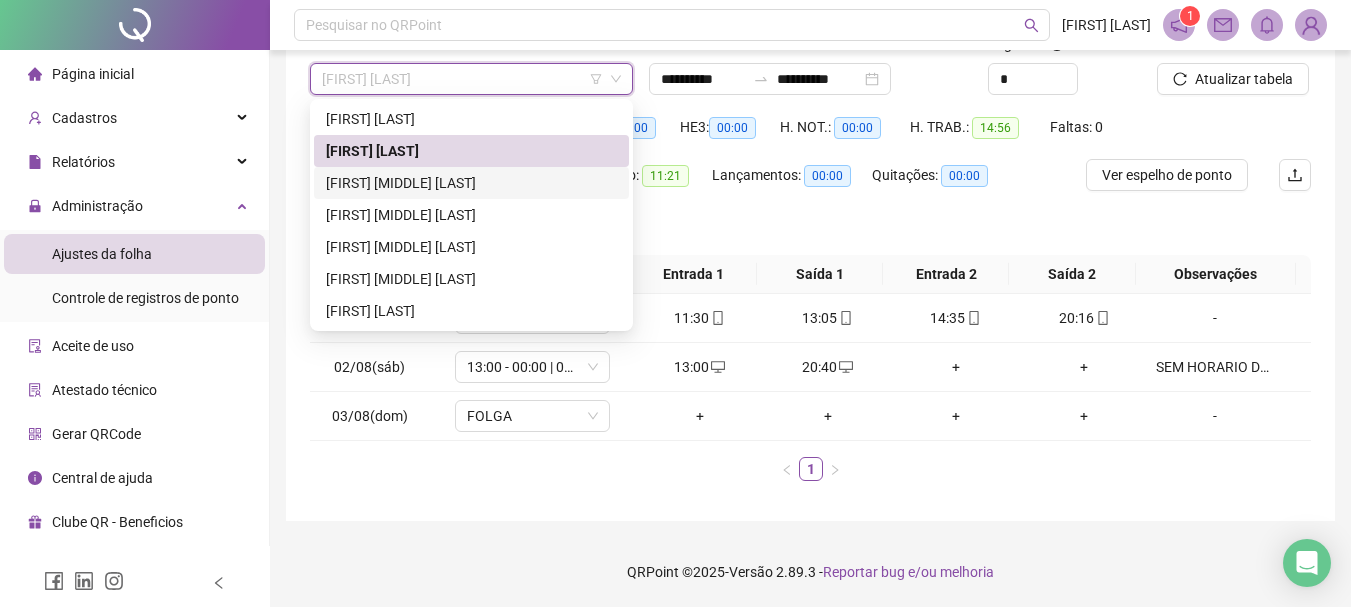 click on "[FIRST] [MIDDLE] [LAST]" at bounding box center [471, 183] 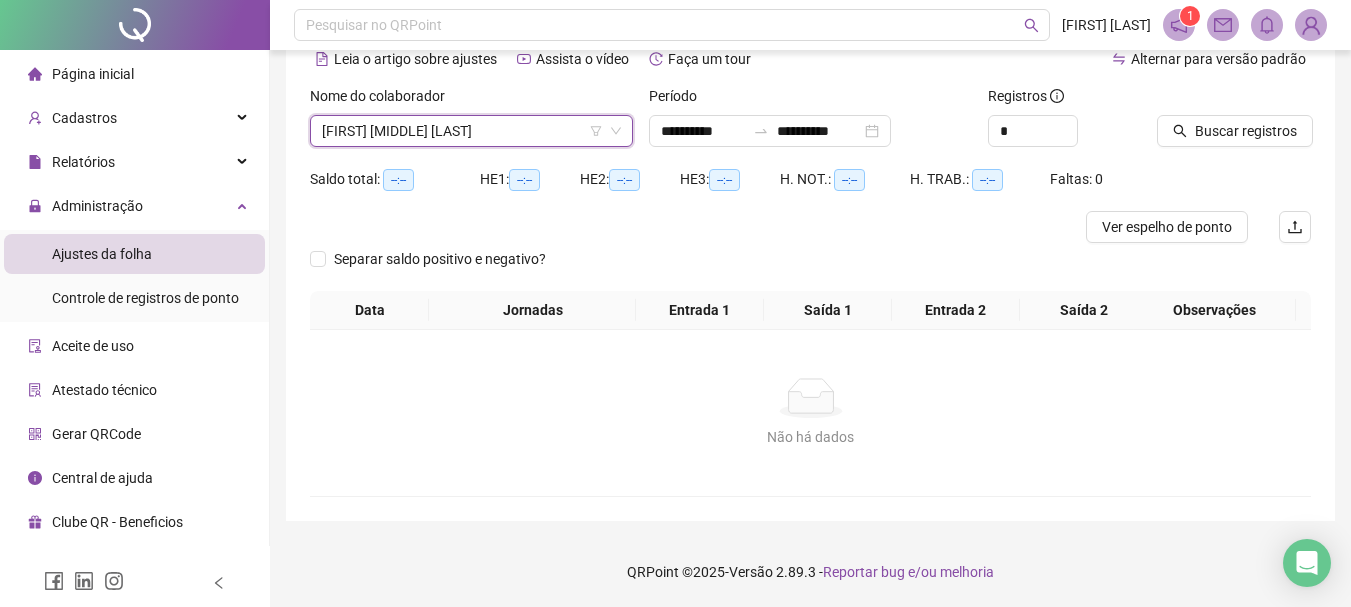 scroll, scrollTop: 99, scrollLeft: 0, axis: vertical 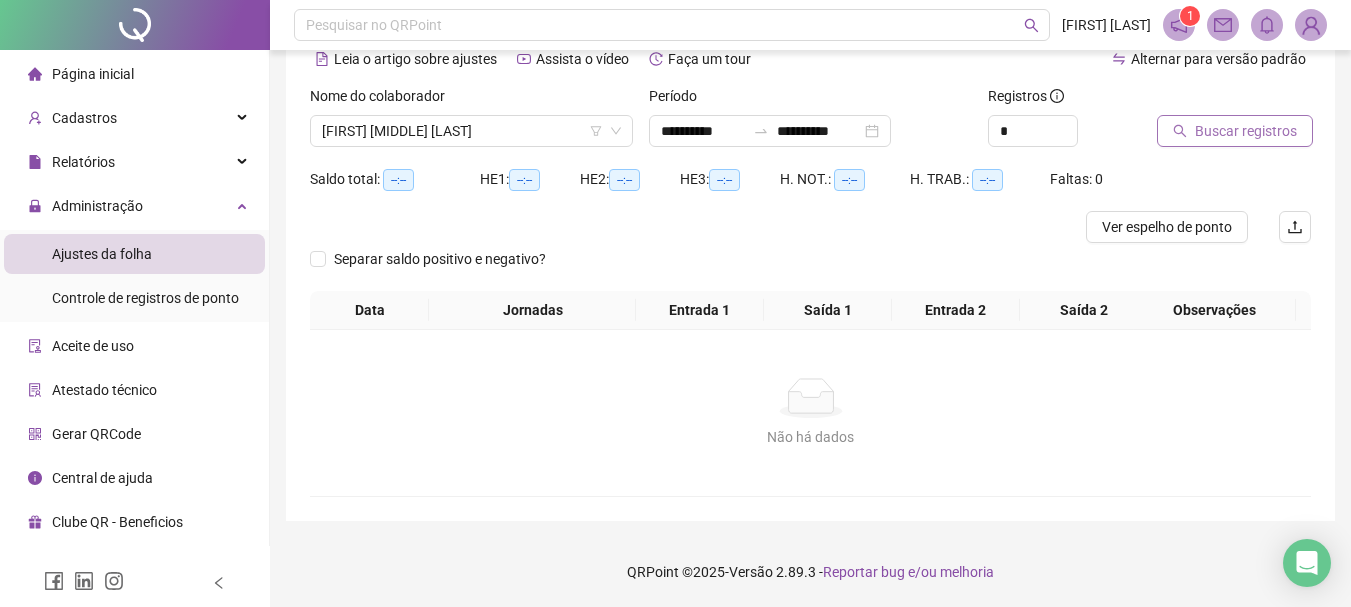 click on "Buscar registros" at bounding box center (1246, 131) 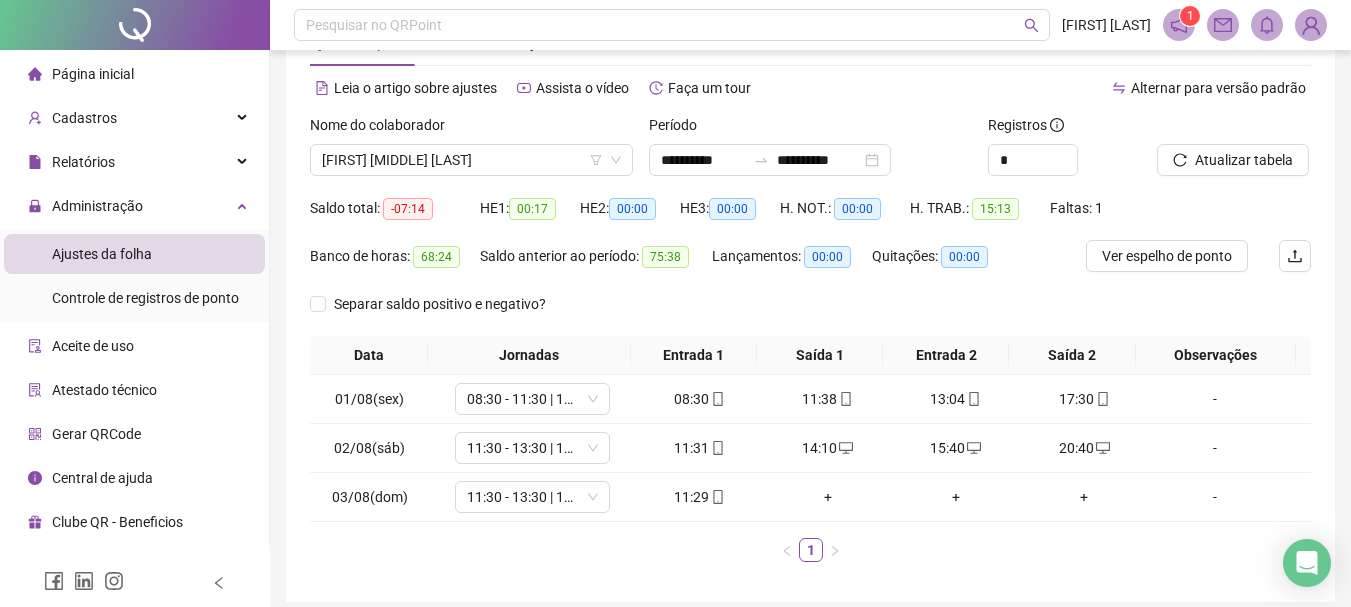 scroll, scrollTop: 0, scrollLeft: 0, axis: both 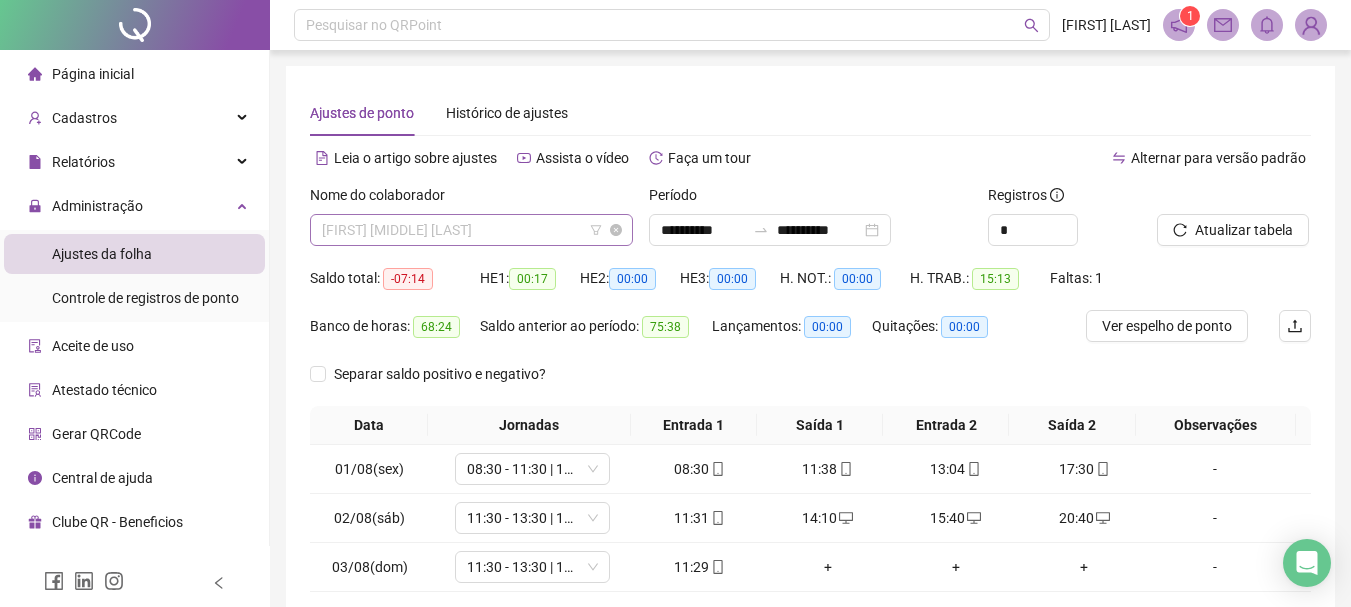 click on "[FIRST] [MIDDLE] [LAST]" at bounding box center (471, 230) 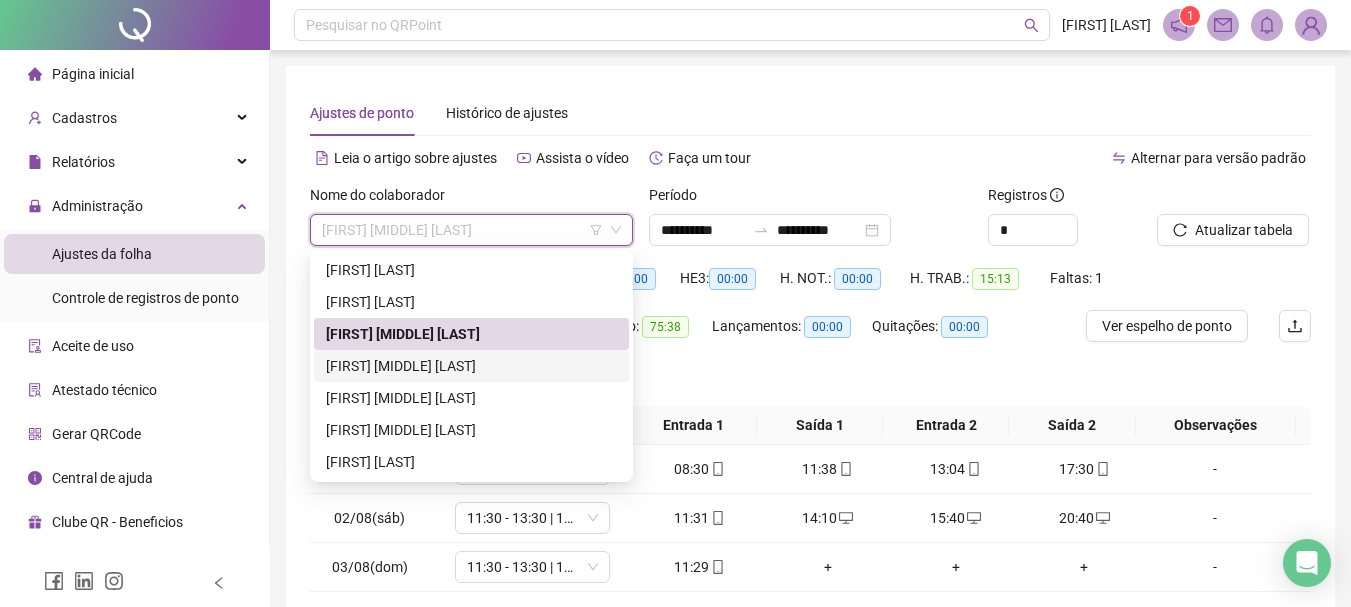 click on "[FIRST] [MIDDLE] [LAST]" at bounding box center (471, 366) 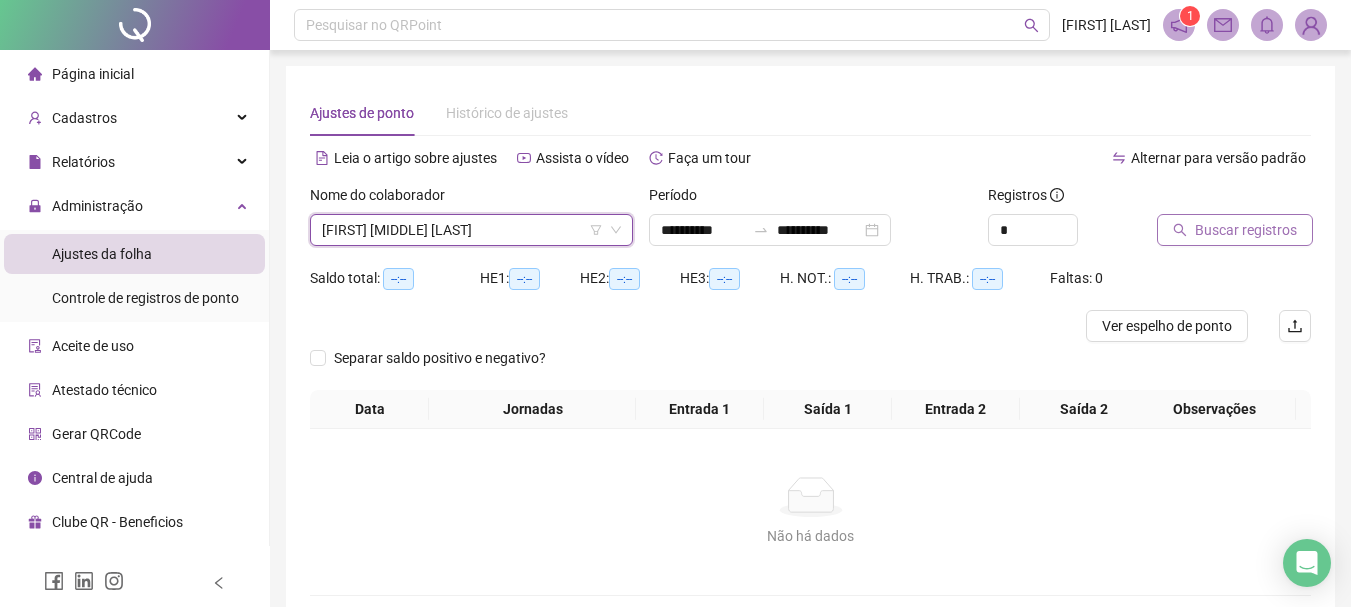click on "Buscar registros" at bounding box center [1246, 230] 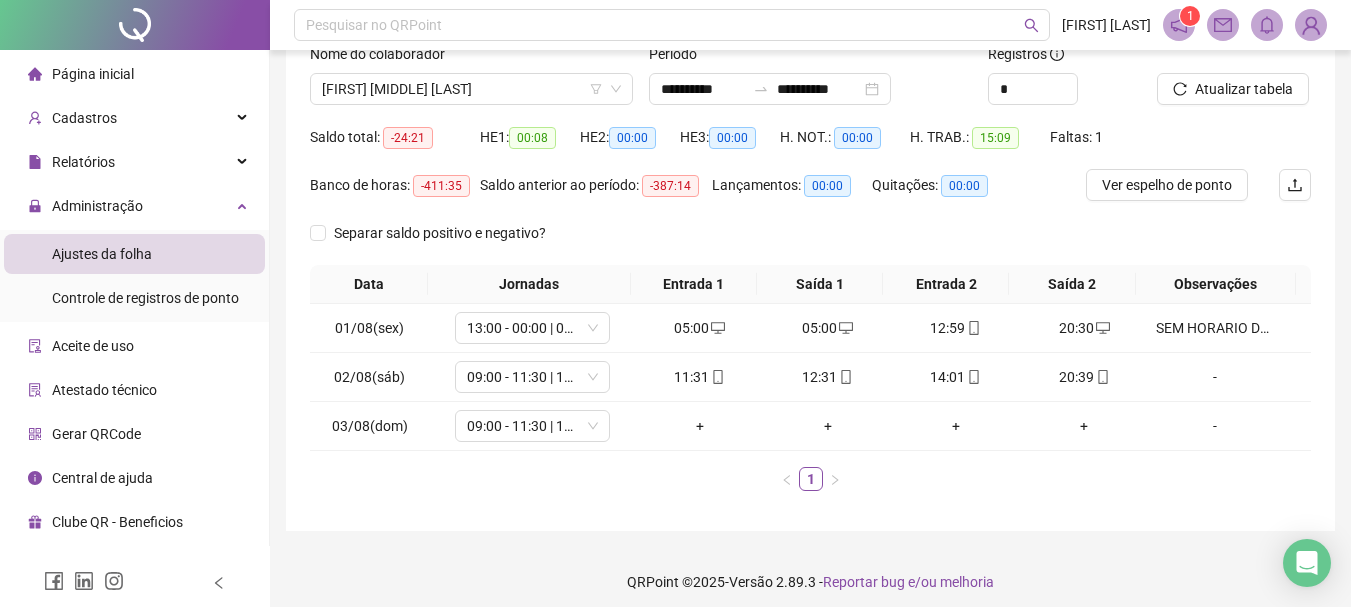 scroll, scrollTop: 151, scrollLeft: 0, axis: vertical 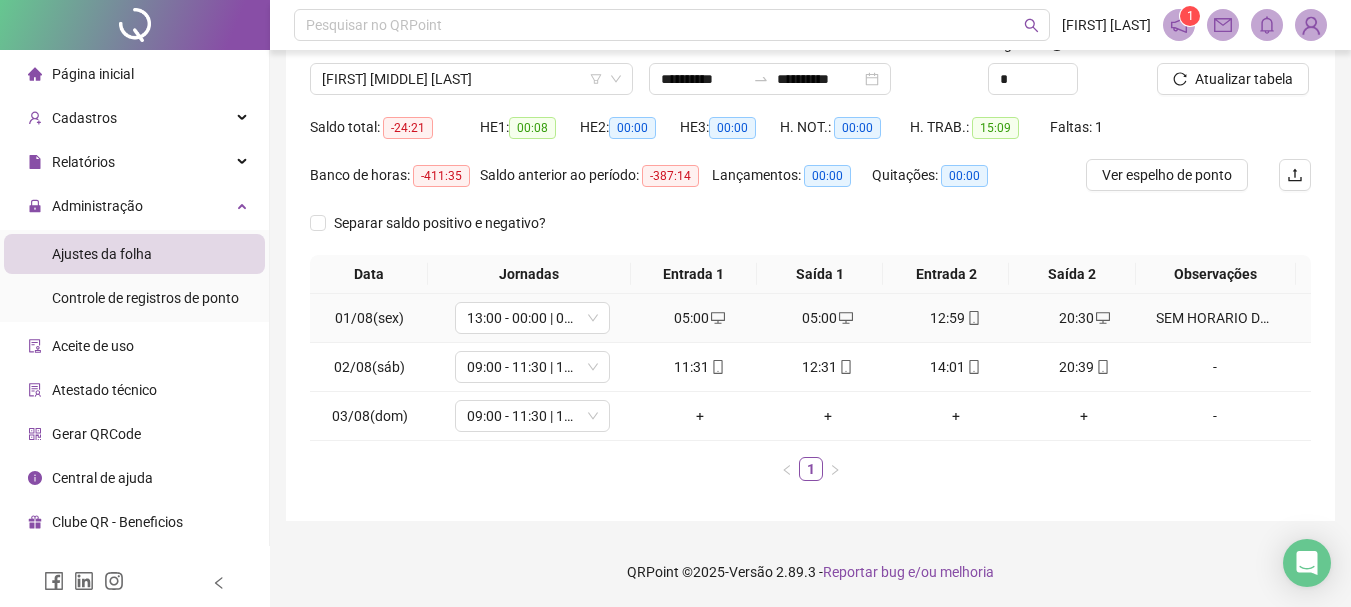 click on "05:00" at bounding box center [828, 318] 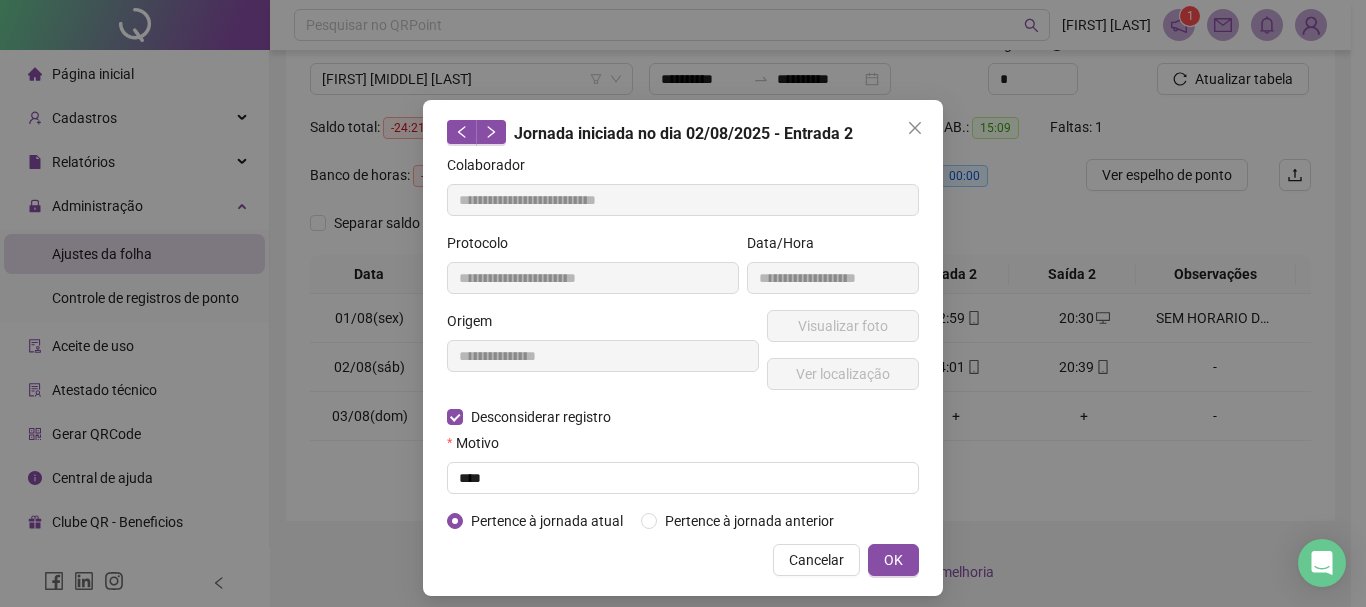 type on "**********" 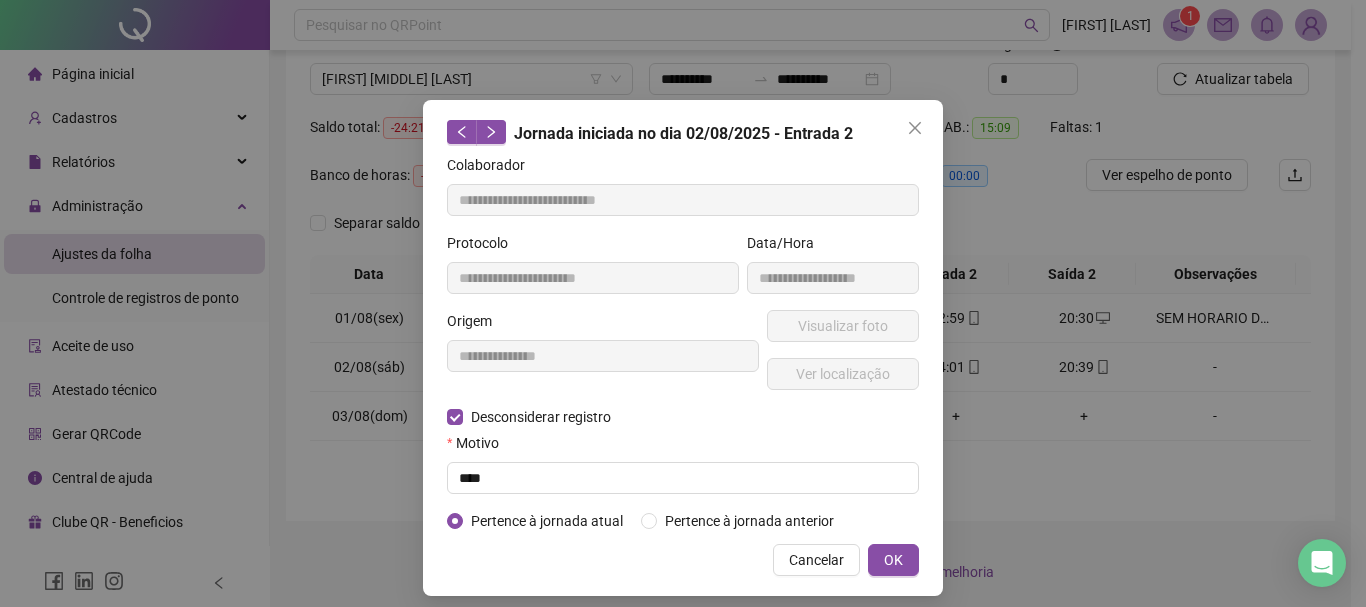 type on "**********" 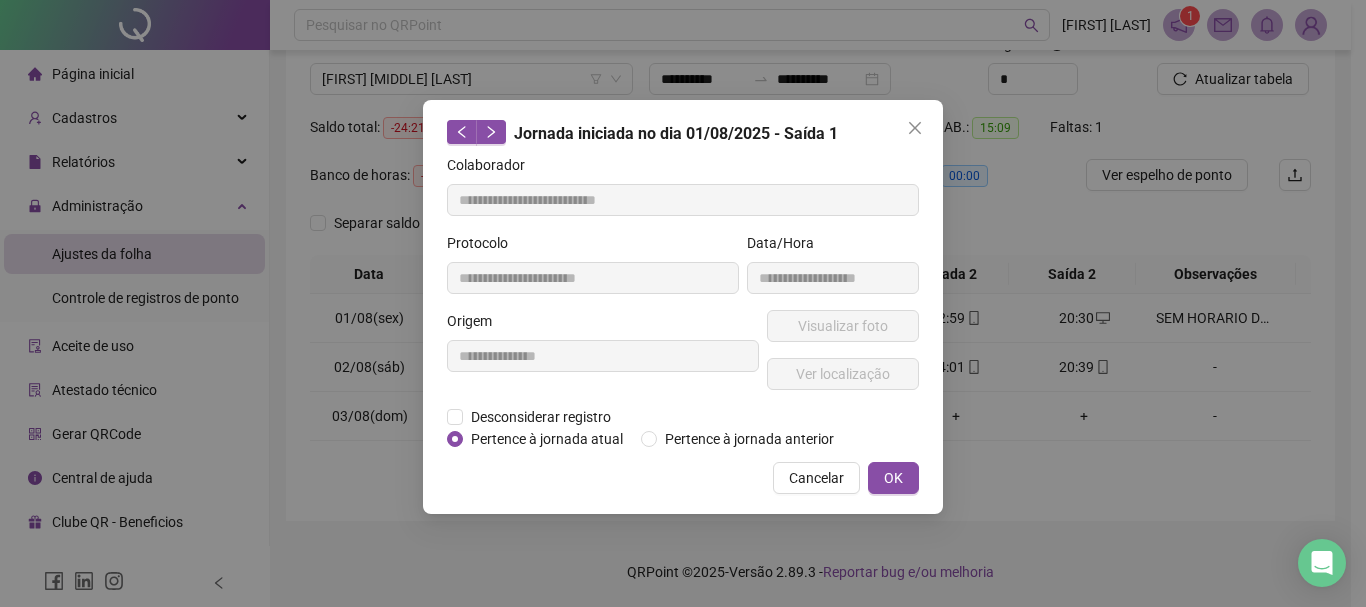 drag, startPoint x: 599, startPoint y: 411, endPoint x: 524, endPoint y: 476, distance: 99.24717 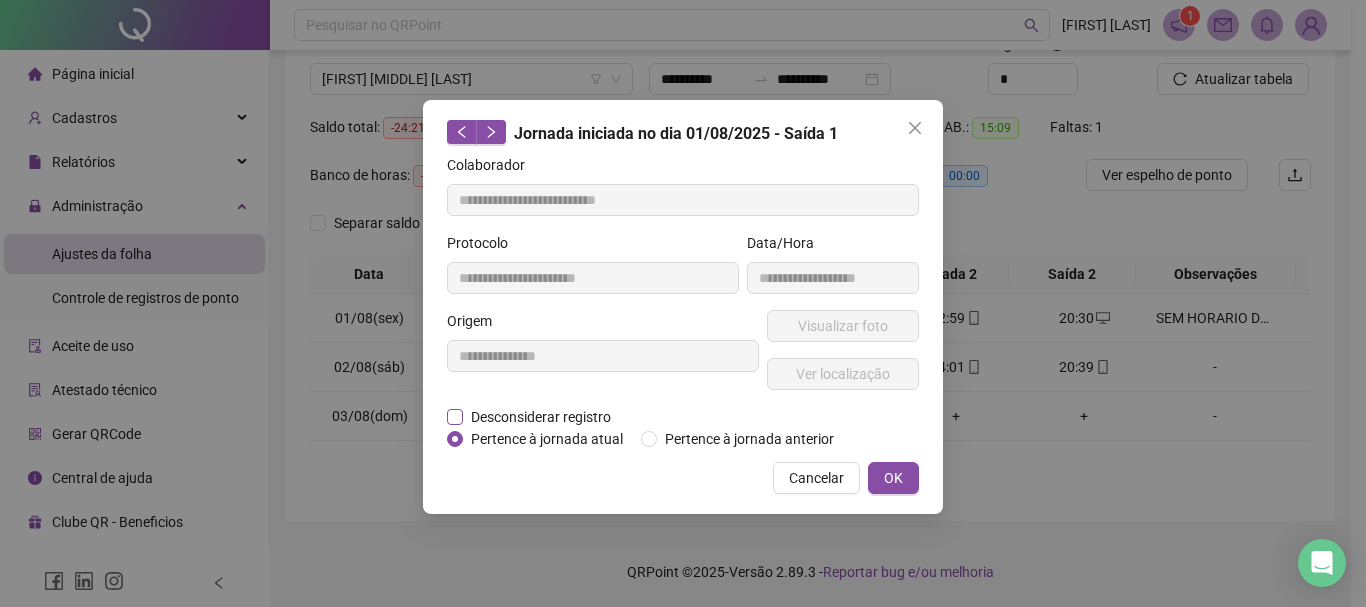 click on "Desconsiderar registro" at bounding box center [541, 417] 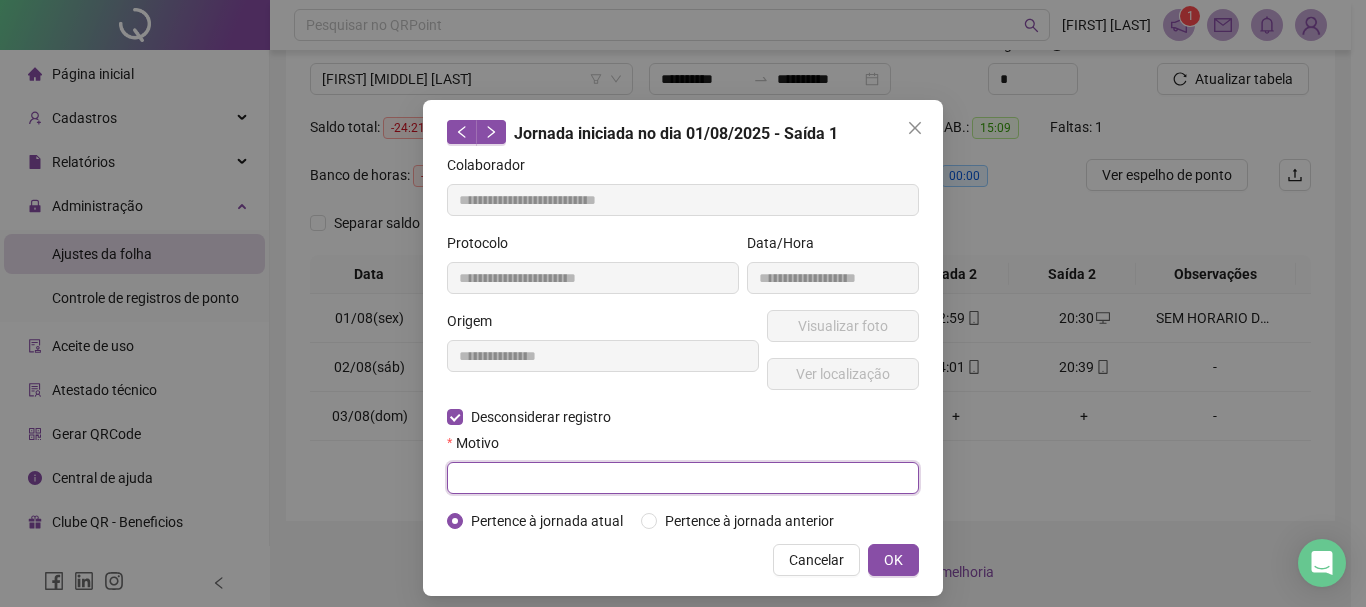 click at bounding box center [683, 478] 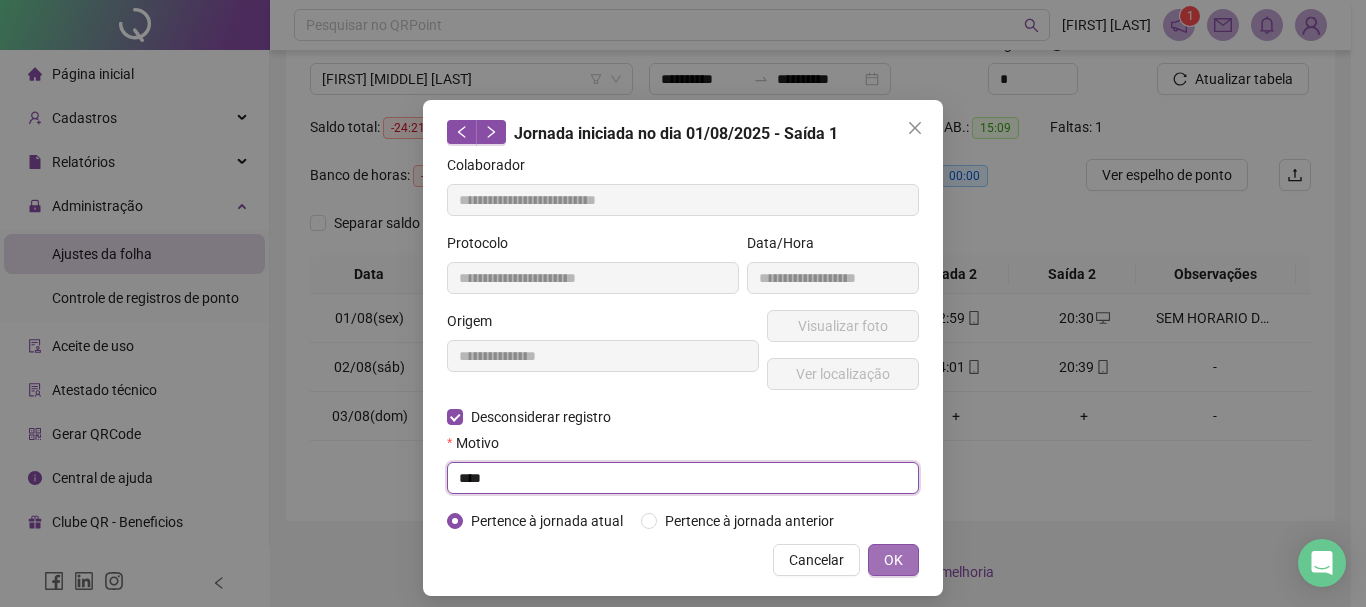 type on "****" 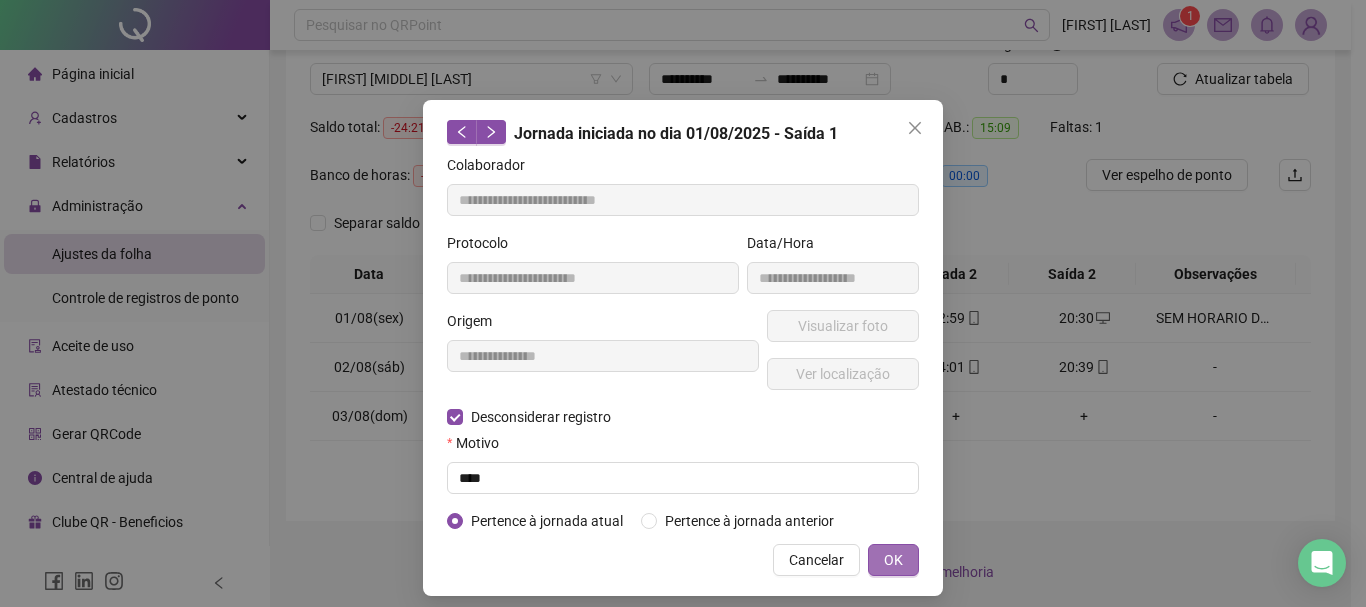 click on "OK" at bounding box center [893, 560] 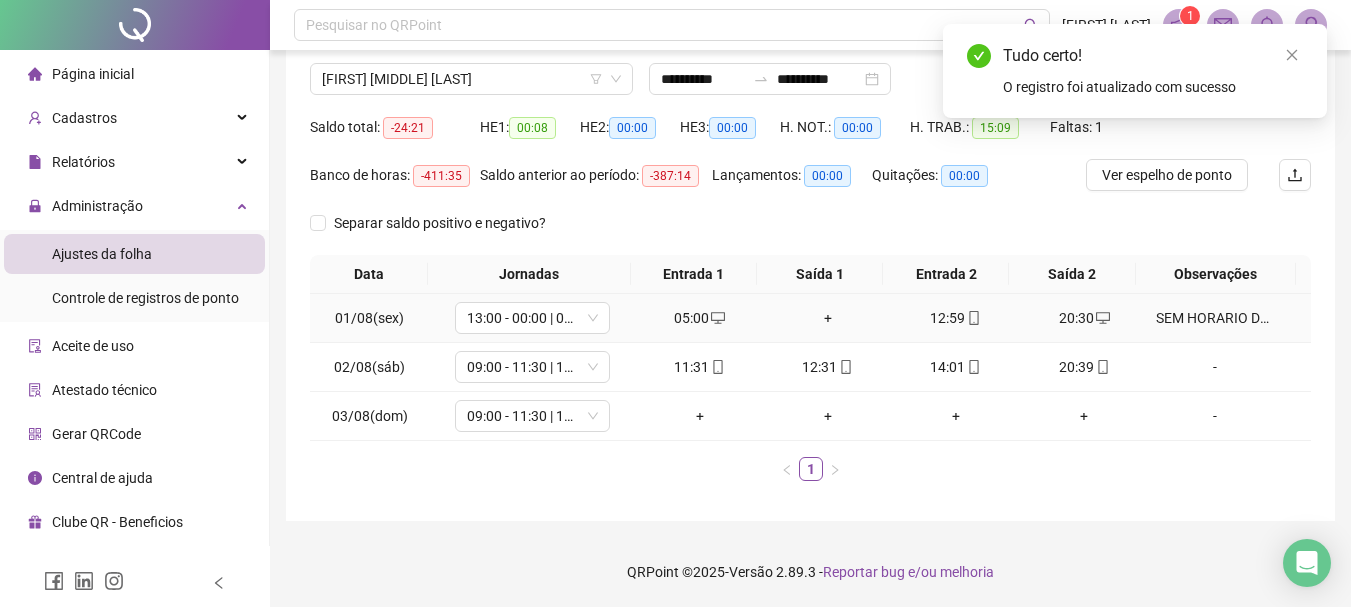 click on "05:00" at bounding box center (700, 318) 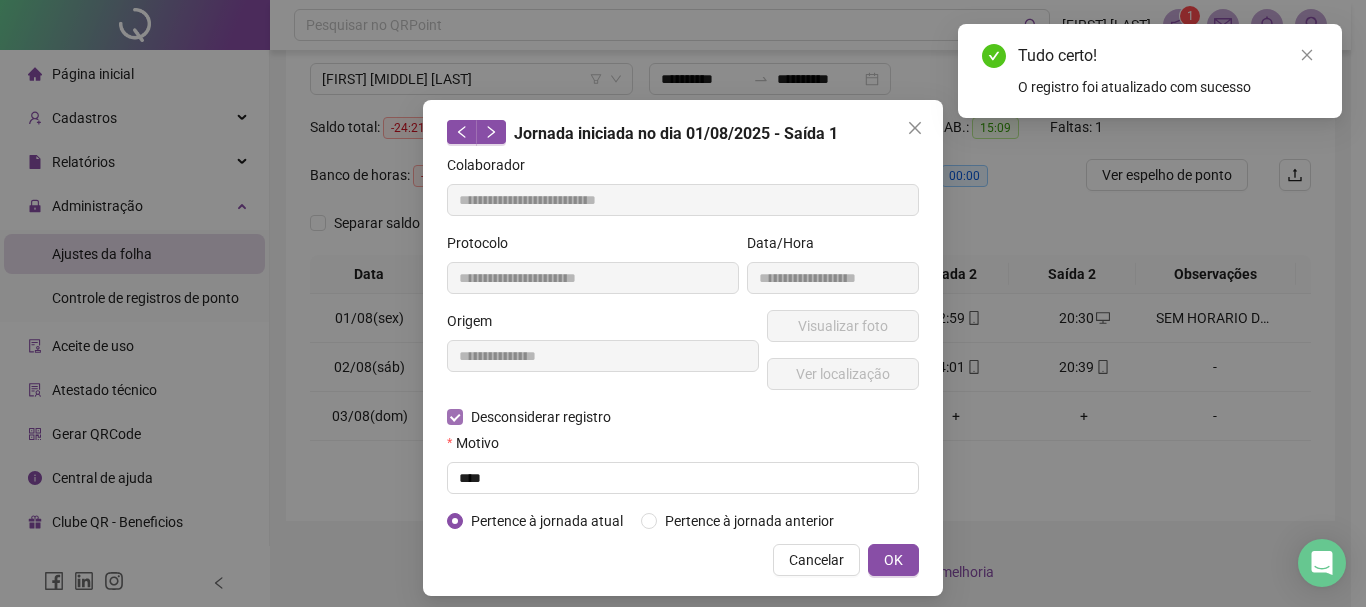 type on "**********" 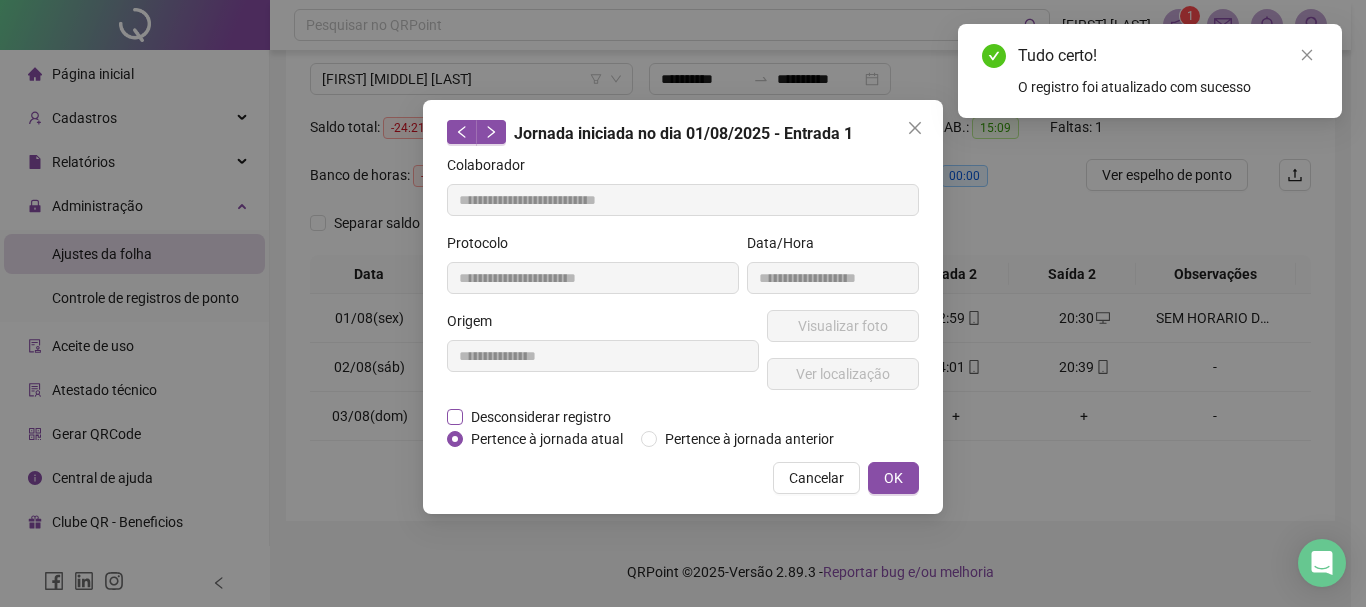 click on "Desconsiderar registro" at bounding box center [541, 417] 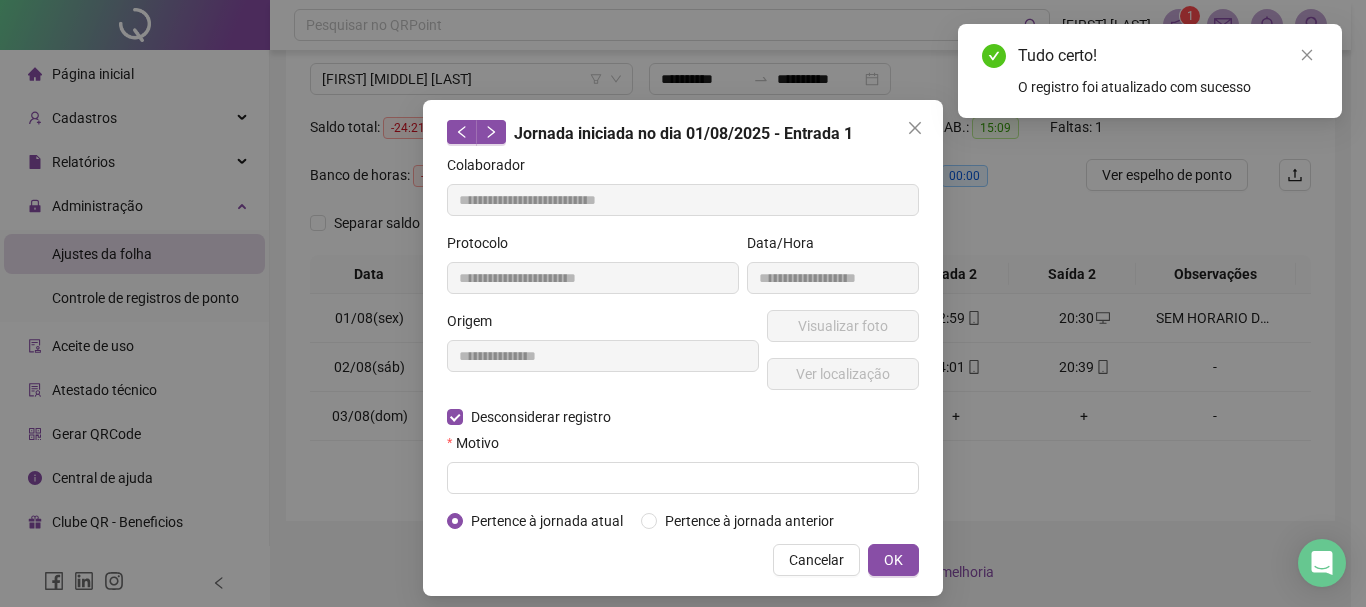 click on "**********" at bounding box center [683, 343] 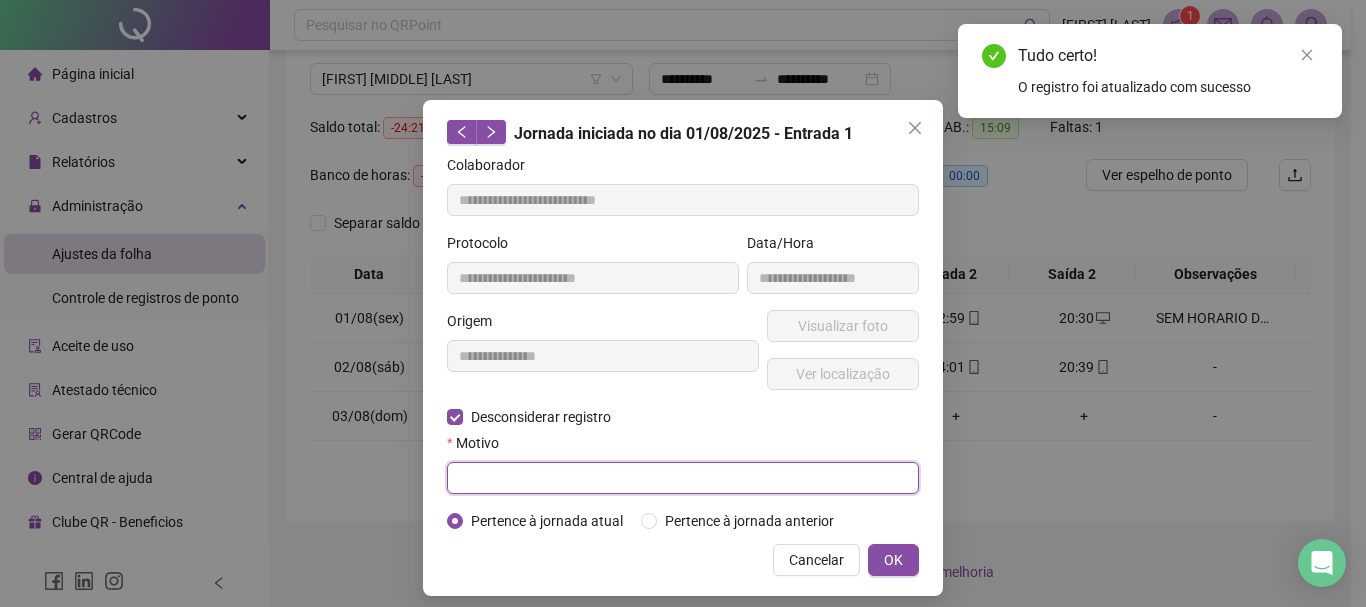 click at bounding box center [683, 478] 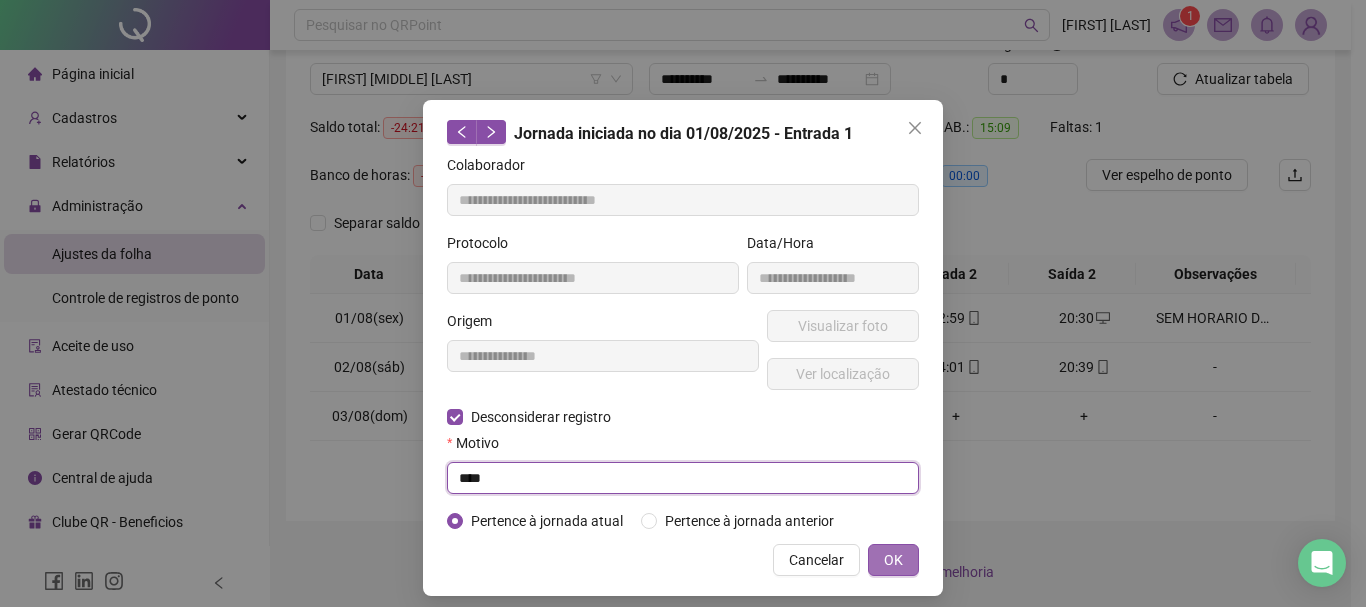 type on "****" 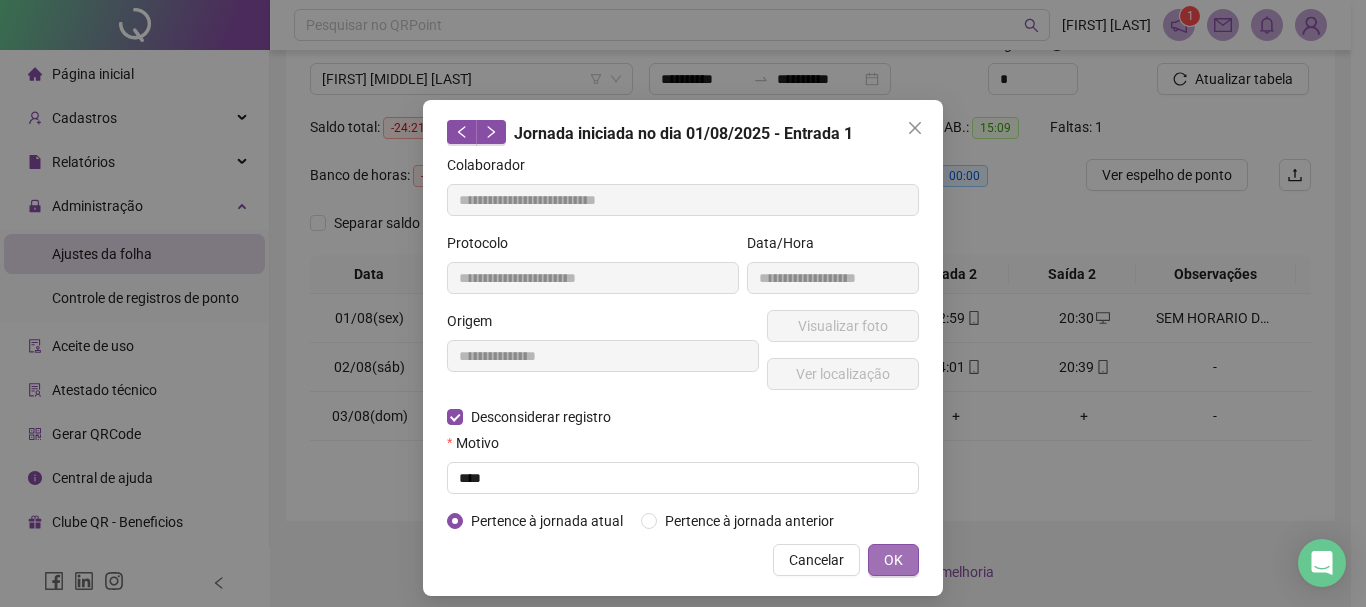 click on "OK" at bounding box center (893, 560) 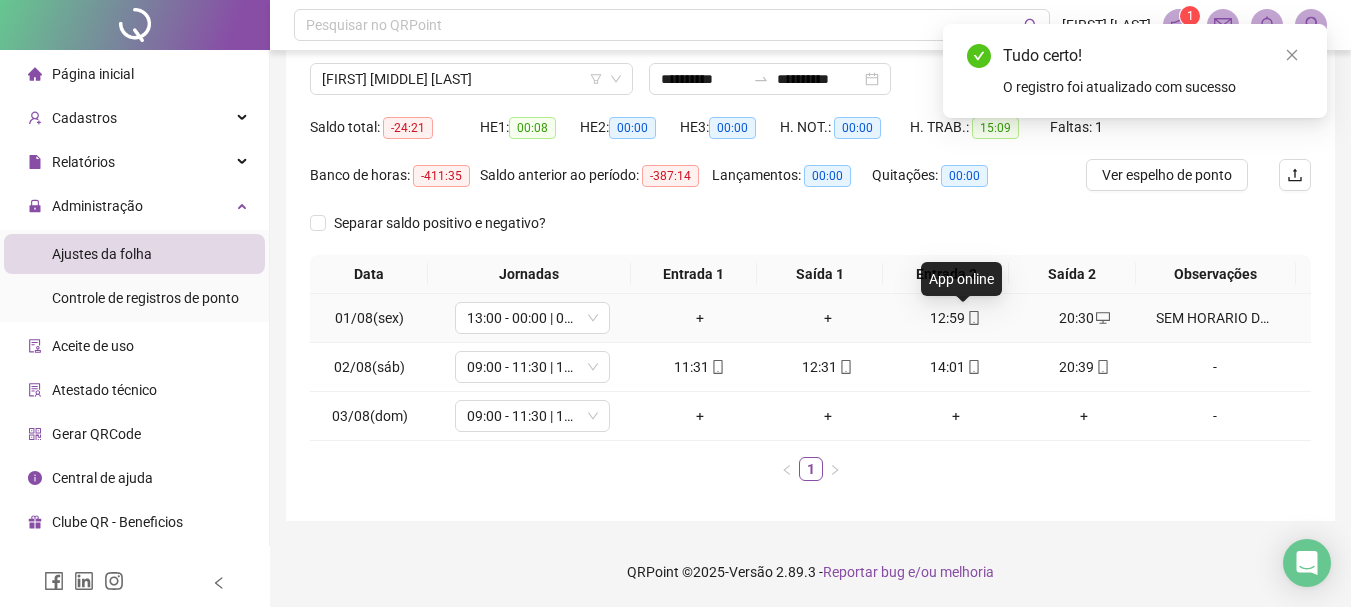 click on "12:59" at bounding box center [956, 318] 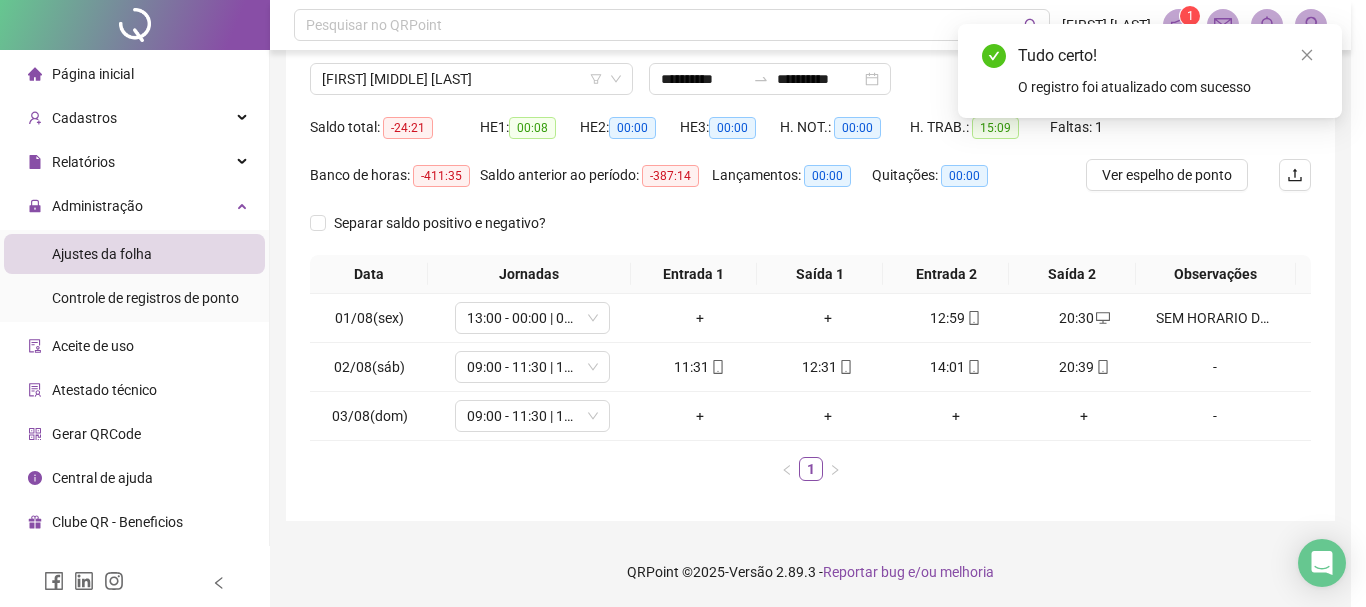 type on "**********" 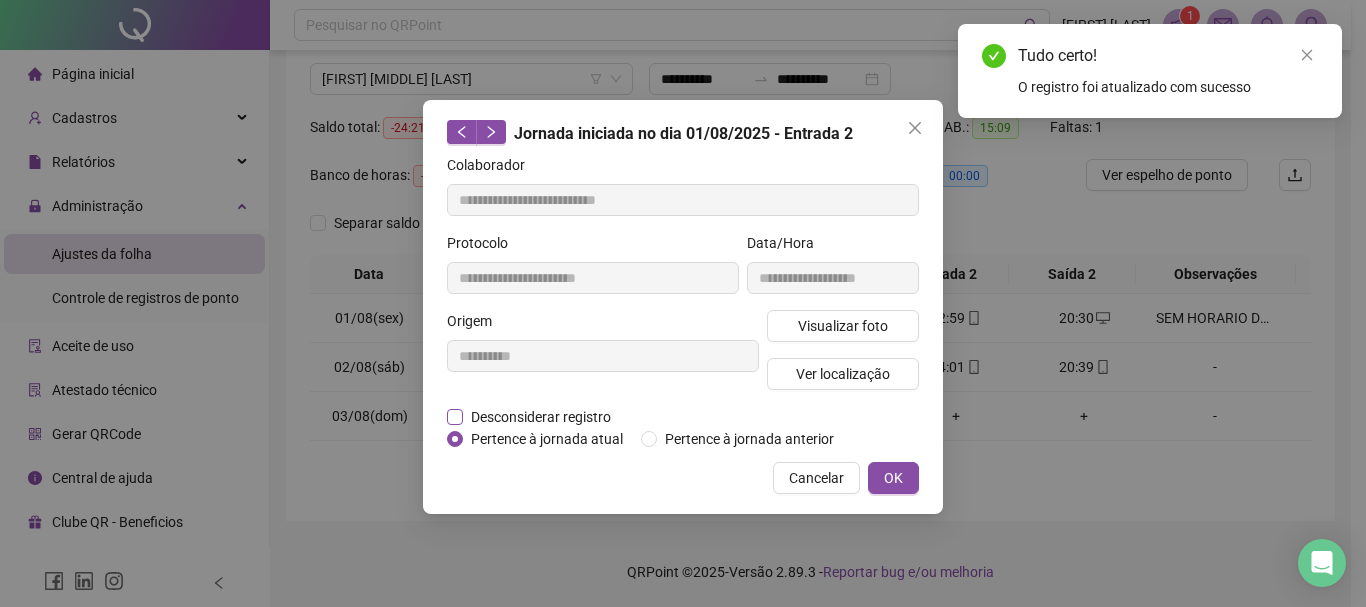 click on "Desconsiderar registro" at bounding box center [541, 417] 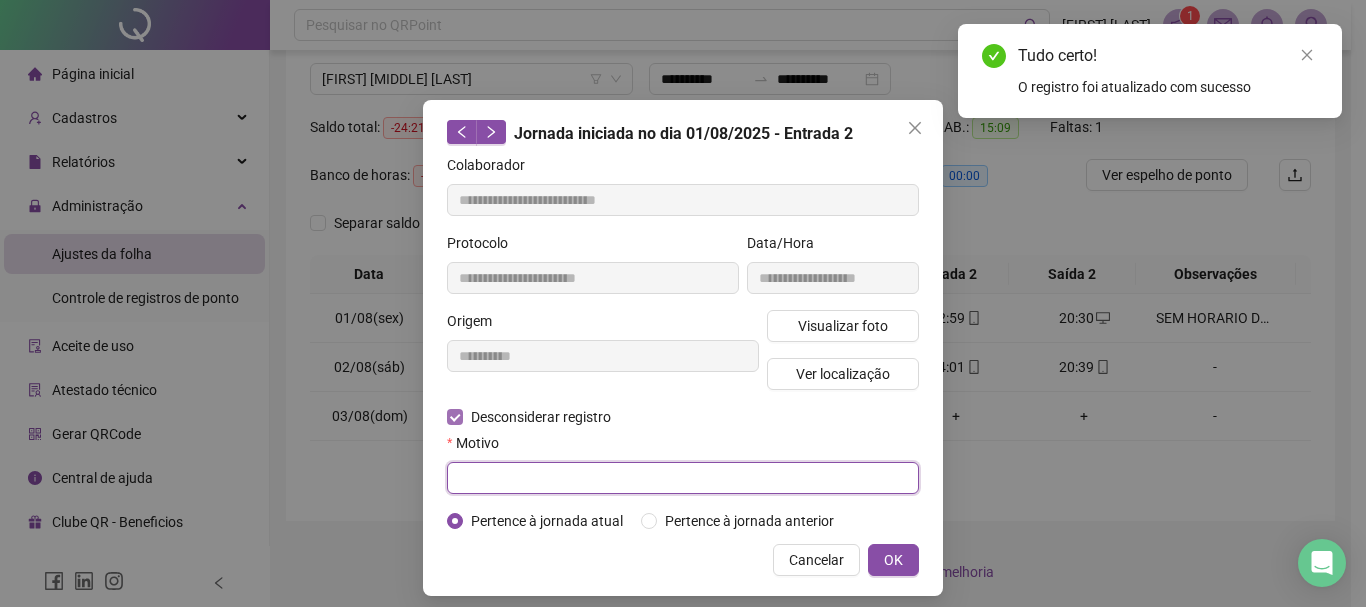 click at bounding box center [683, 478] 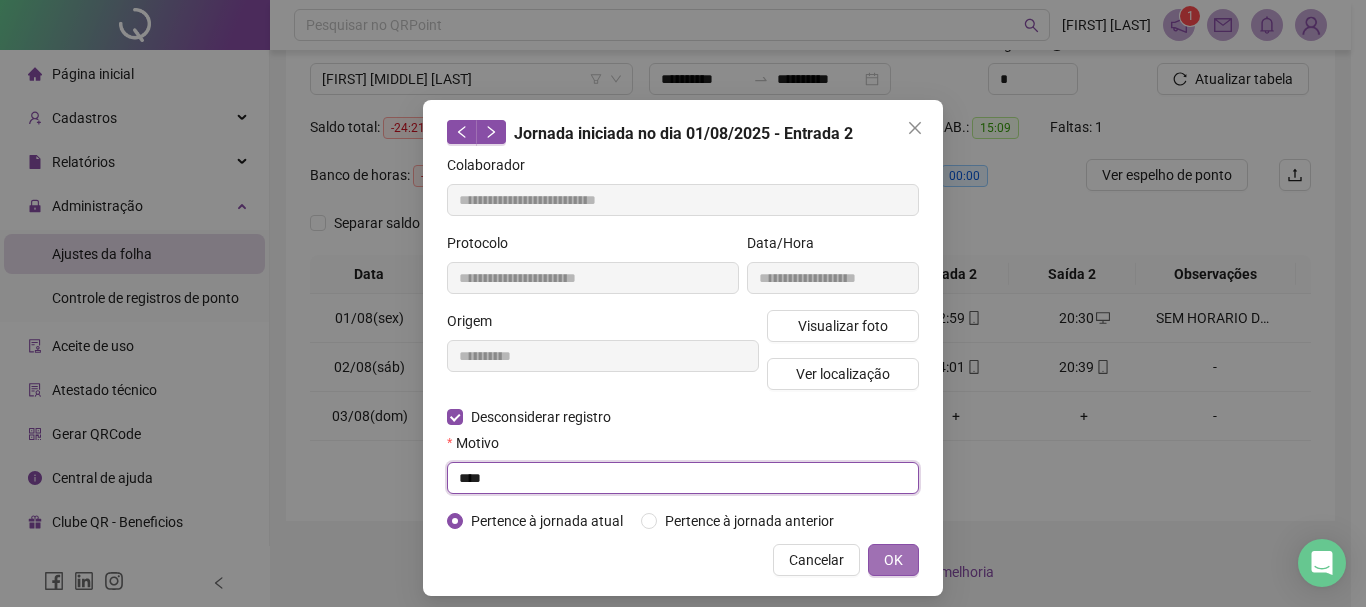 type on "****" 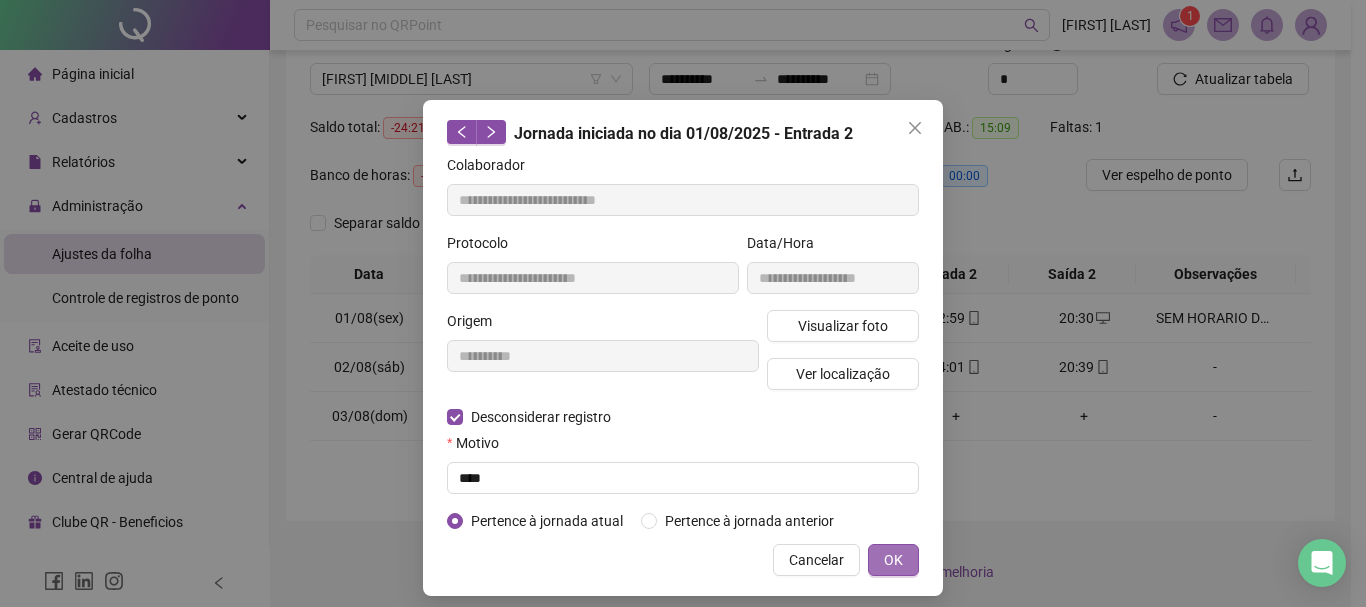 click on "OK" at bounding box center [893, 560] 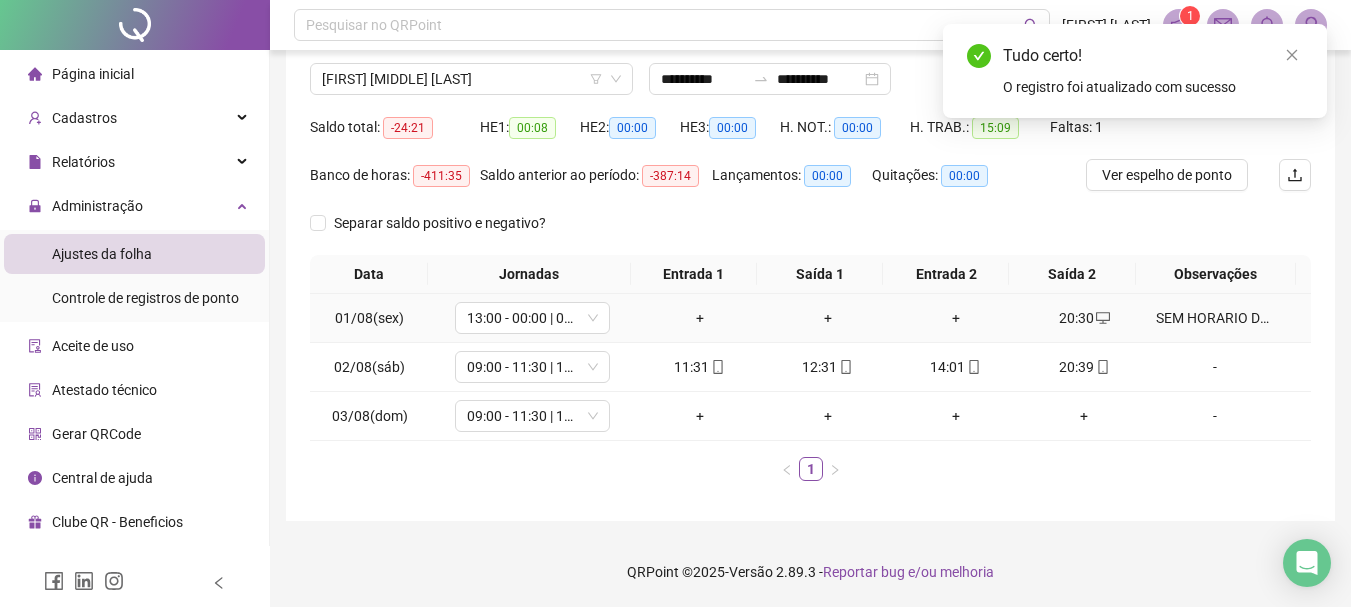 click on "+" at bounding box center [700, 318] 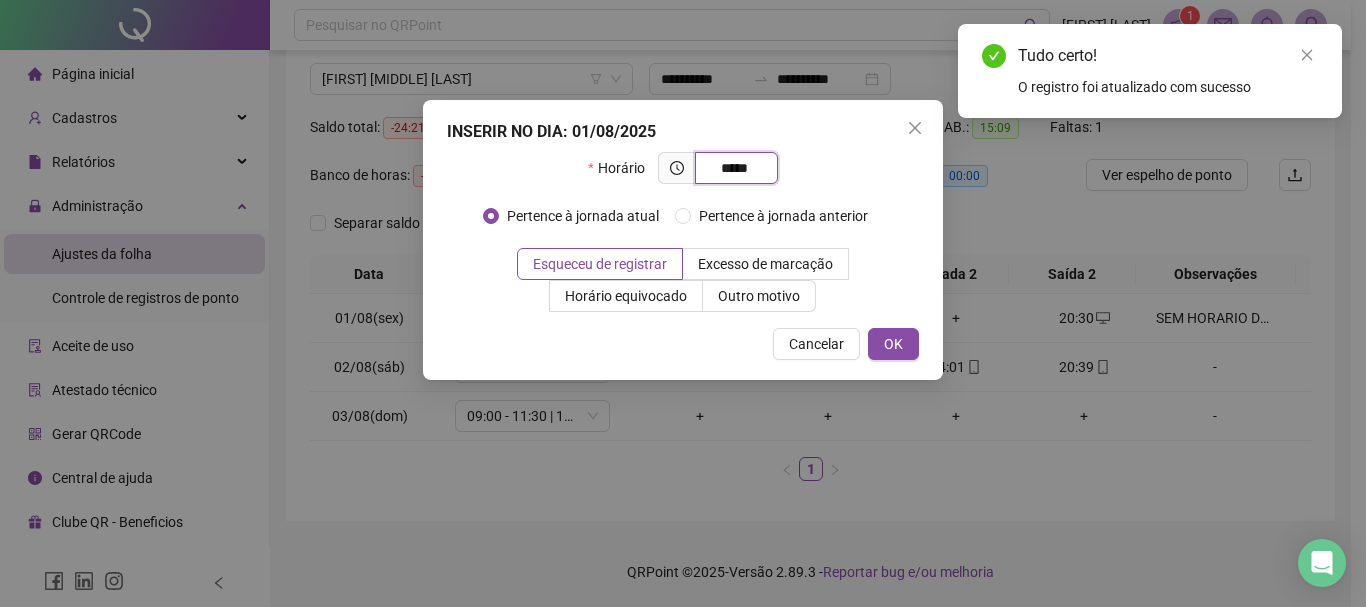 type on "*****" 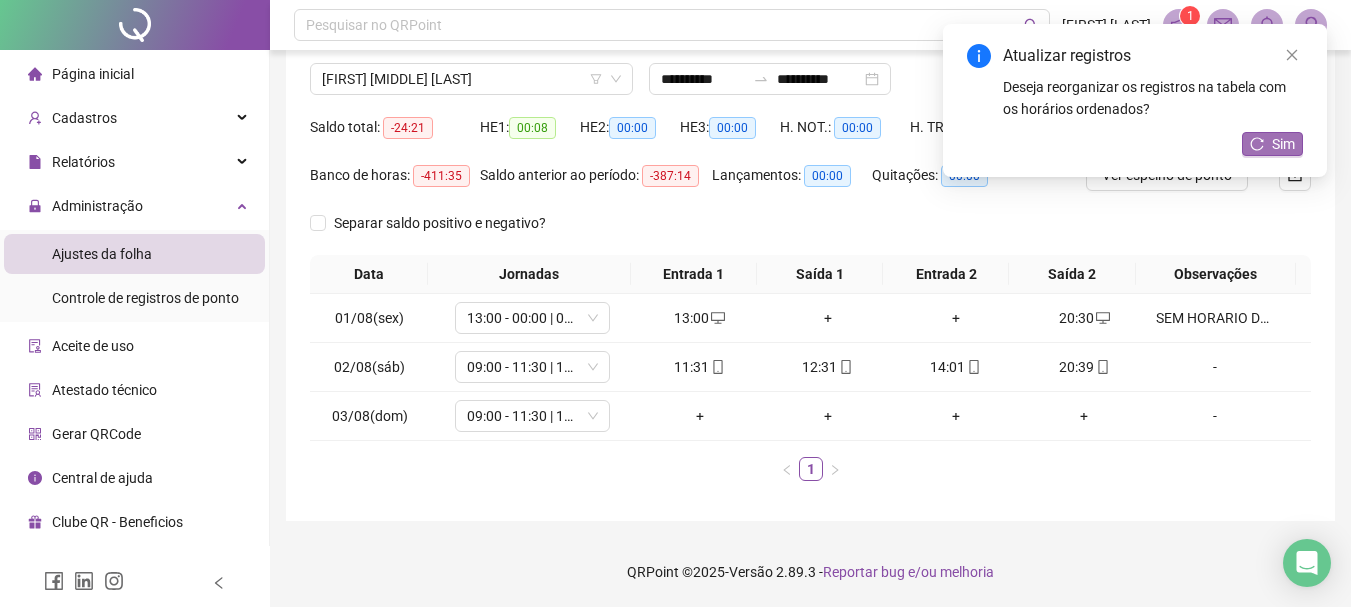 click on "Sim" at bounding box center (1283, 144) 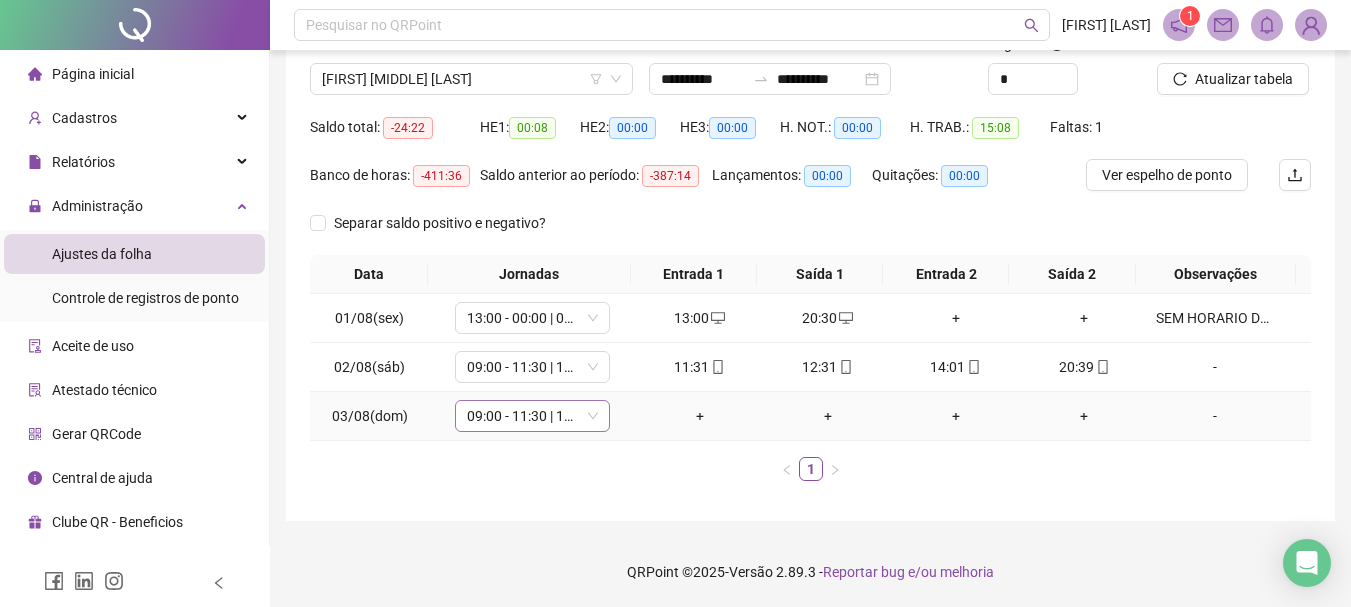 click on "09:00 - 11:30 | 13:00 - 18:00" at bounding box center [532, 416] 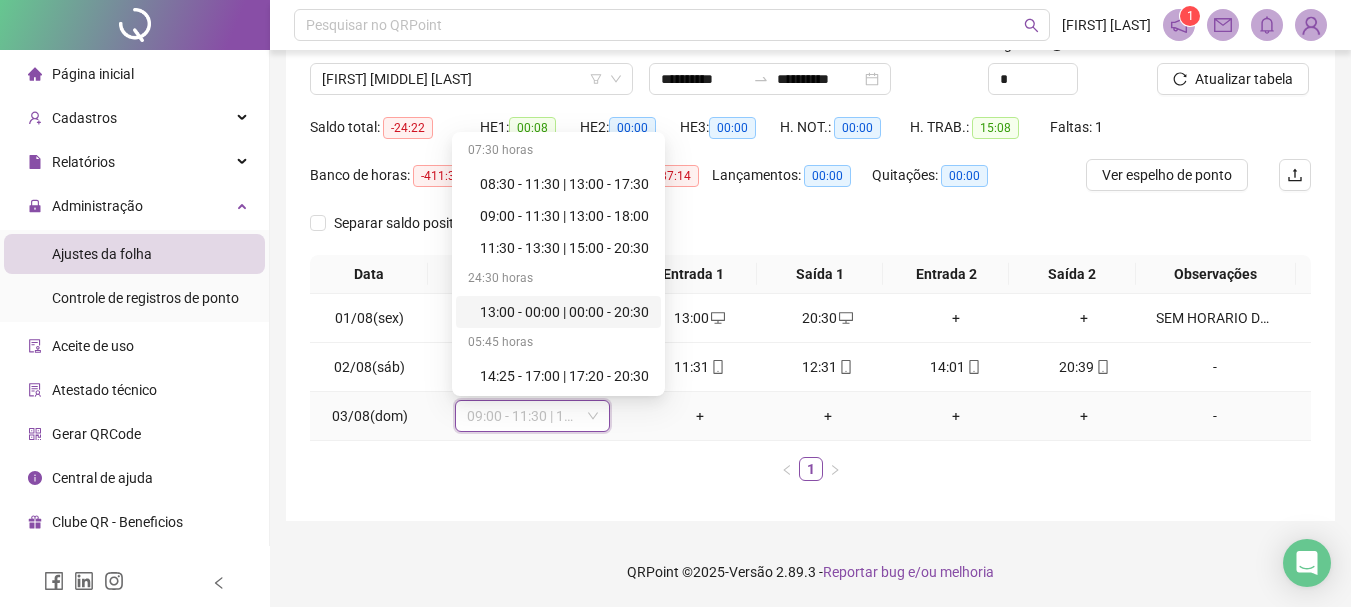 click on "13:00 - 00:00 | 00:00 - 20:30" at bounding box center [558, 312] 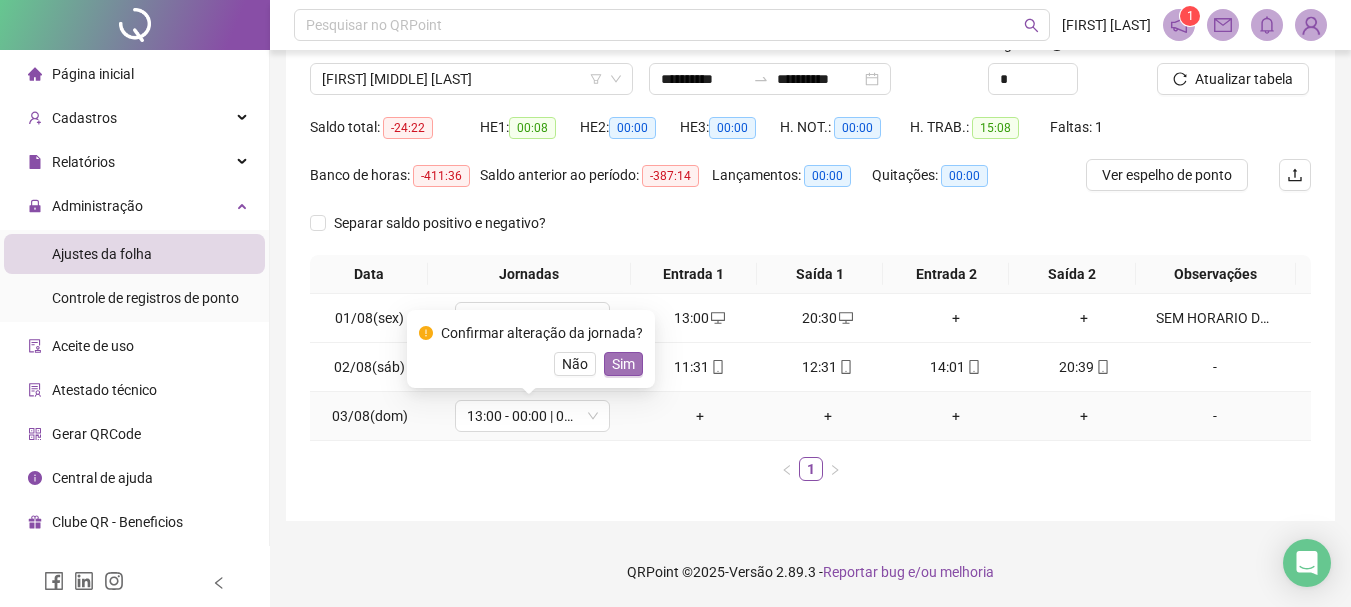 click on "Sim" at bounding box center (623, 364) 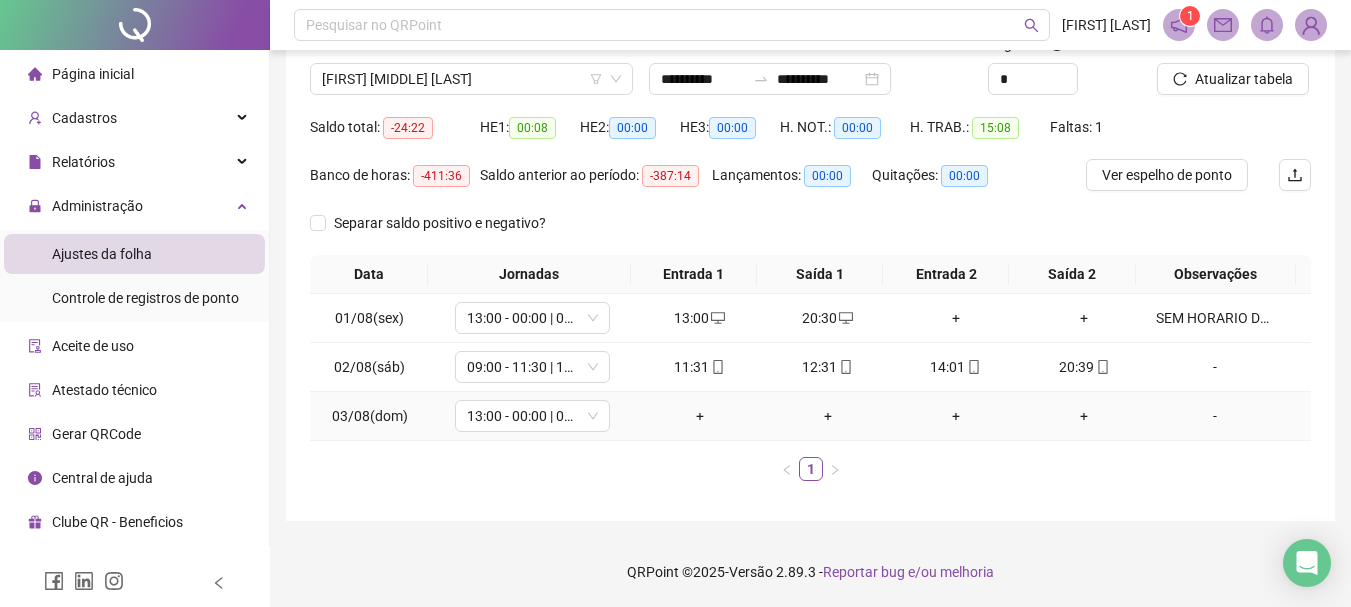 click on "-" at bounding box center (1215, 416) 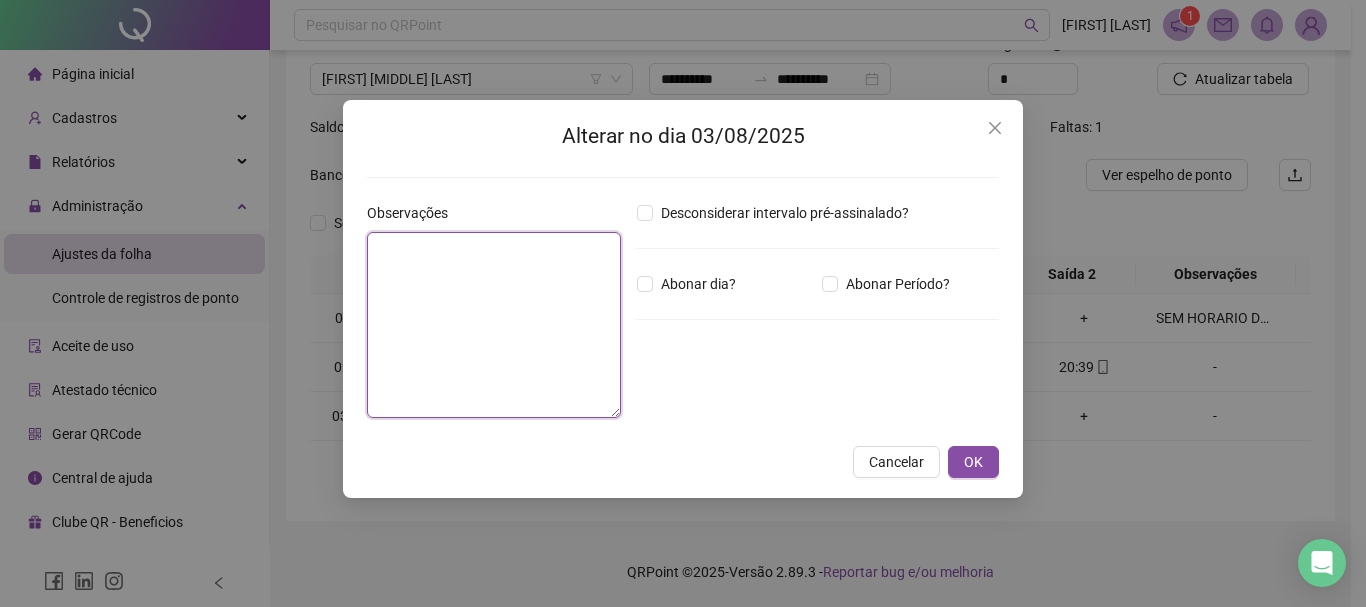 paste on "**********" 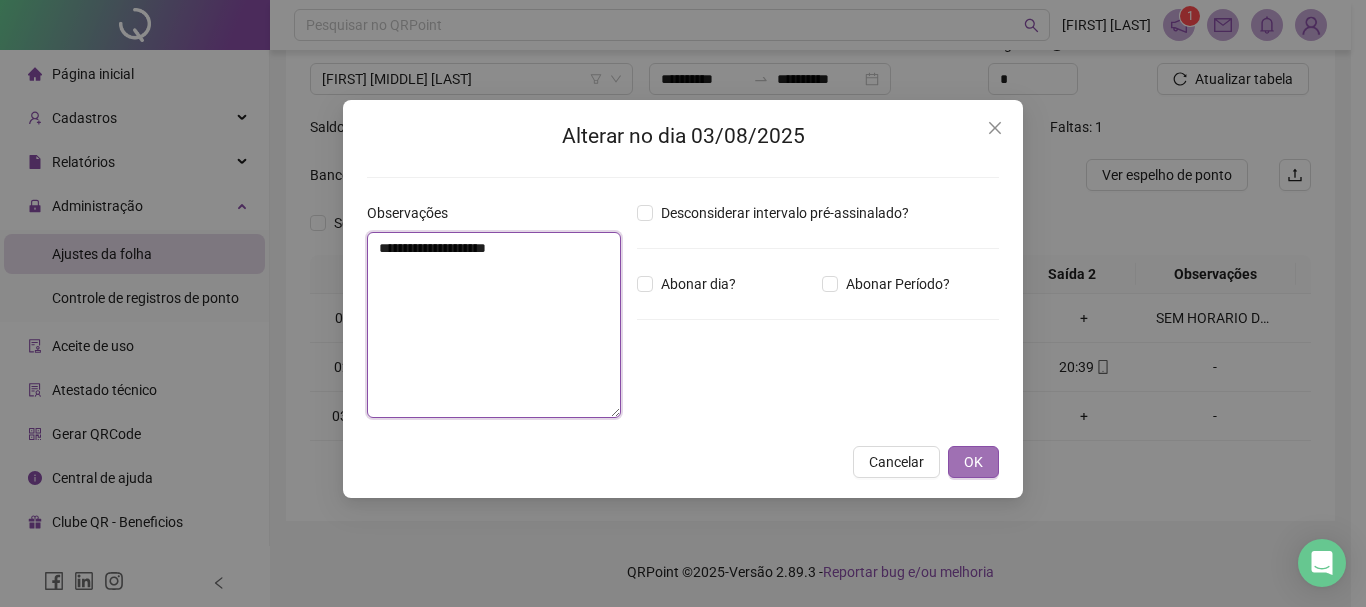 type on "**********" 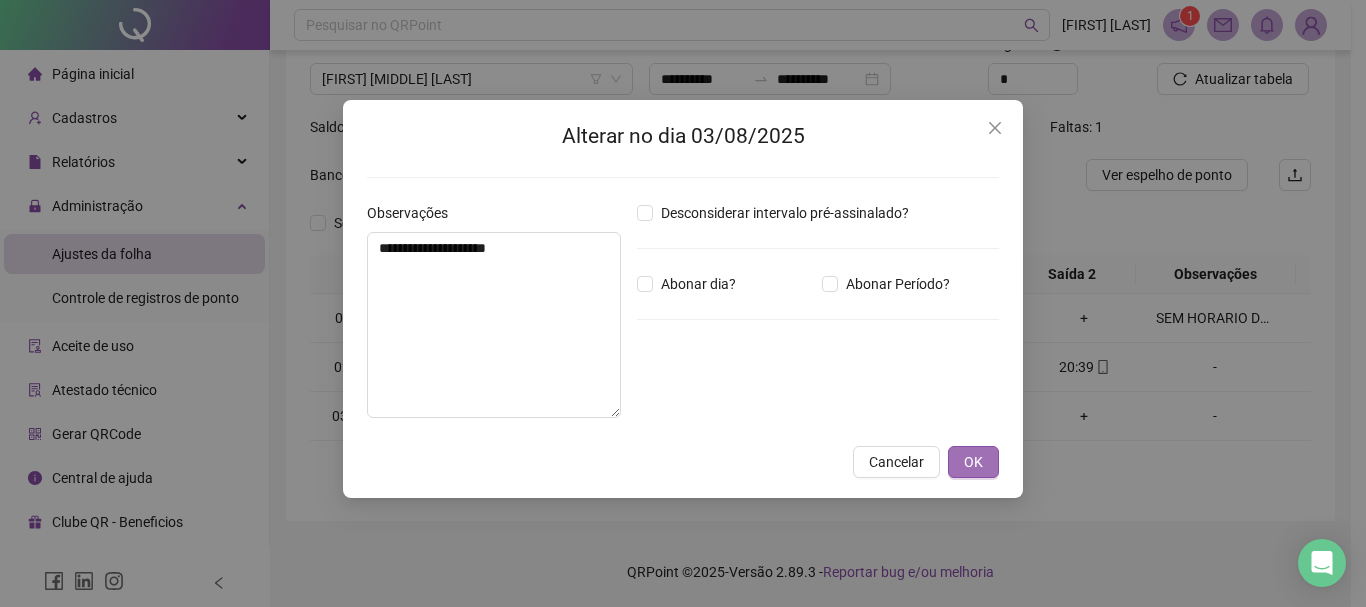 click on "OK" at bounding box center (973, 462) 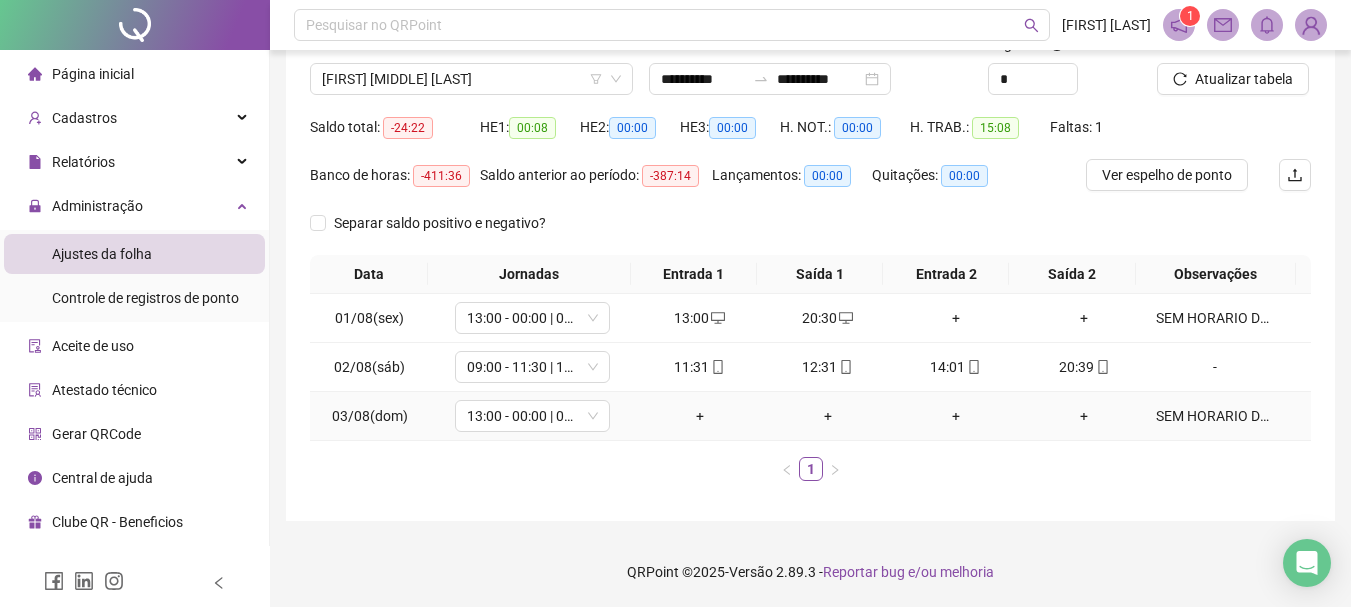 click on "SEM HORARIO DE ALMOÇO" at bounding box center [1215, 416] 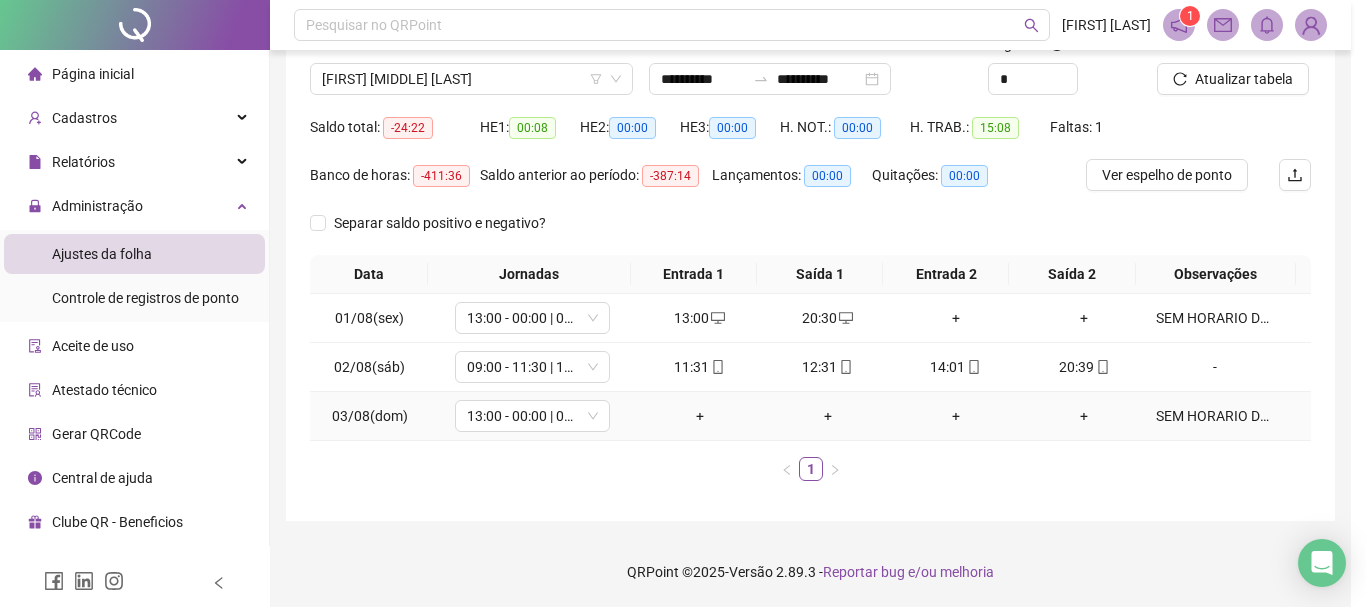 type on "**********" 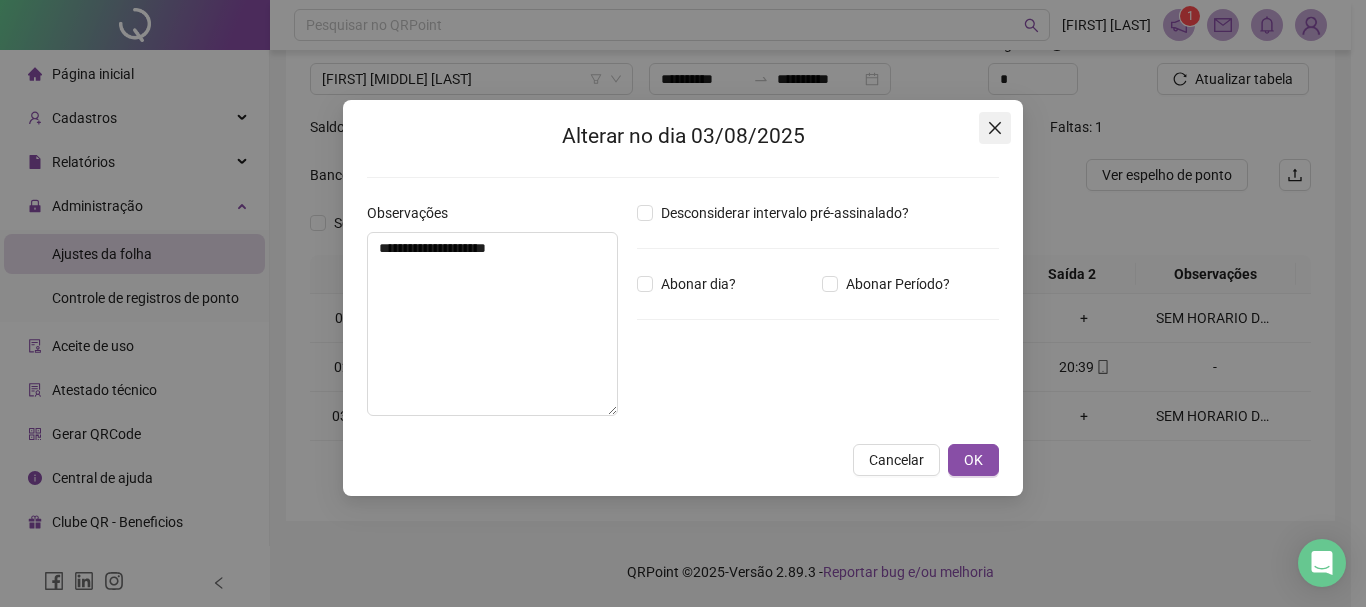 click 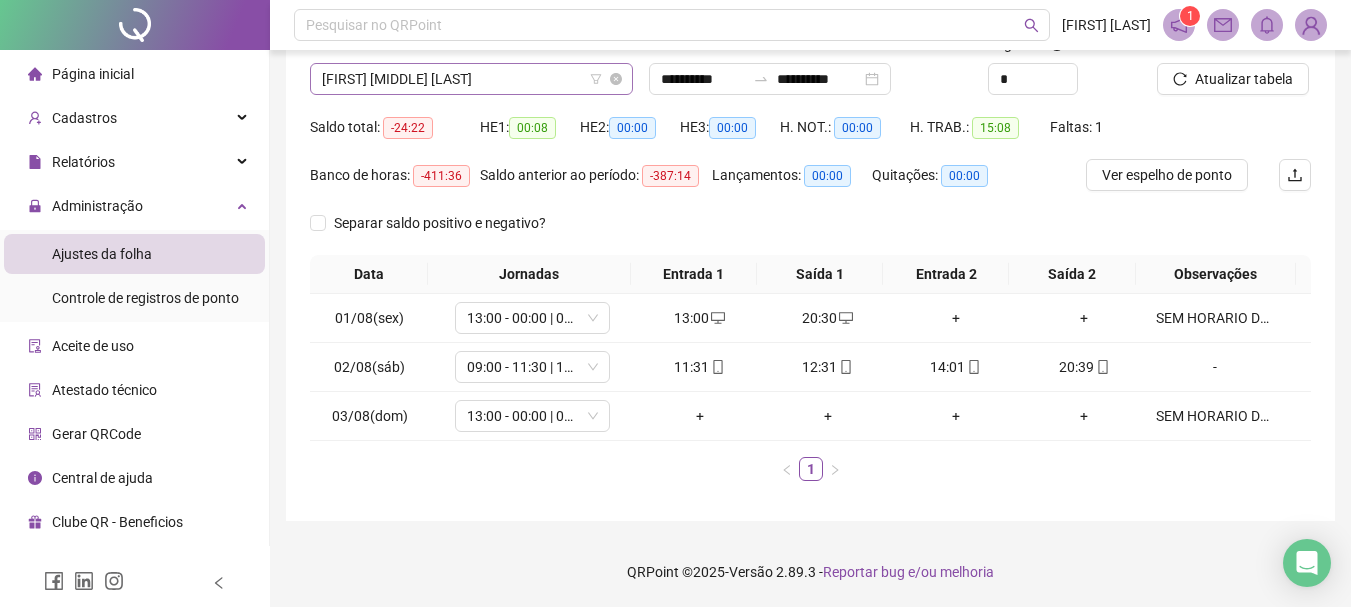 click on "[FIRST] [MIDDLE] [LAST]" at bounding box center [471, 79] 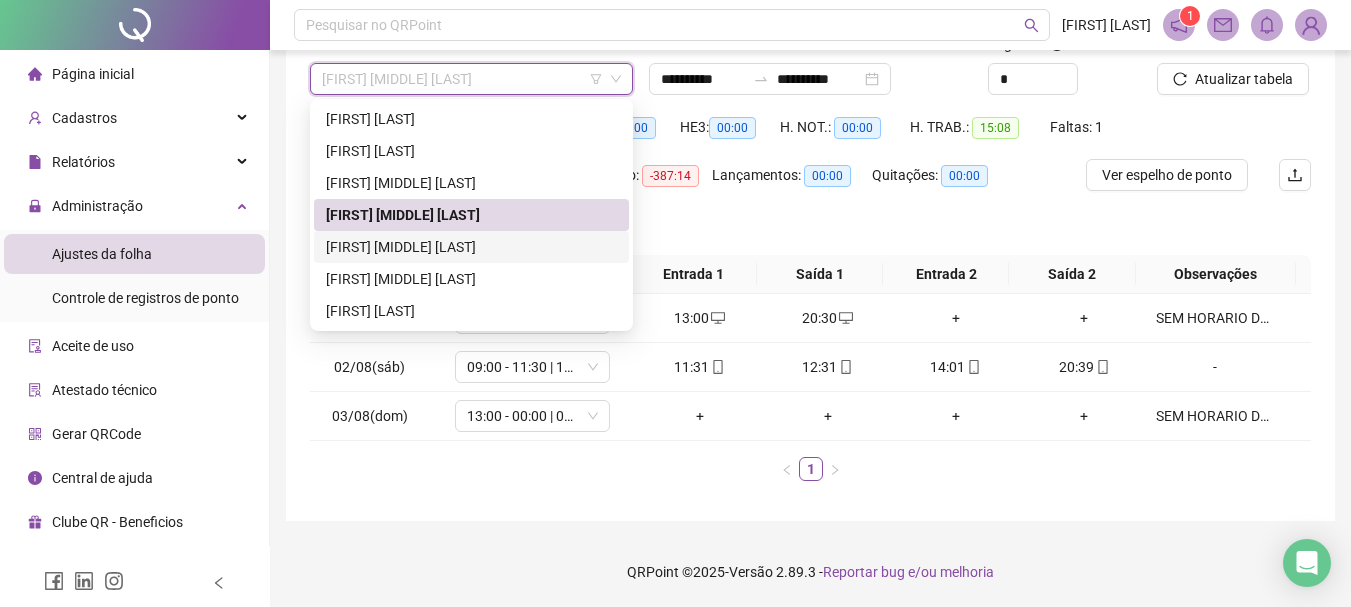 click on "[FIRST] [MIDDLE] [LAST]" at bounding box center (471, 247) 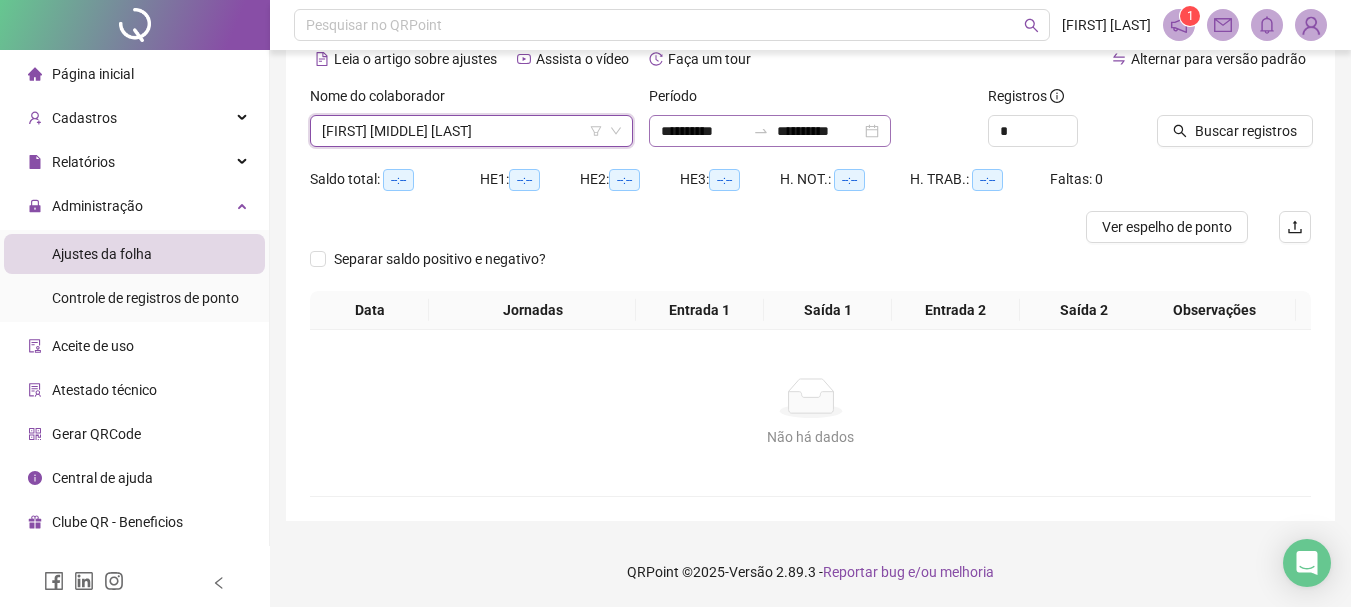 scroll, scrollTop: 99, scrollLeft: 0, axis: vertical 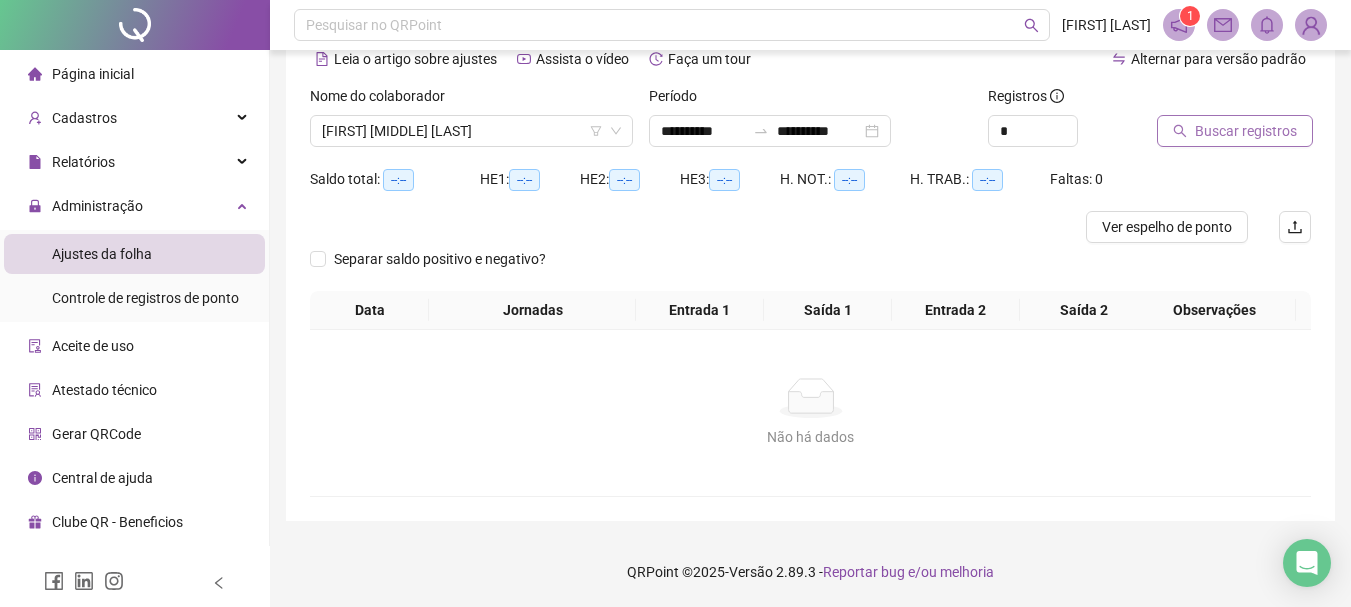 click on "Buscar registros" at bounding box center (1246, 131) 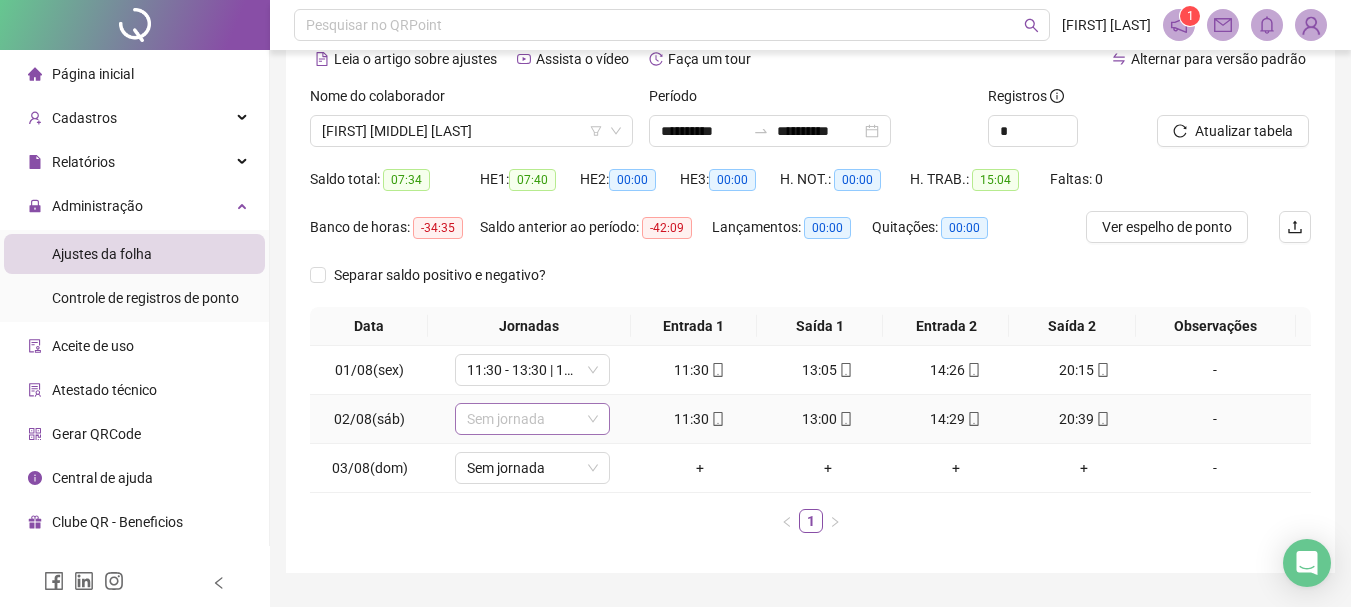 click on "Sem jornada" at bounding box center [532, 419] 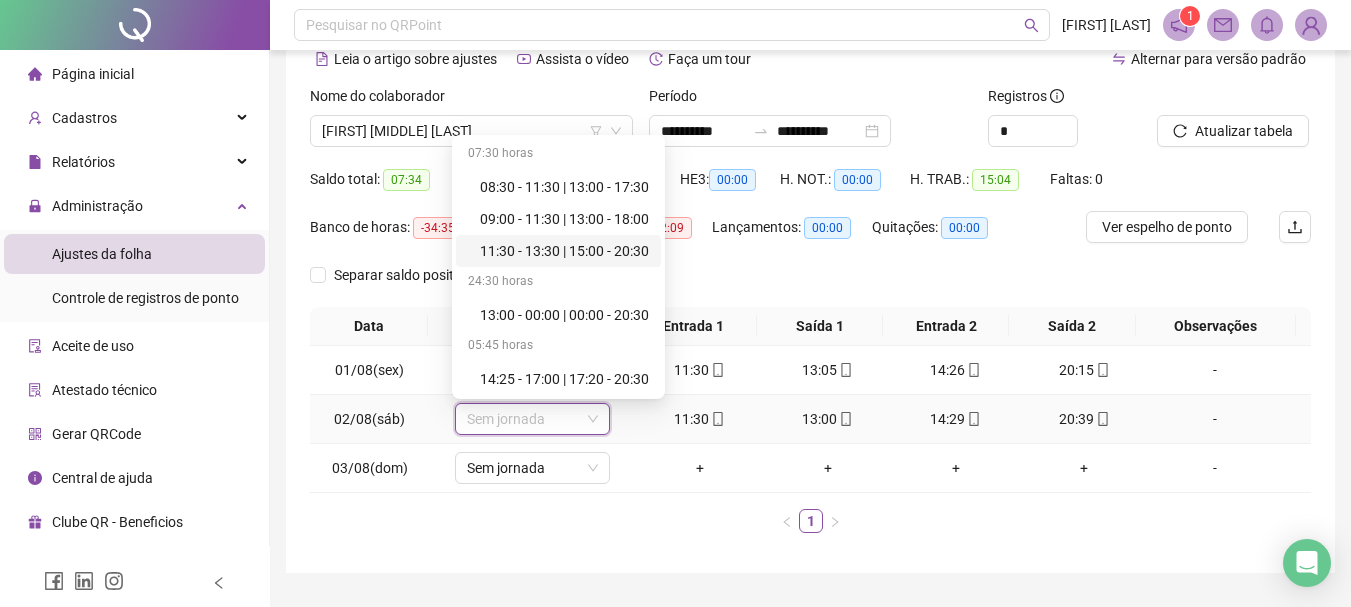 click on "11:30 - 13:30 | 15:00 - 20:30" at bounding box center (564, 251) 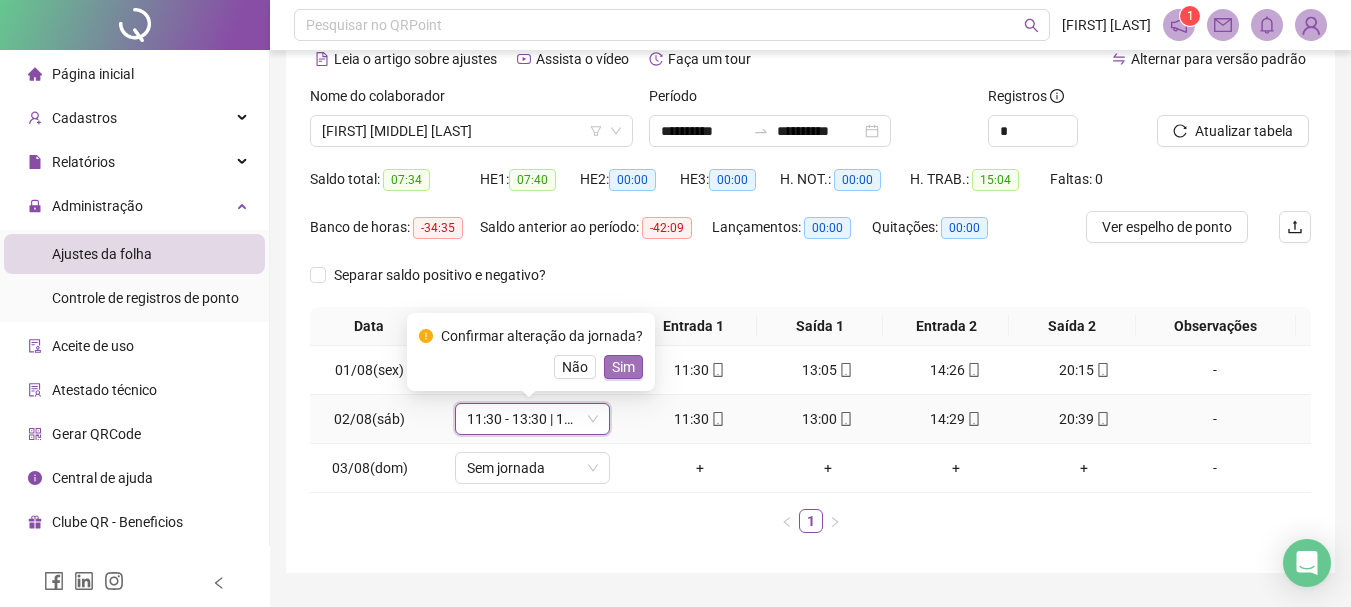 click on "Sim" at bounding box center (623, 367) 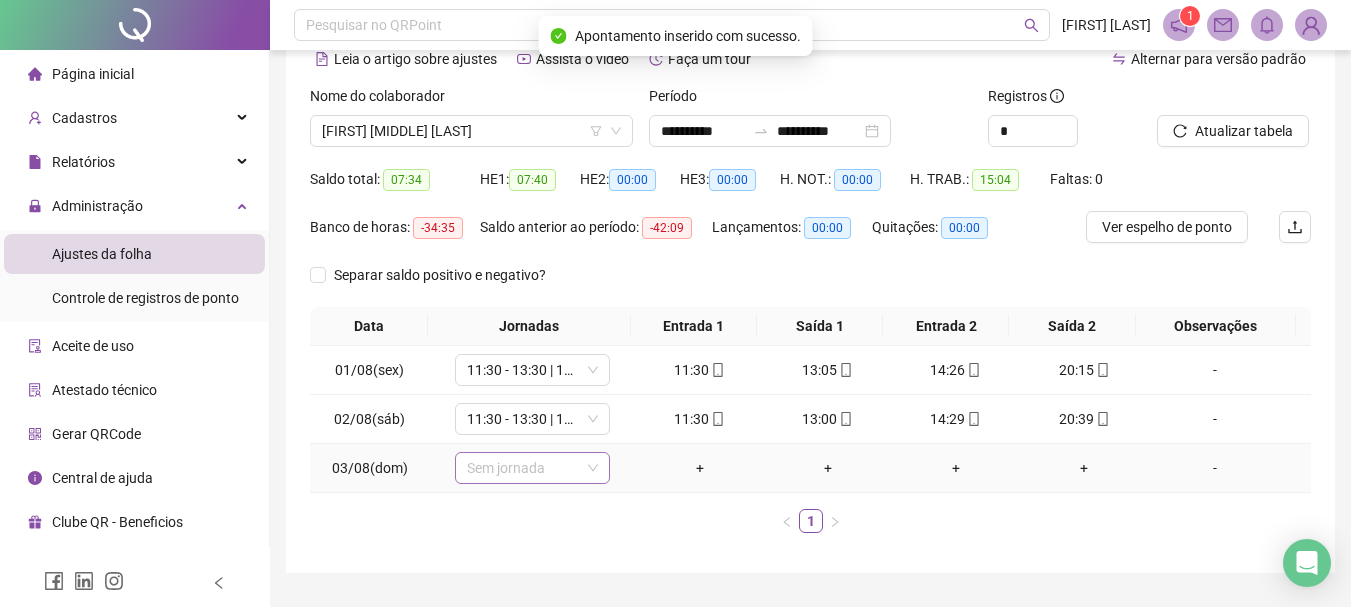 click on "Sem jornada" at bounding box center [532, 468] 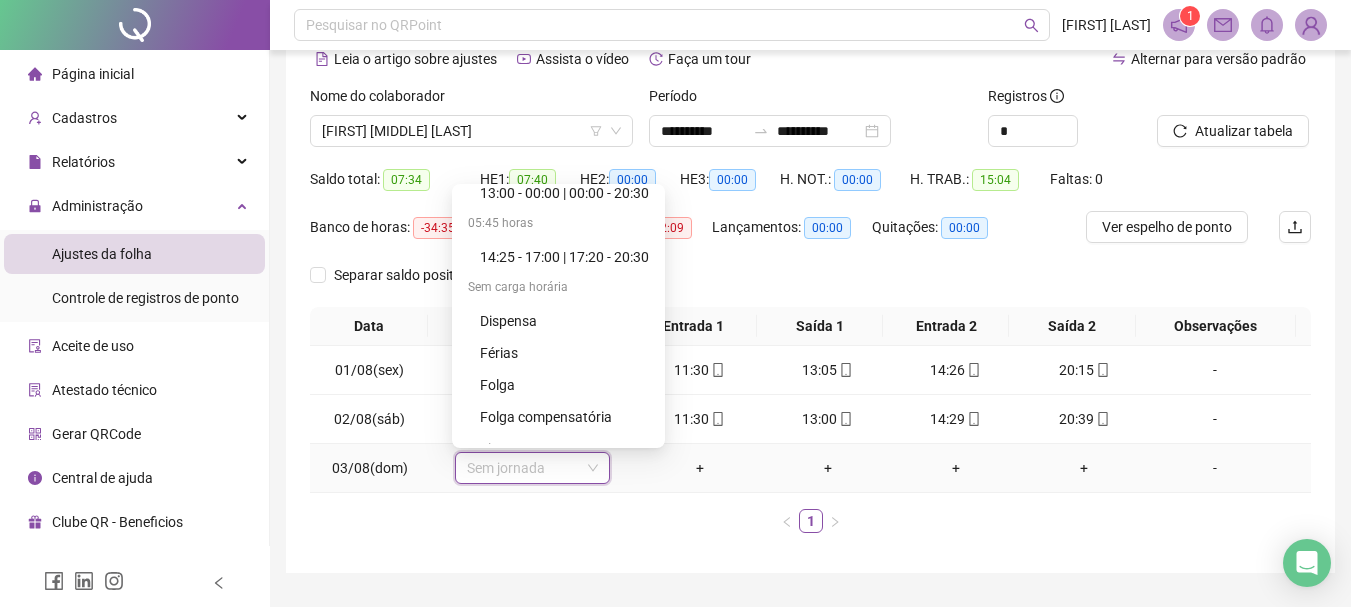 scroll, scrollTop: 192, scrollLeft: 0, axis: vertical 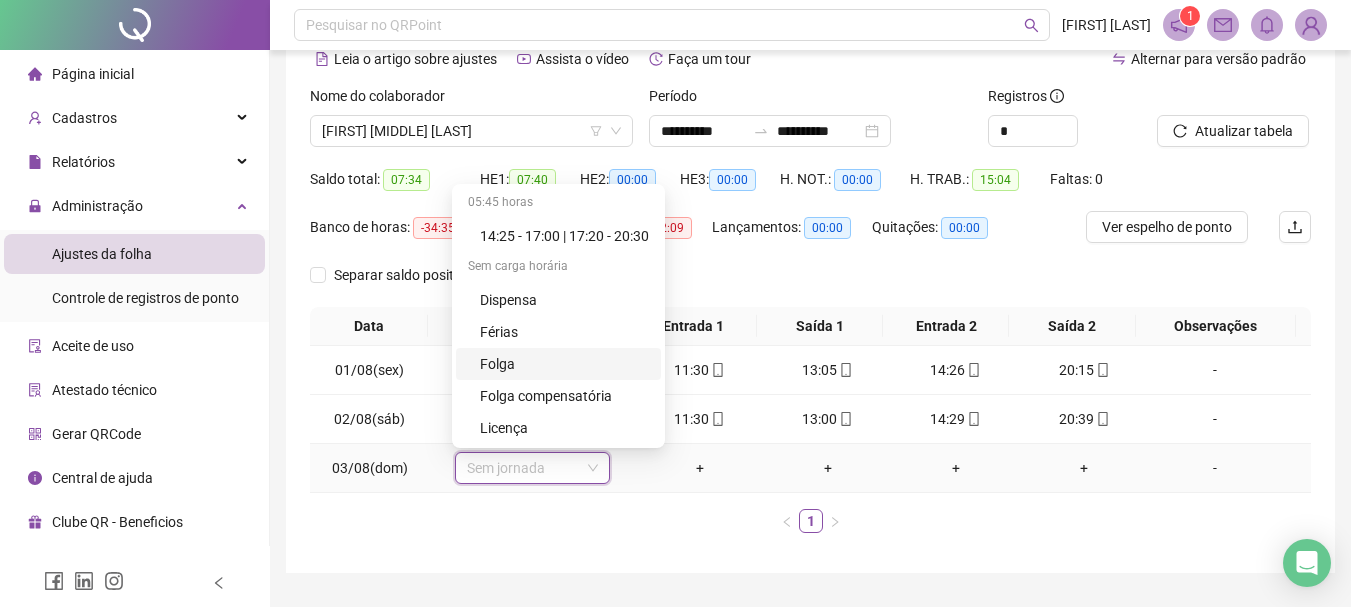 click on "Folga" at bounding box center [564, 364] 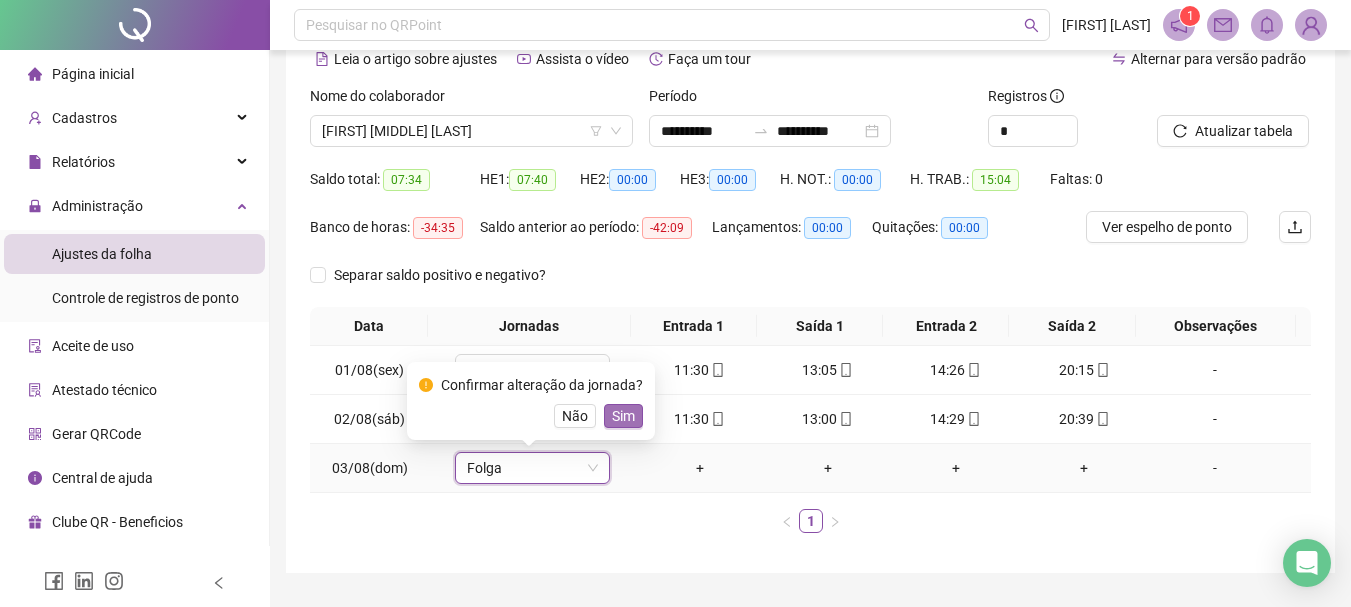 click on "Sim" at bounding box center (623, 416) 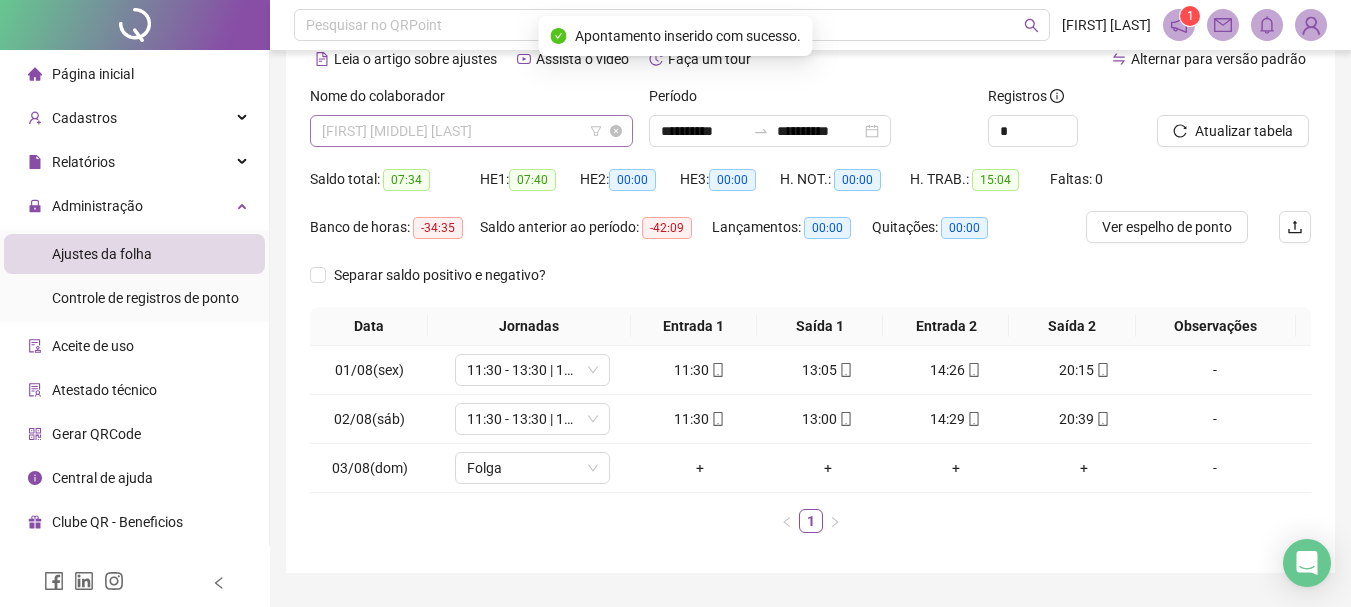 click on "[FIRST] [MIDDLE] [LAST]" at bounding box center (471, 131) 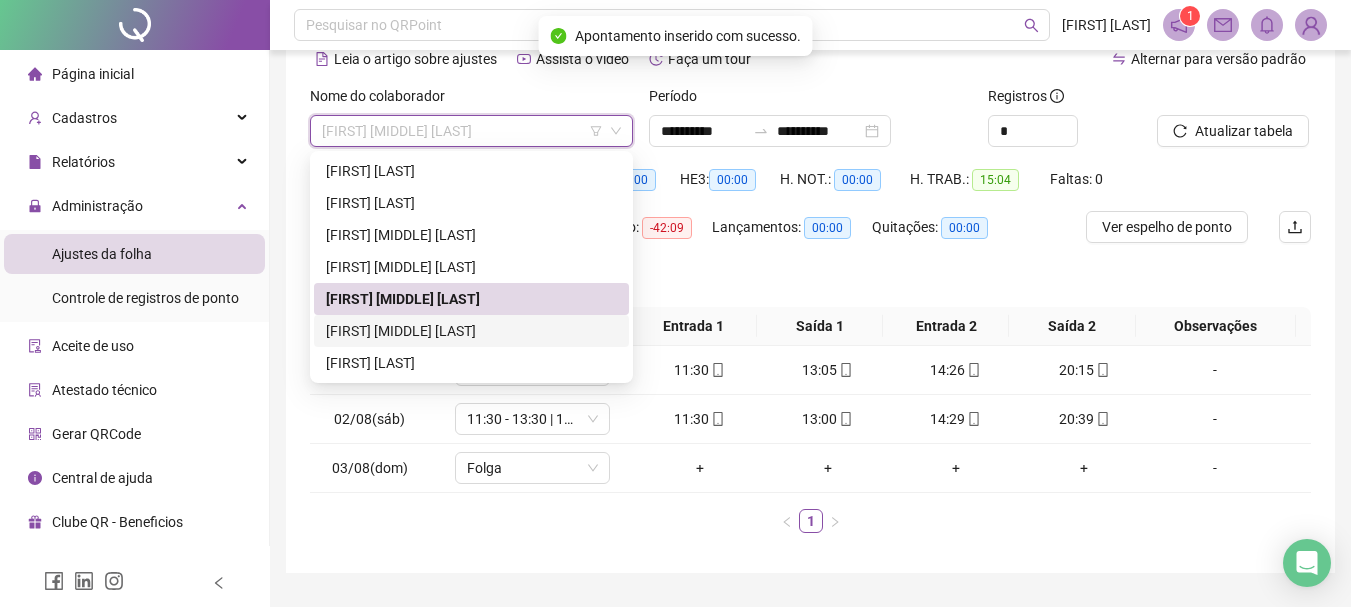 click on "[FIRST] [MIDDLE] [LAST]" at bounding box center [471, 331] 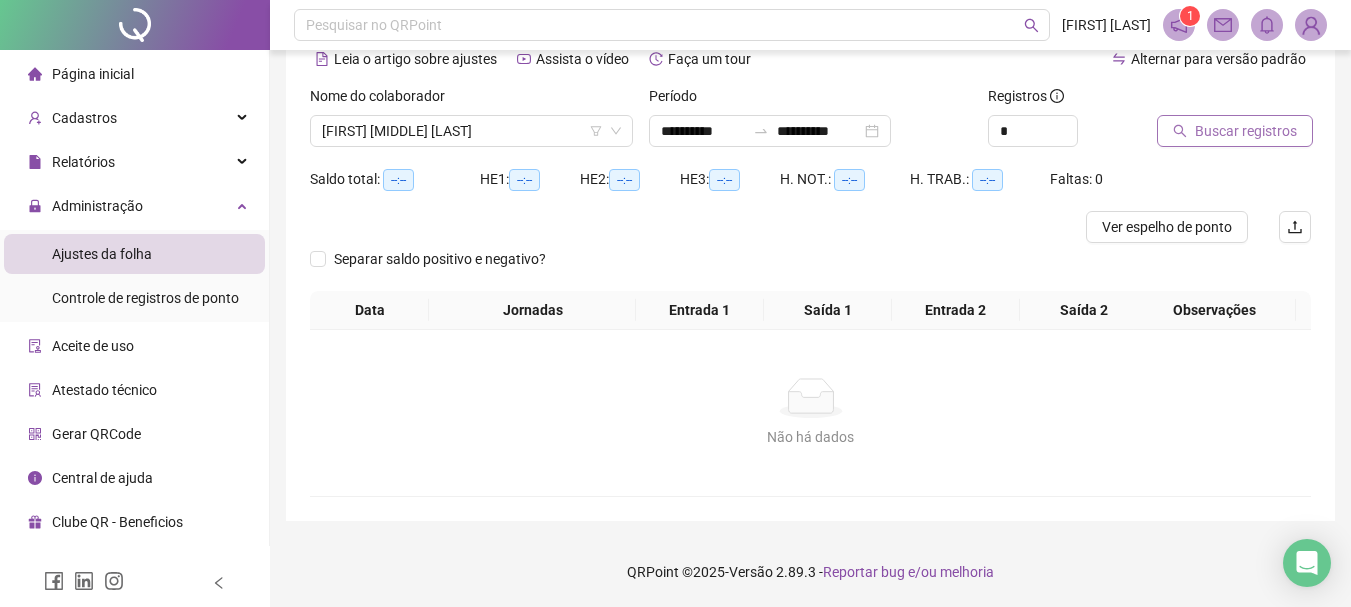 click on "Buscar registros" at bounding box center [1246, 131] 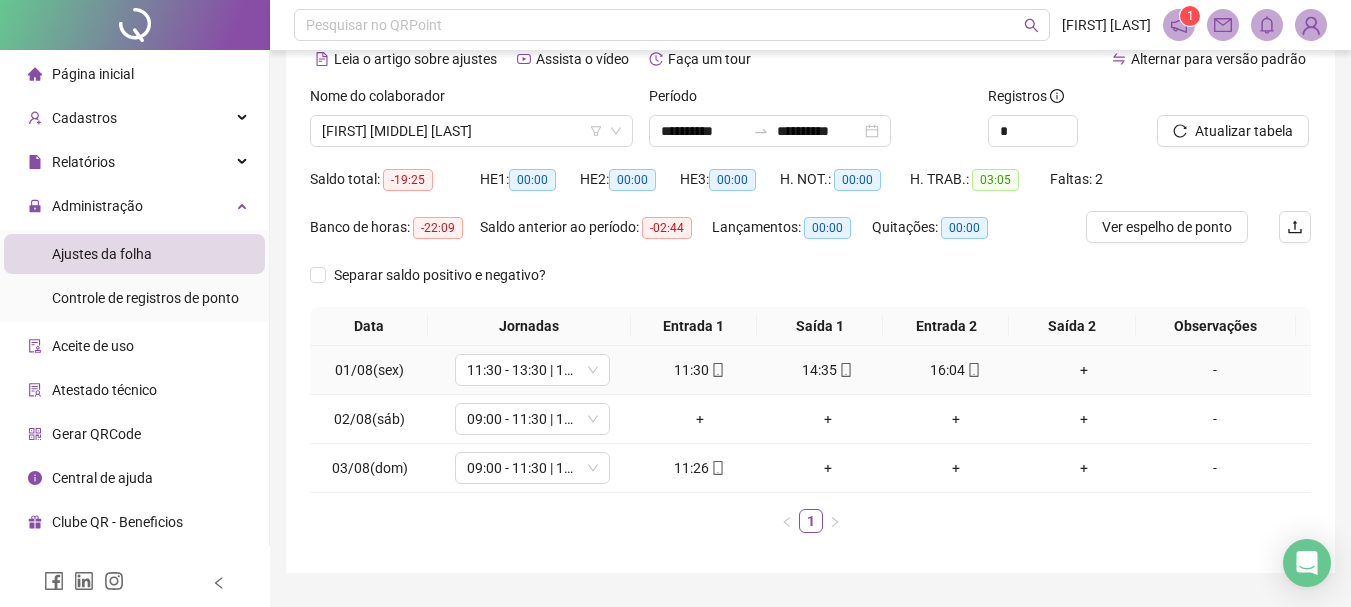 click on "+" at bounding box center [1084, 370] 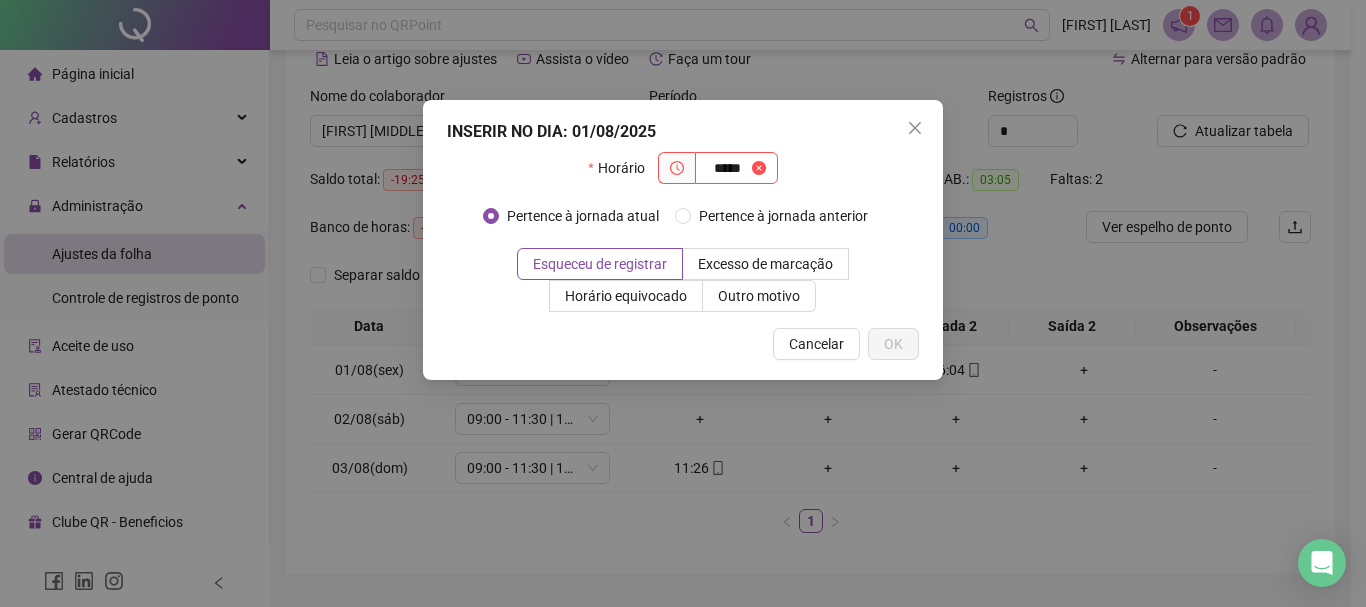 type on "*****" 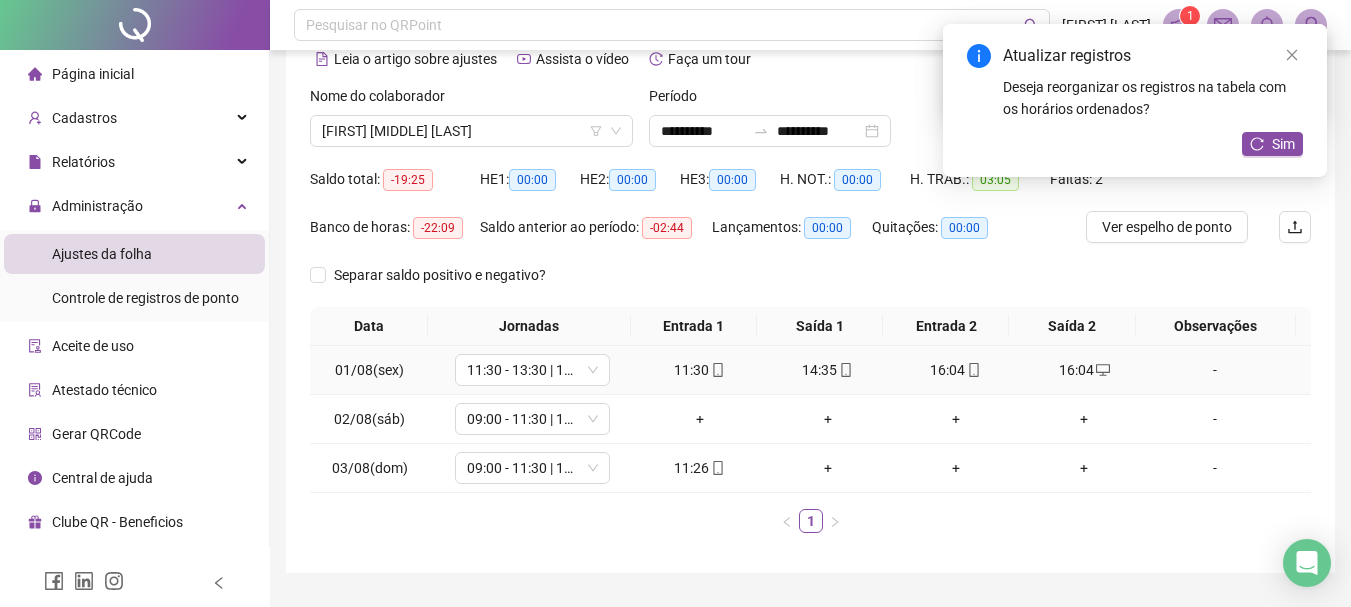 click 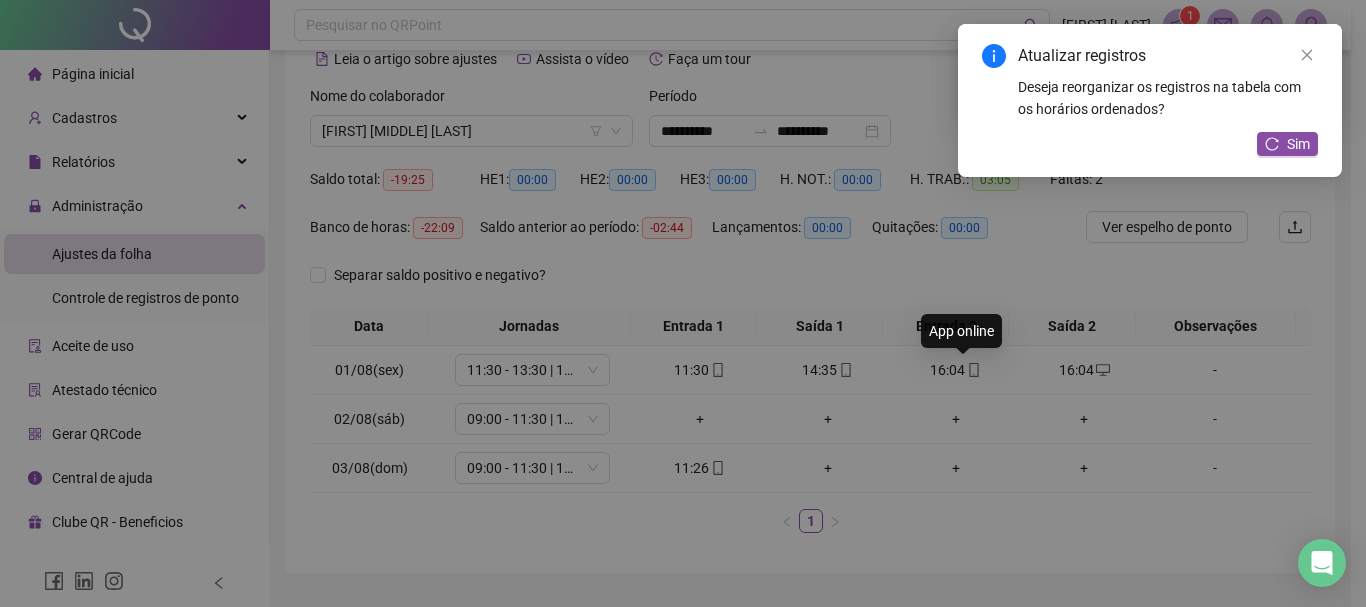 type on "**********" 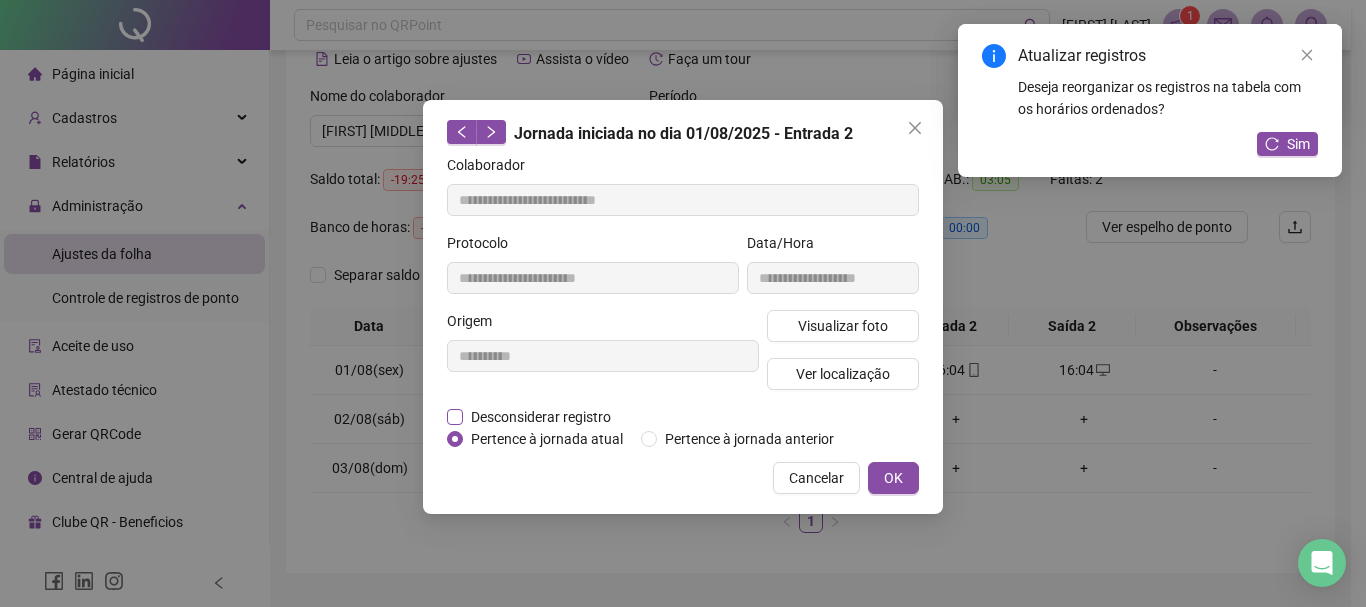 click on "Desconsiderar registro" at bounding box center [541, 417] 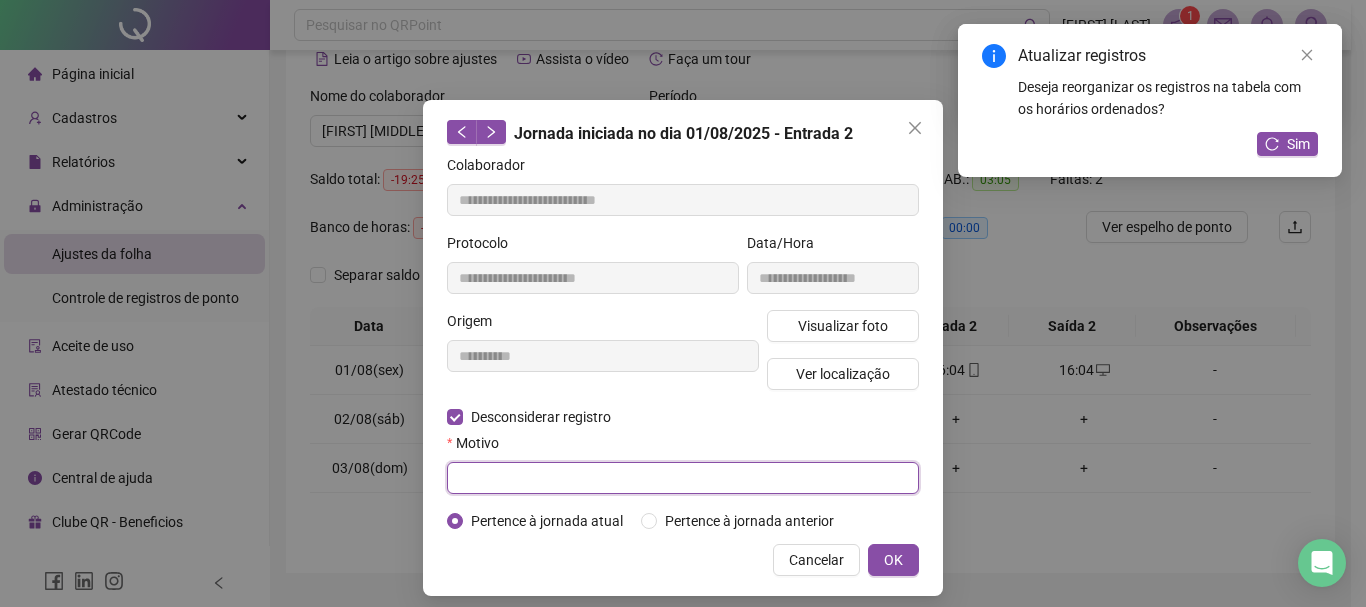 click at bounding box center (683, 478) 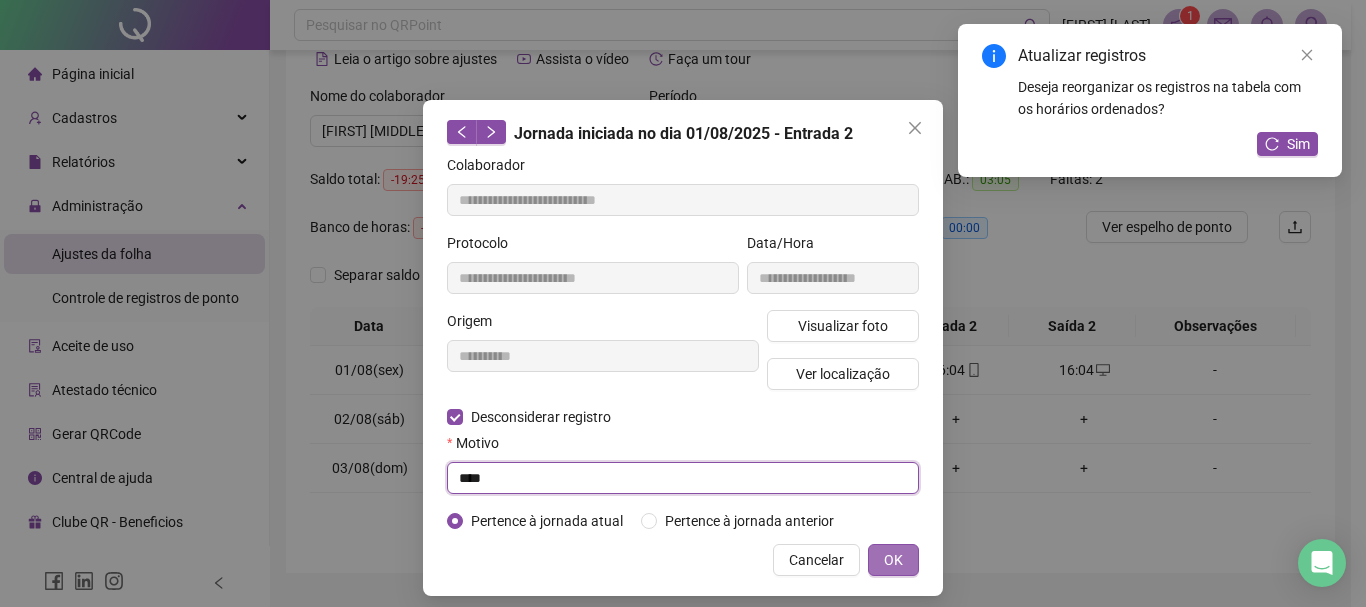 type on "****" 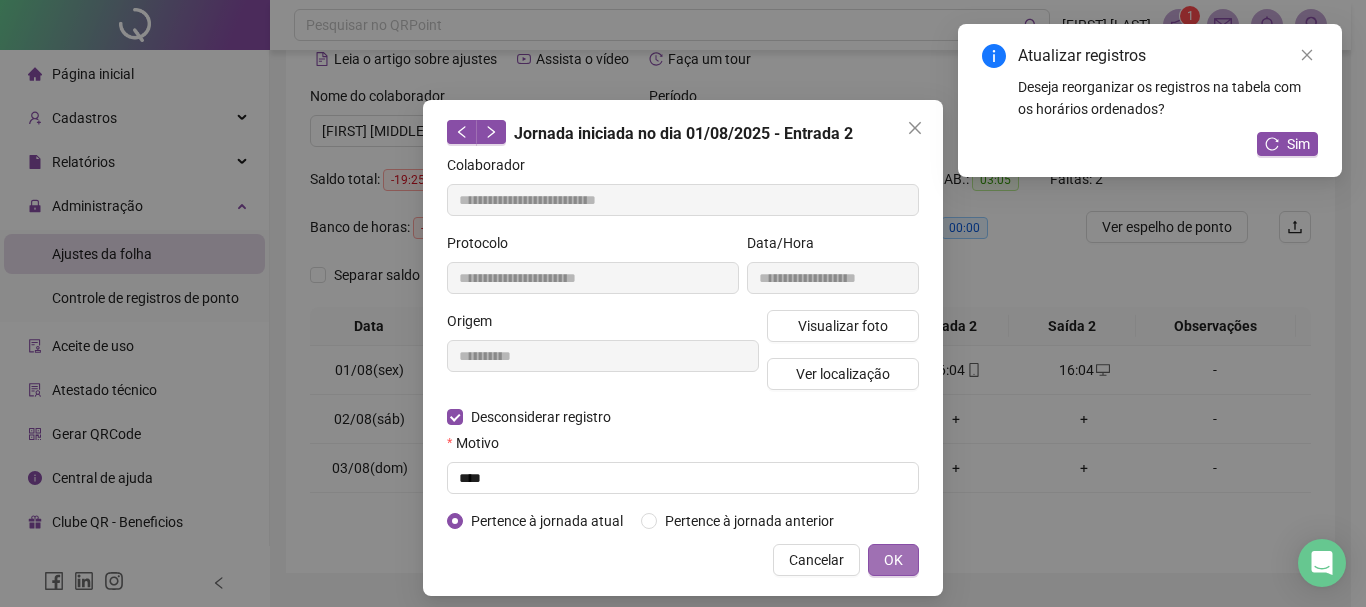 click on "OK" at bounding box center [893, 560] 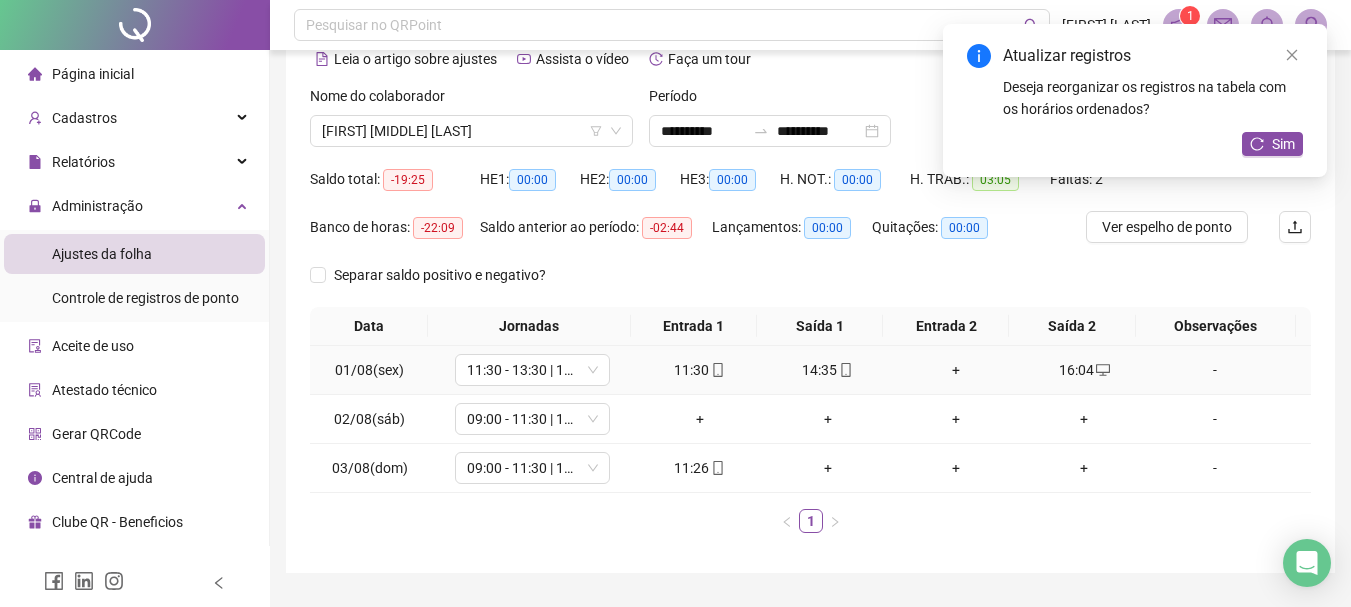 click on "+" at bounding box center [956, 370] 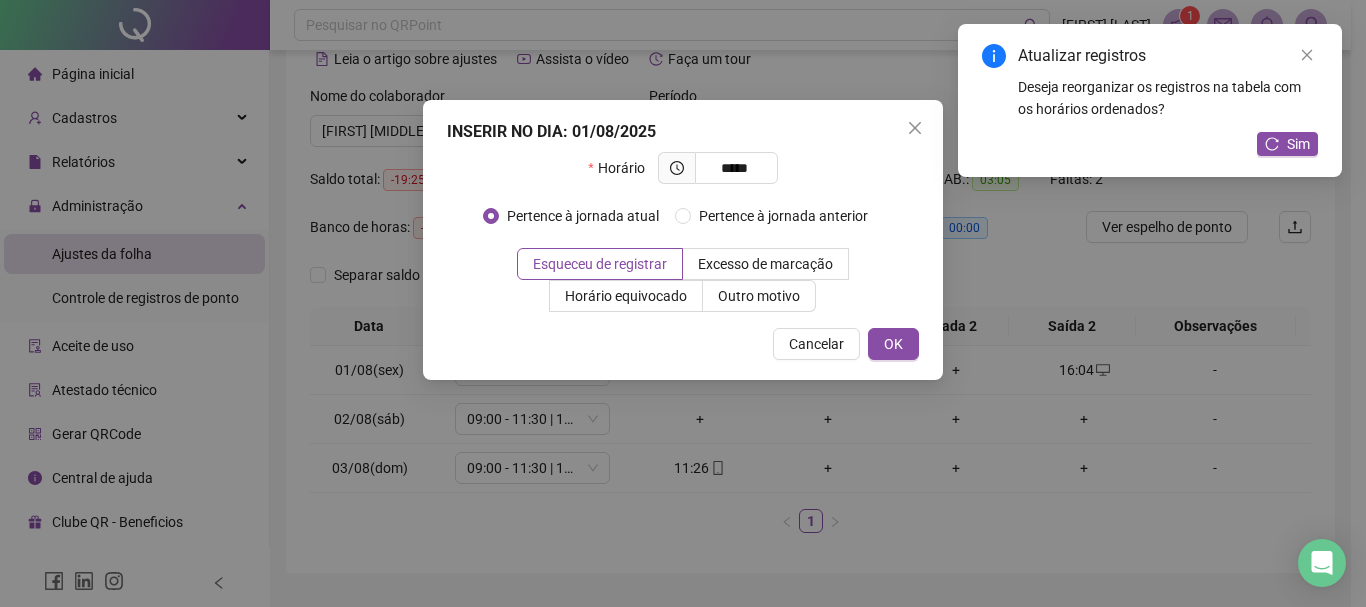 type on "*****" 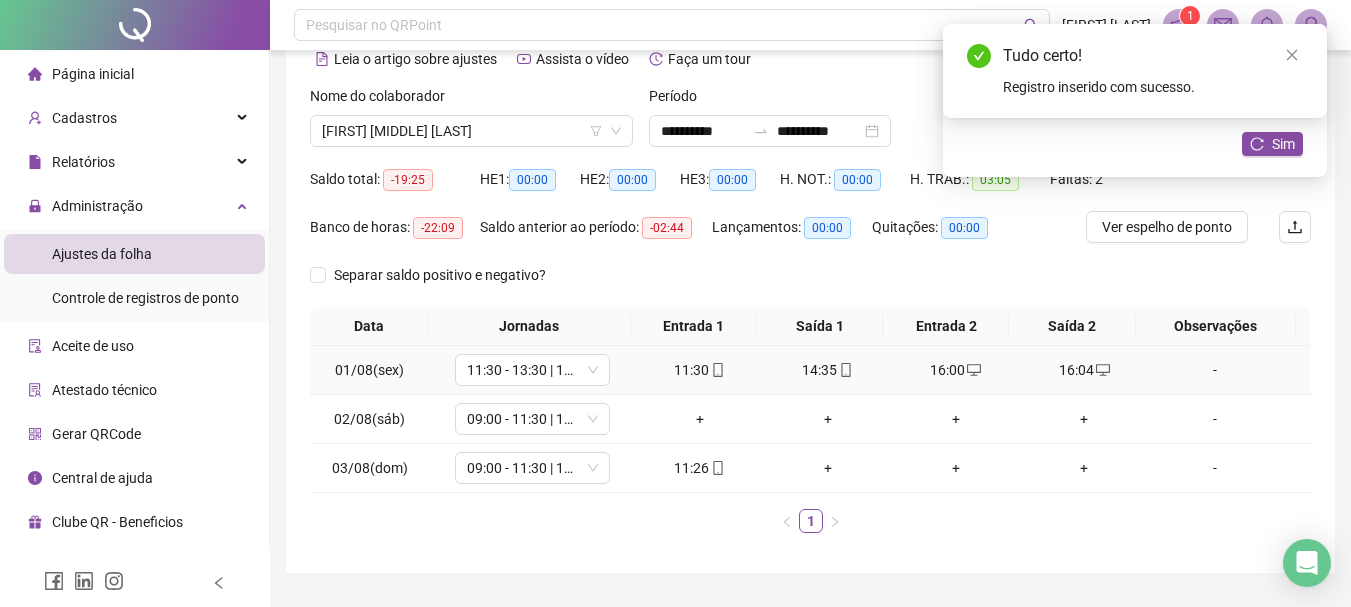 click on "-" at bounding box center (1215, 370) 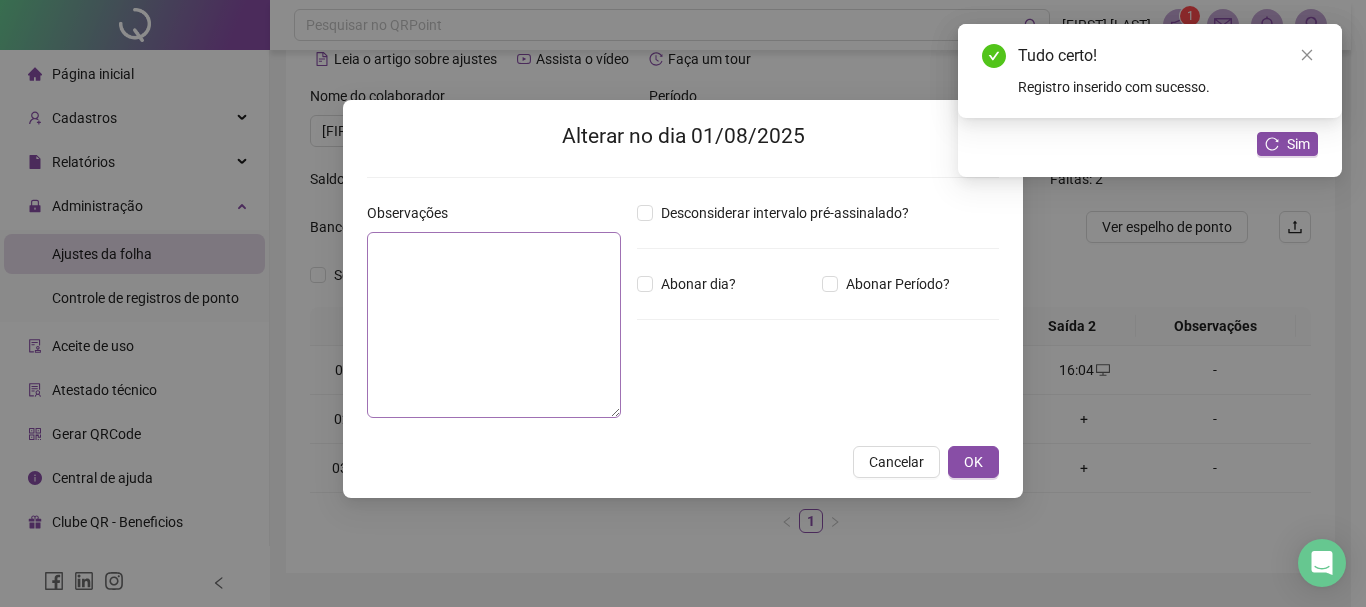 click on "Observações" at bounding box center (494, 318) 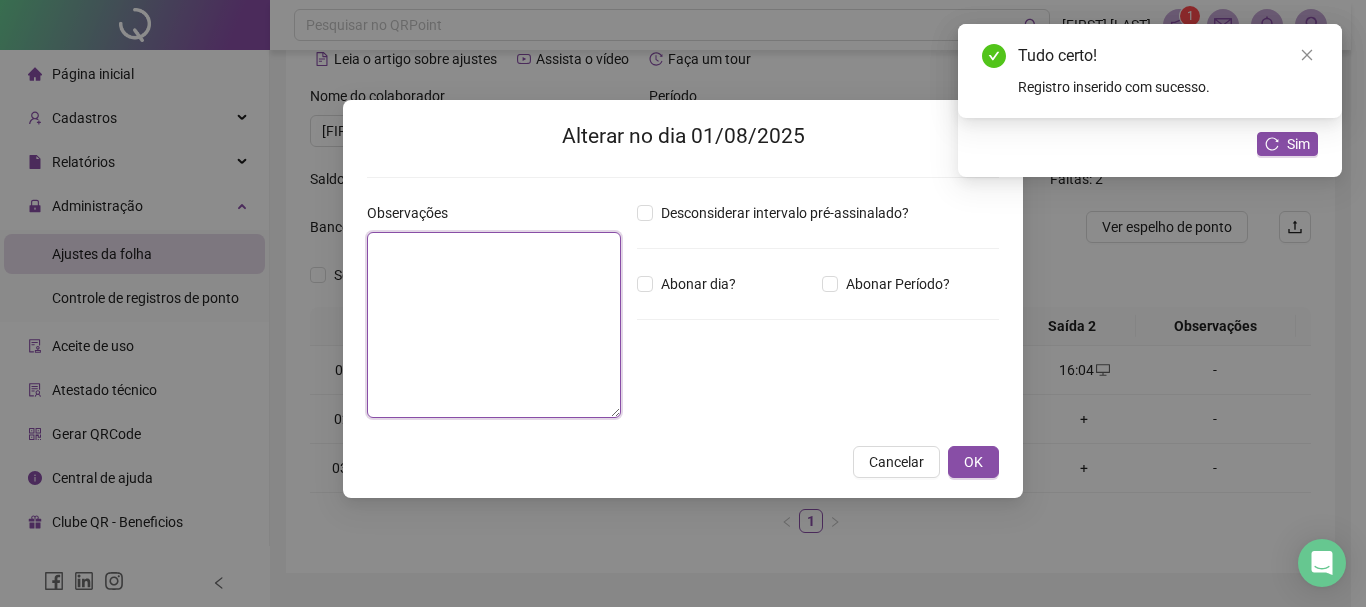 click at bounding box center [494, 325] 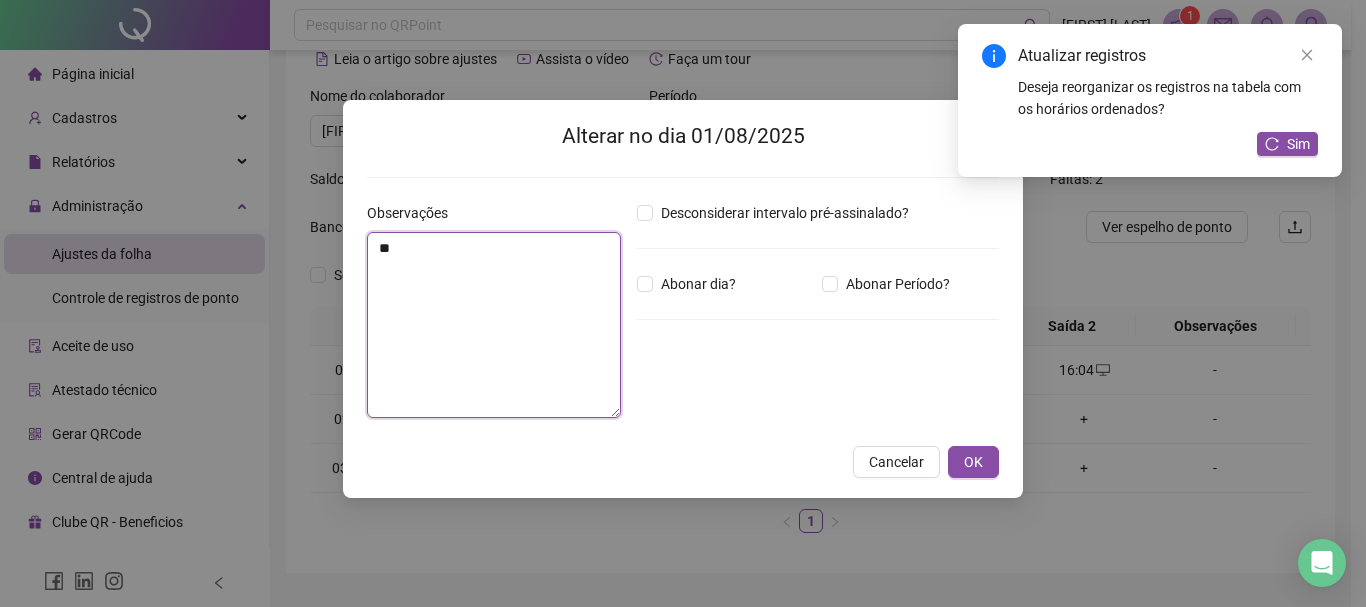 type on "*" 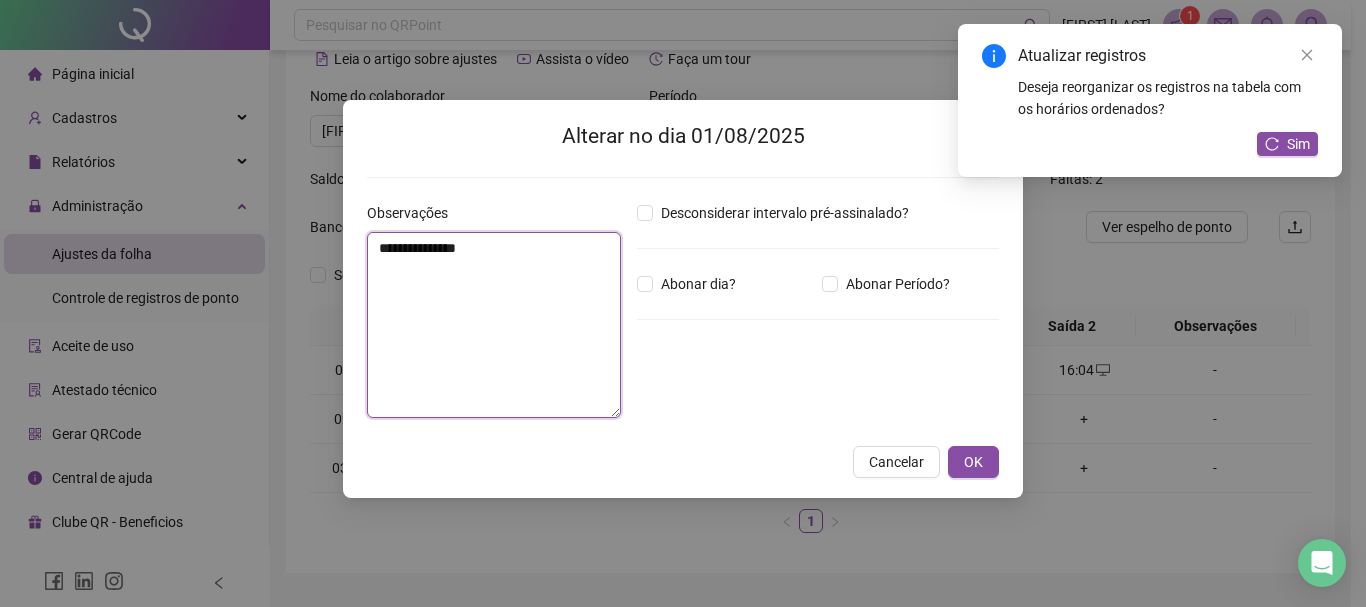 type on "**********" 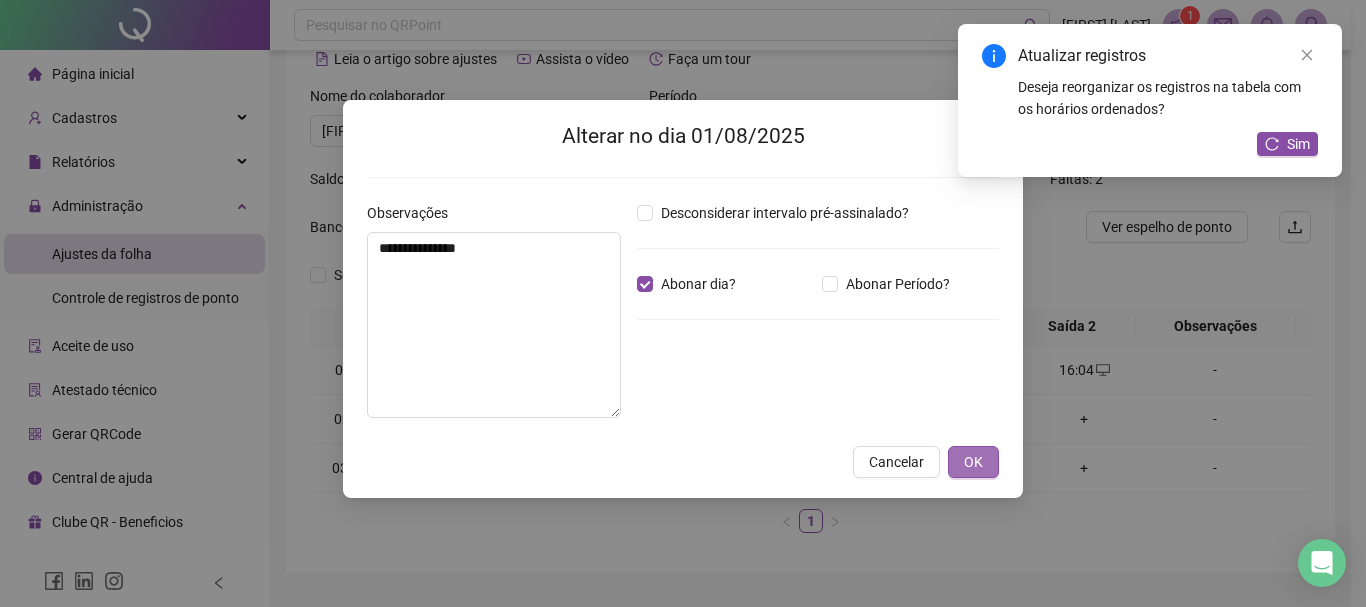 drag, startPoint x: 1003, startPoint y: 471, endPoint x: 986, endPoint y: 470, distance: 17.029387 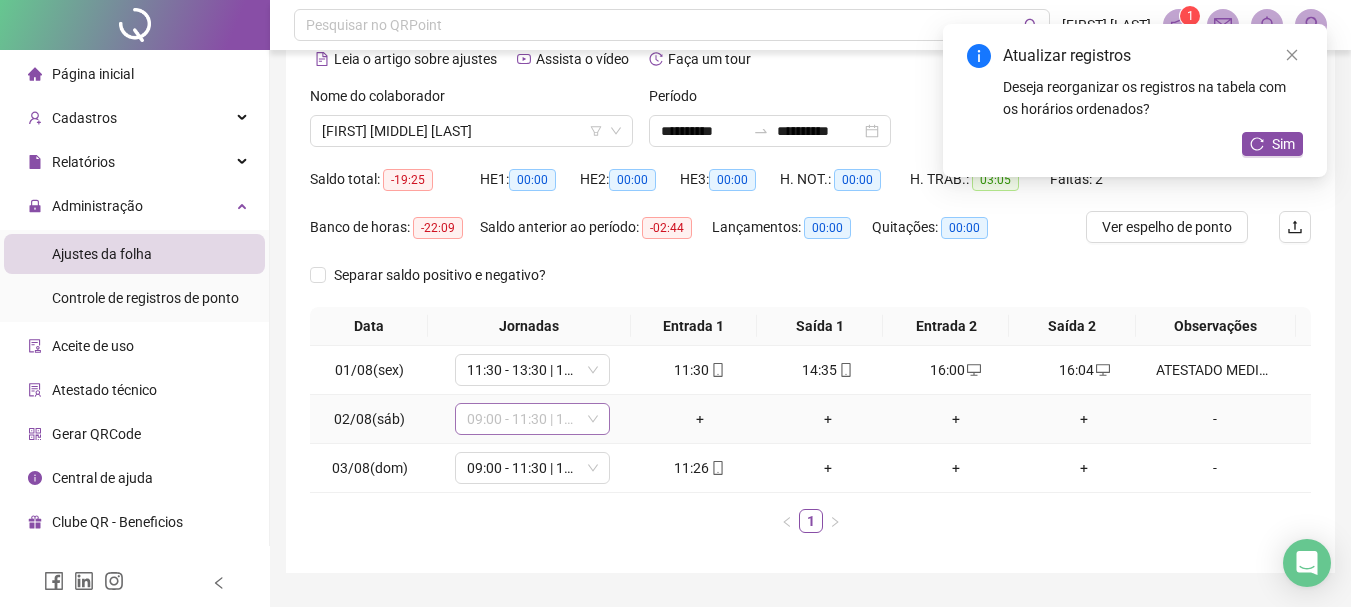 click on "09:00 - 11:30 | 13:00 - 18:00" at bounding box center [532, 419] 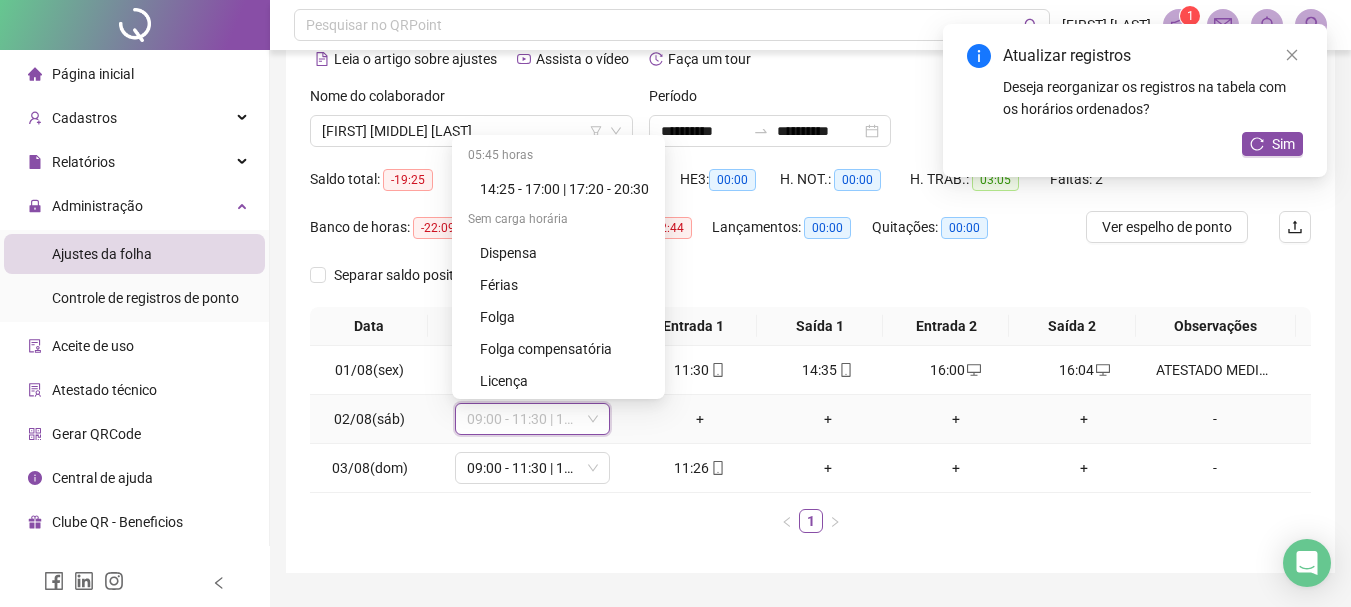 scroll, scrollTop: 192, scrollLeft: 0, axis: vertical 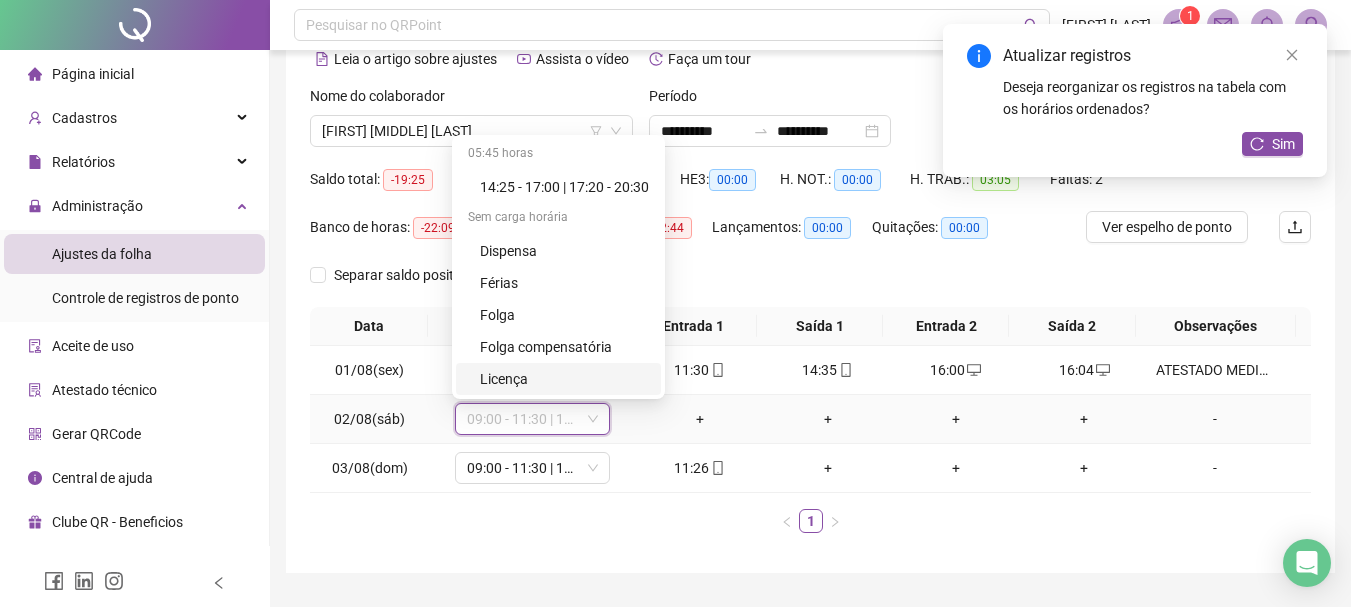 click on "Licença" at bounding box center (564, 379) 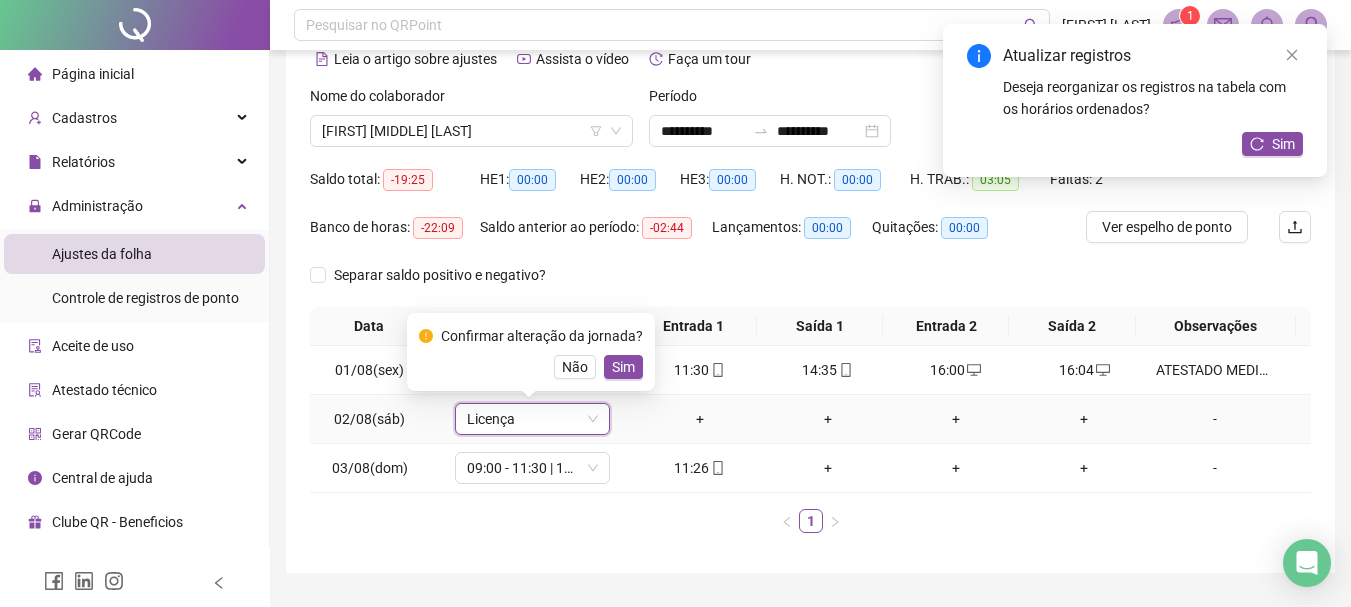 drag, startPoint x: 618, startPoint y: 369, endPoint x: 1364, endPoint y: 418, distance: 747.60754 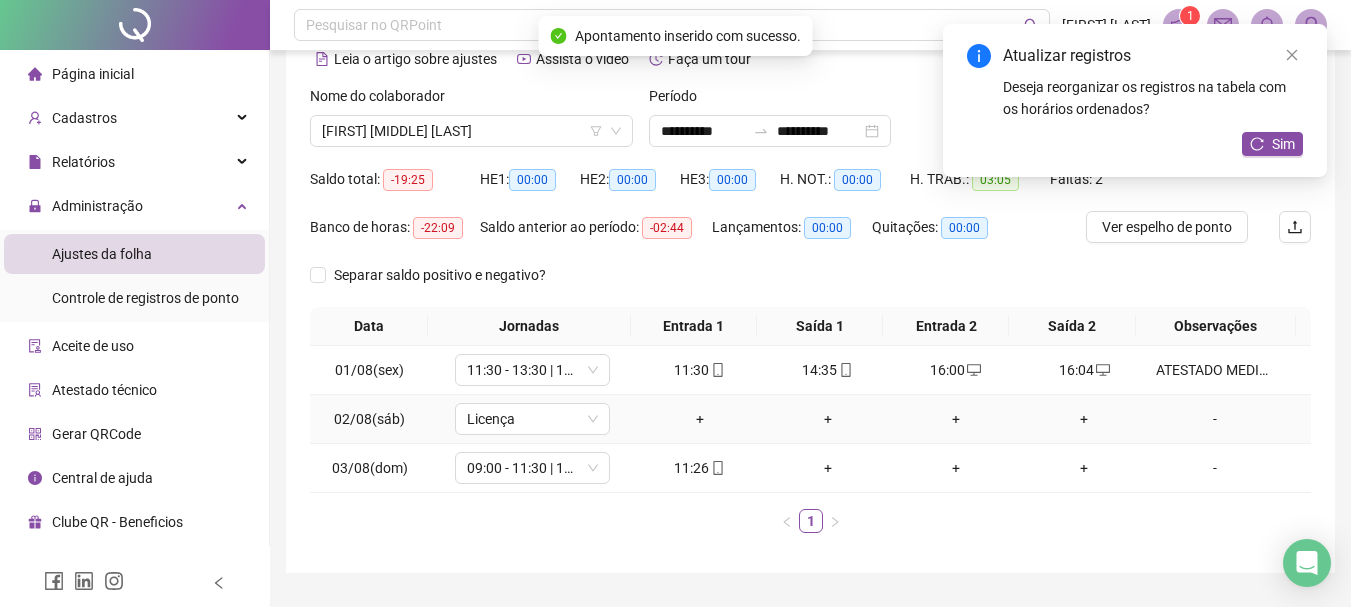click on "-" at bounding box center [1215, 419] 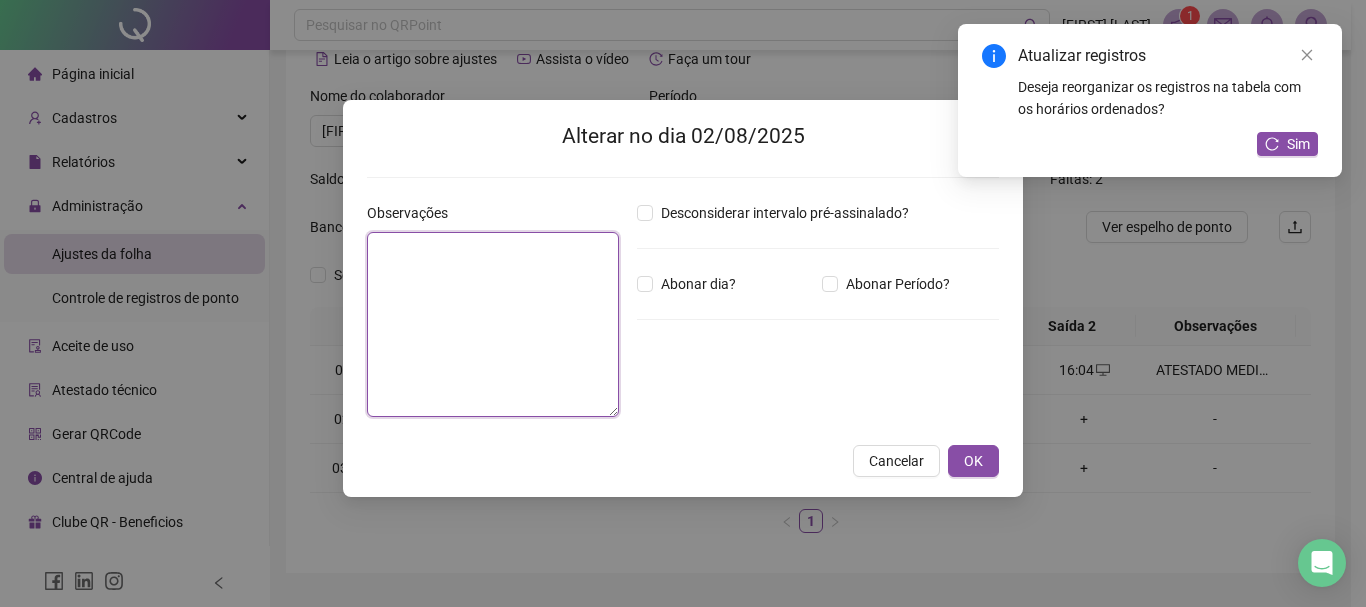 drag, startPoint x: 598, startPoint y: 264, endPoint x: 636, endPoint y: 283, distance: 42.48529 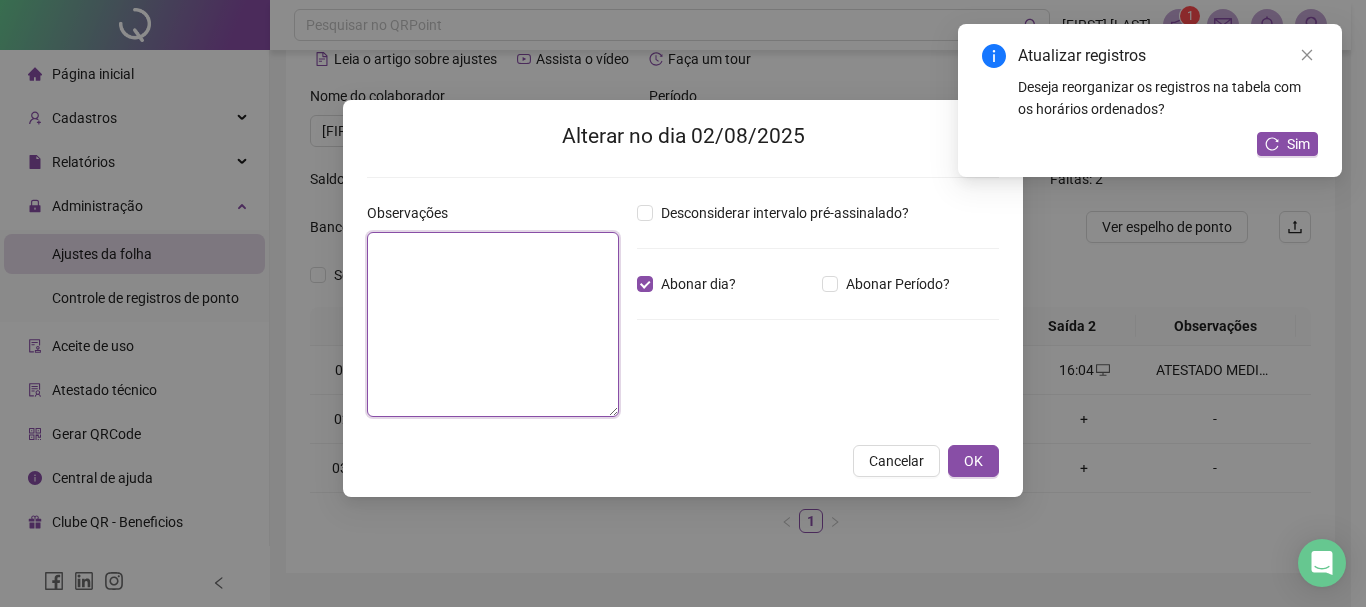 click at bounding box center [493, 324] 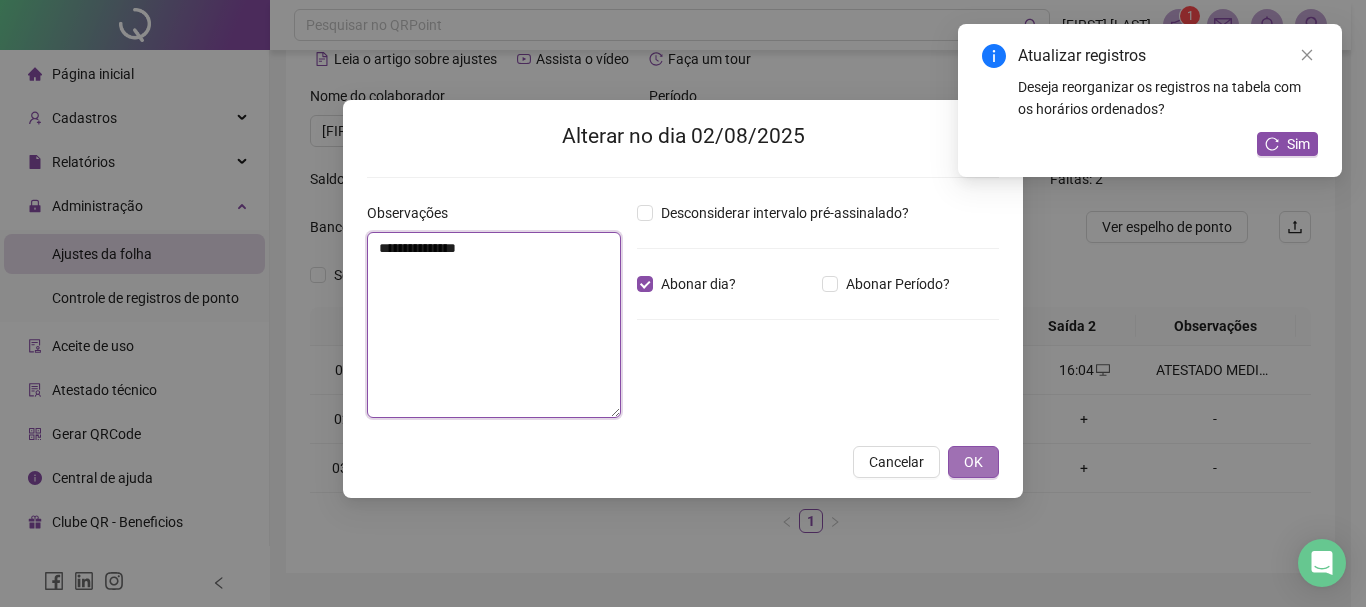 type on "**********" 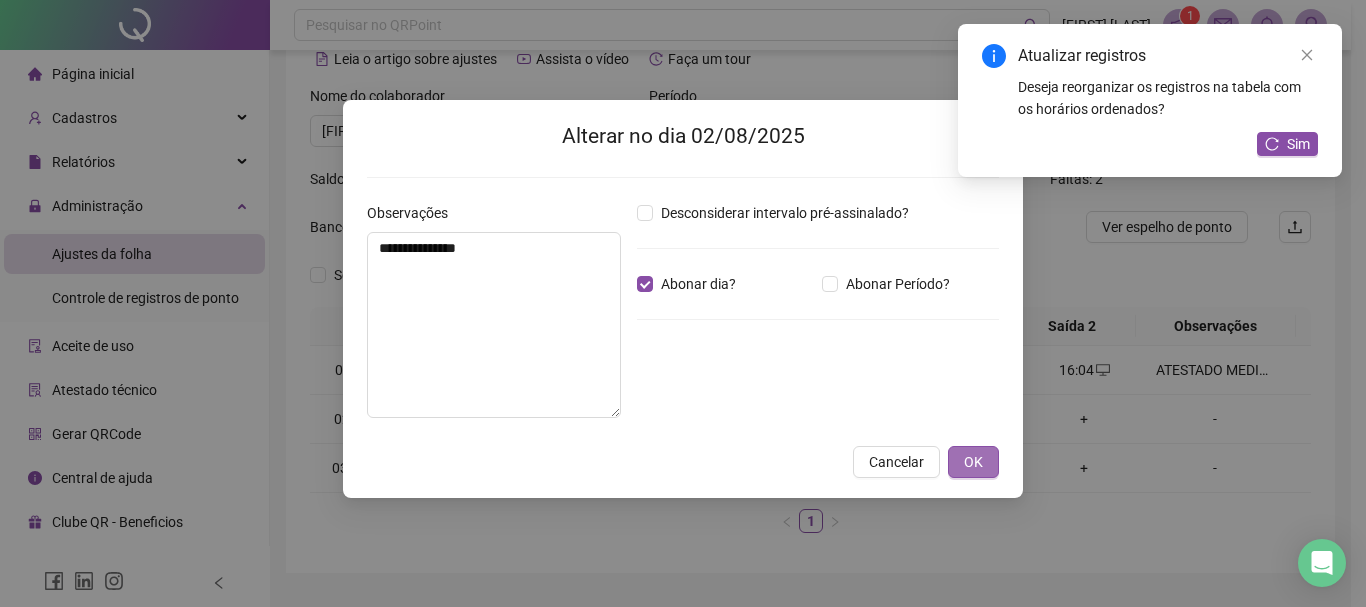 click on "OK" at bounding box center (973, 462) 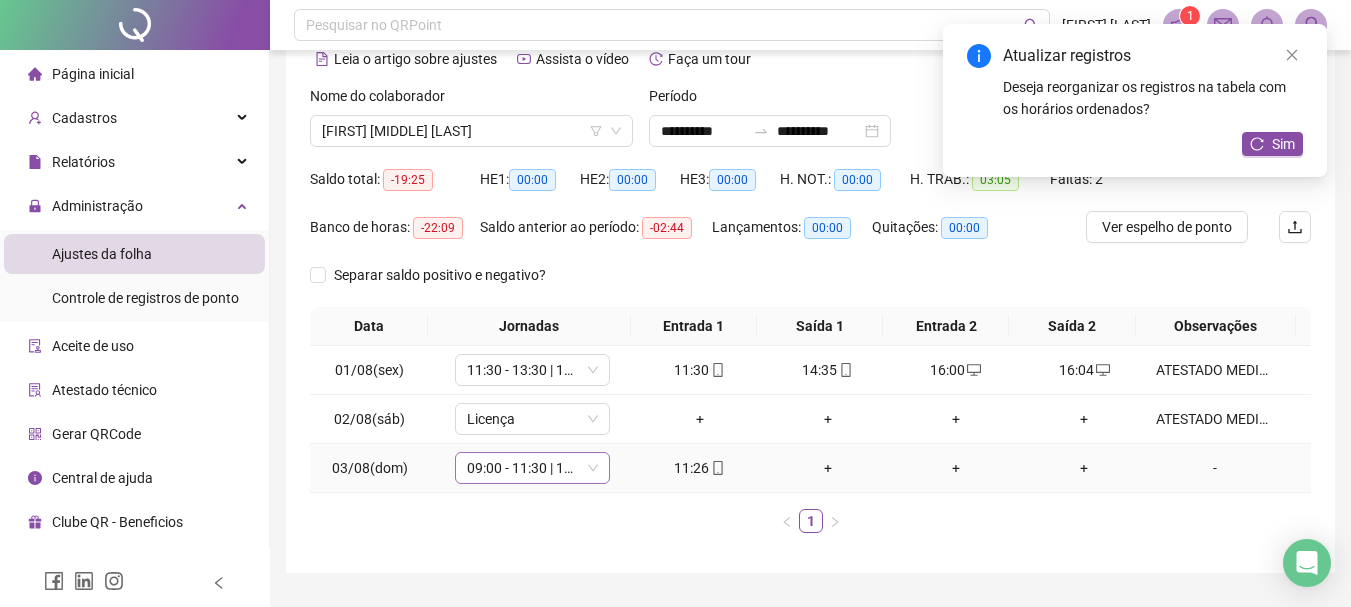 click on "09:00 - 11:30 | 13:00 - 18:00" at bounding box center (532, 468) 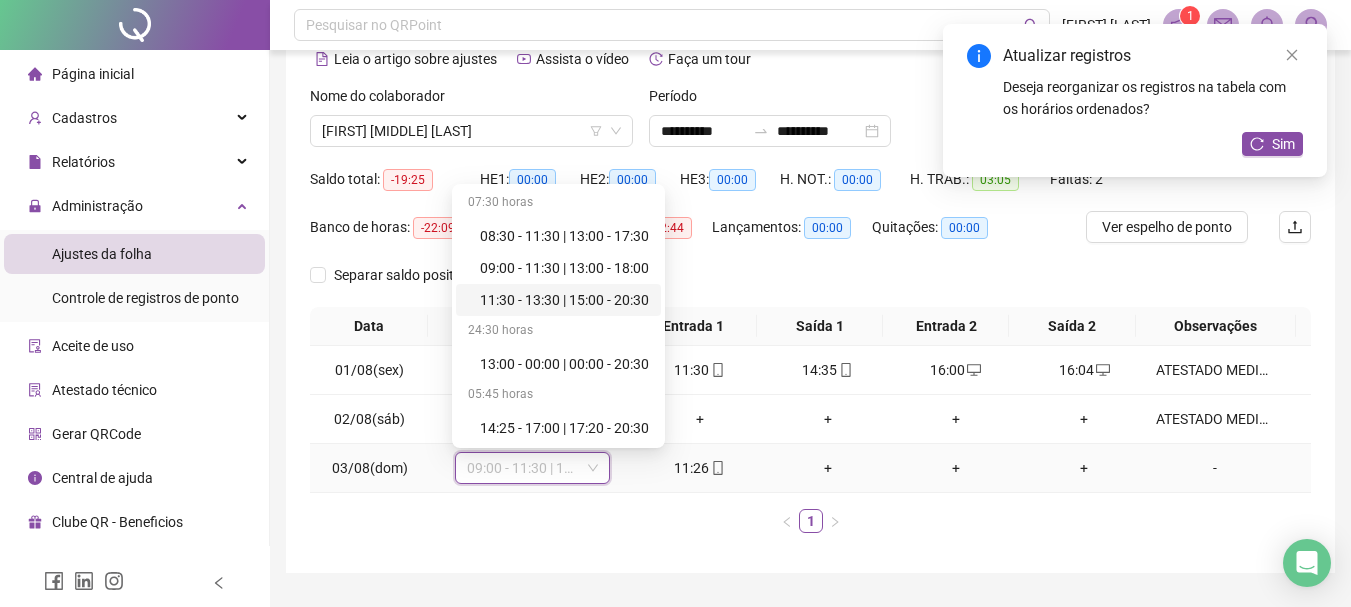 click on "11:30 - 13:30 | 15:00 - 20:30" at bounding box center [564, 300] 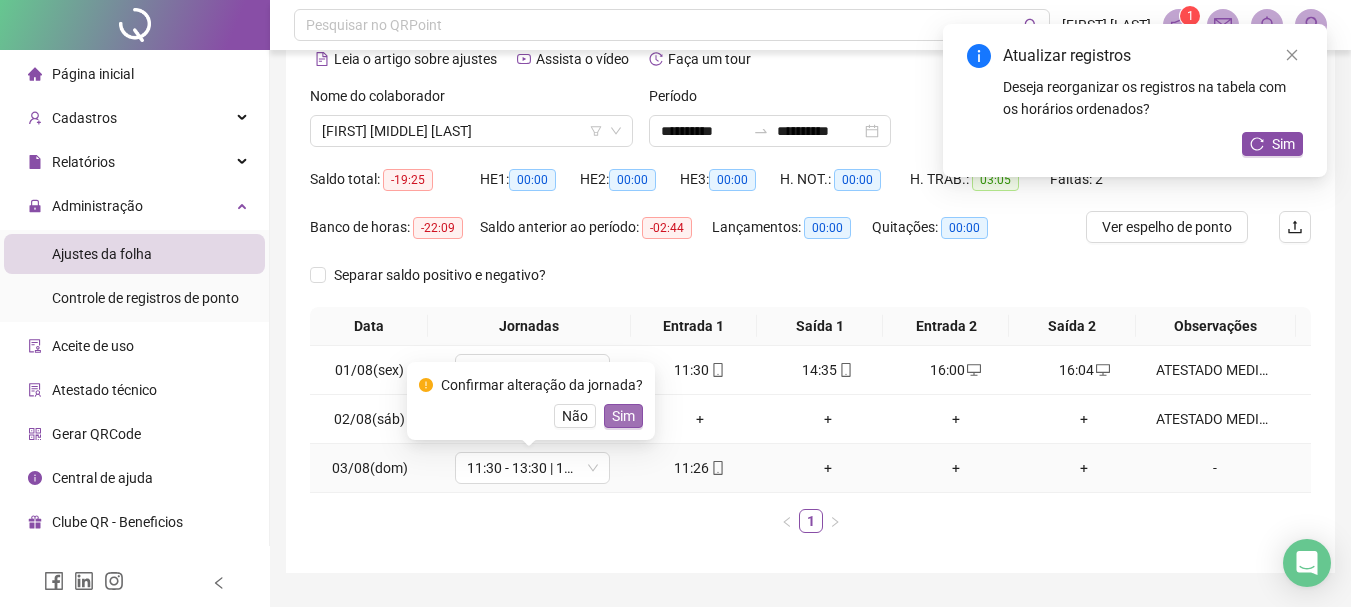 click on "Sim" at bounding box center [623, 416] 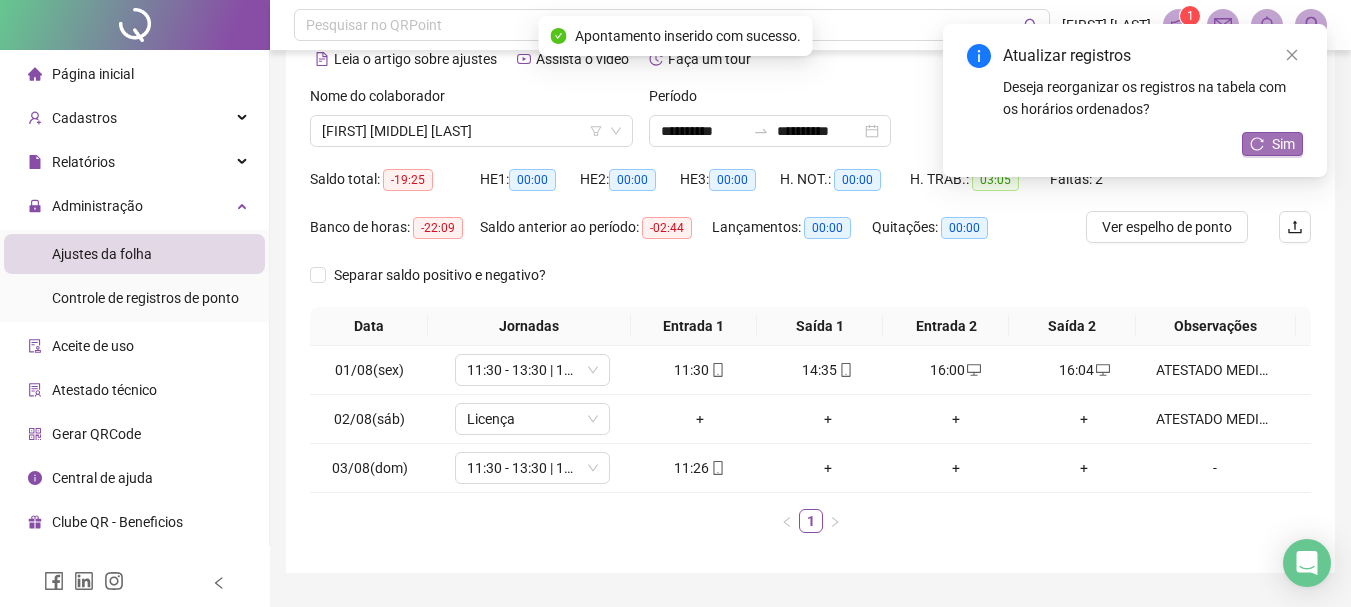 click 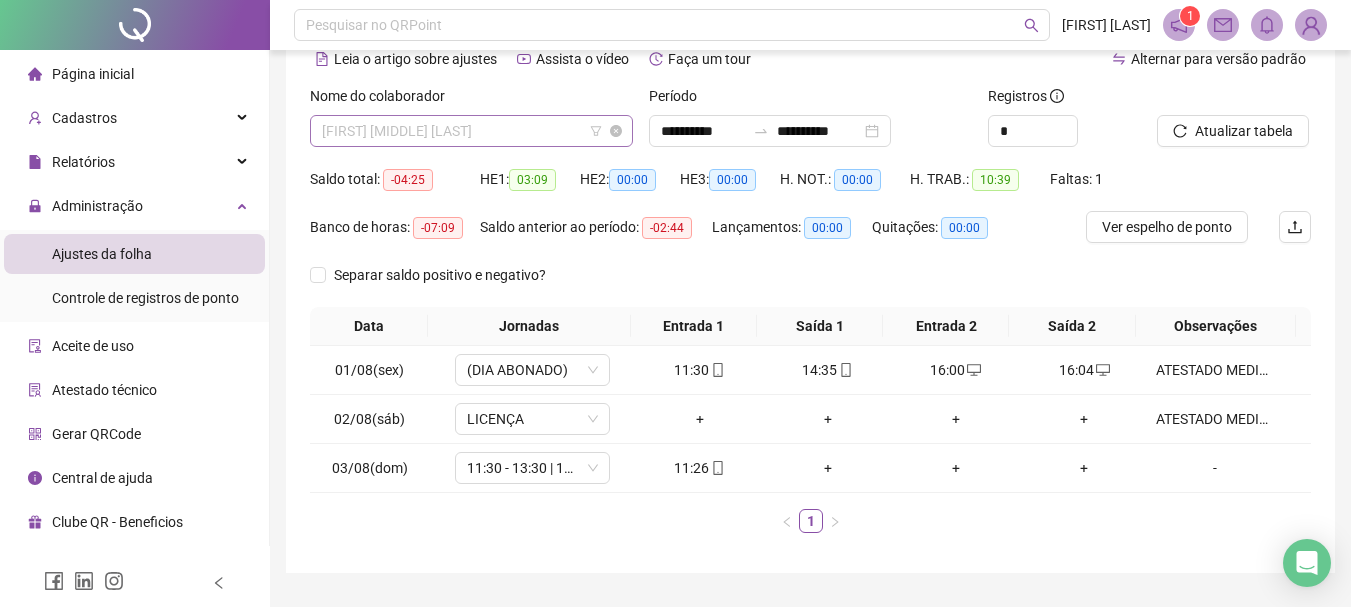 click on "[FIRST] [MIDDLE] [LAST]" at bounding box center [471, 131] 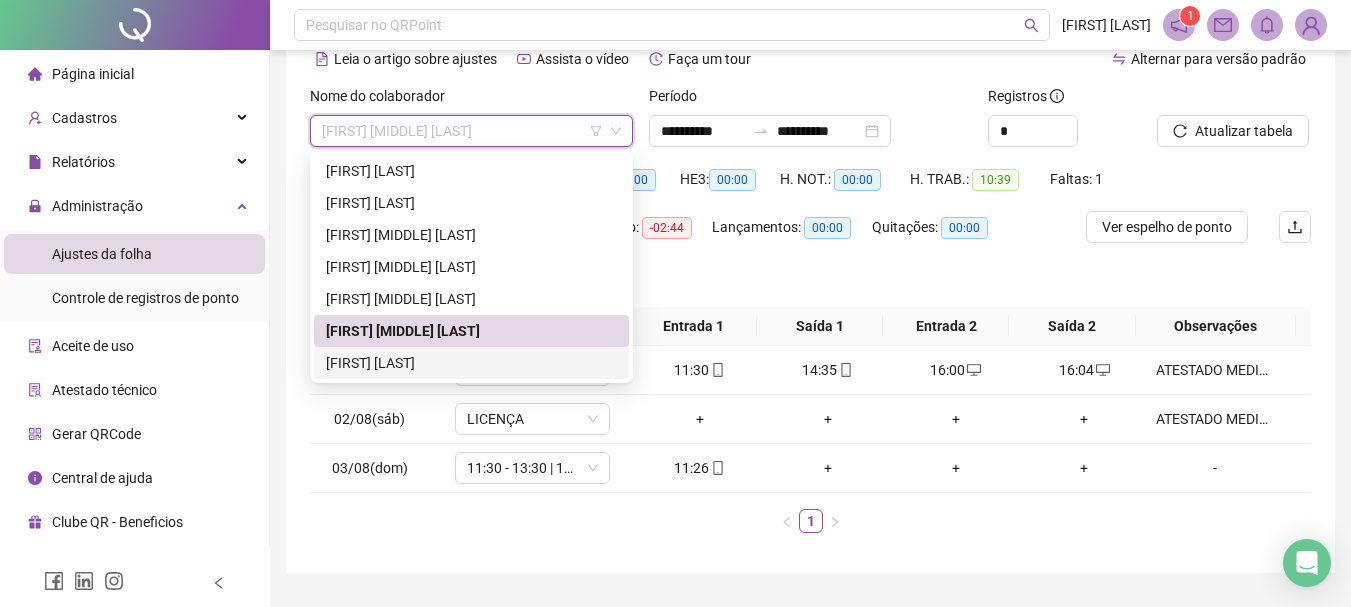 click on "[FIRST] [LAST]" at bounding box center [471, 363] 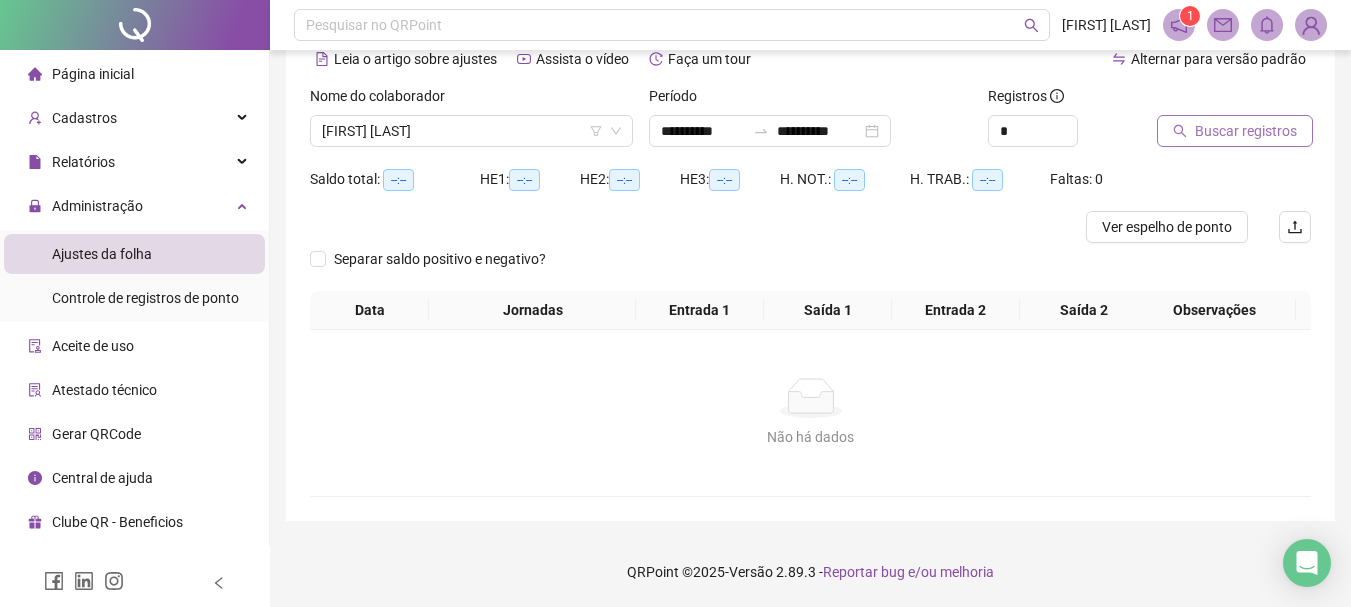 click on "Buscar registros" at bounding box center (1246, 131) 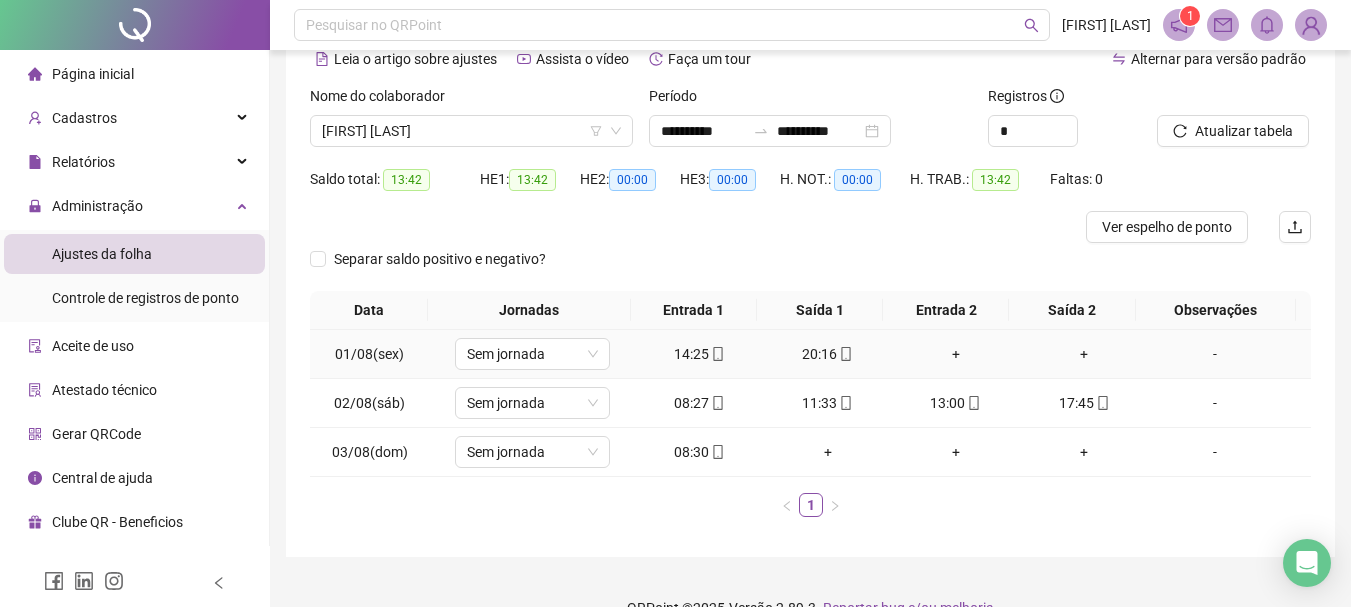 click on "20:16" at bounding box center (828, 354) 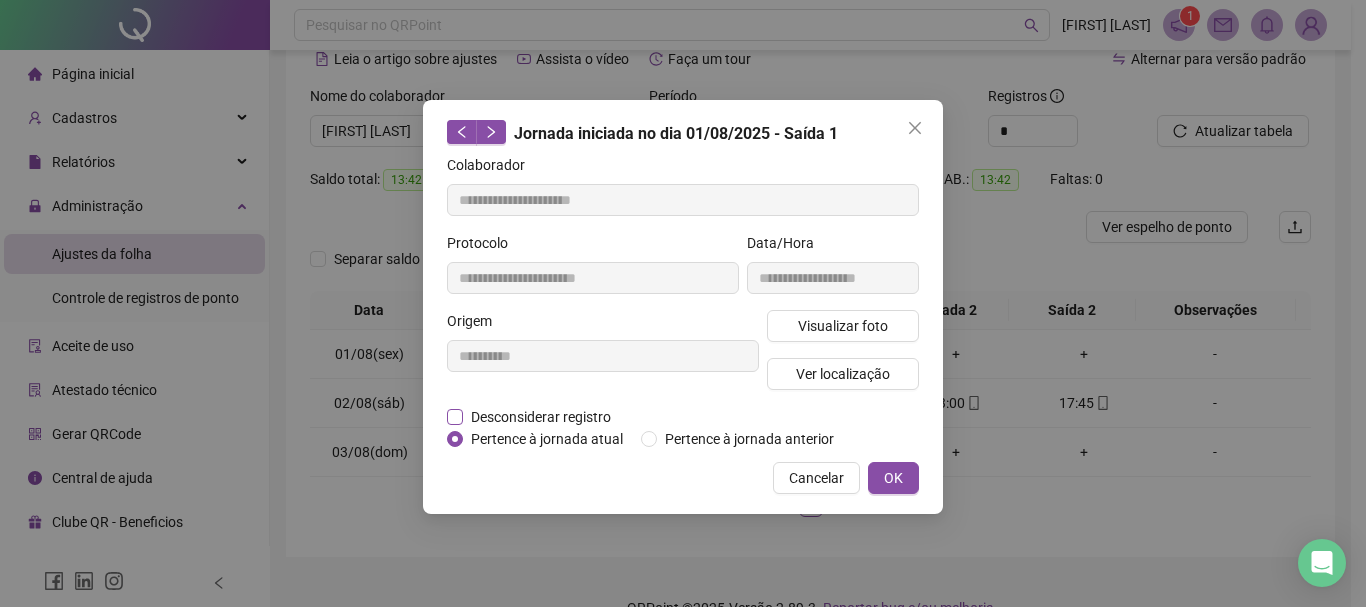 click on "Desconsiderar registro" at bounding box center (541, 417) 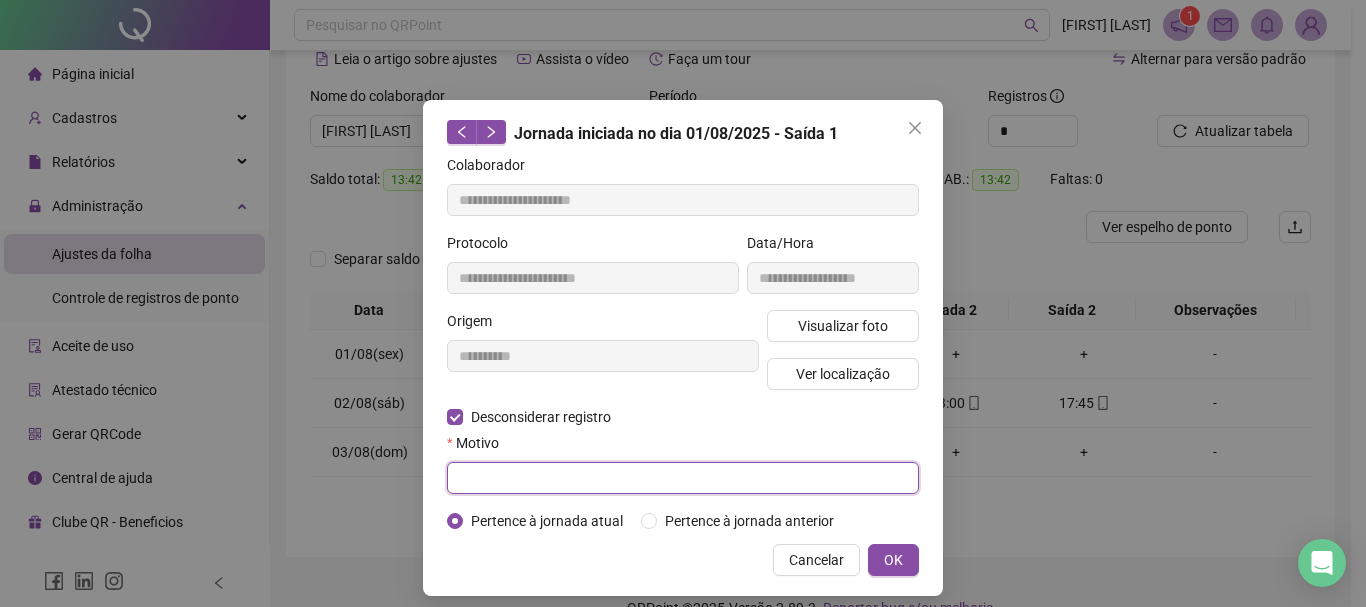 click at bounding box center [683, 478] 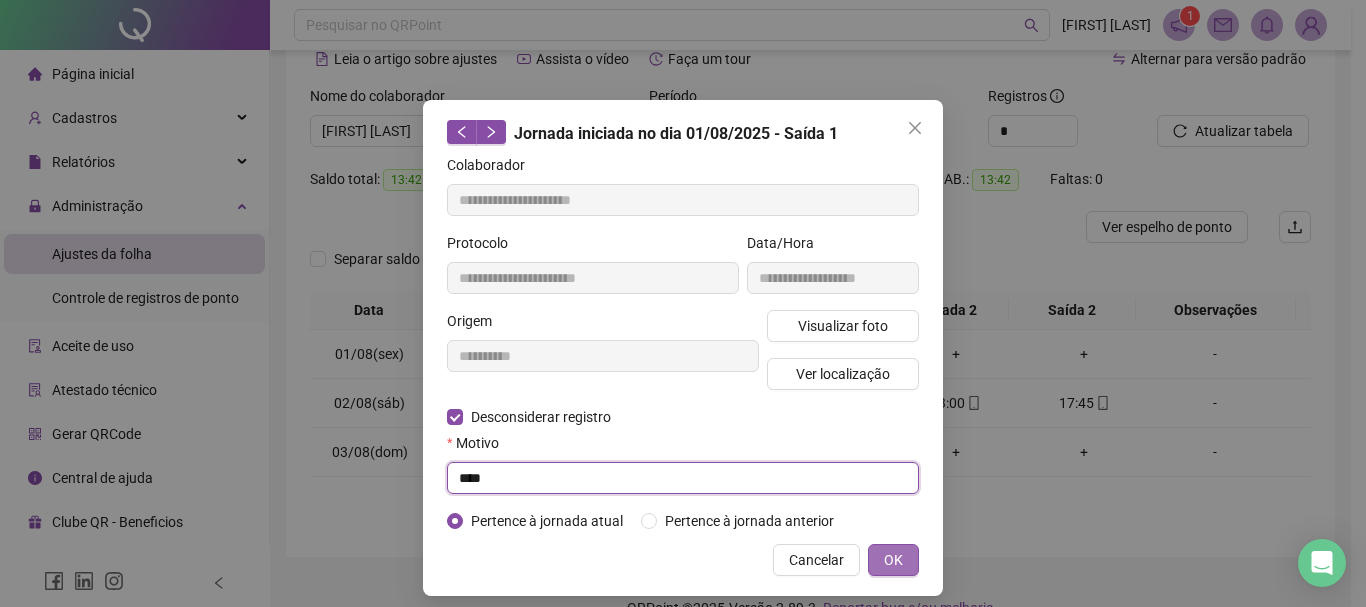 type on "****" 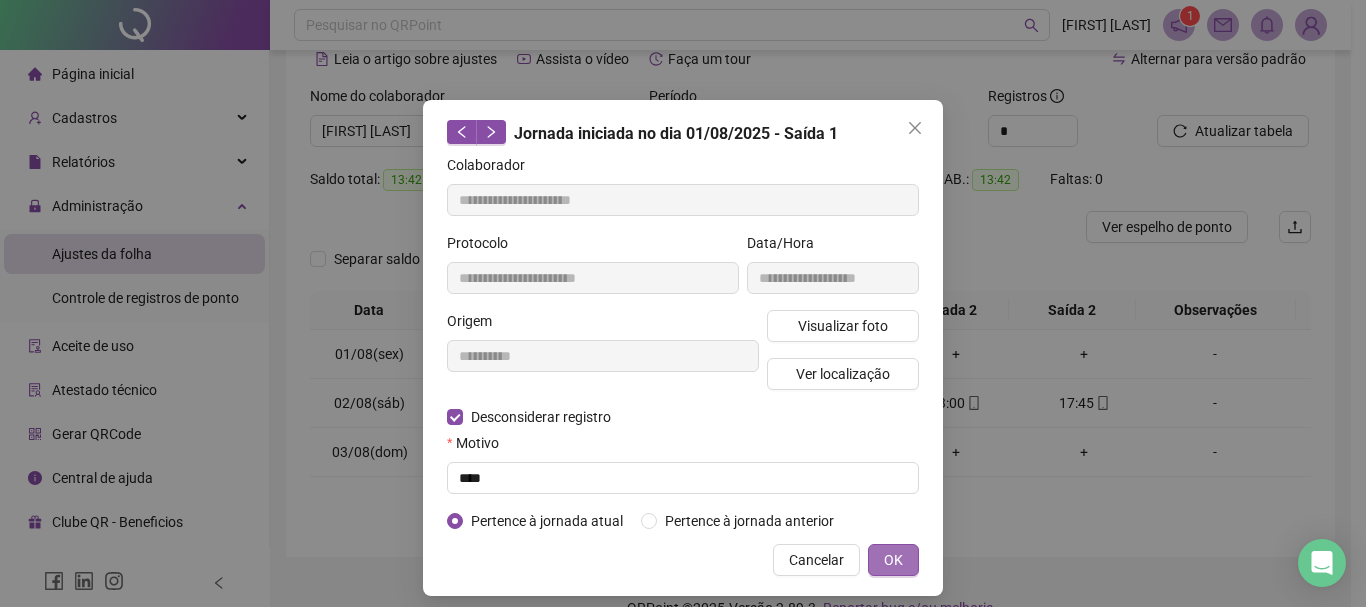 click on "OK" at bounding box center [893, 560] 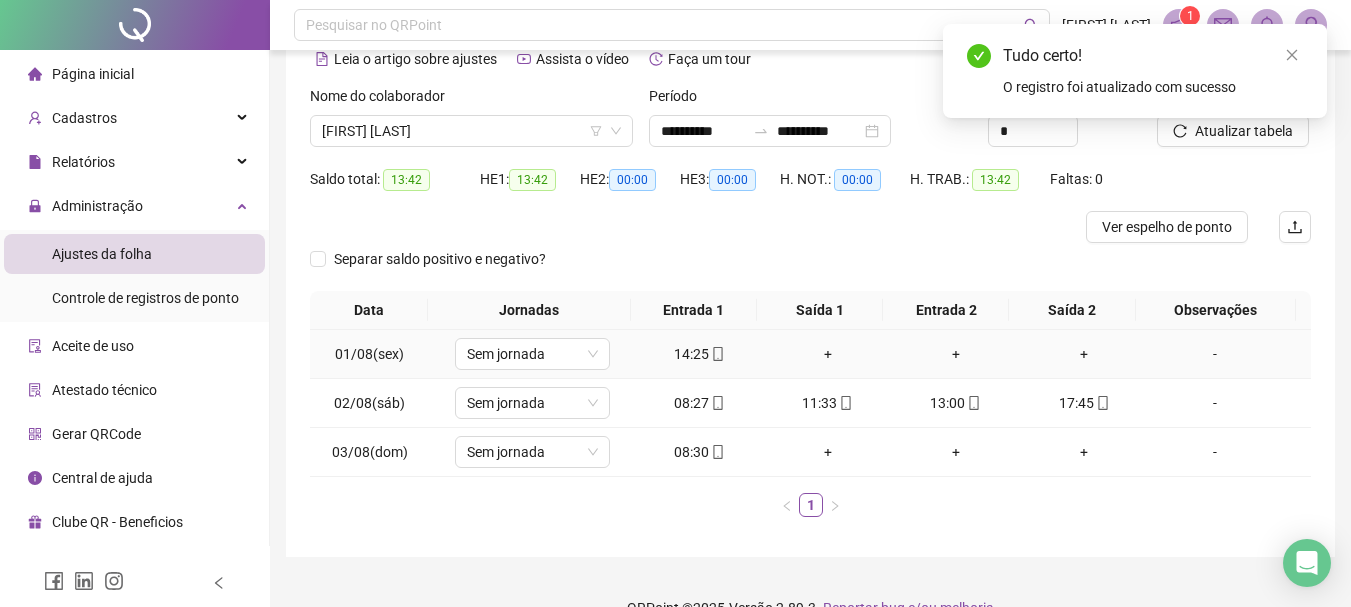 click on "+" at bounding box center [828, 354] 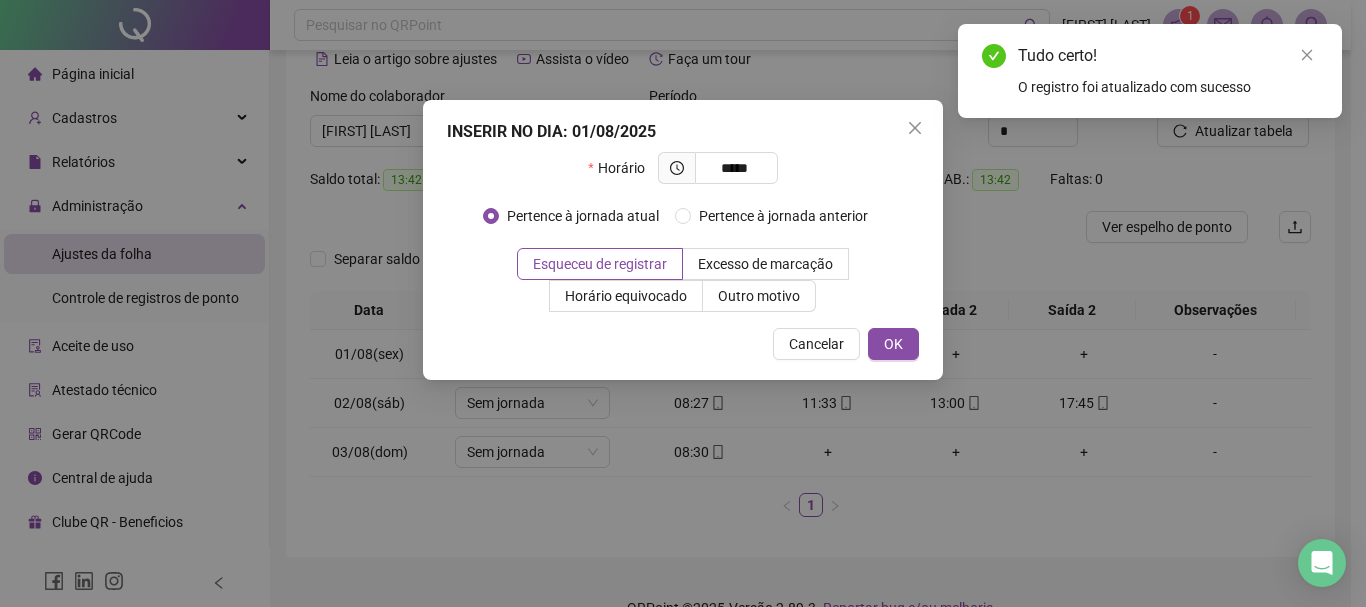 type on "*****" 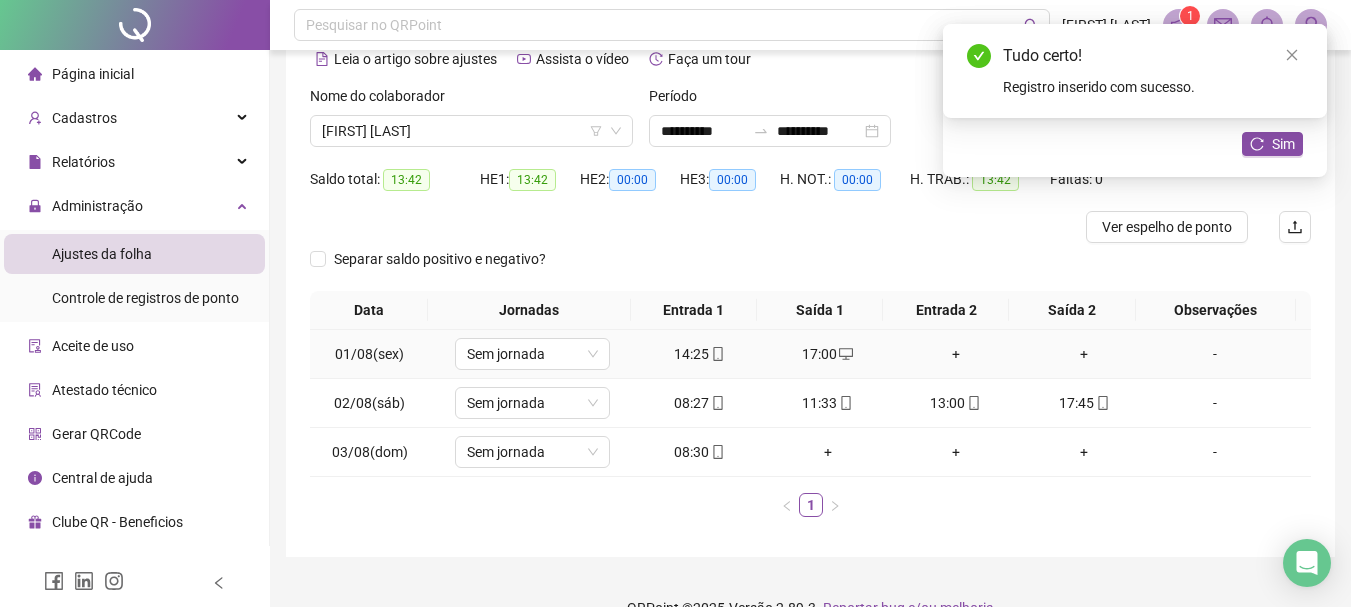 click on "+" at bounding box center [956, 354] 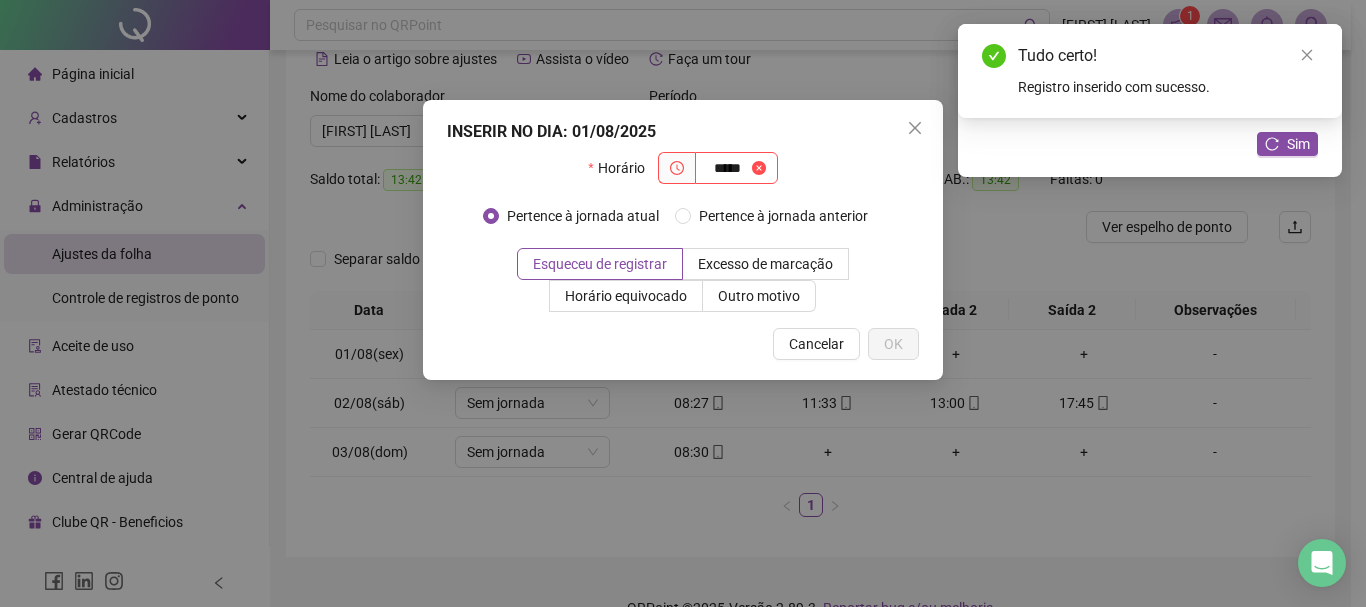 type on "*****" 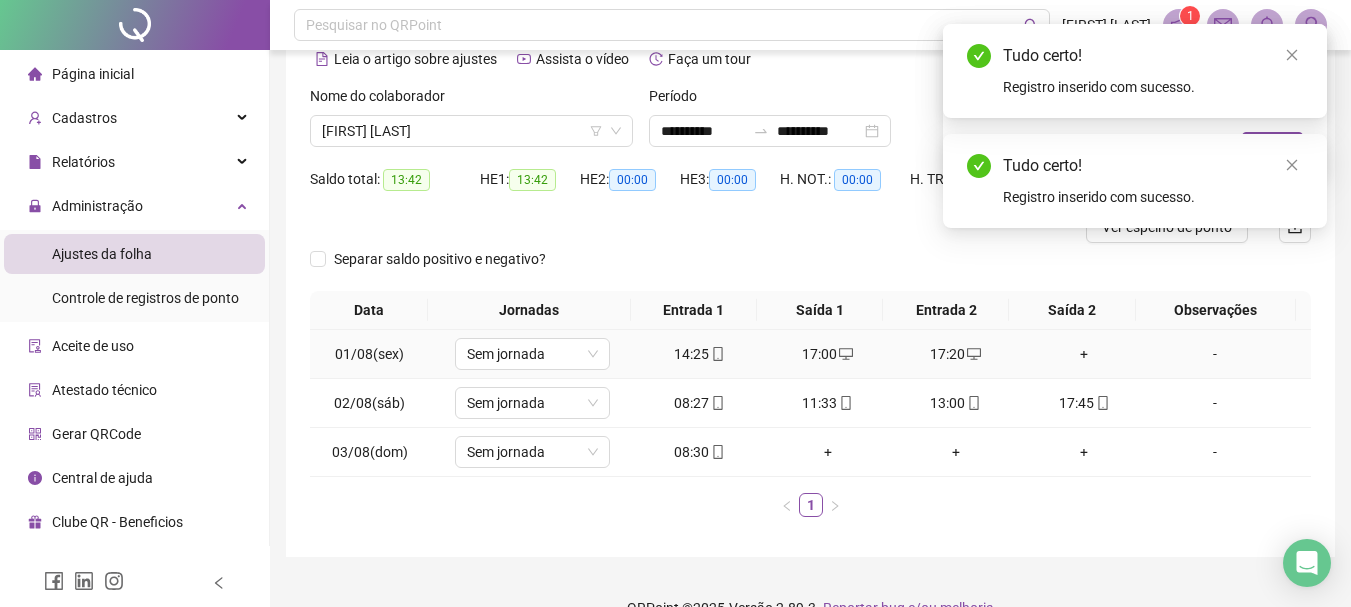 click on "+" at bounding box center (1084, 354) 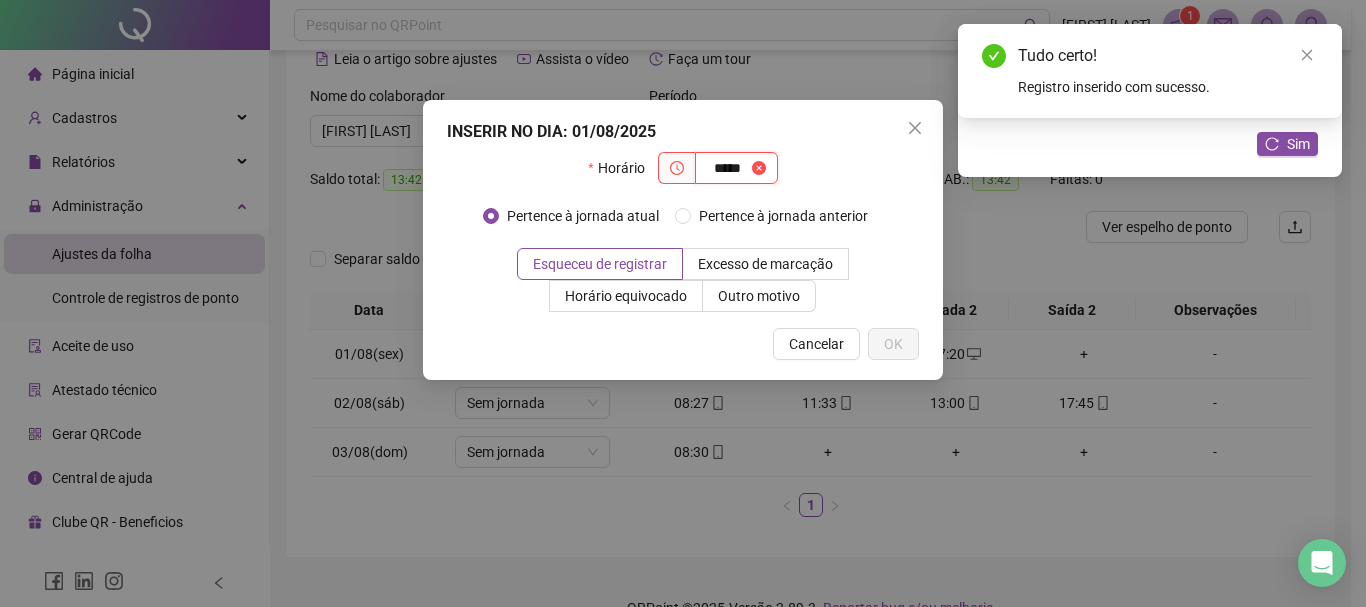 type on "*****" 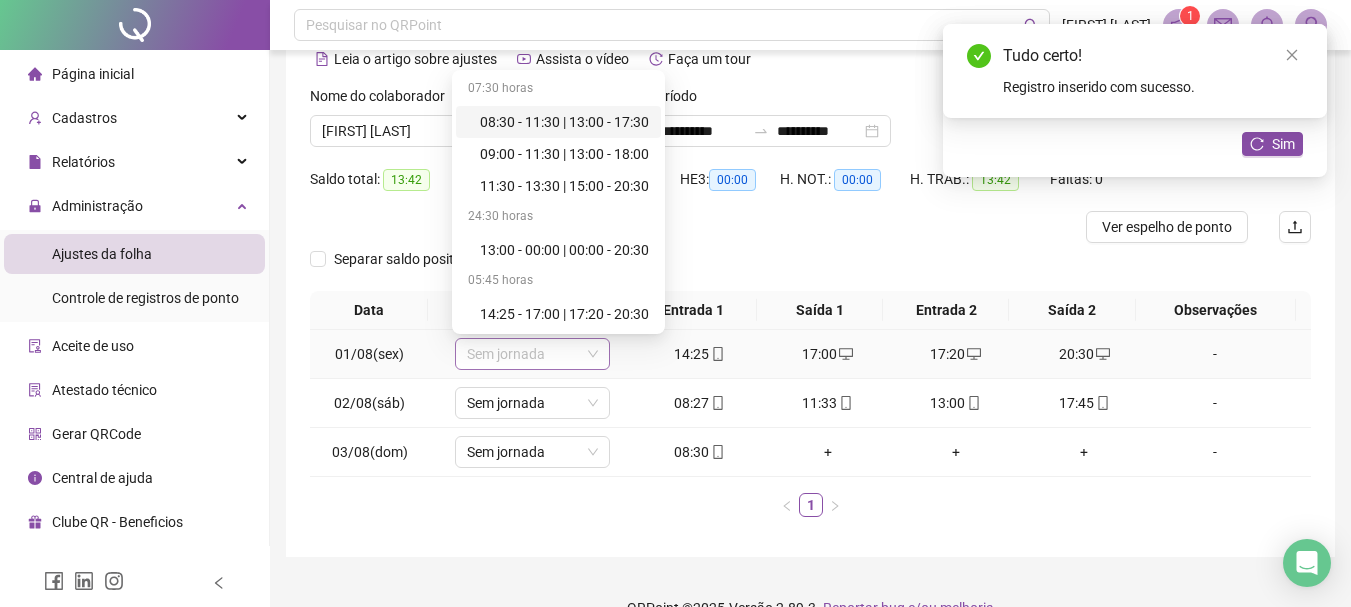 click on "Sem jornada" at bounding box center (532, 354) 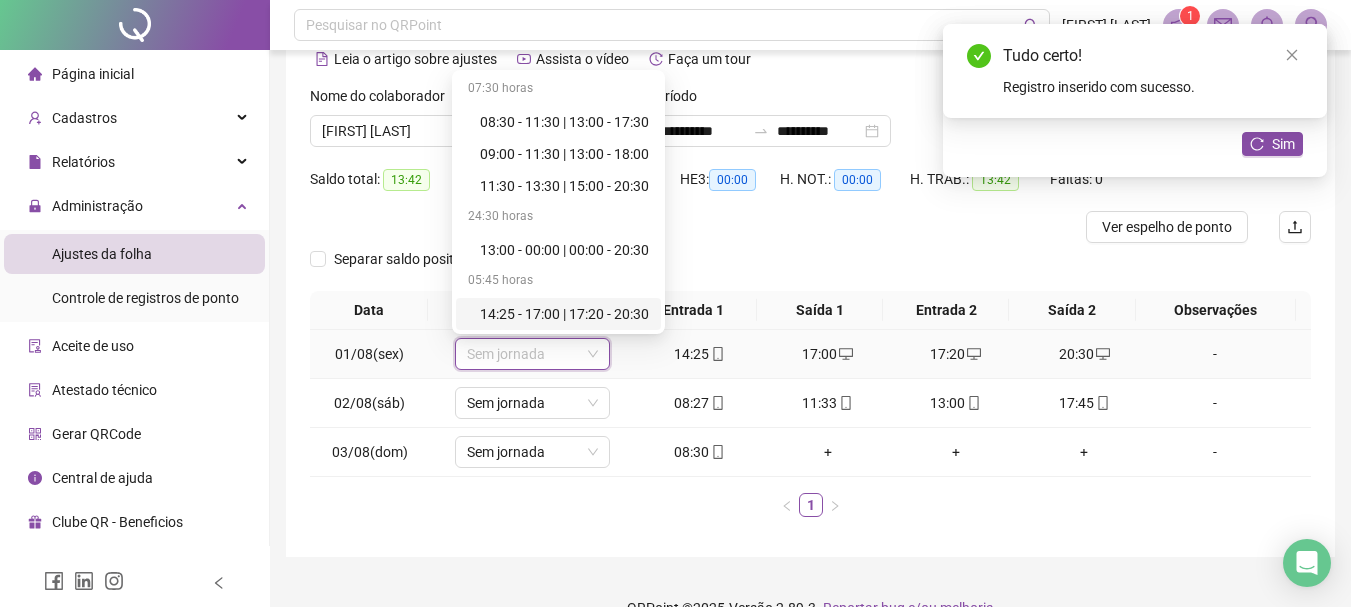 click on "14:25 - 17:00 | 17:20 - 20:30" at bounding box center [564, 314] 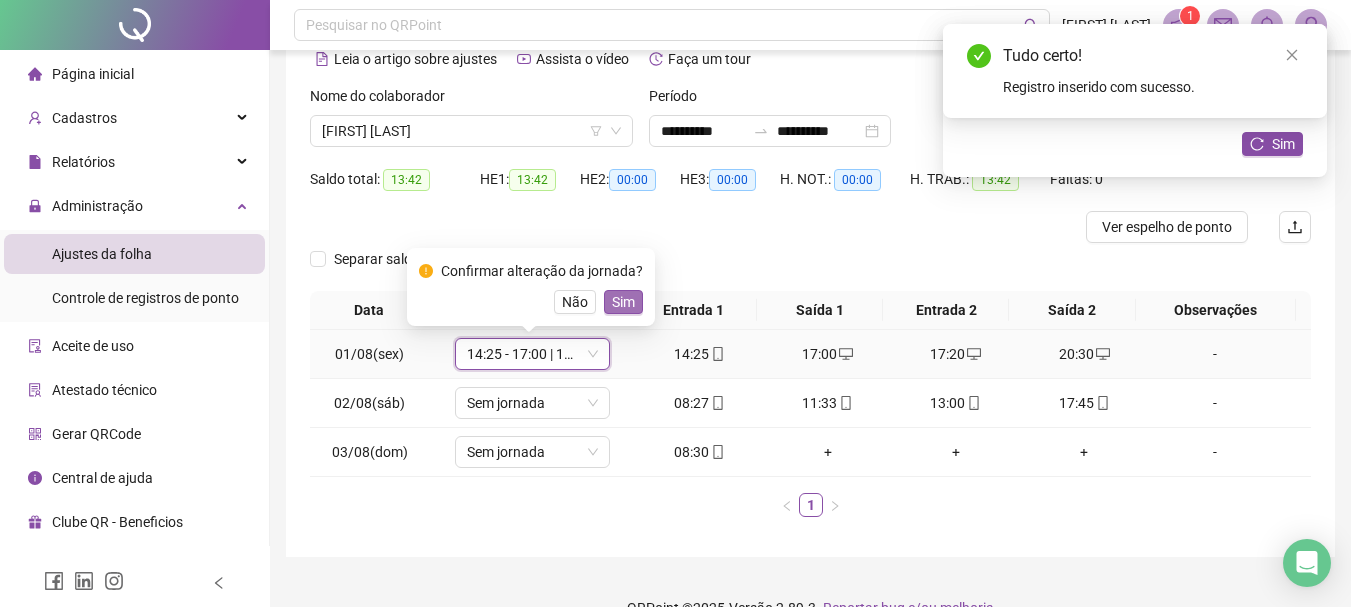 click on "Sim" at bounding box center (623, 302) 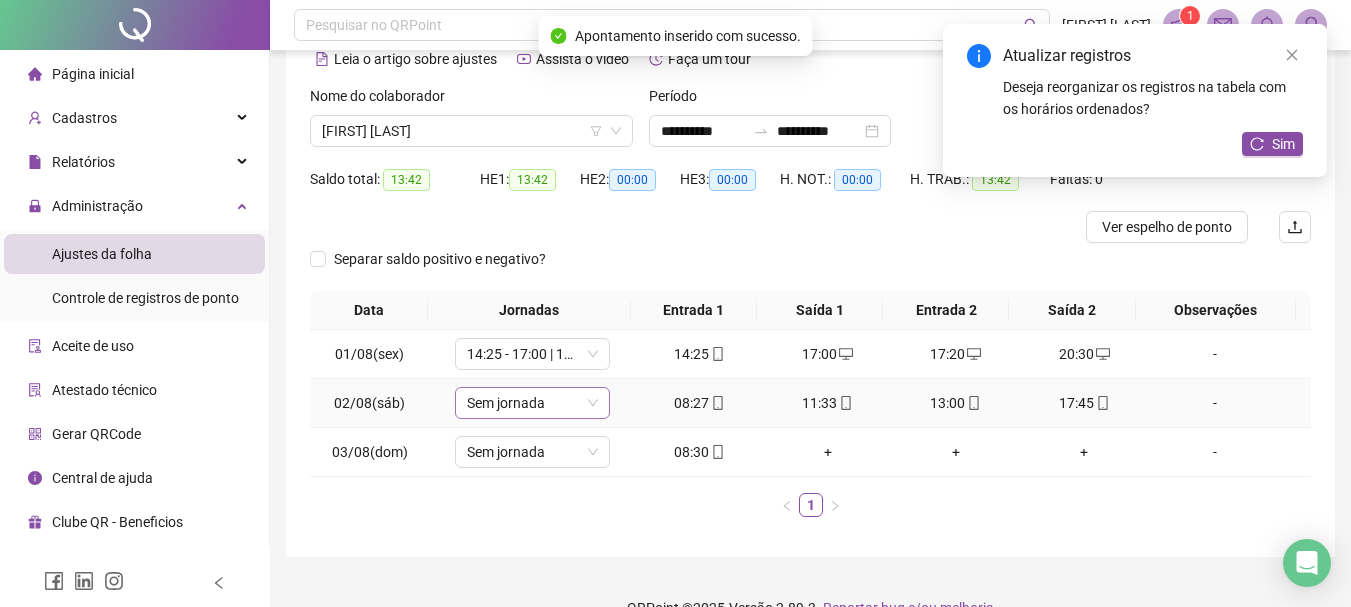 click on "Sem jornada" at bounding box center (532, 403) 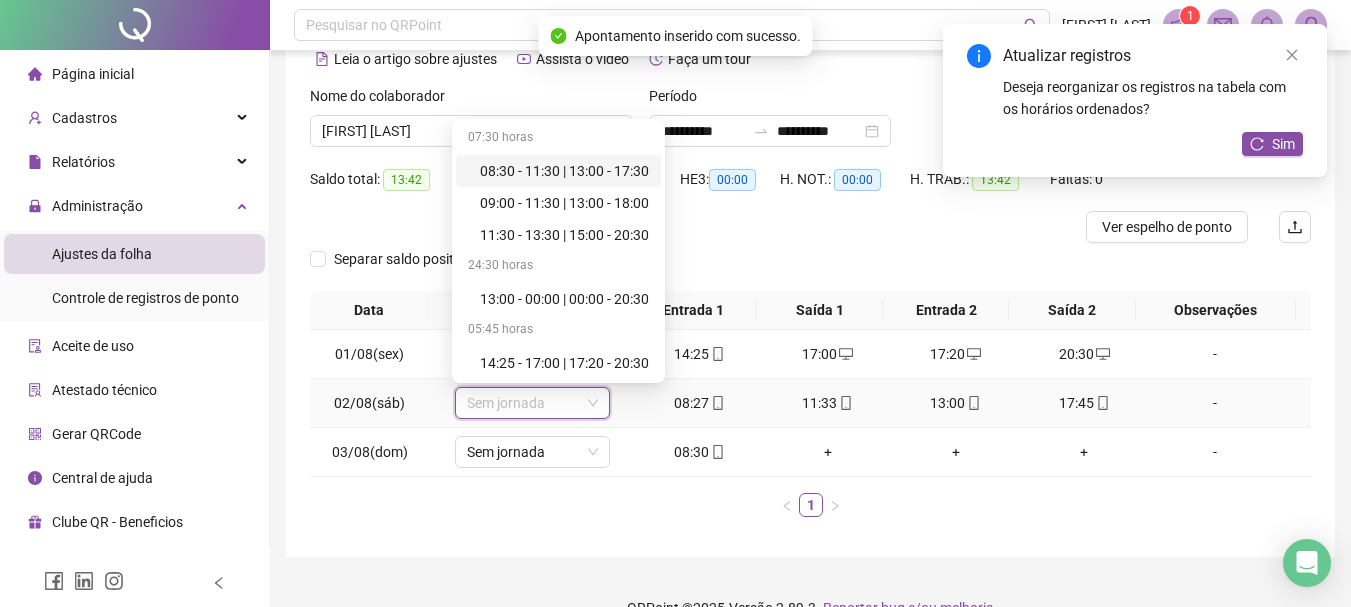 click on "08:30 - 11:30 | 13:00 - 17:30" at bounding box center [564, 171] 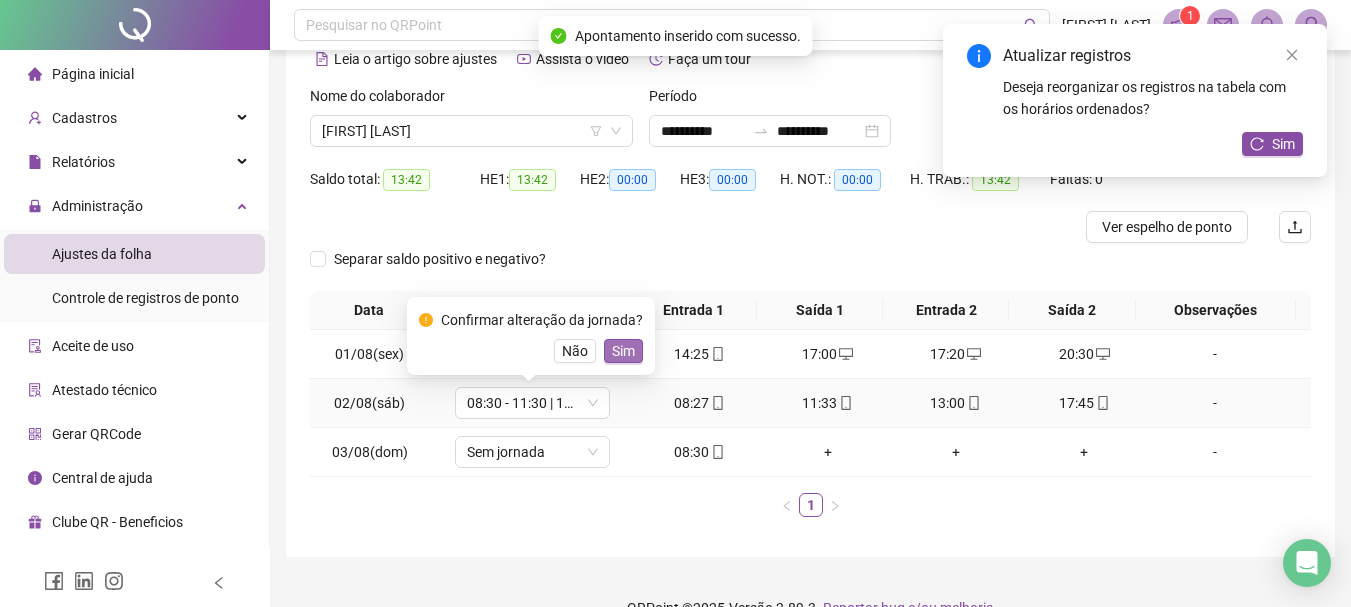 click on "Sim" at bounding box center (623, 351) 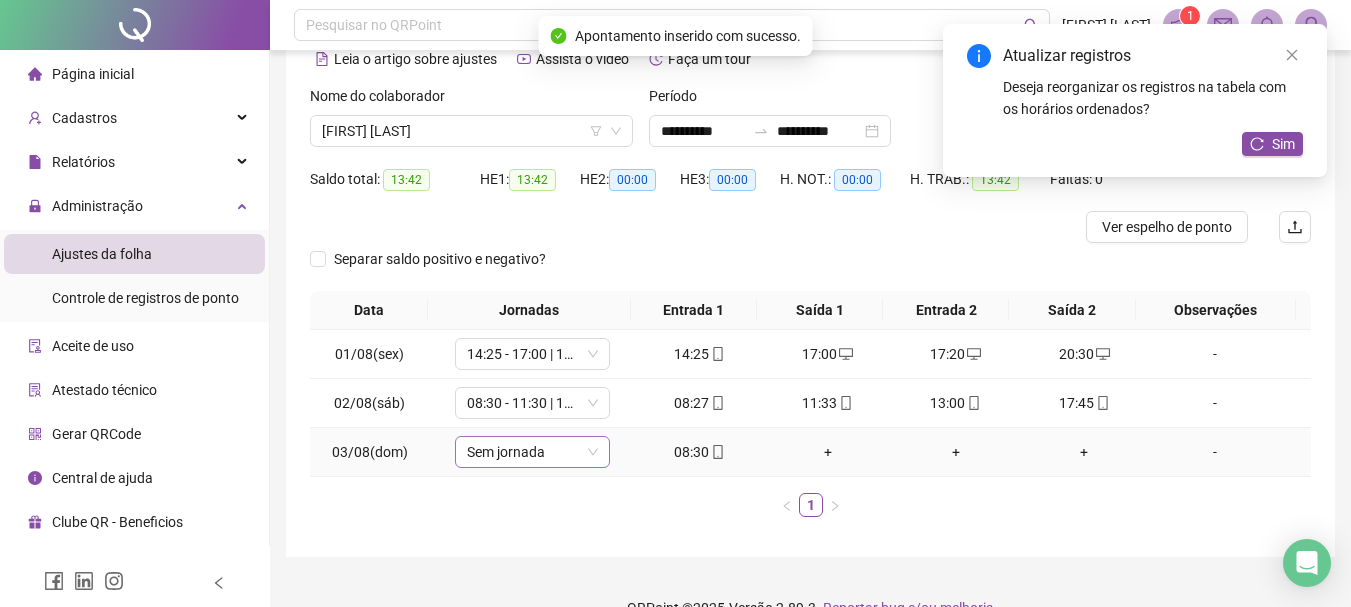 click on "Sem jornada" at bounding box center [532, 452] 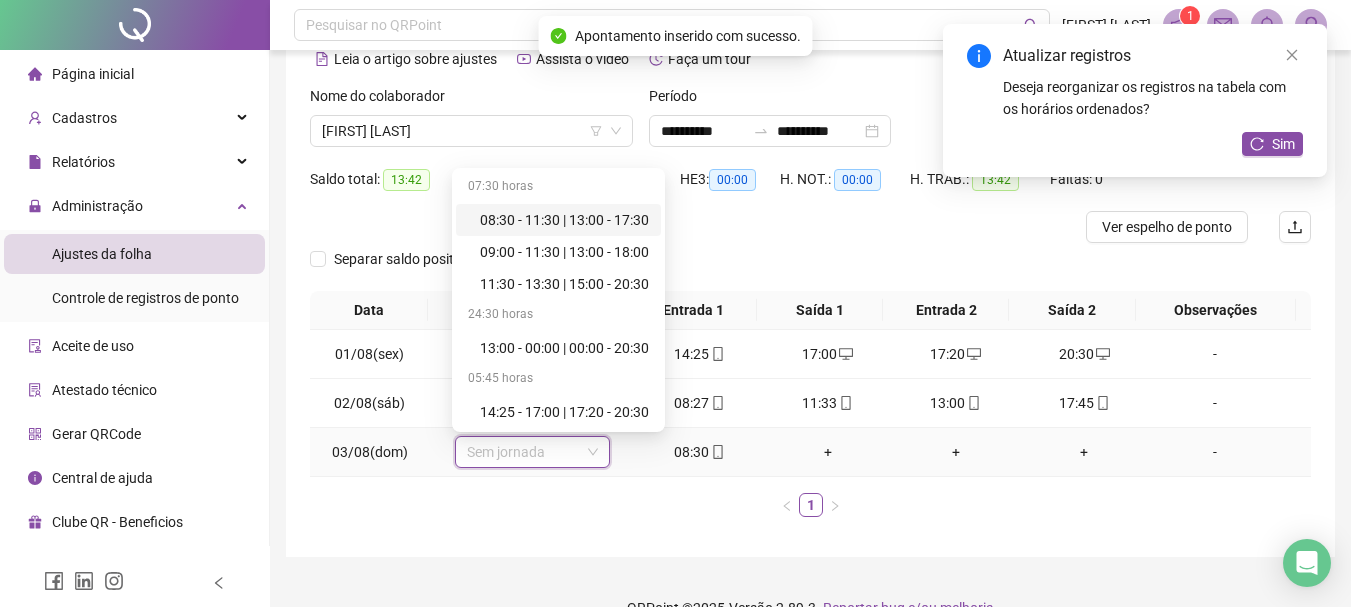 click on "08:30 - 11:30 | 13:00 - 17:30" at bounding box center [564, 220] 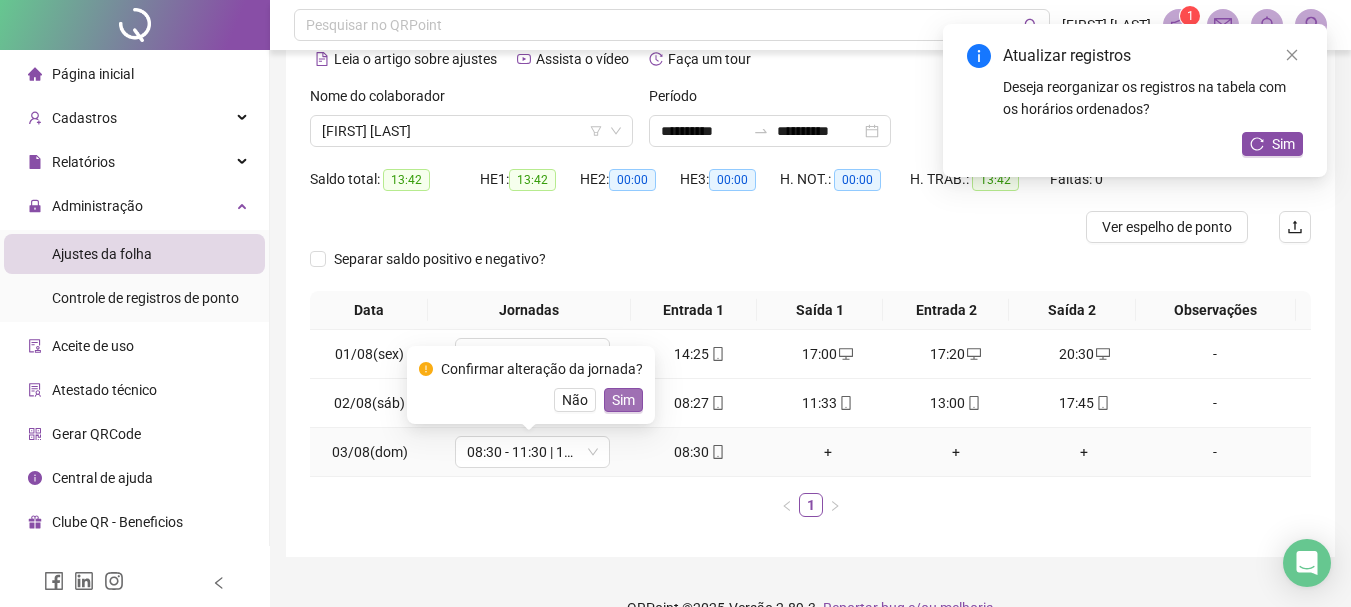 click on "Sim" at bounding box center (623, 400) 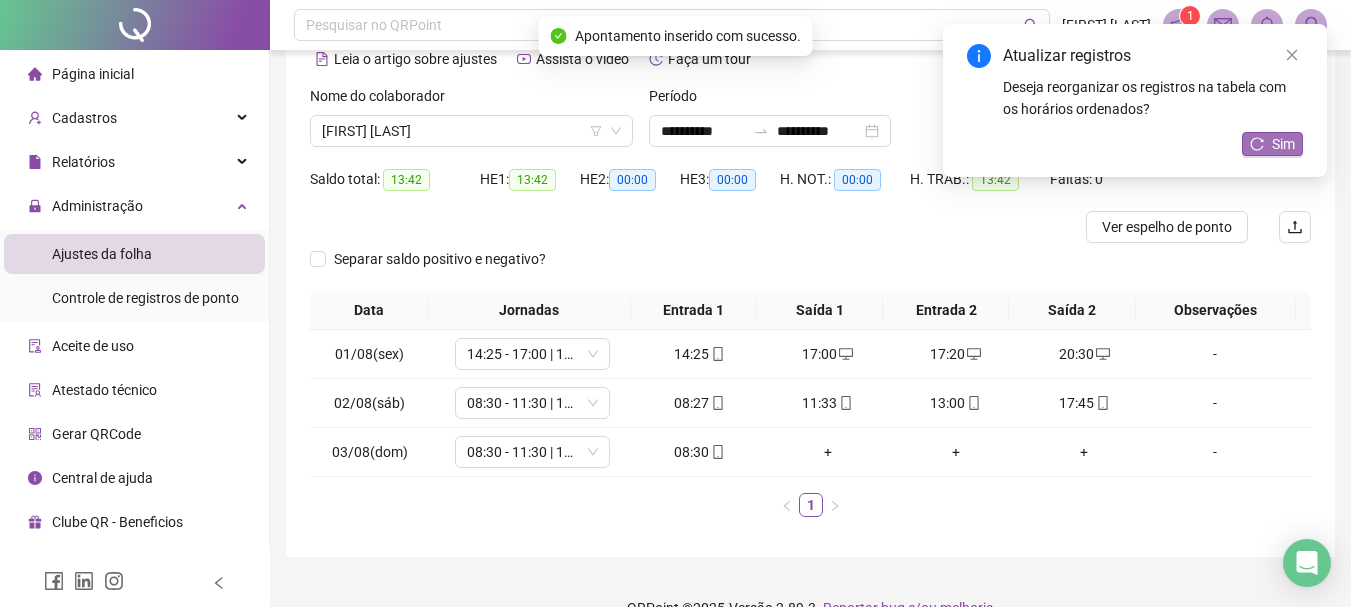 click on "Sim" at bounding box center (1283, 144) 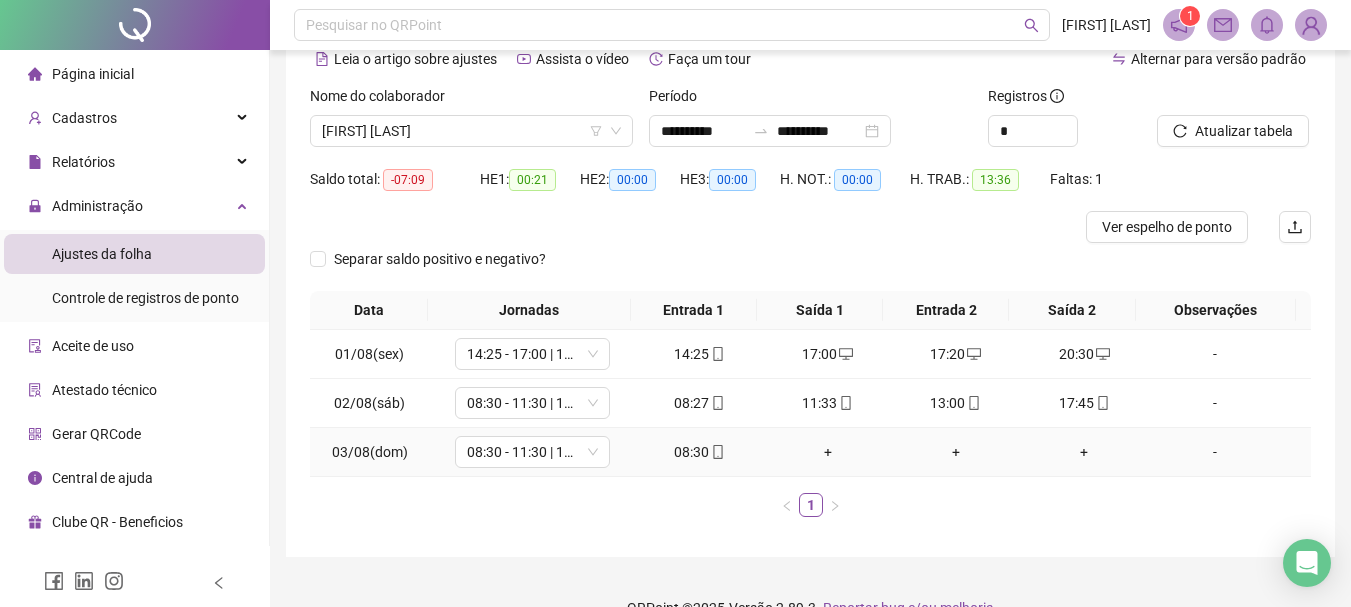 click on "+" at bounding box center (828, 452) 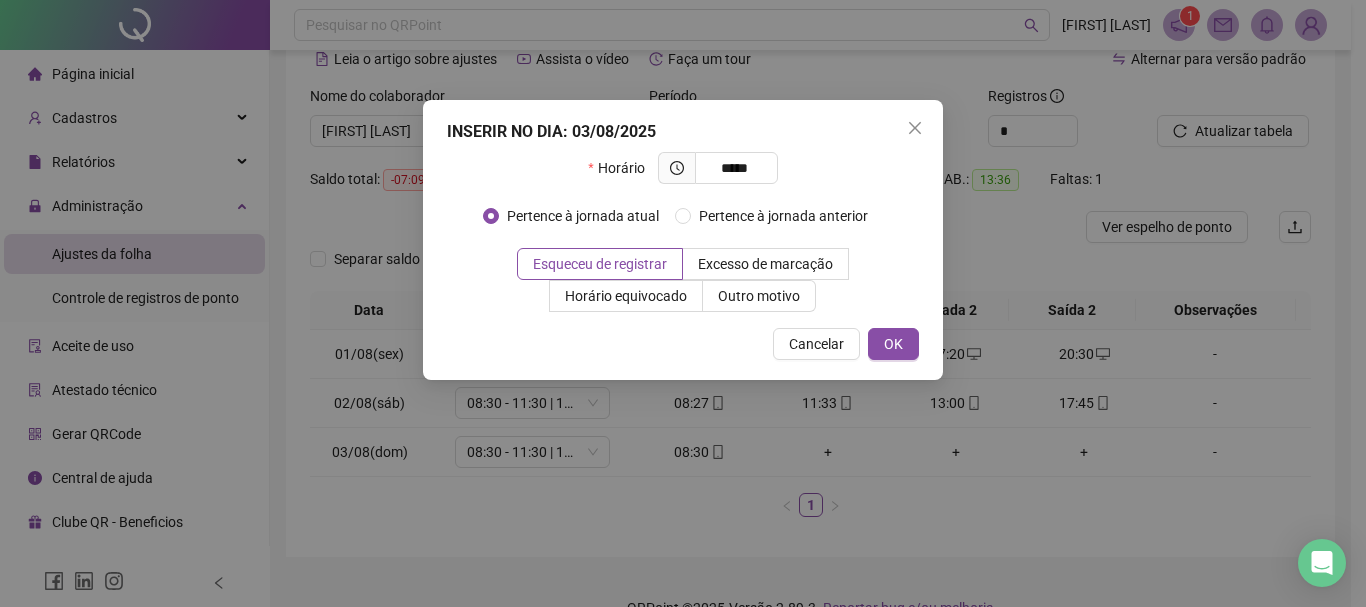 type on "*****" 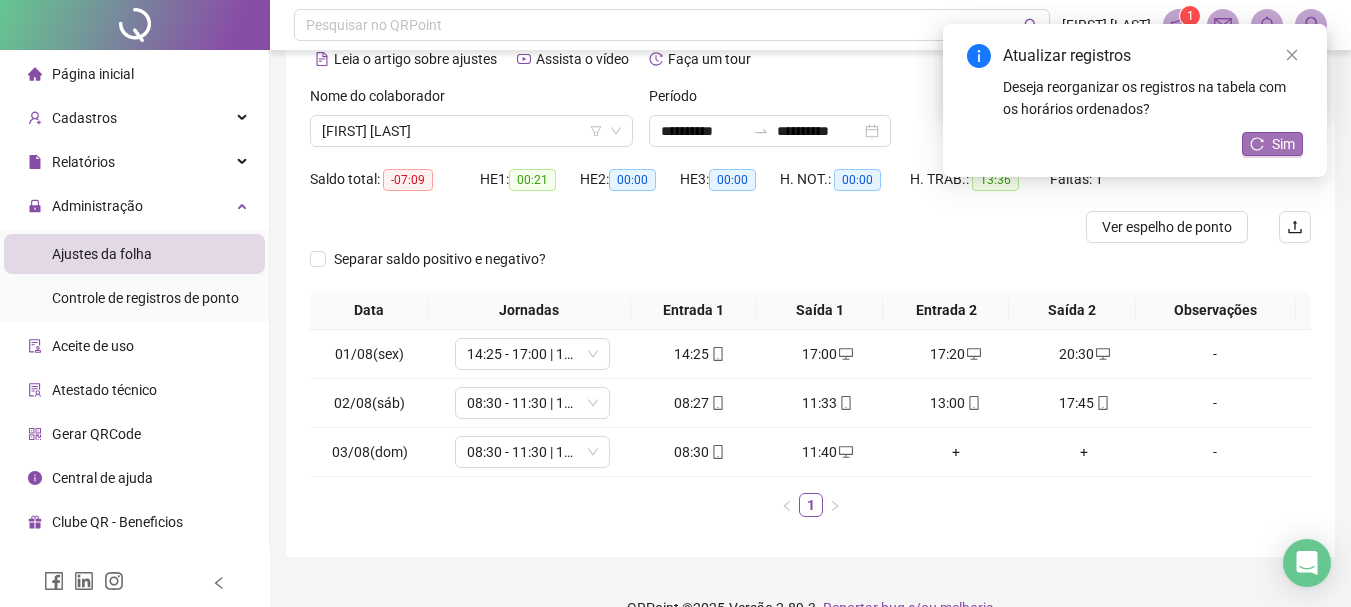 click on "Sim" at bounding box center [1283, 144] 